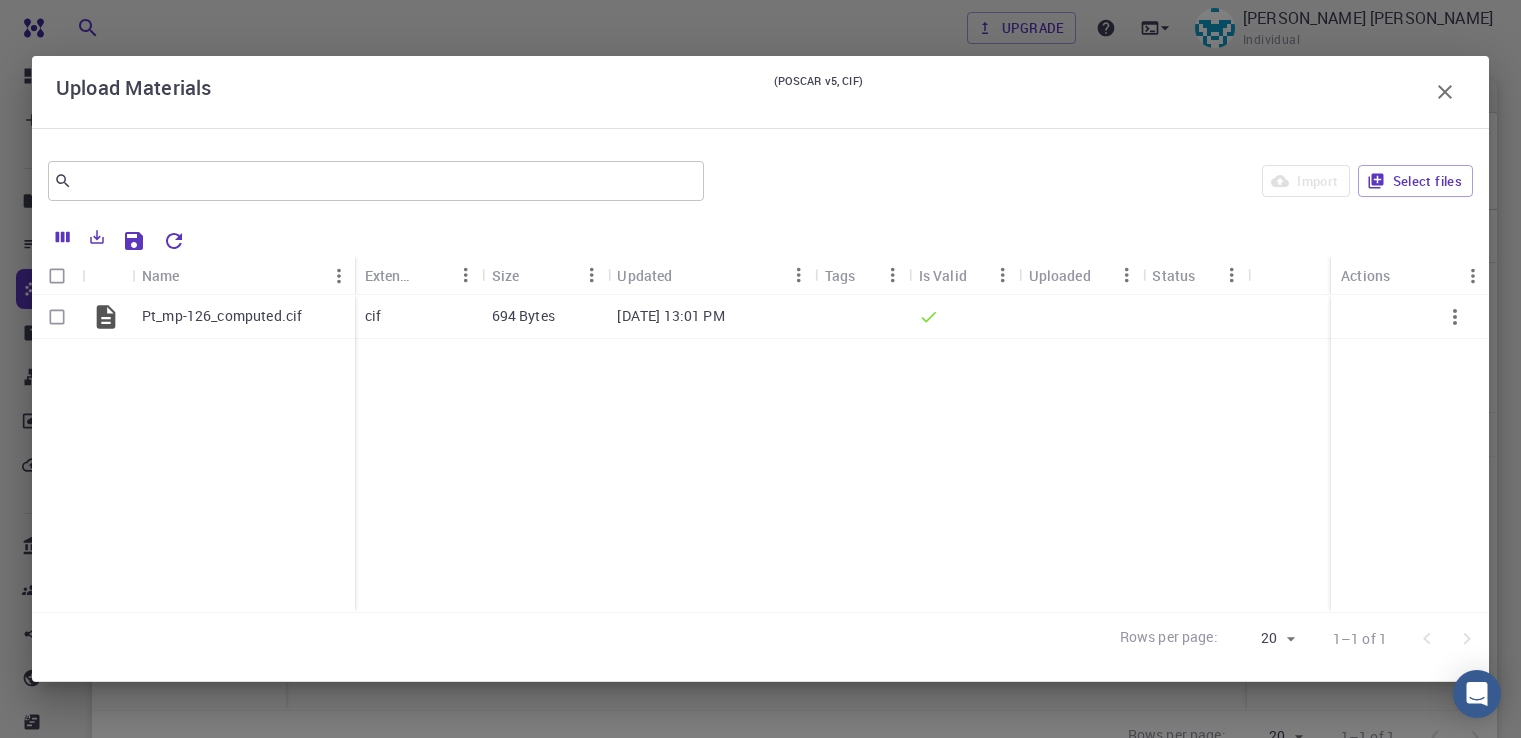scroll, scrollTop: 152, scrollLeft: 0, axis: vertical 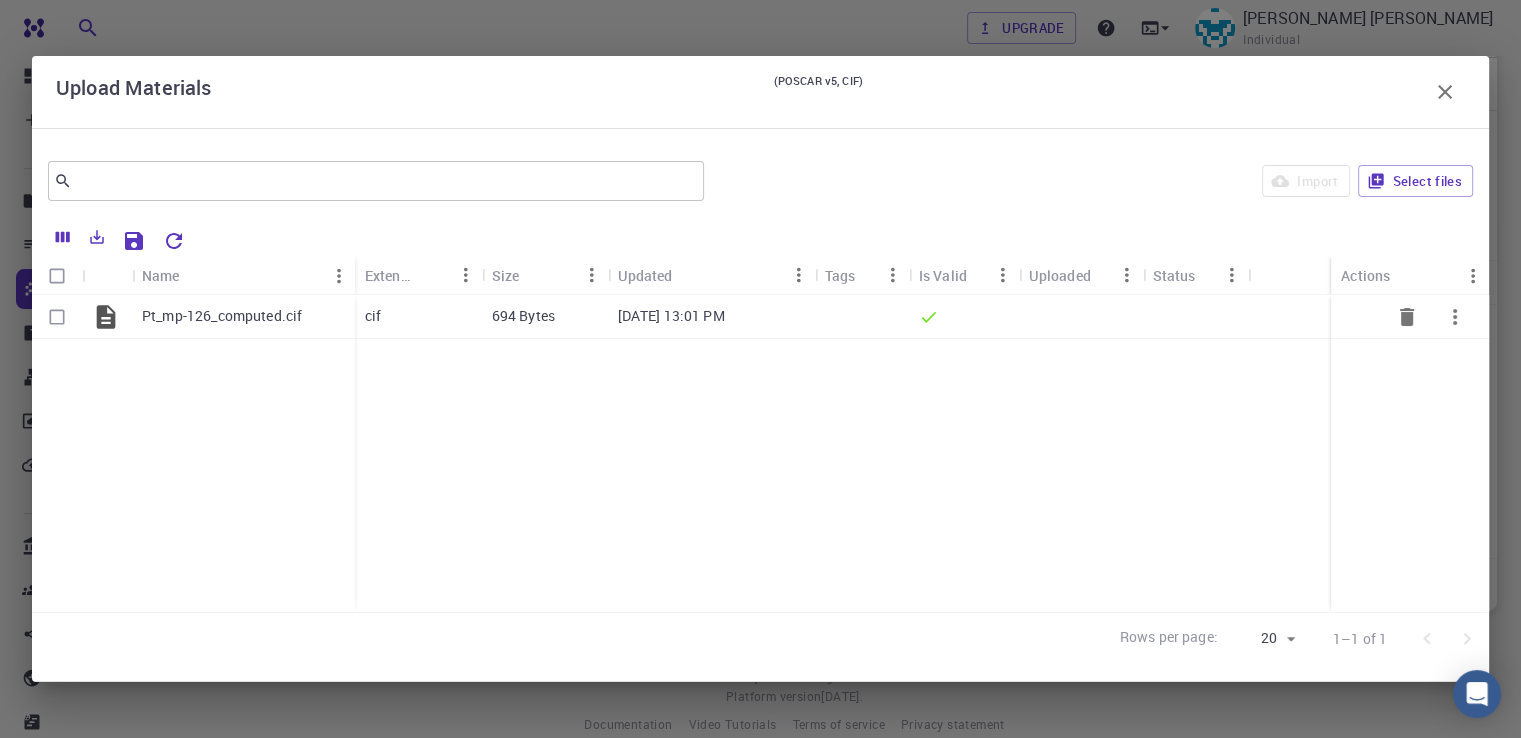 click on "Pt_mp-126_computed.cif" at bounding box center [222, 316] 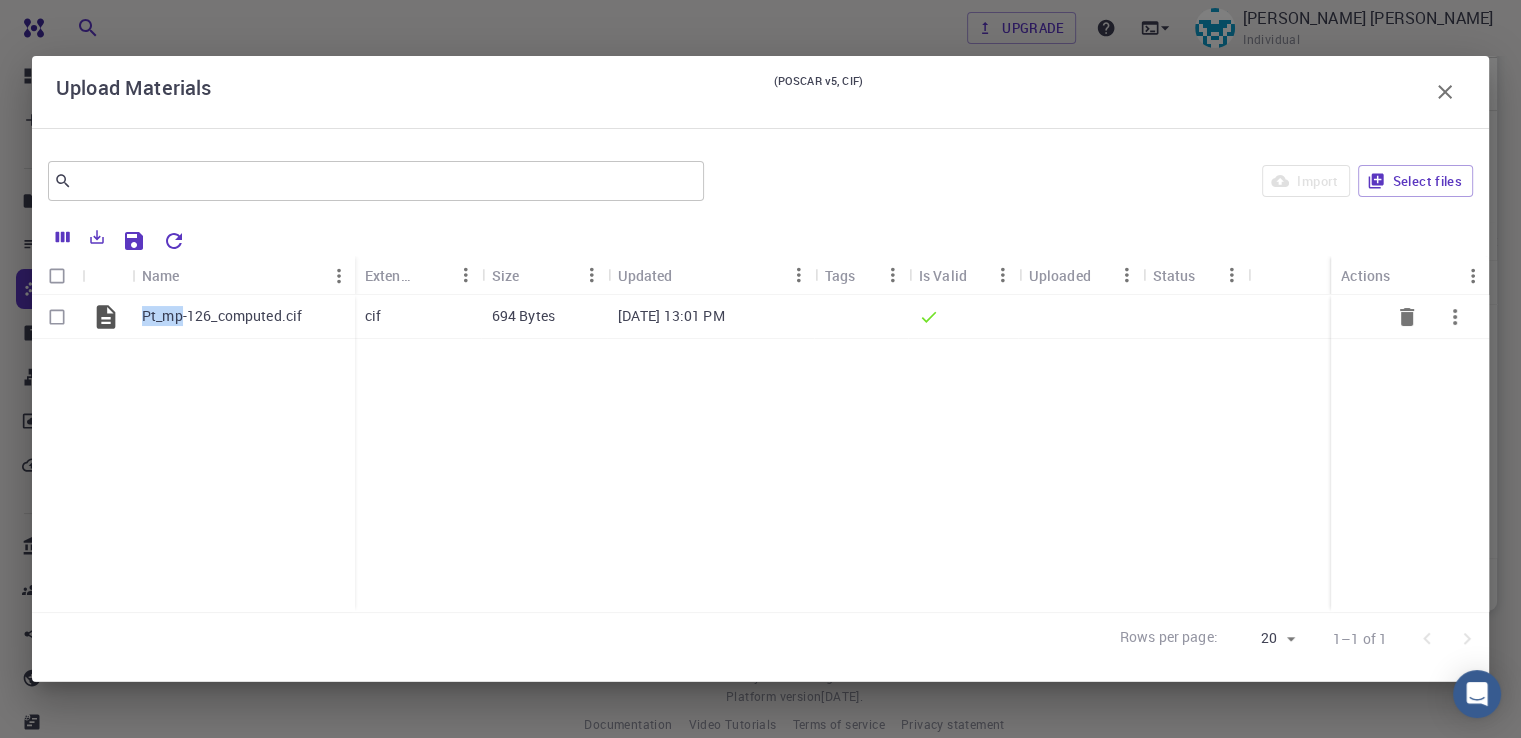 click 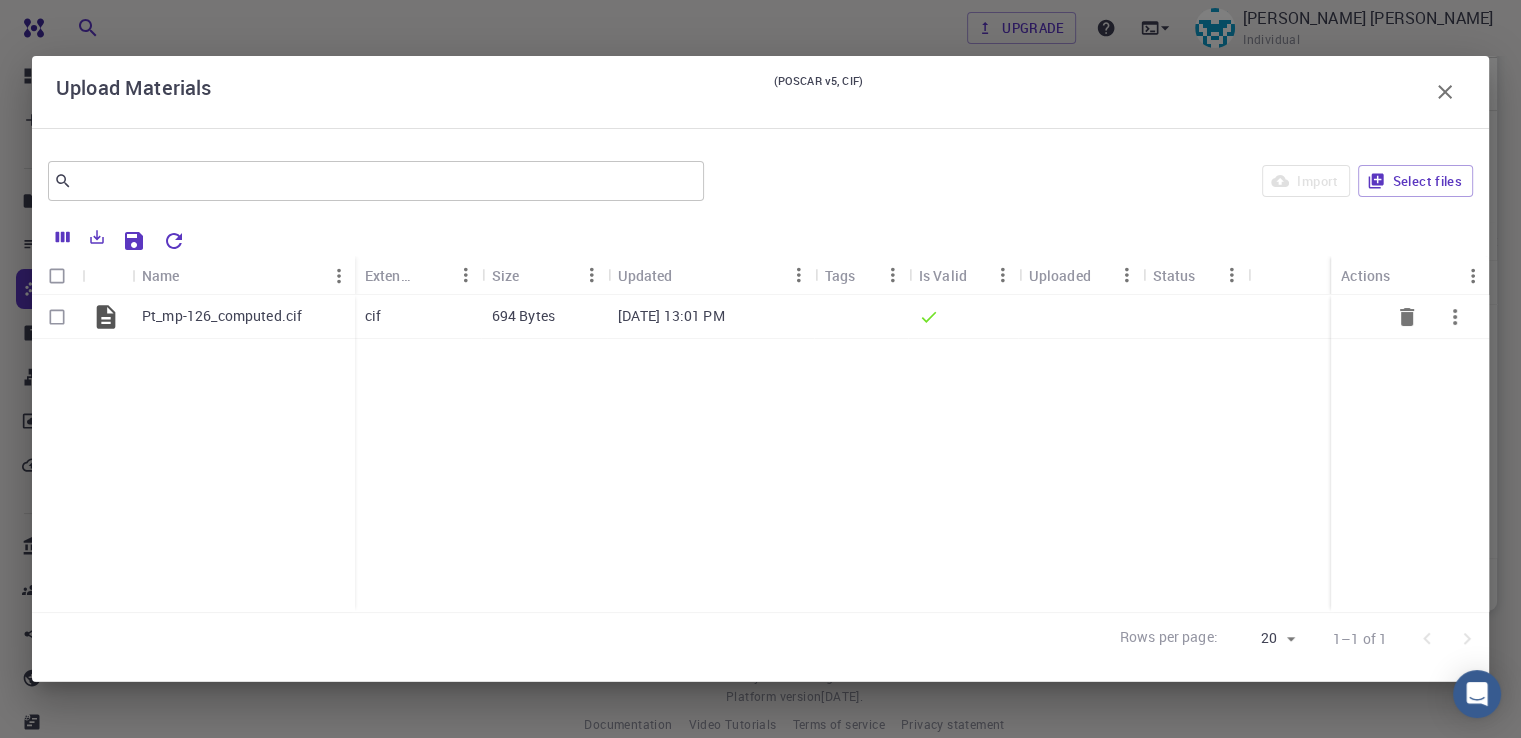 click on "Pt_mp-126_computed.cif" at bounding box center (222, 316) 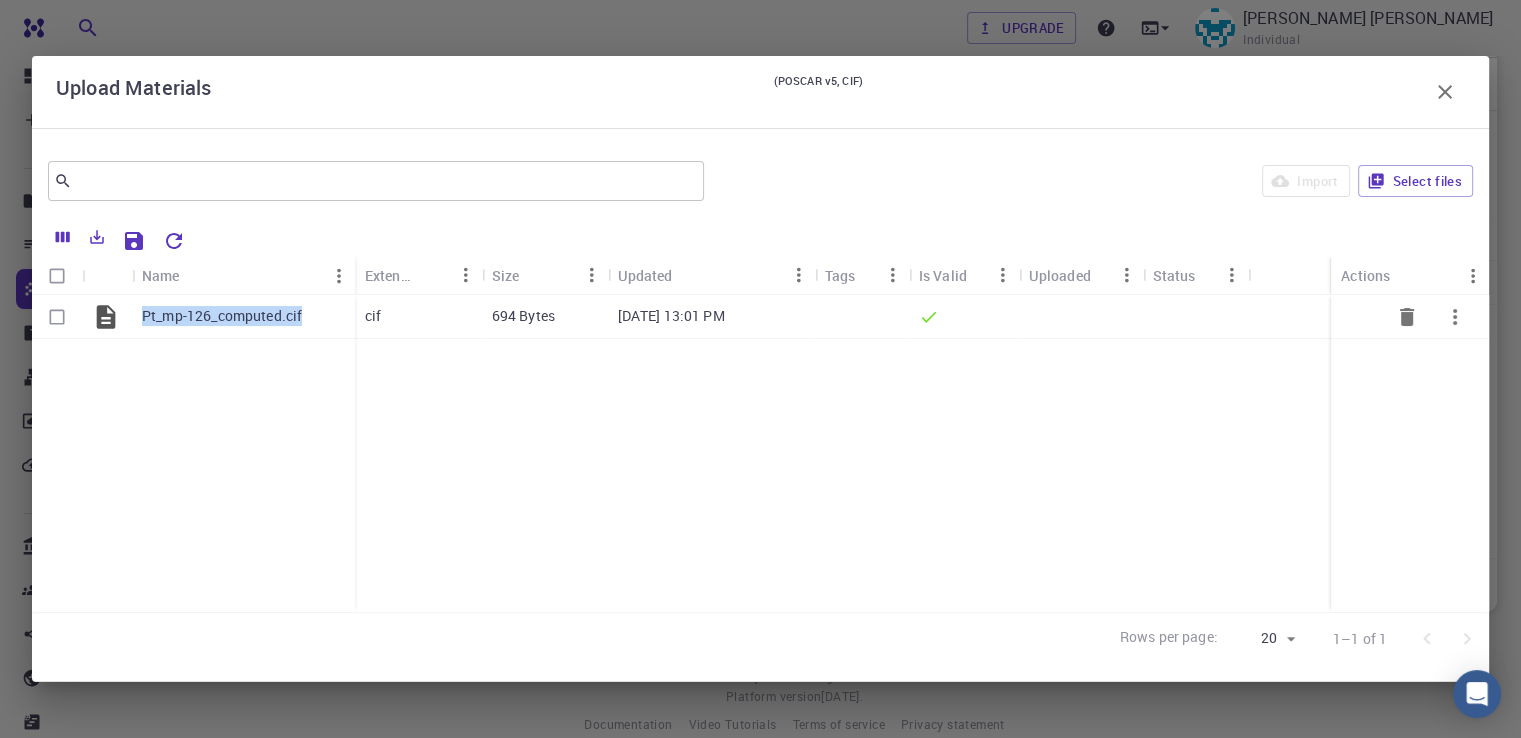 click on "Pt_mp-126_computed.cif" at bounding box center [222, 316] 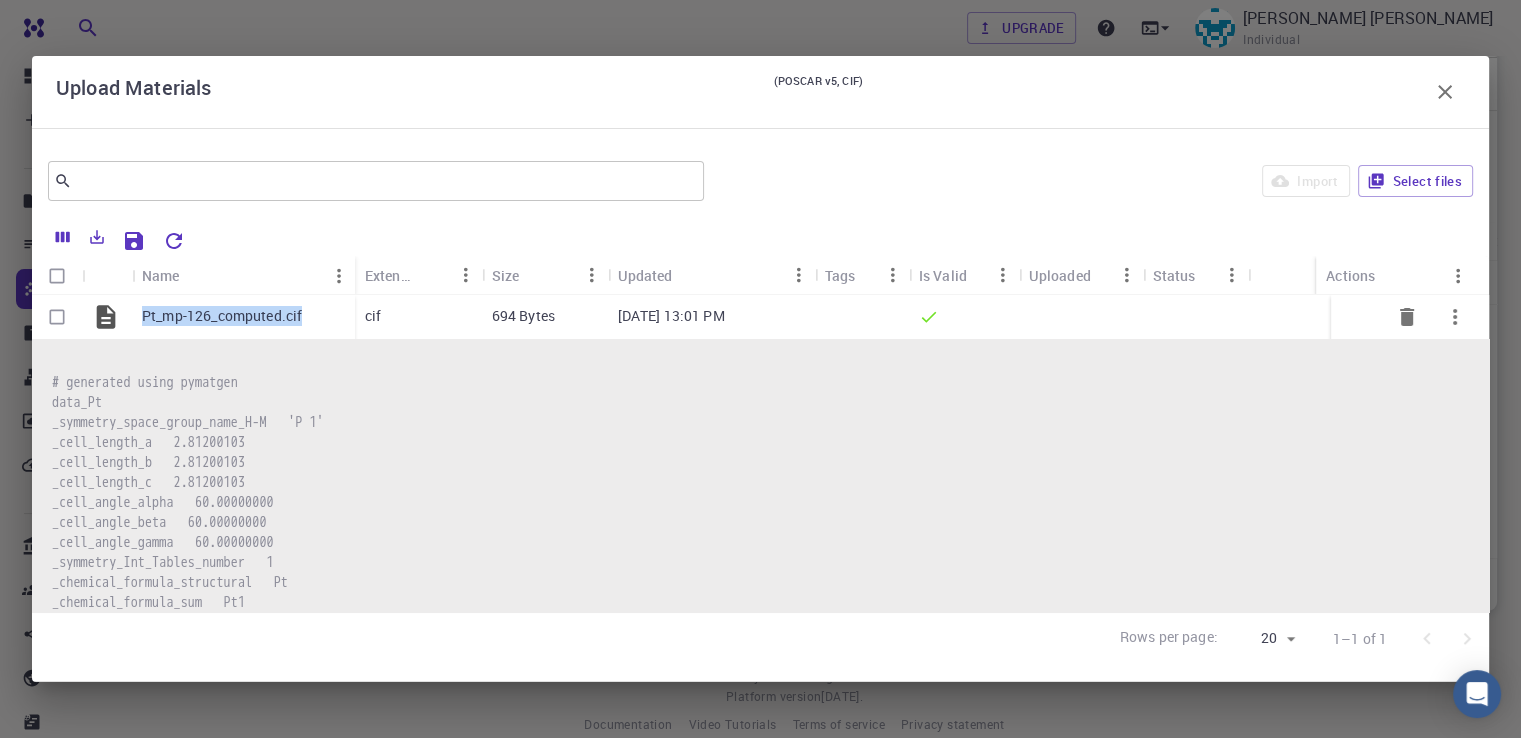 click 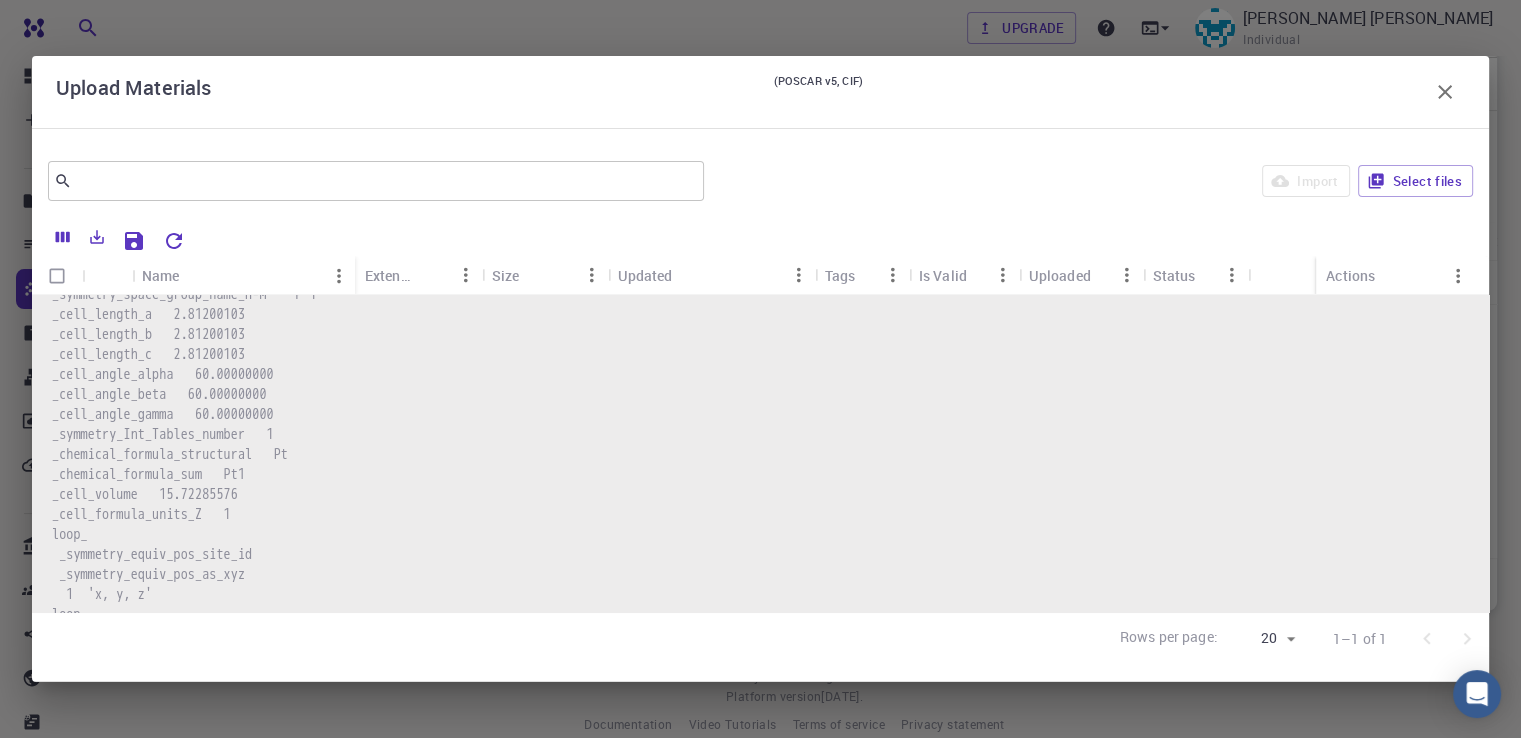 scroll, scrollTop: 0, scrollLeft: 0, axis: both 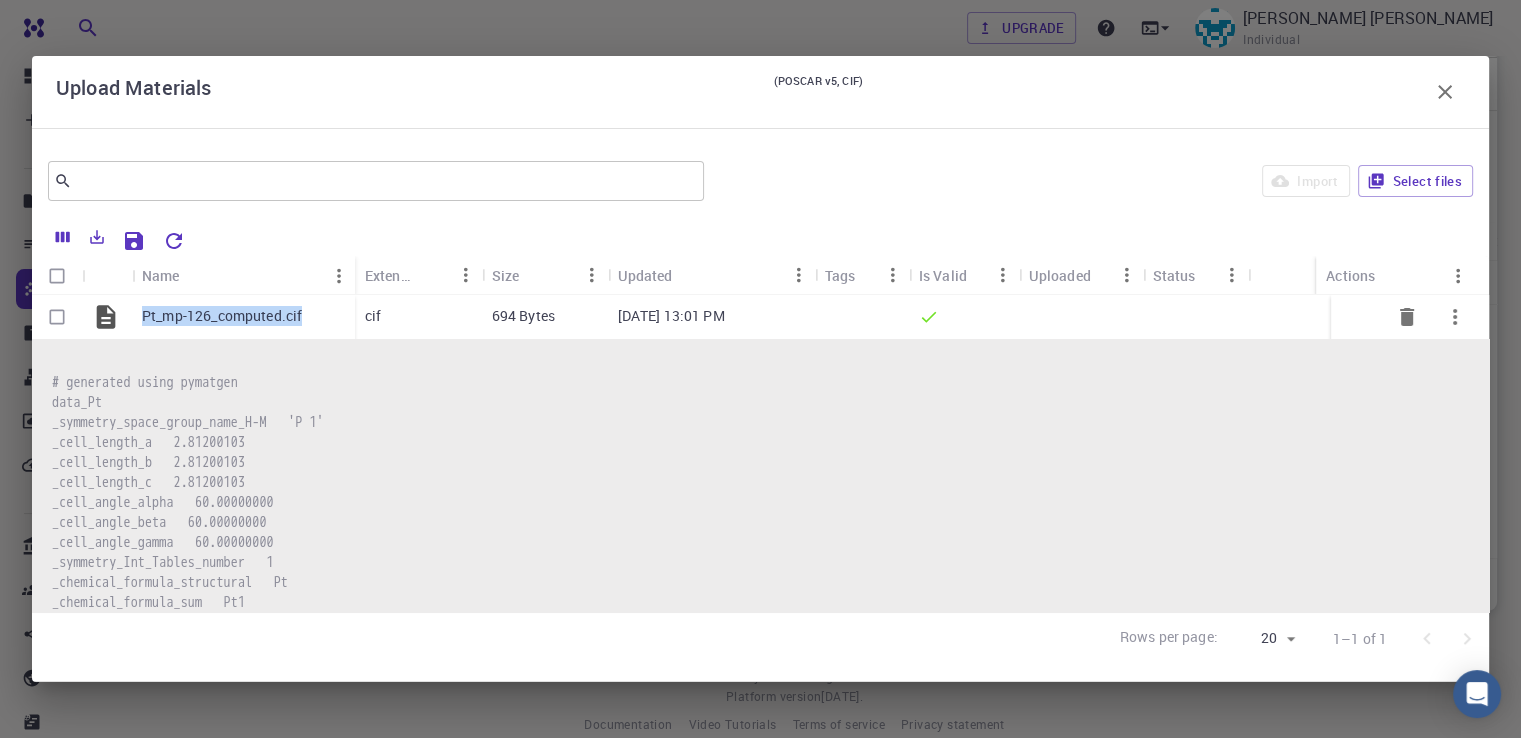 click on "Pt_mp-126_computed.cif" at bounding box center (222, 316) 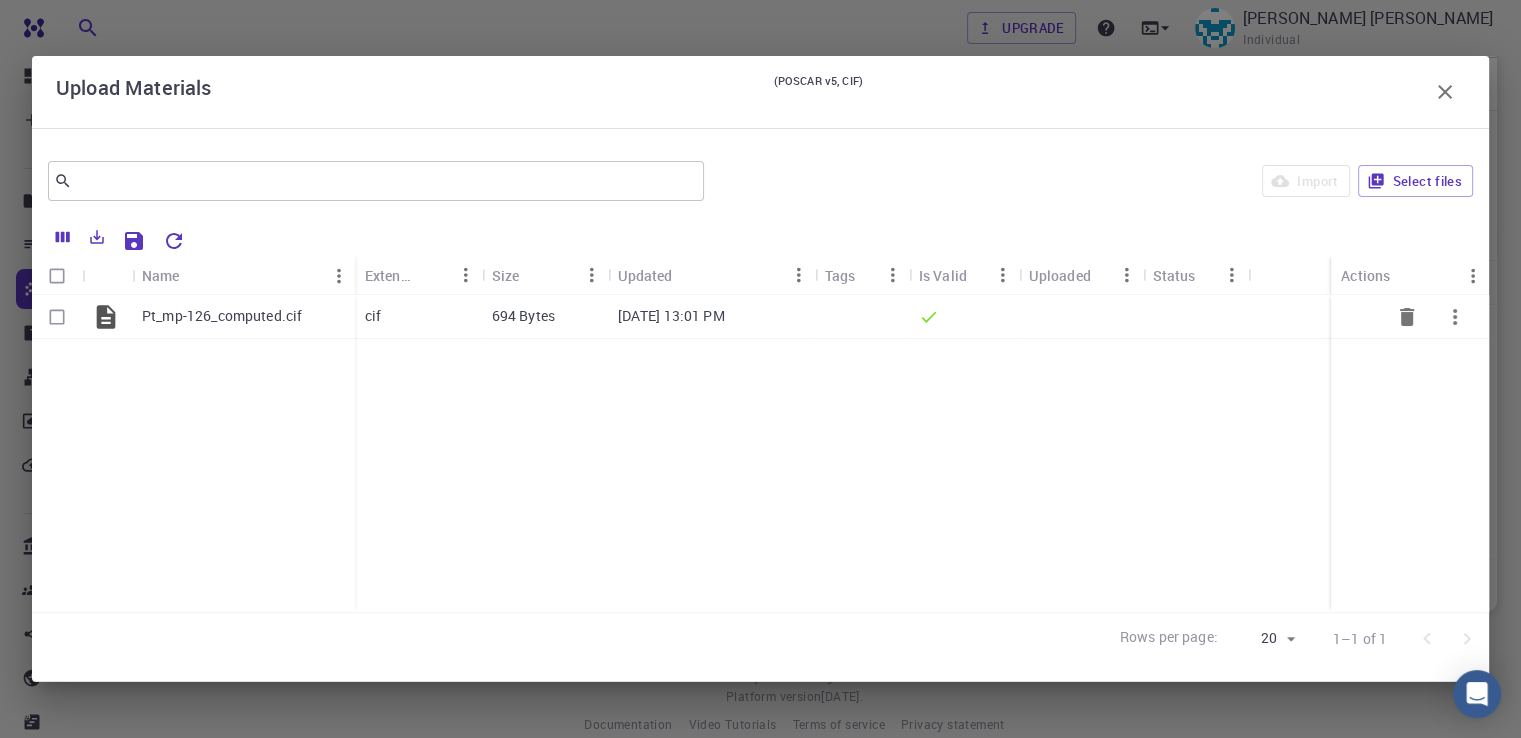 click on "Pt_mp-126_computed.cif" at bounding box center (222, 316) 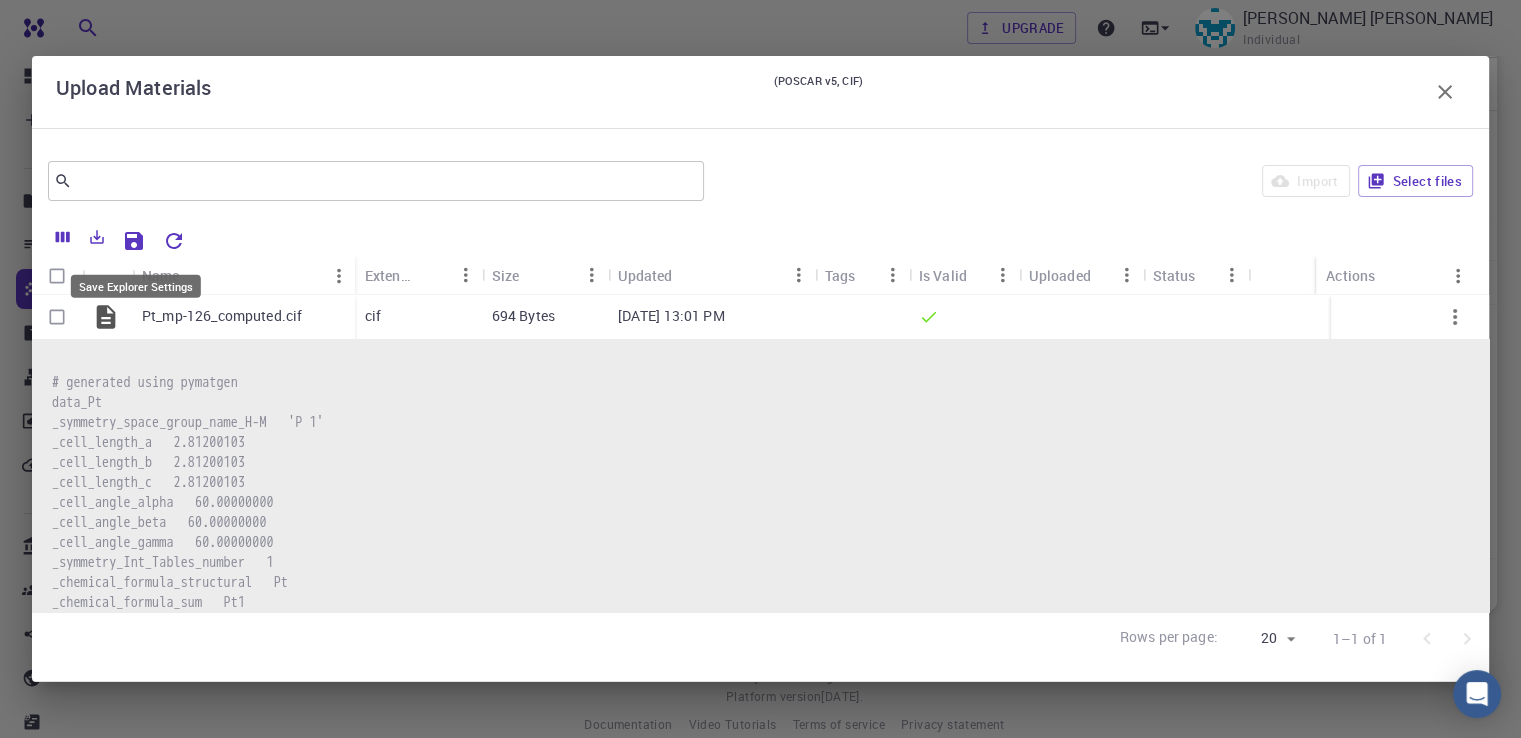 click 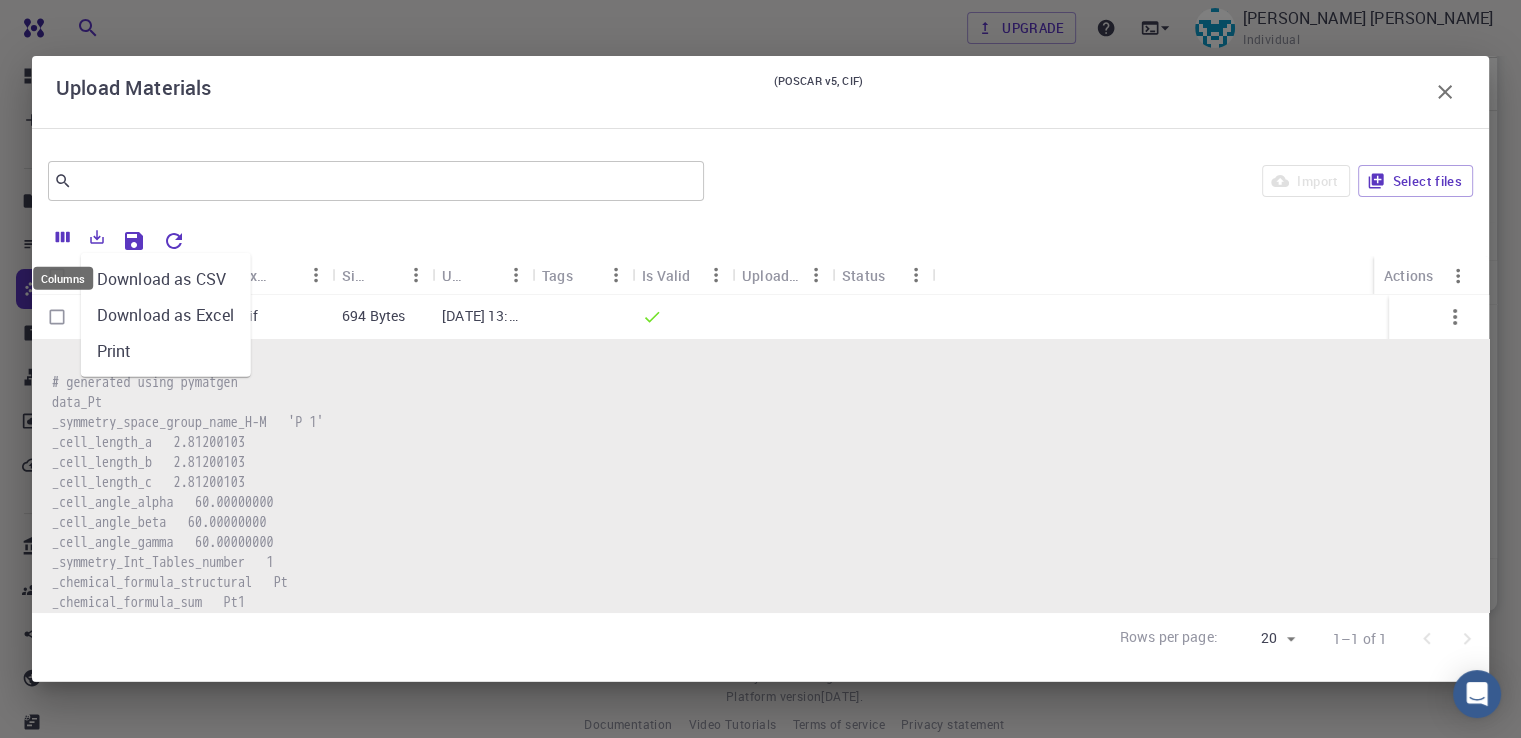 click 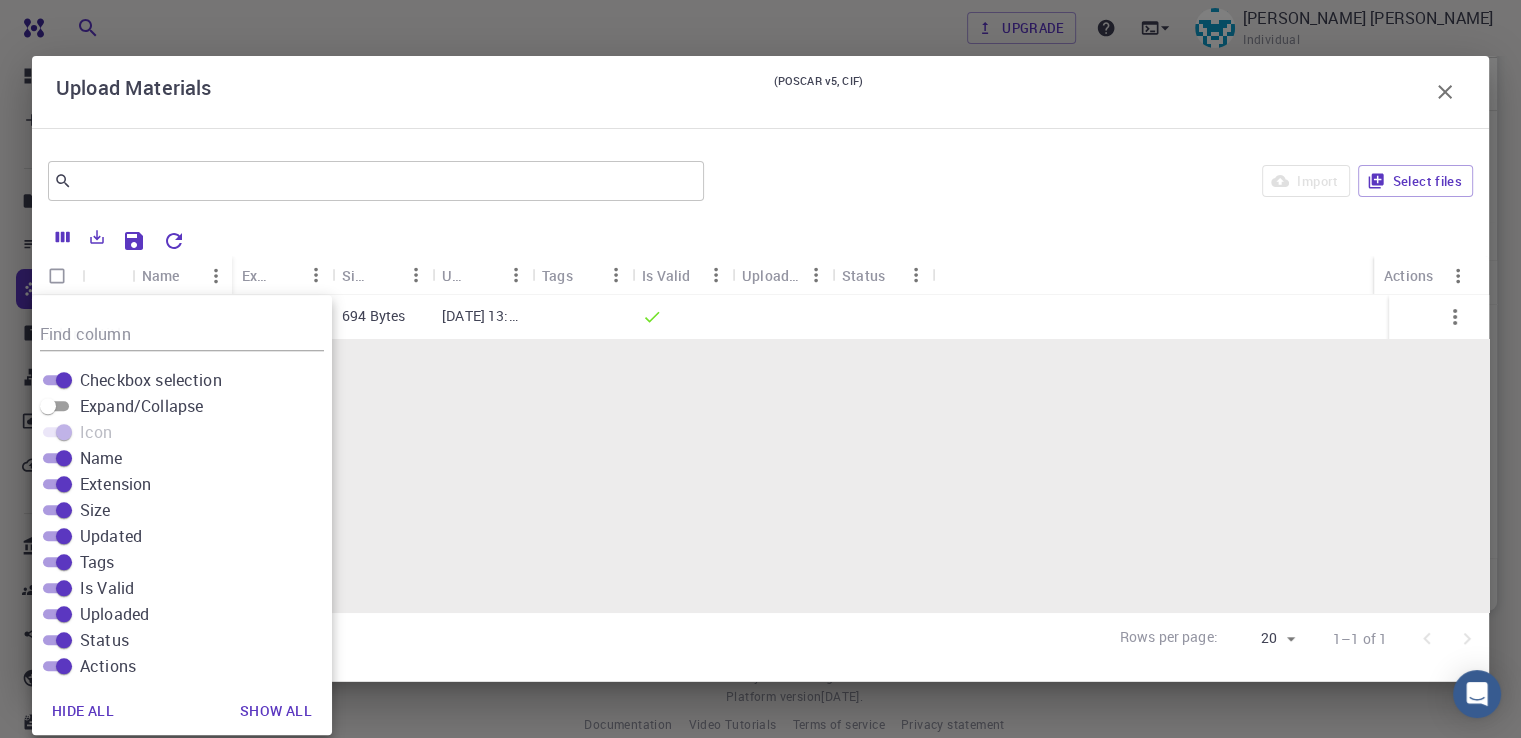 click on "# generated using pymatgen
data_Pt
_symmetry_space_group_name_H-M   'P 1'
_cell_length_a   2.81200103
_cell_length_b   2.81200103
_cell_length_c   2.81200103
_cell_angle_alpha   60.00000000
_cell_angle_beta   60.00000000
_cell_angle_gamma   60.00000000
_symmetry_Int_Tables_number   1
_chemical_formula_structural   Pt
_chemical_formula_sum   Pt1
_cell_volume   15.72285576
_cell_formula_units_Z   1
loop_
_symmetry_equiv_pos_site_id
_symmetry_equiv_pos_as_xyz
1  'x, y, z'
loop_
_atom_site_type_symbol
_atom_site_label
_atom_site_symmetry_multiplicity
_atom_site_fract_x
_atom_site_fract_y
_atom_site_fract_z
_atom_site_occupancy
Pt  Pt0  1  0.00000000  0.00000000  0.00000000  1" at bounding box center [760, 643] 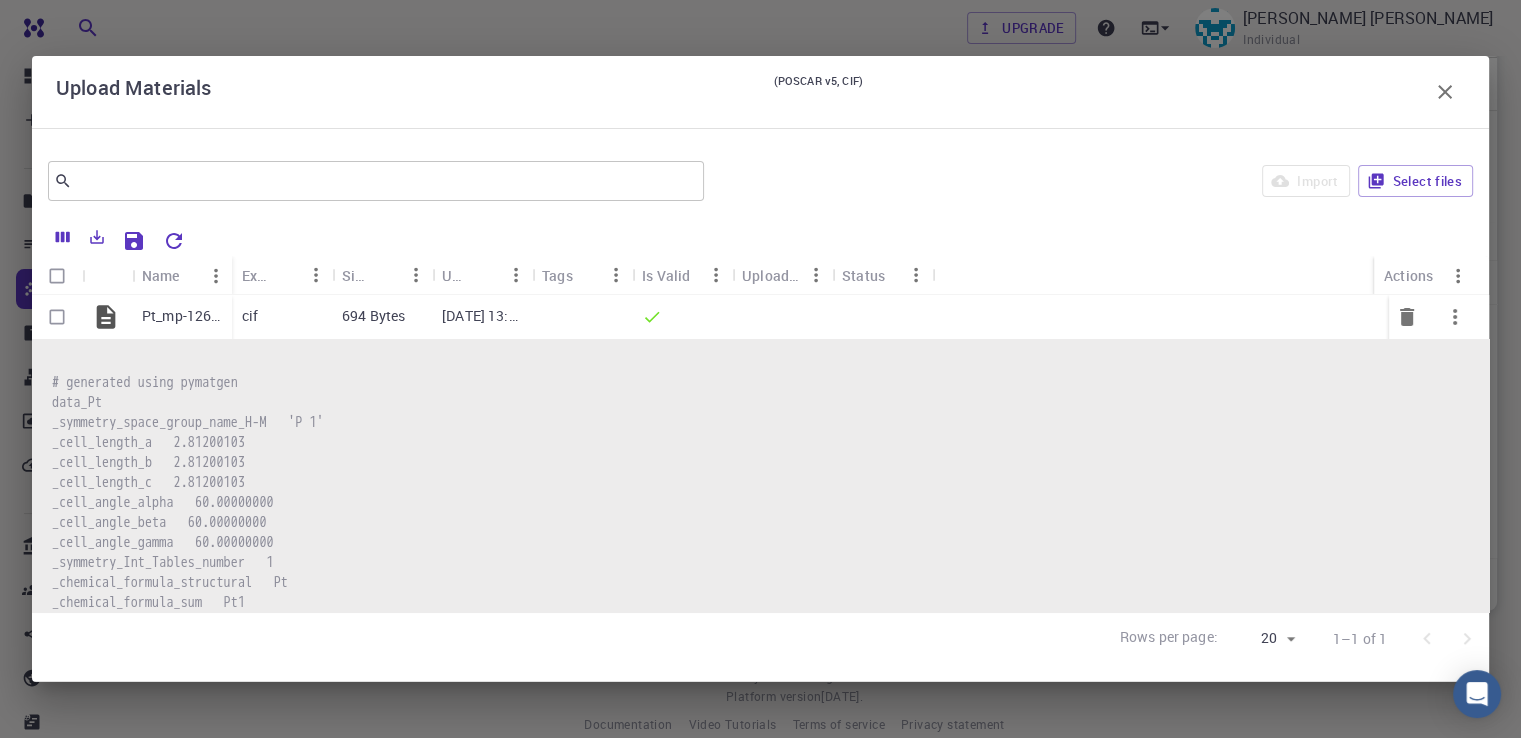 click on "Pt_mp-126_computed.cif" at bounding box center [182, 316] 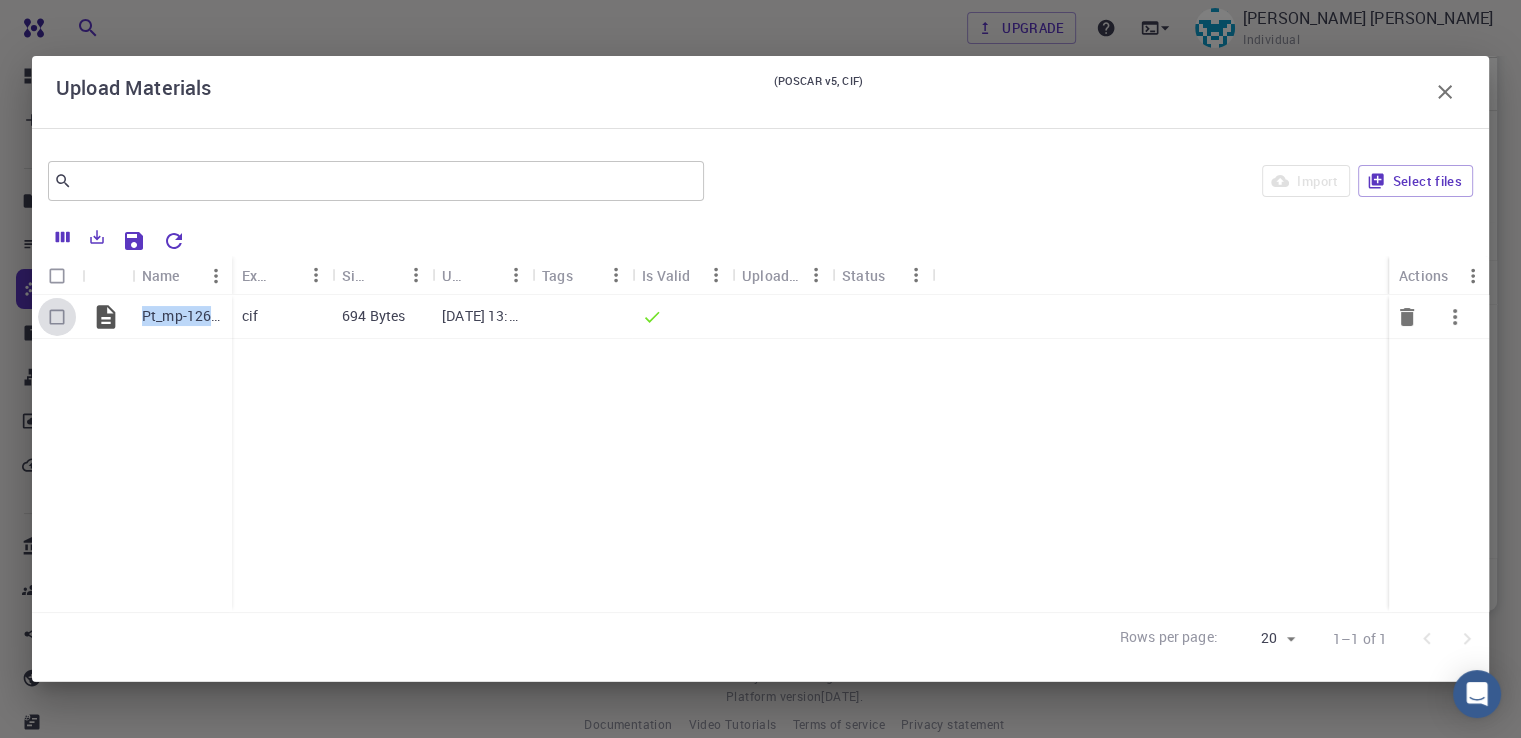 click at bounding box center (57, 317) 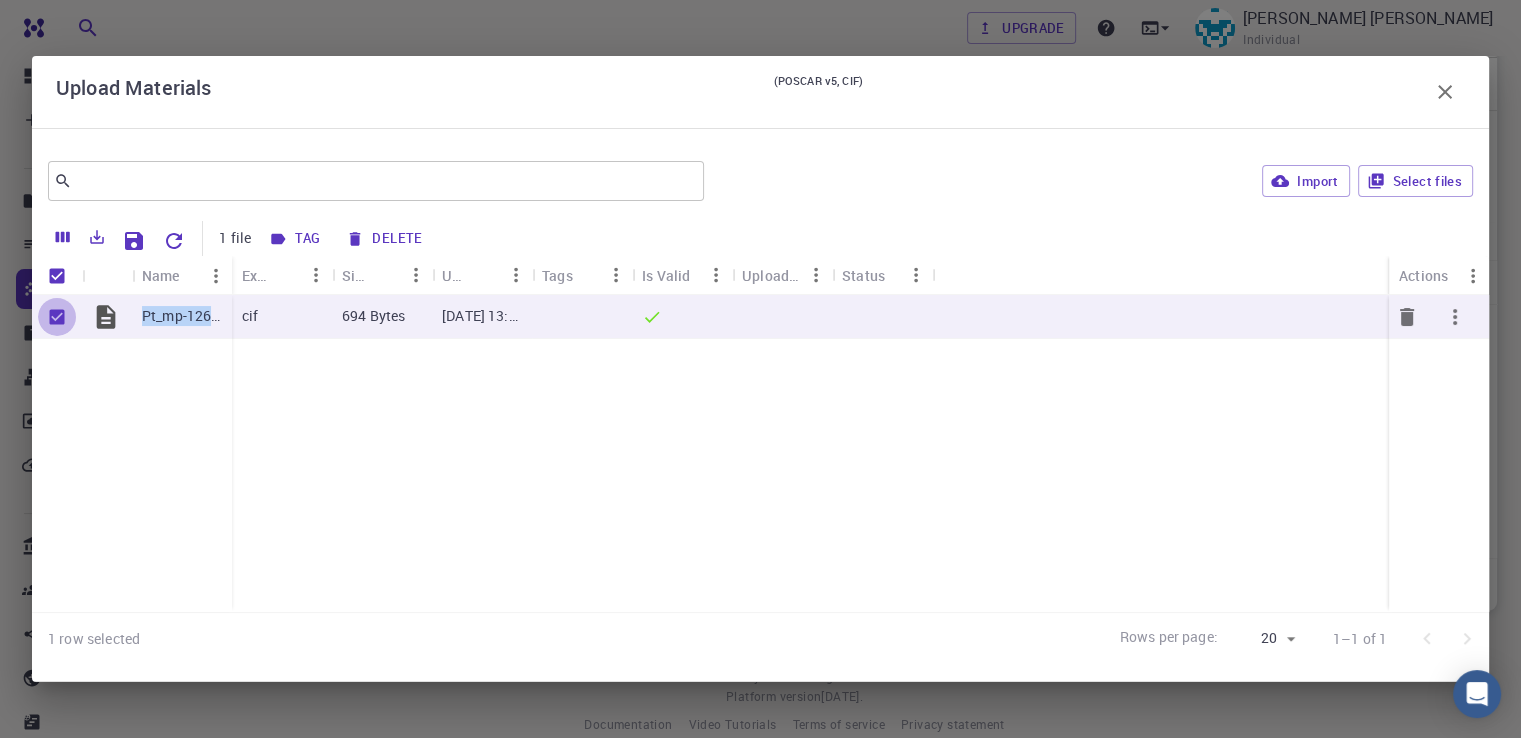 click at bounding box center (57, 317) 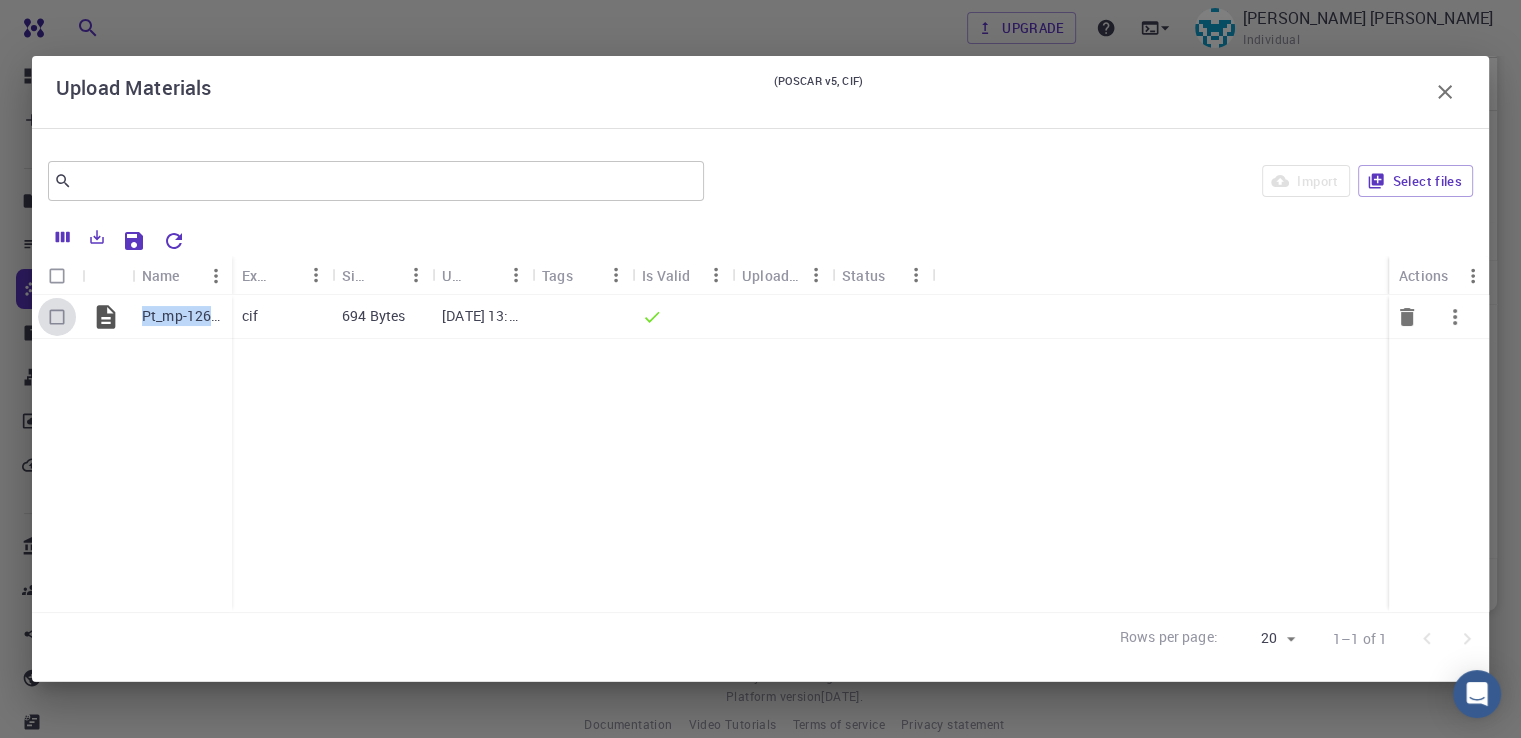 click at bounding box center [57, 317] 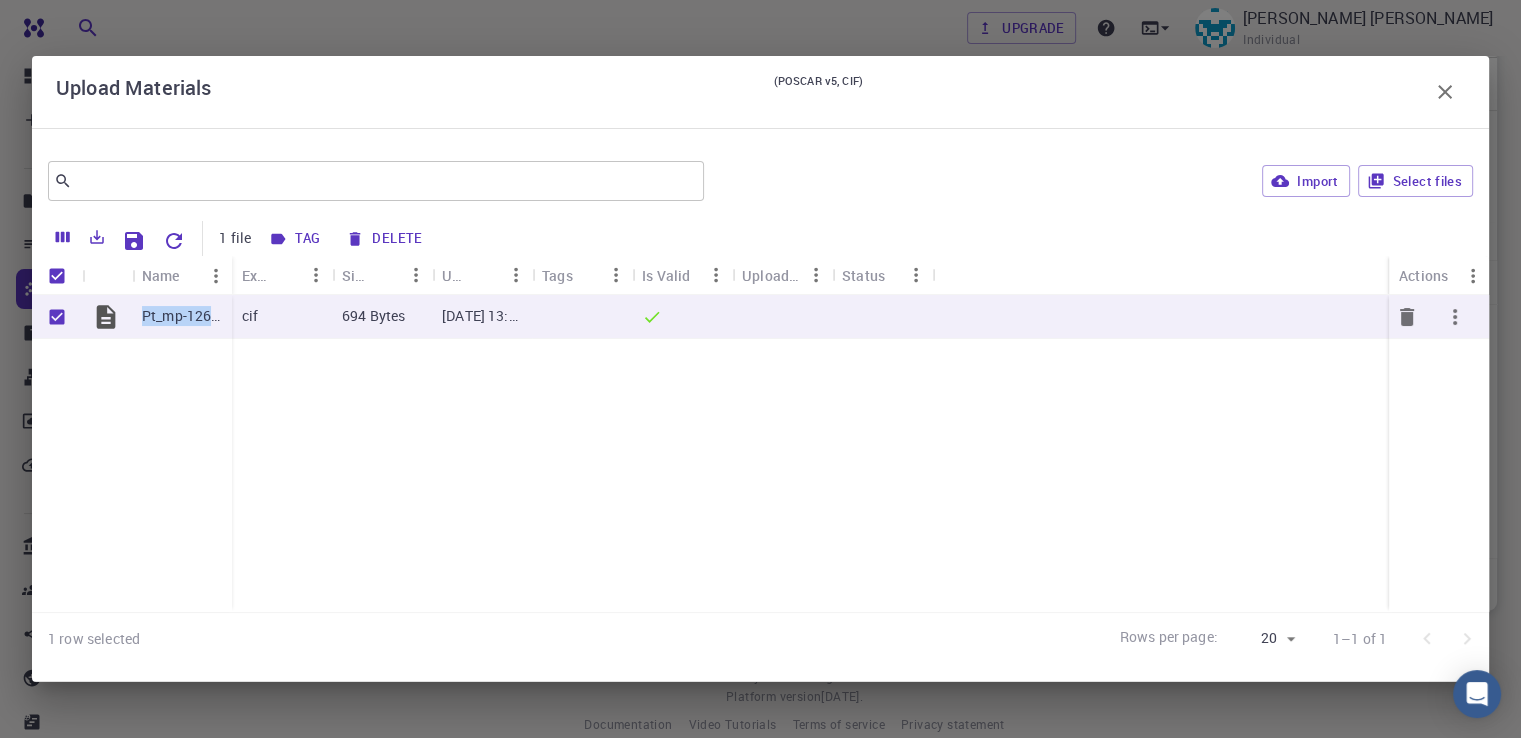 click on "Pt_mp-126_computed.cif" at bounding box center [182, 316] 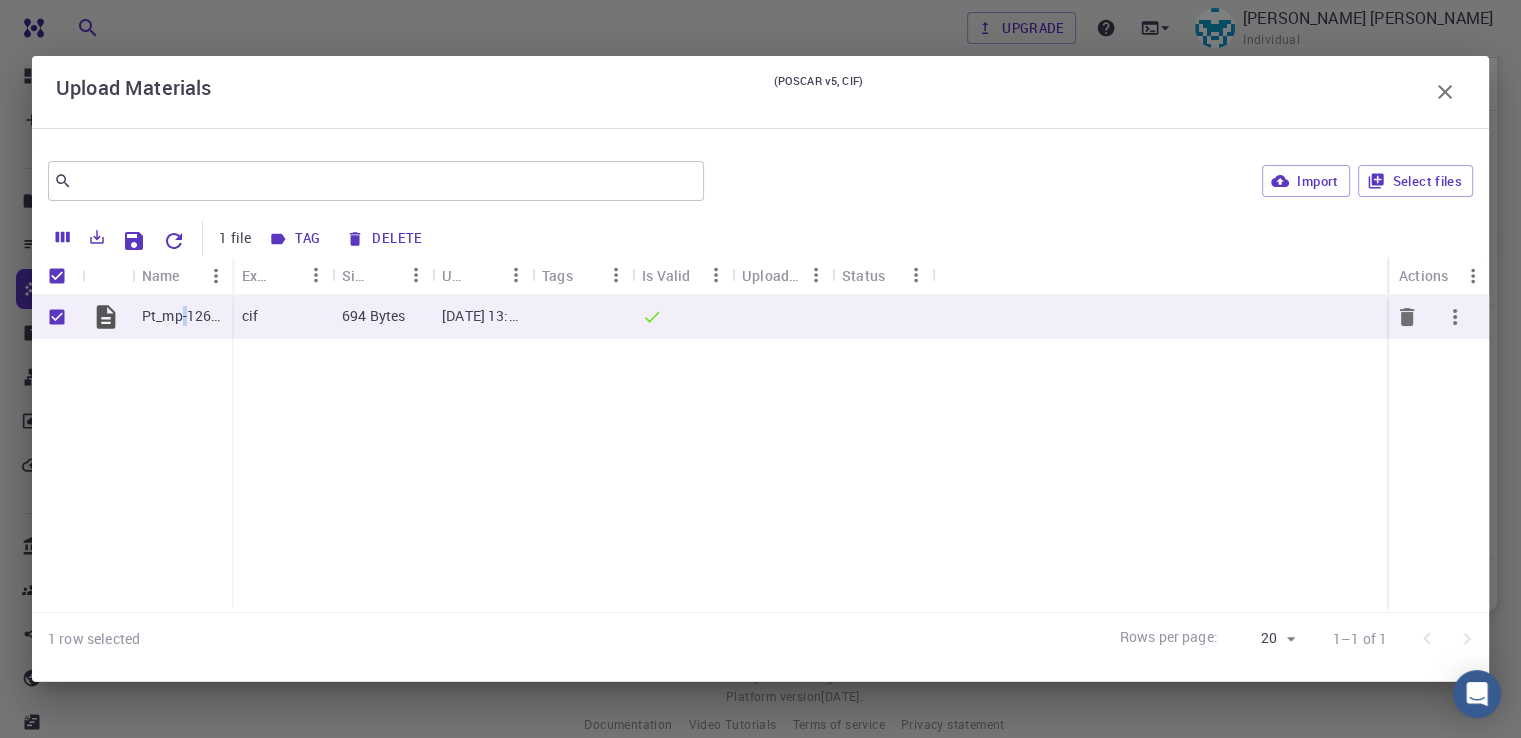 click on "Pt_mp-126_computed.cif" at bounding box center (182, 316) 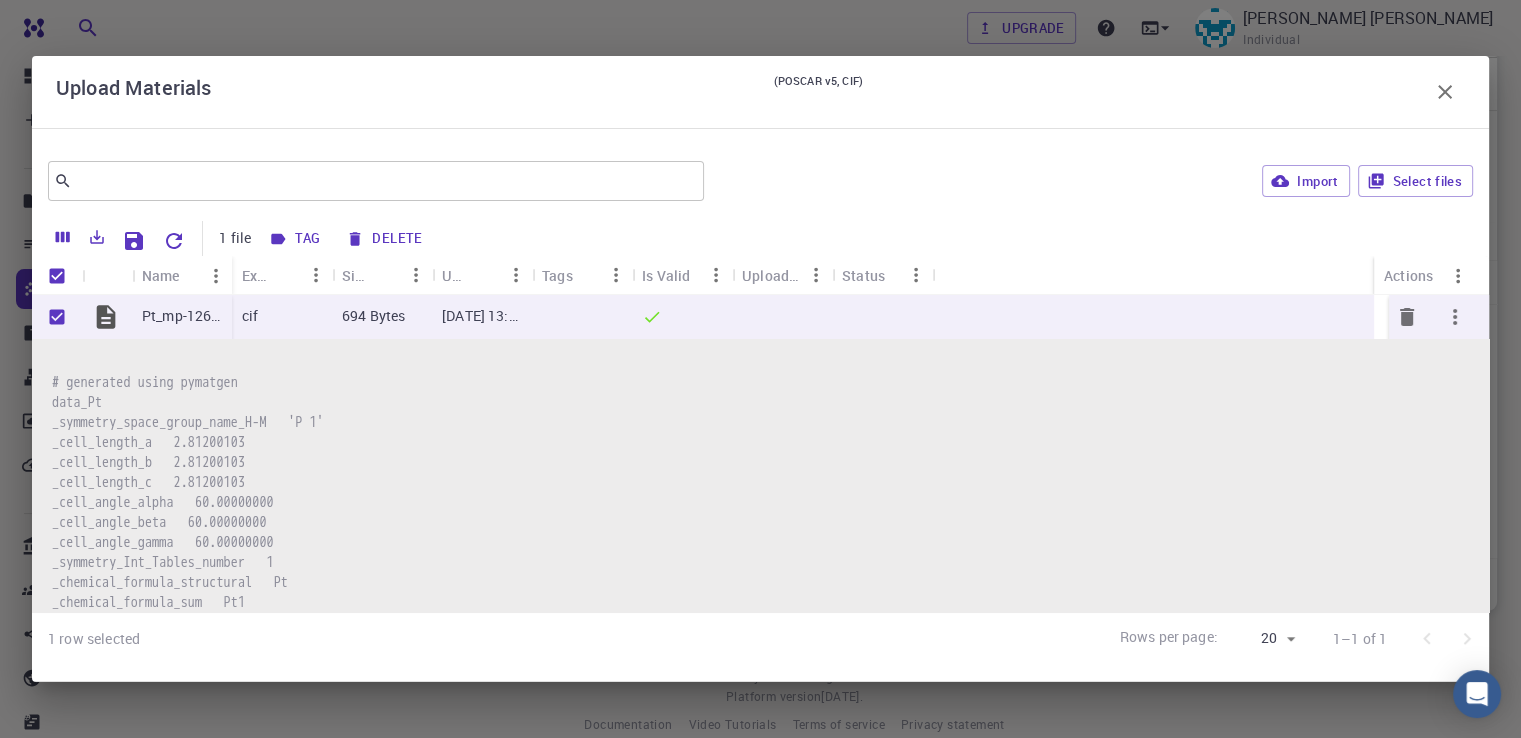 click on "Pt_mp-126_computed.cif" at bounding box center (182, 316) 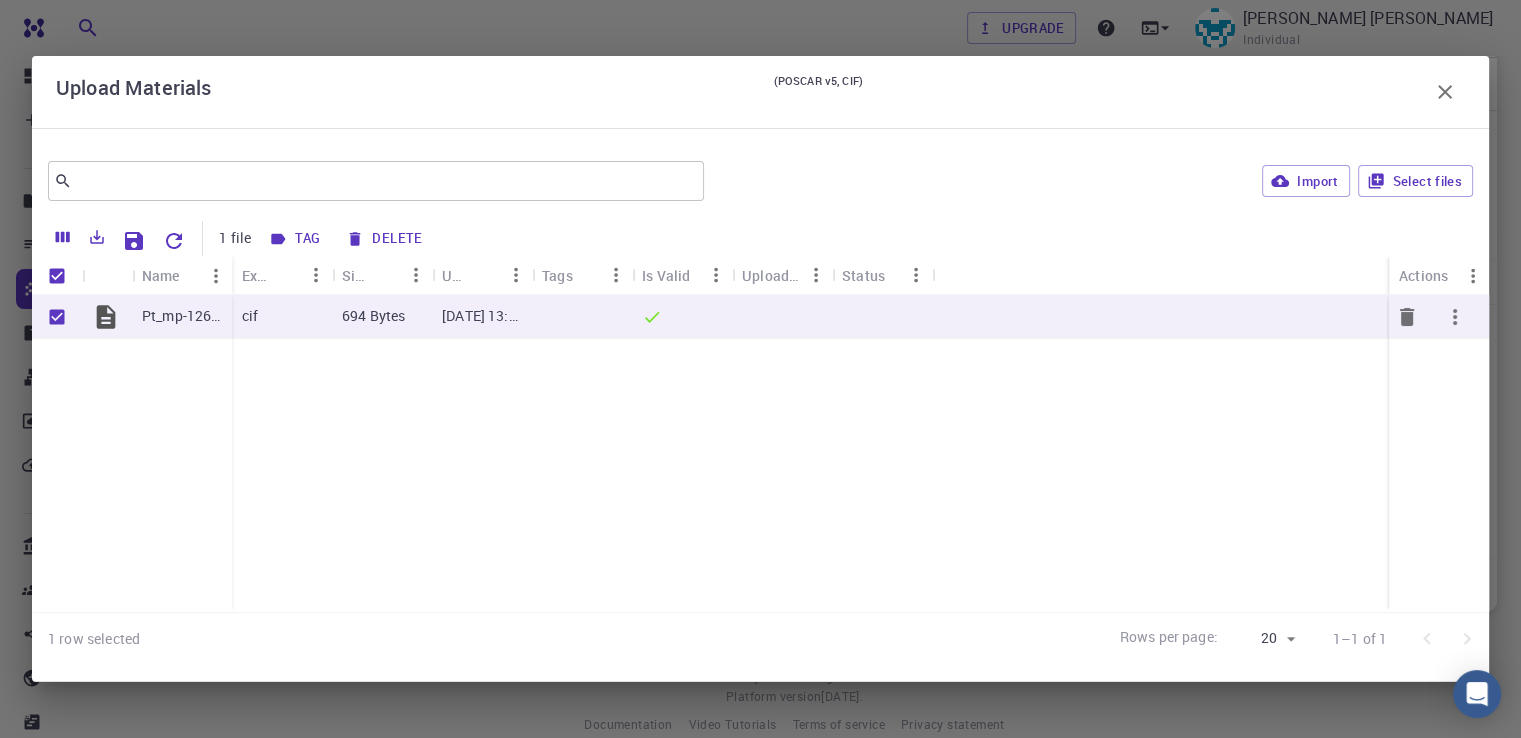 click on "Pt_mp-126_computed.cif" at bounding box center [182, 316] 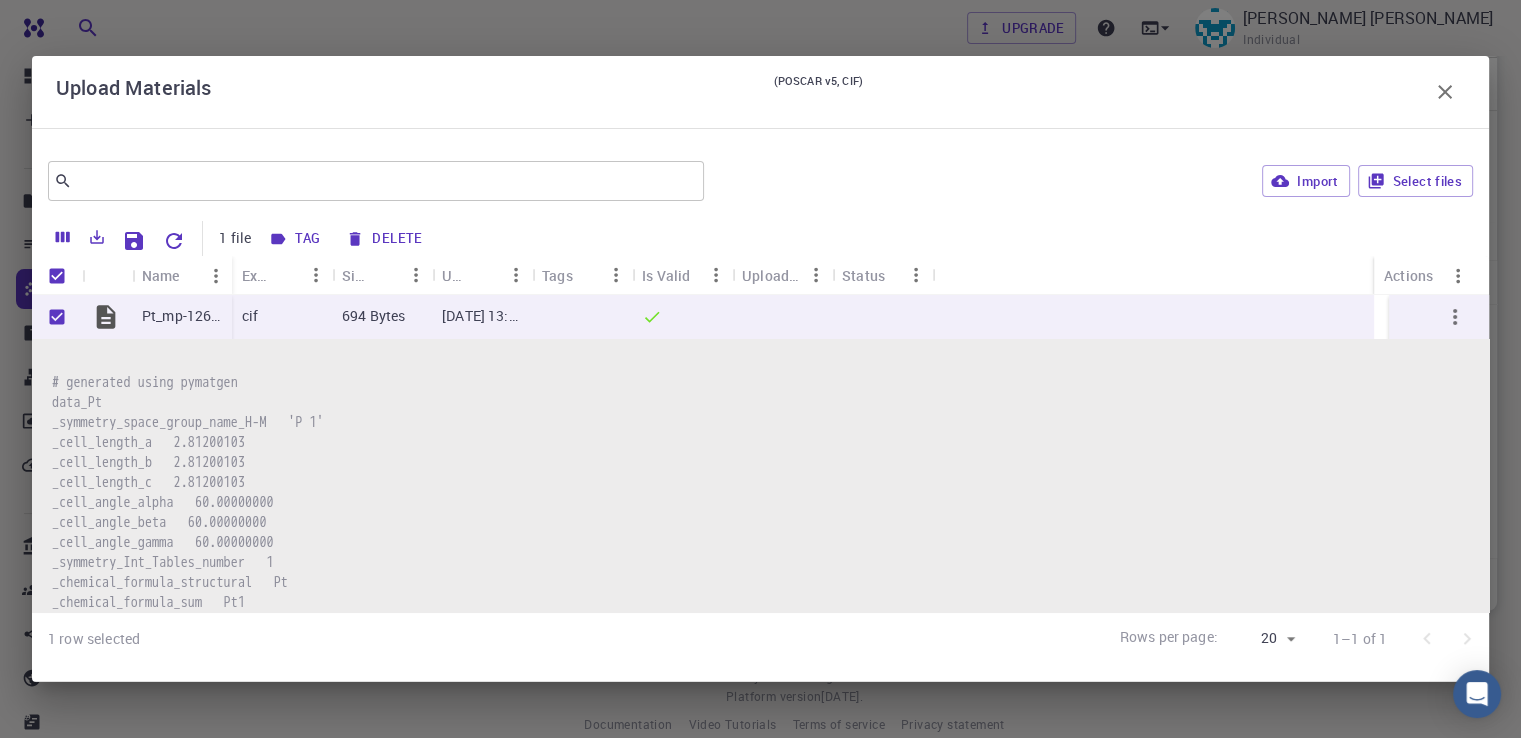 click on "# generated using pymatgen
data_Pt
_symmetry_space_group_name_H-M   'P 1'
_cell_length_a   2.81200103
_cell_length_b   2.81200103
_cell_length_c   2.81200103
_cell_angle_alpha   60.00000000
_cell_angle_beta   60.00000000
_cell_angle_gamma   60.00000000
_symmetry_Int_Tables_number   1
_chemical_formula_structural   Pt
_chemical_formula_sum   Pt1
_cell_volume   15.72285576
_cell_formula_units_Z   1
loop_
_symmetry_equiv_pos_site_id
_symmetry_equiv_pos_as_xyz
1  'x, y, z'
loop_
_atom_site_type_symbol
_atom_site_label
_atom_site_symmetry_multiplicity
_atom_site_fract_x
_atom_site_fract_y
_atom_site_fract_z
_atom_site_occupancy
Pt  Pt0  1  0.00000000  0.00000000  0.00000000  1" at bounding box center [760, 643] 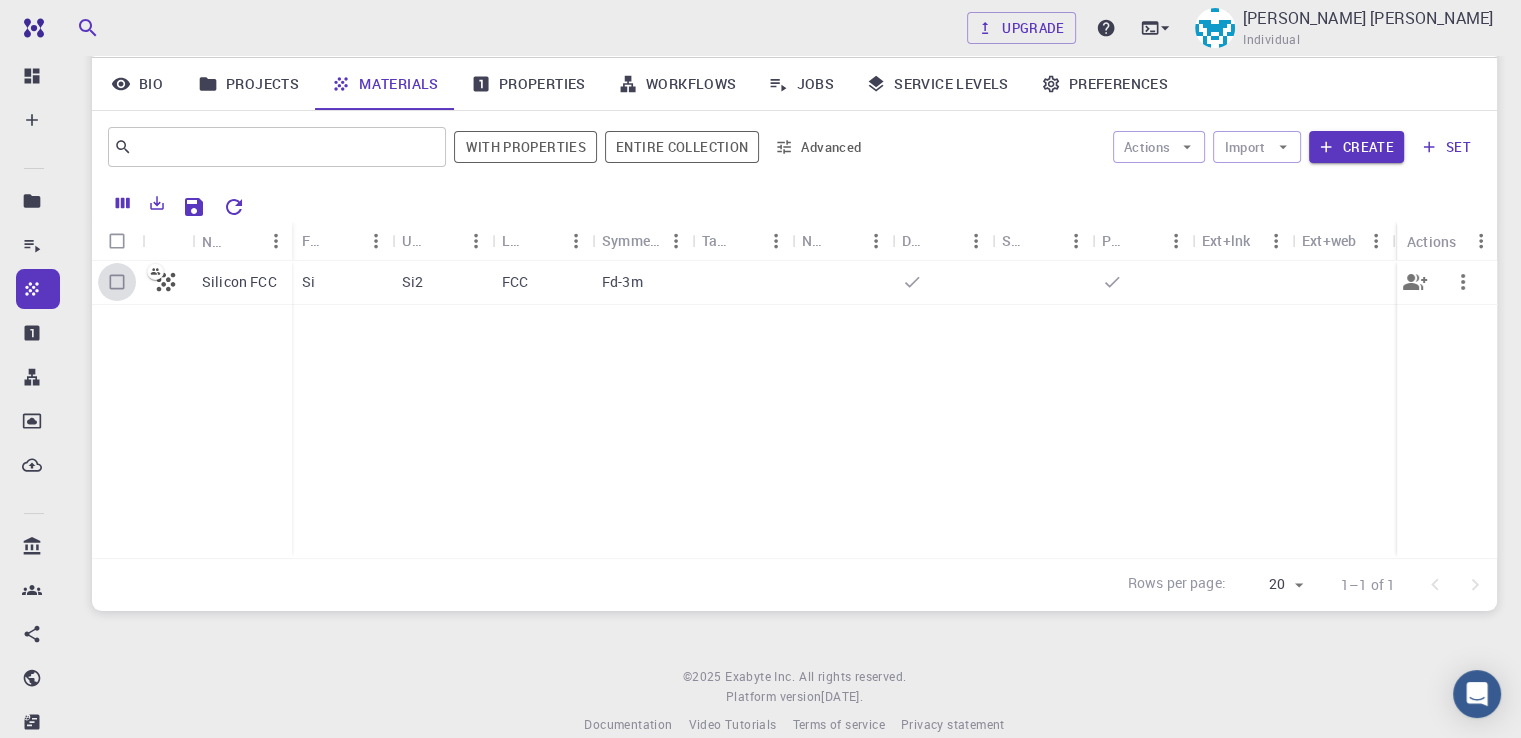 click at bounding box center (117, 282) 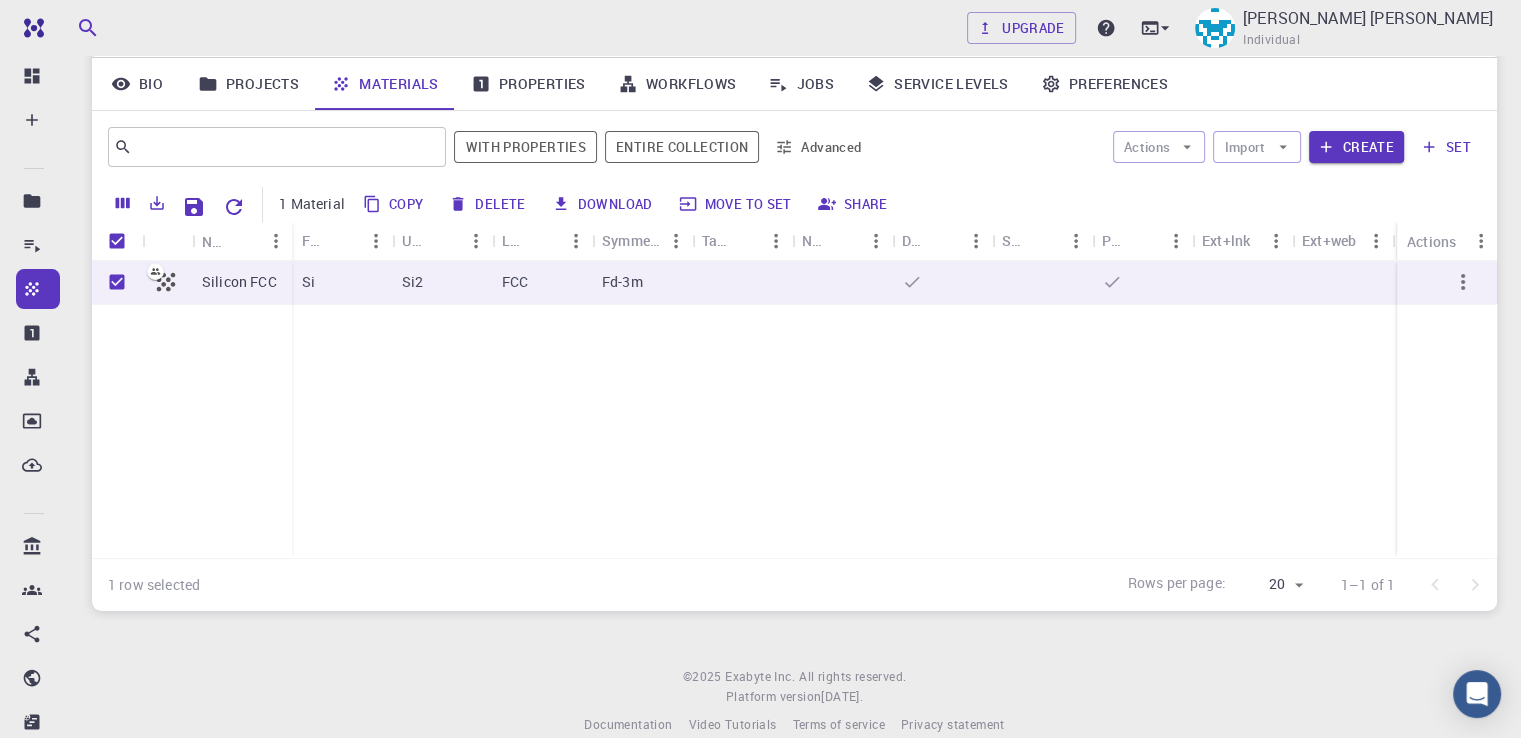 click on "Delete" at bounding box center (488, 204) 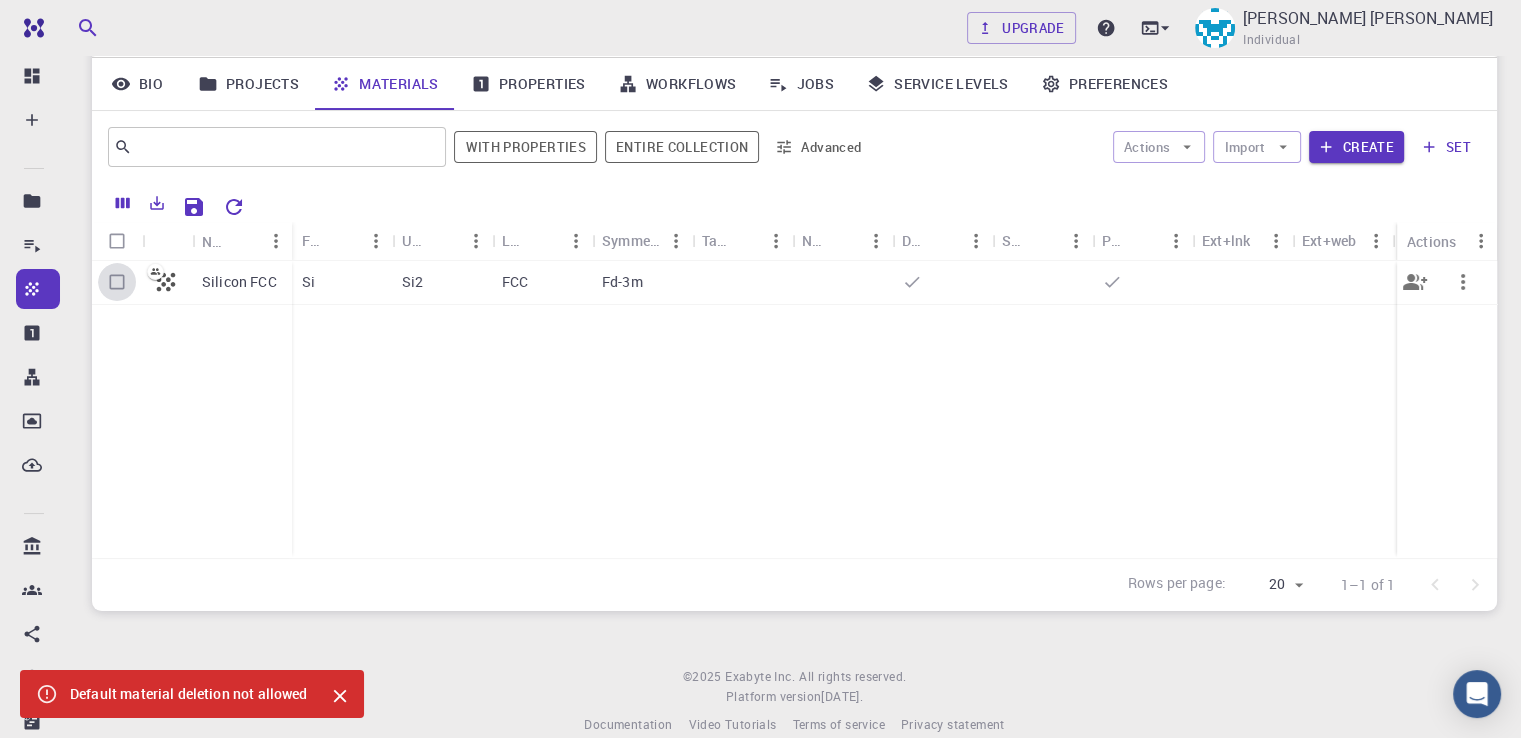 click at bounding box center [117, 282] 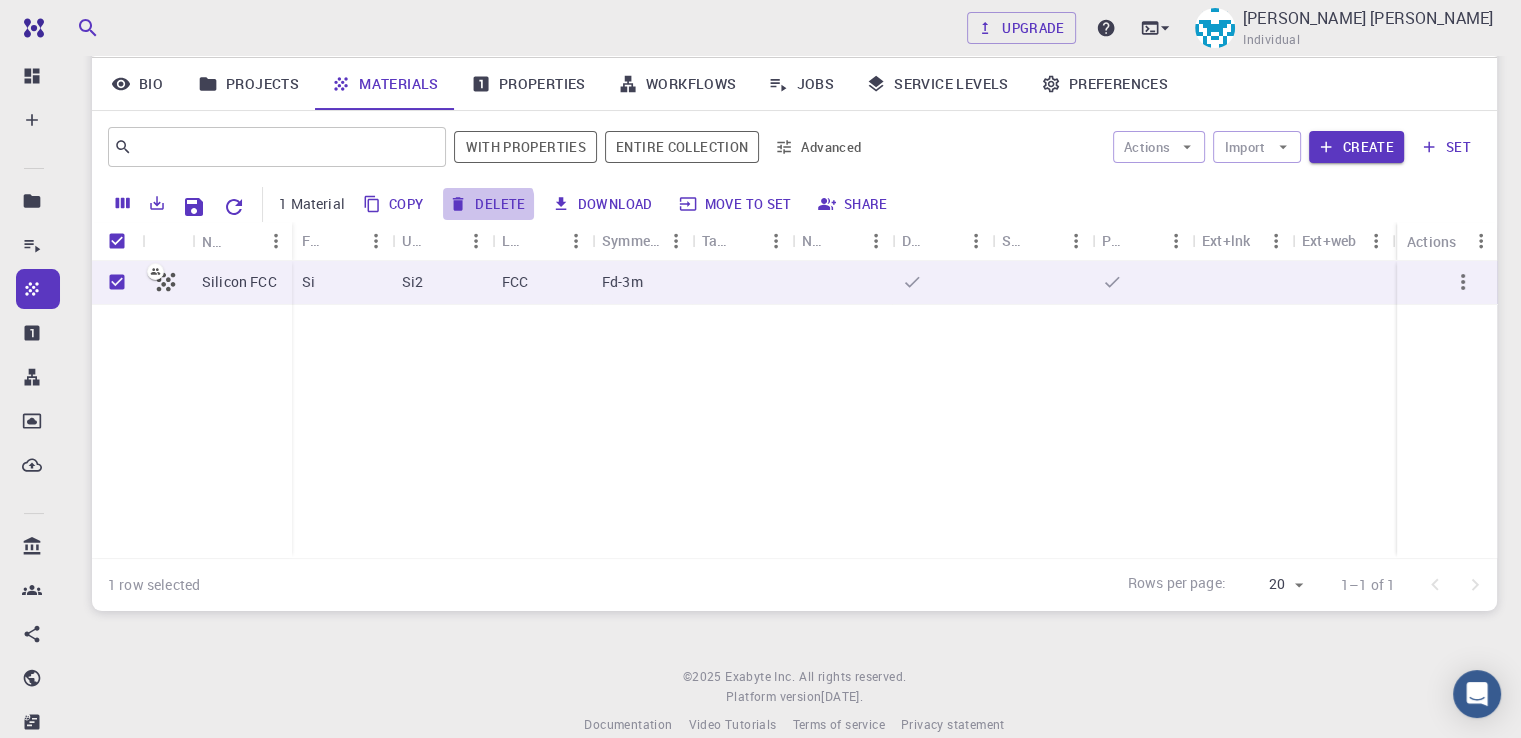 click 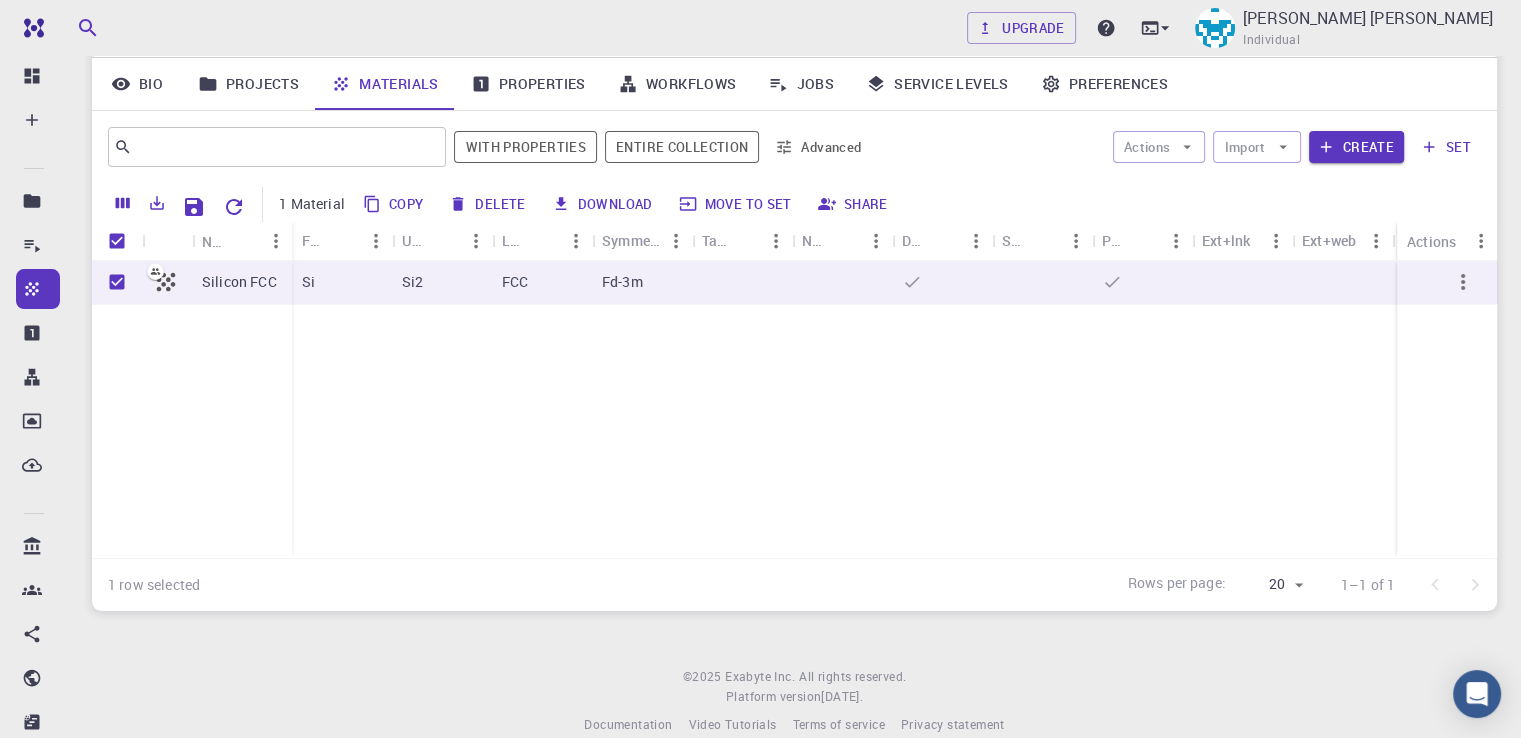 checkbox on "false" 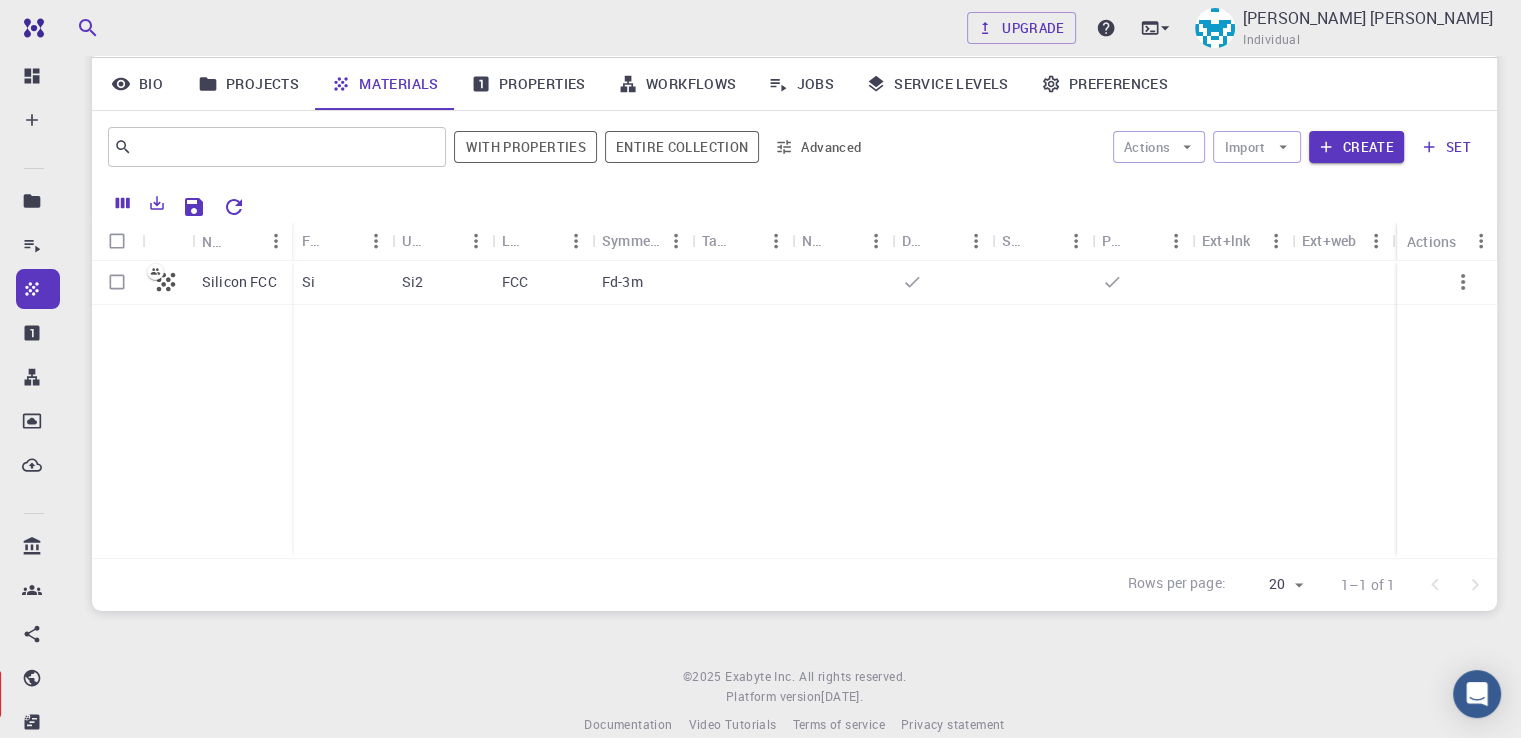 click at bounding box center [868, 204] 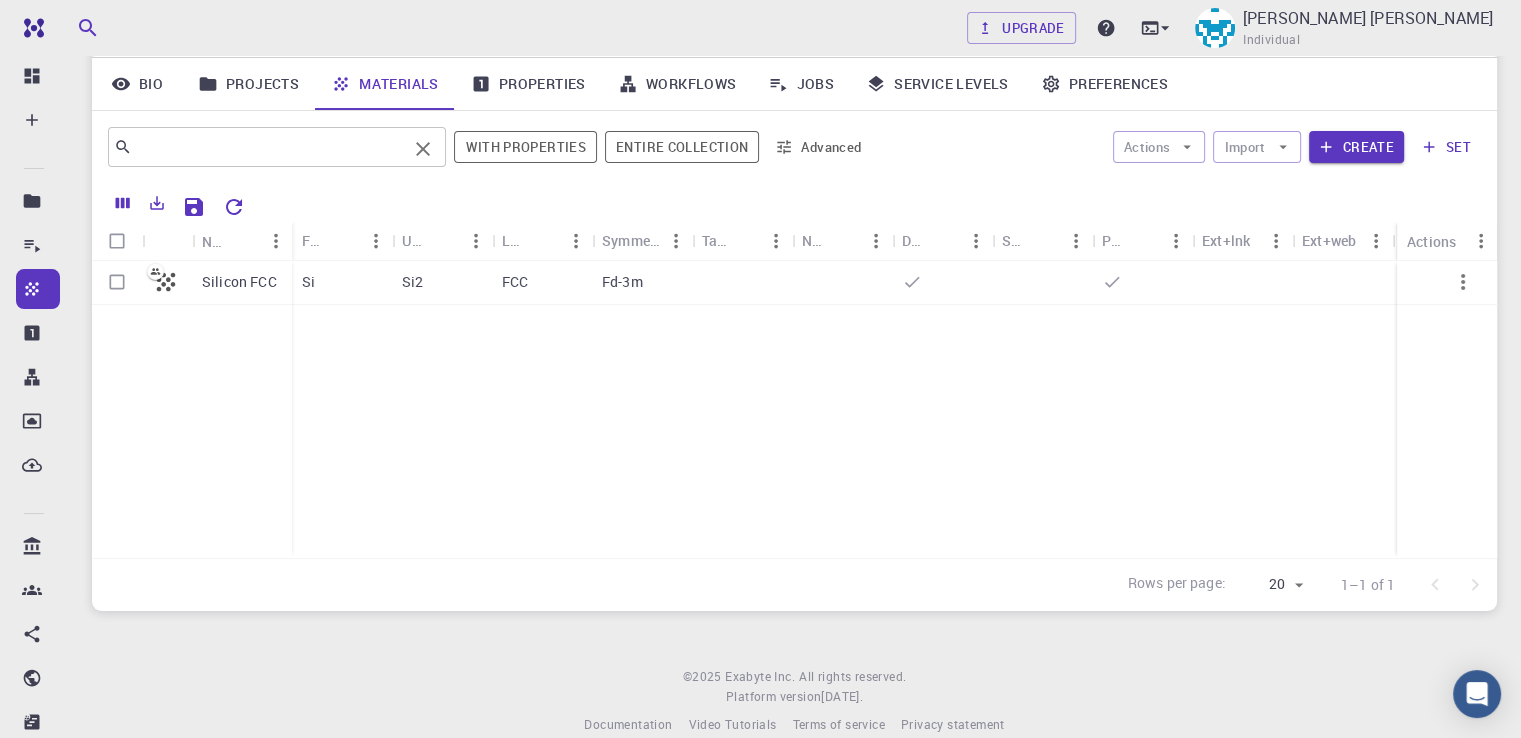 click on "​" at bounding box center (277, 147) 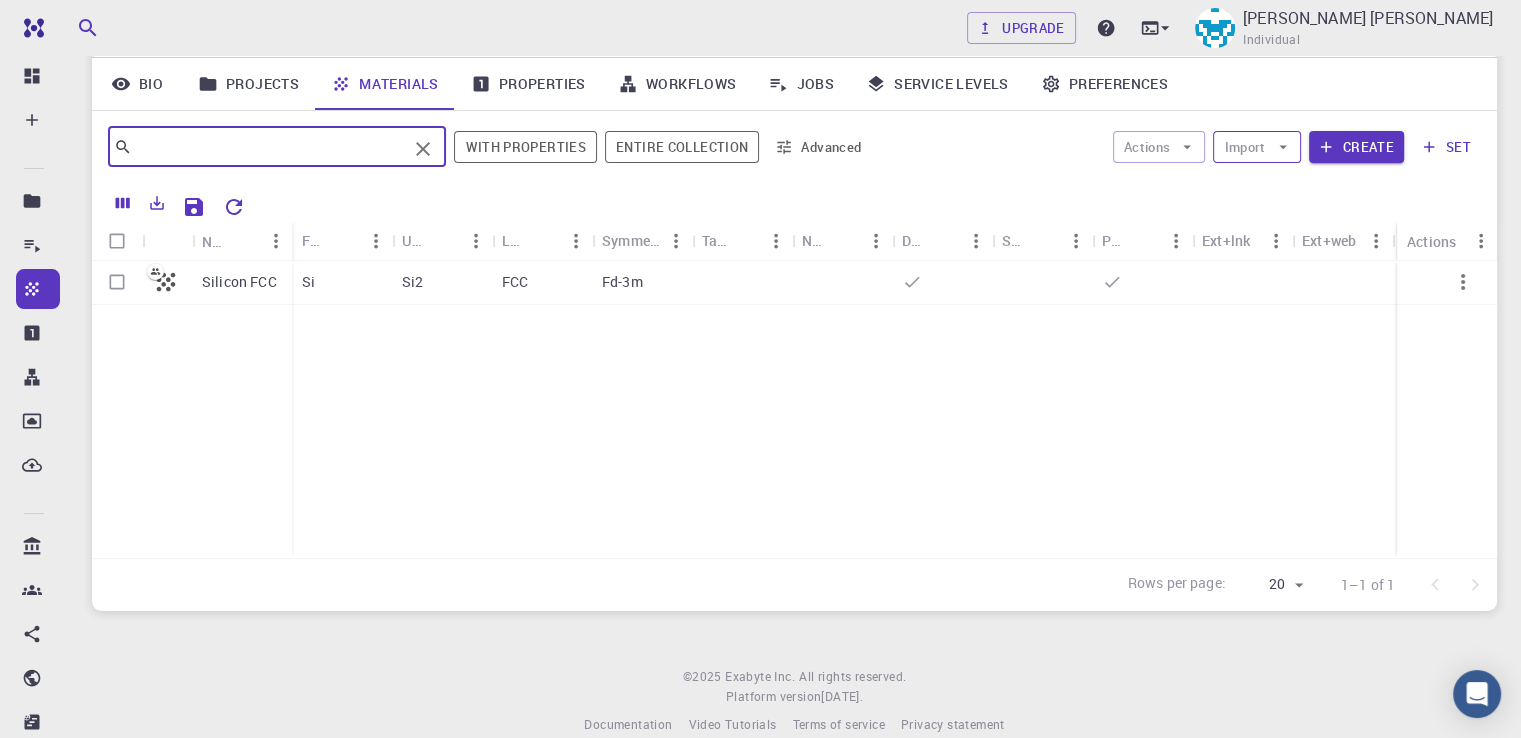 drag, startPoint x: 343, startPoint y: 163, endPoint x: 1258, endPoint y: 147, distance: 915.1399 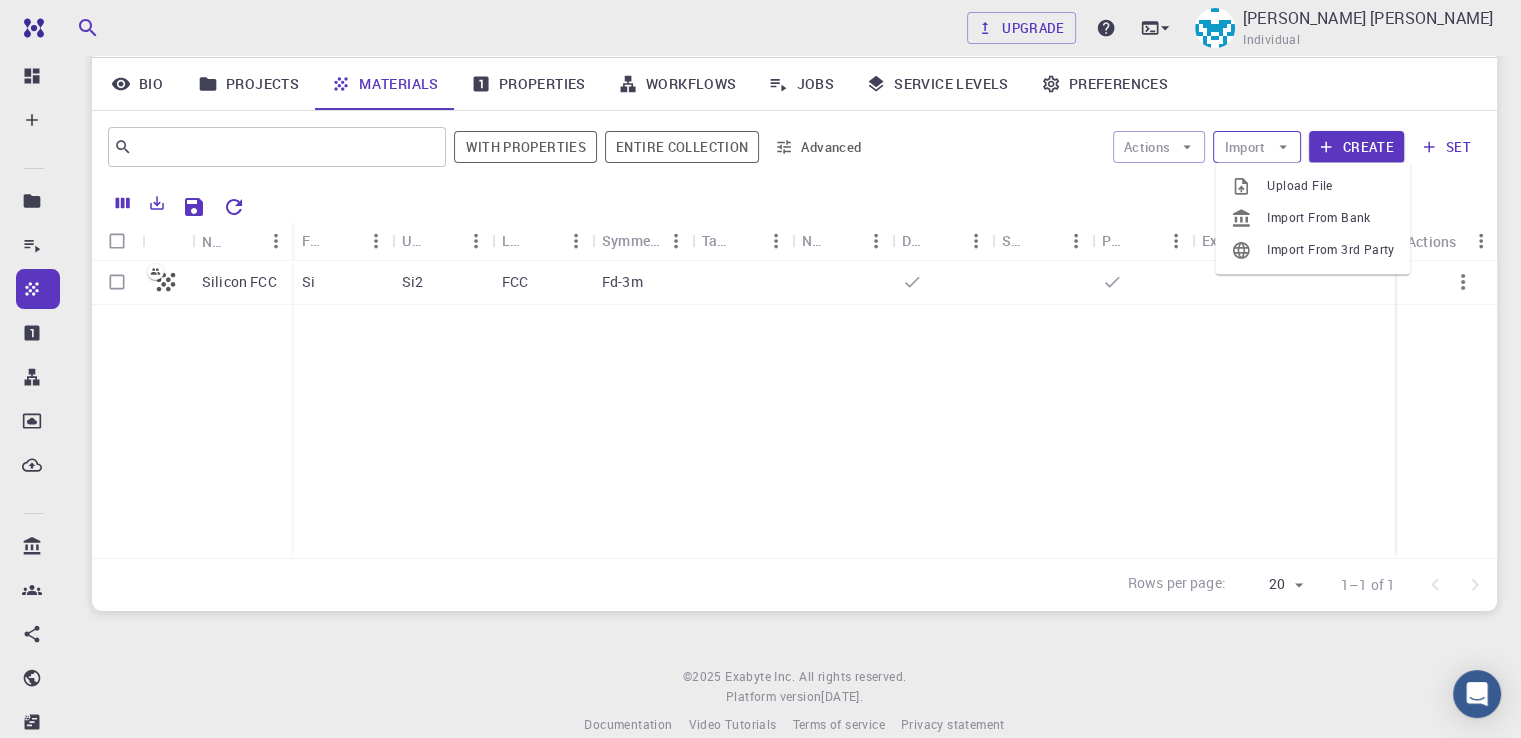 click 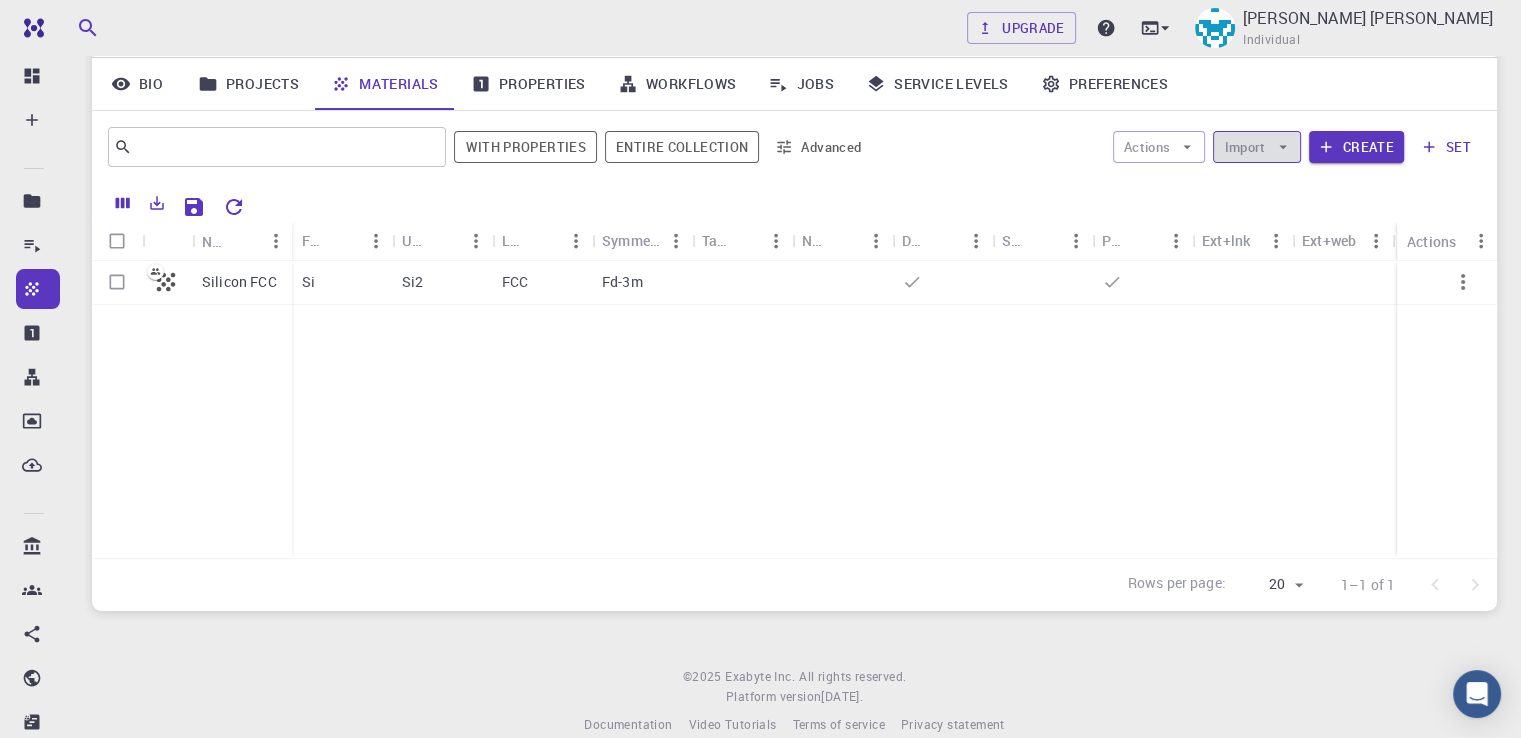 click 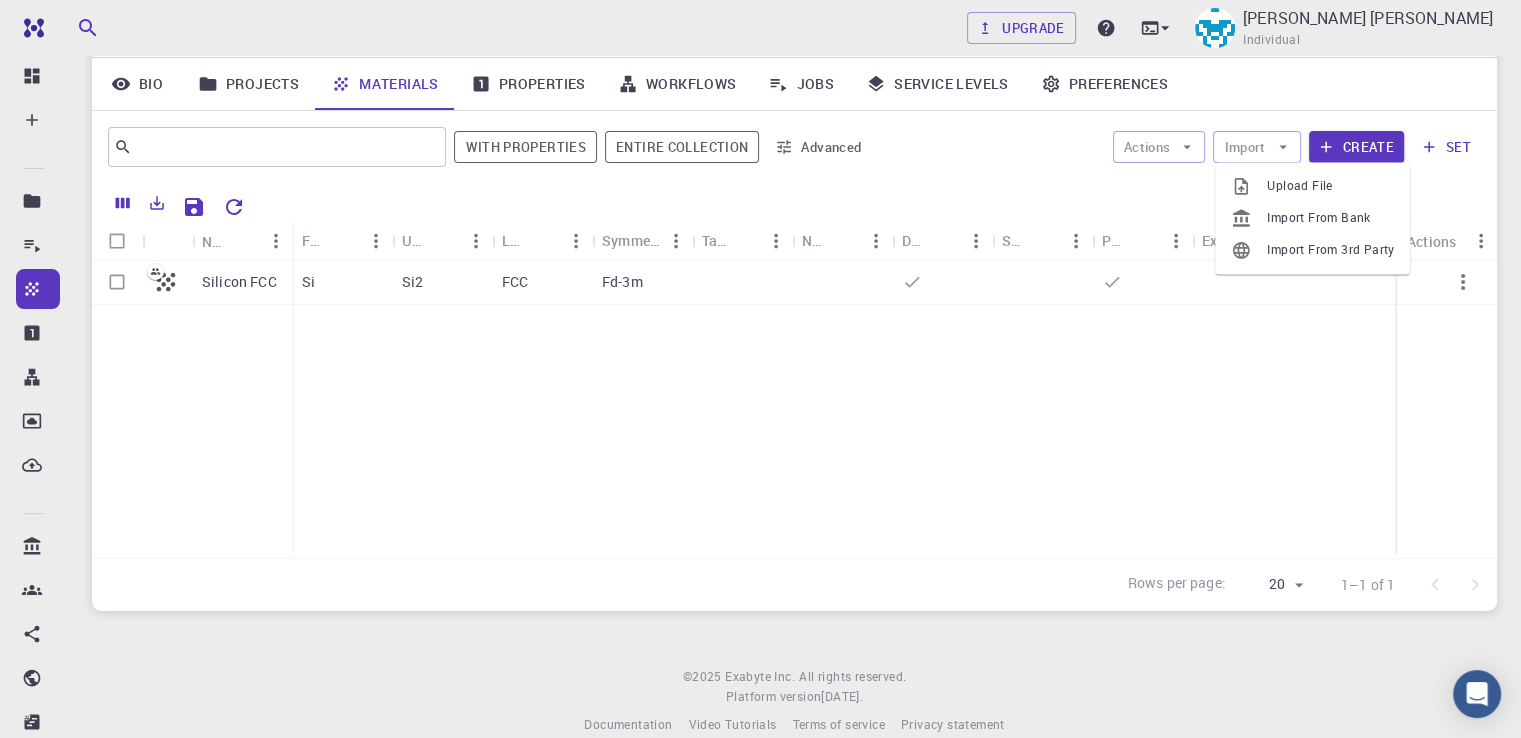 click on "Upload File" at bounding box center [1330, 186] 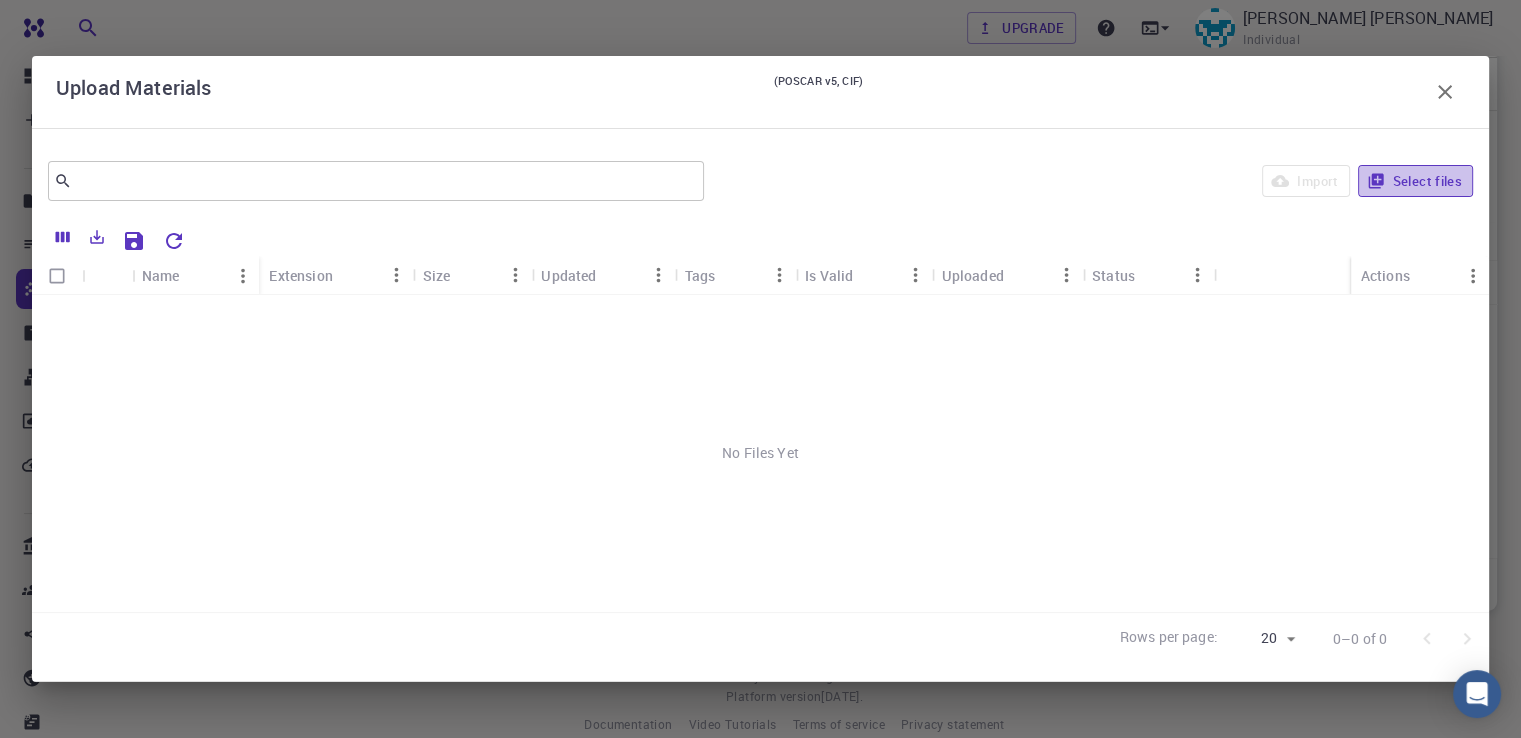 click on "Select files" at bounding box center [1415, 181] 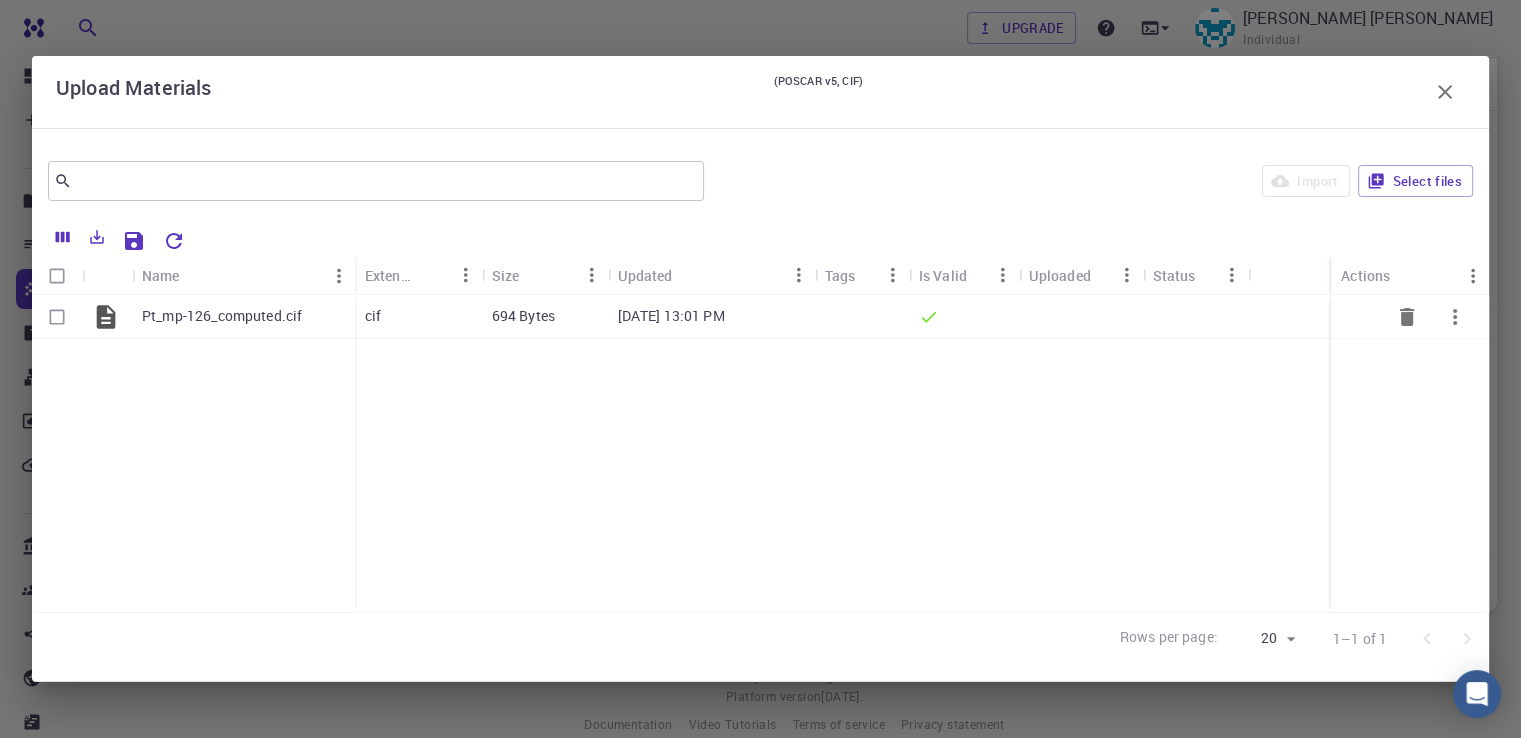 click on "Pt_mp-126_computed.cif" at bounding box center [222, 316] 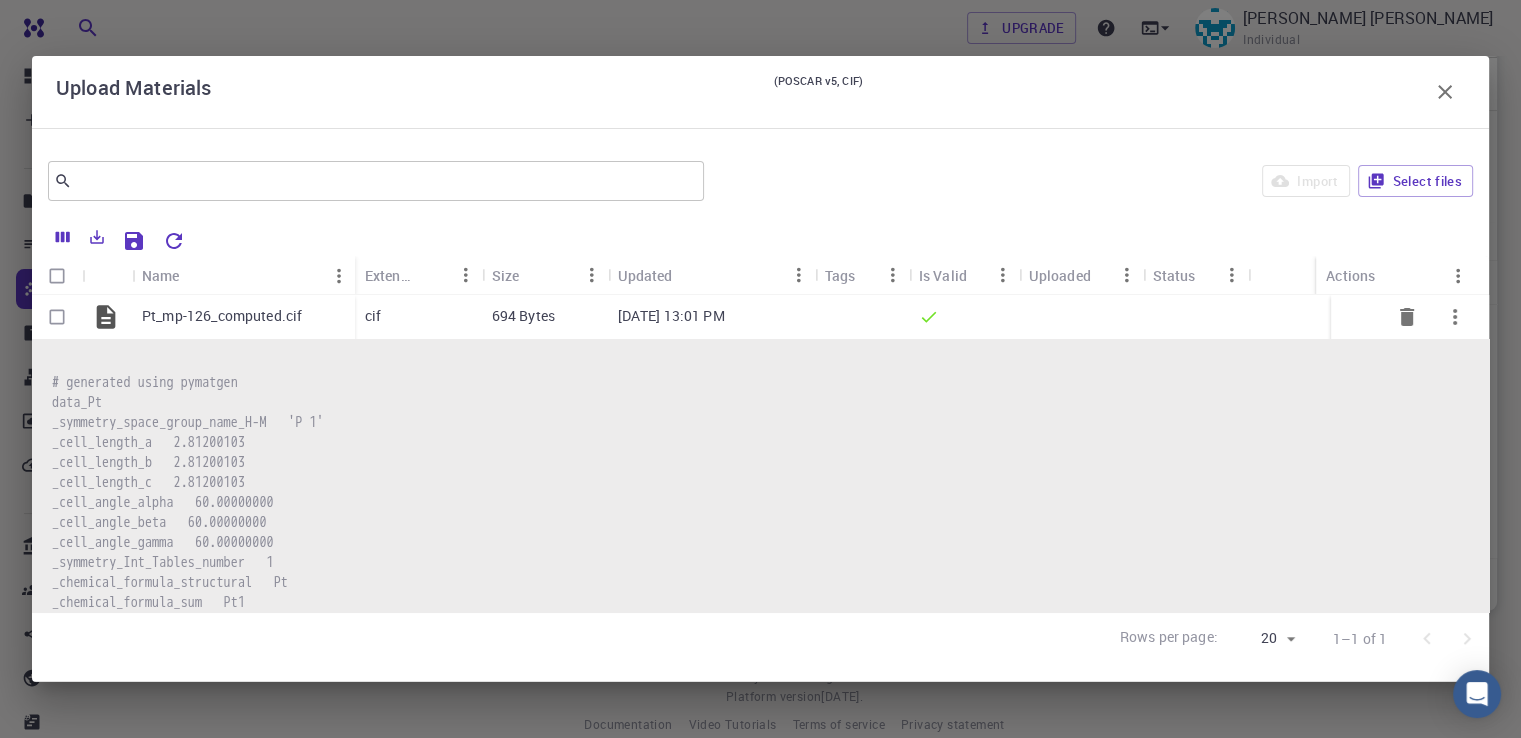 click 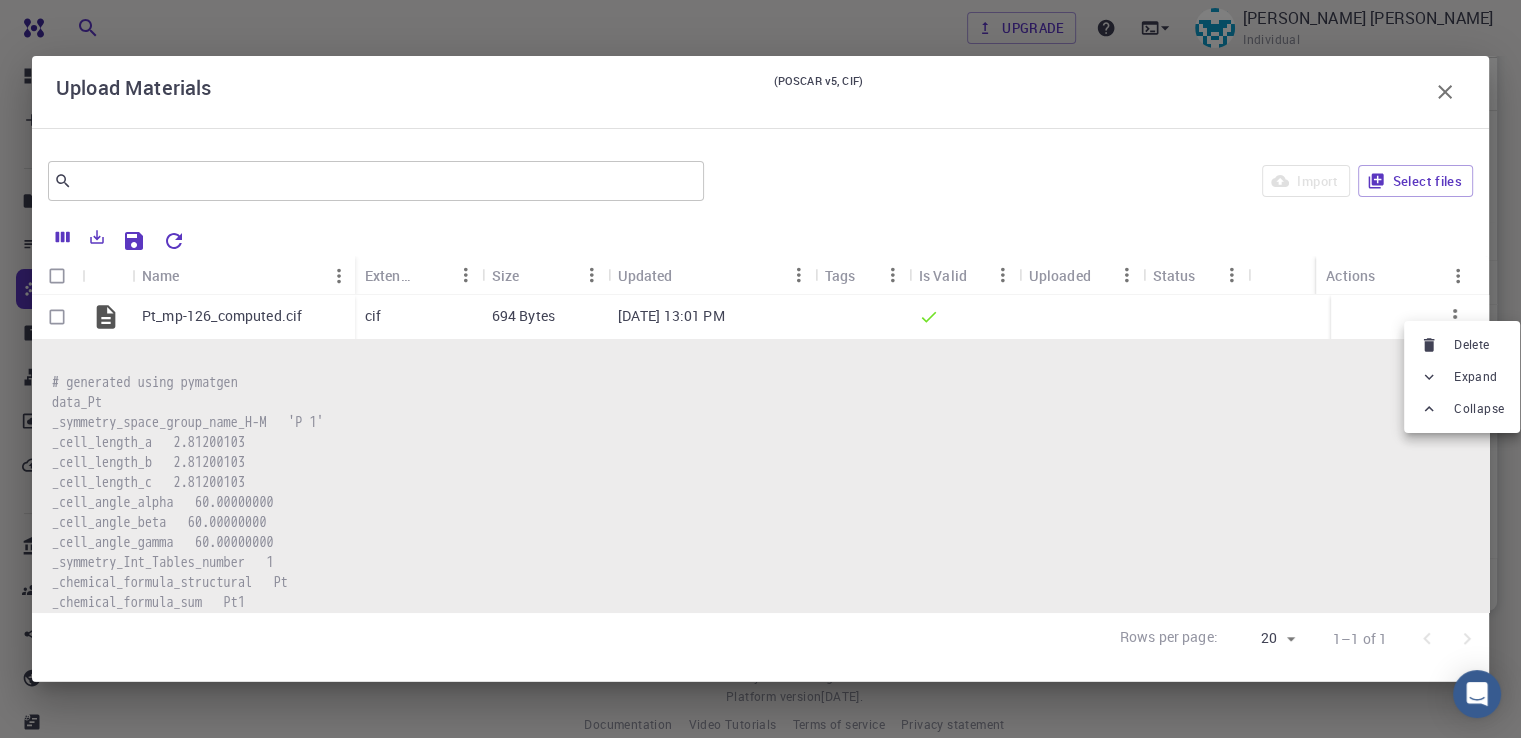 click at bounding box center (760, 369) 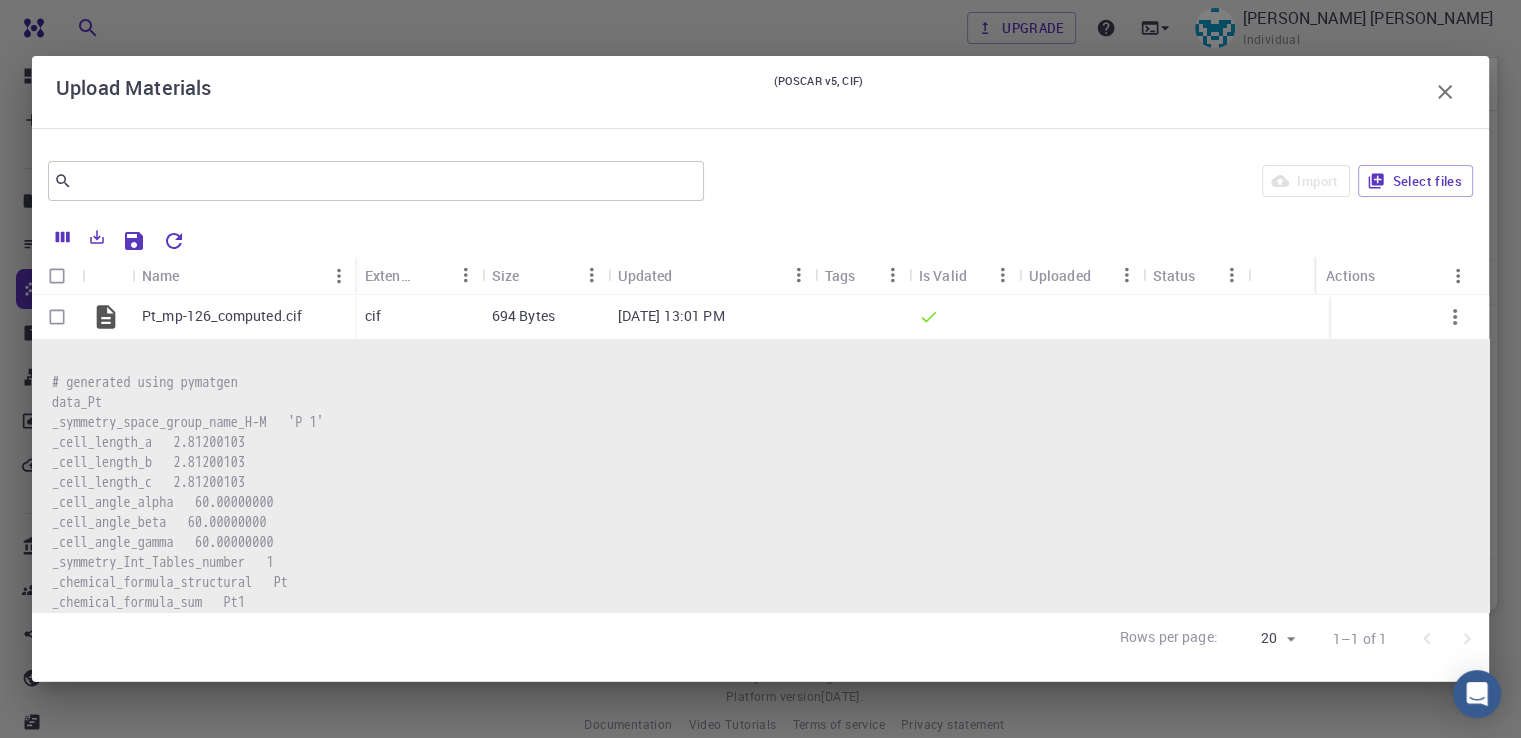 click 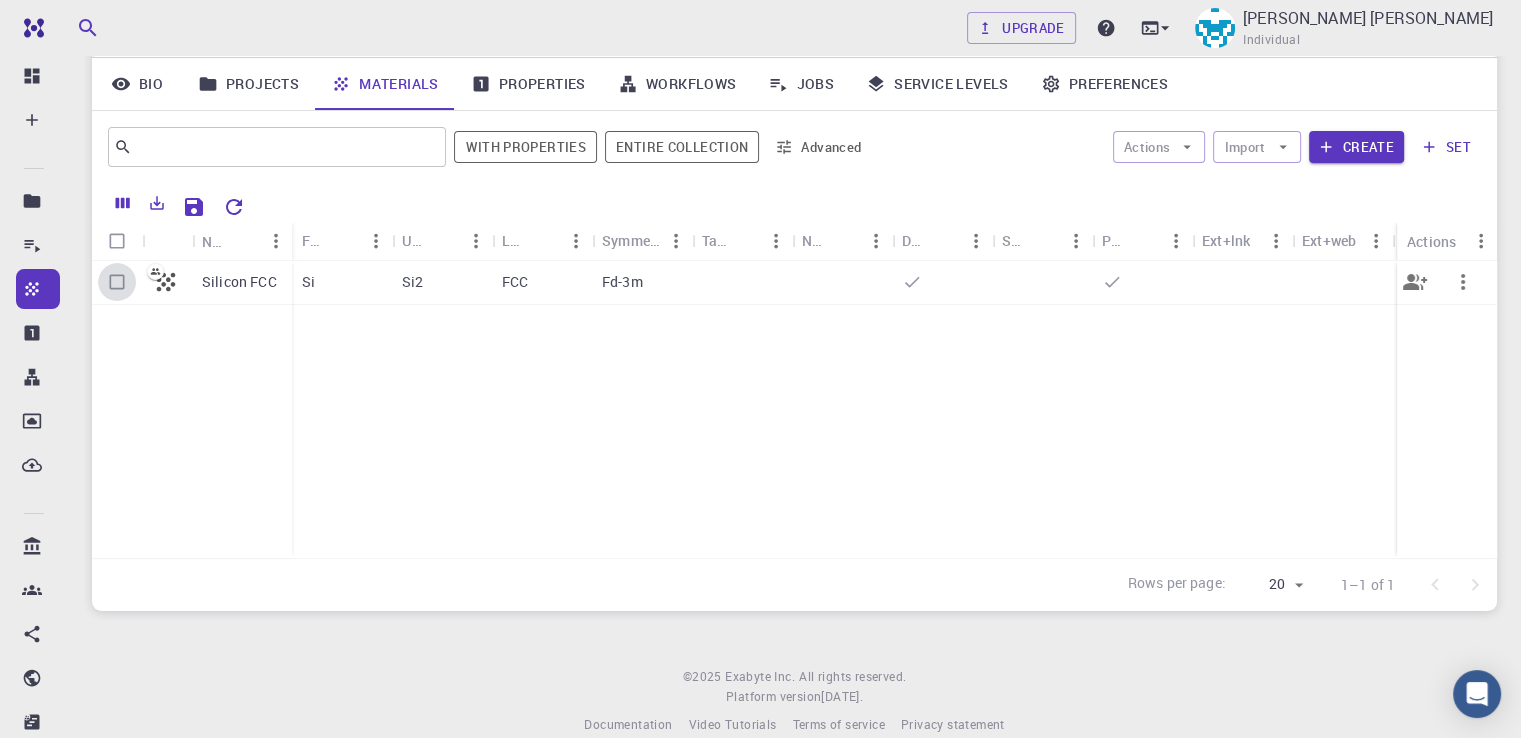 click at bounding box center (117, 282) 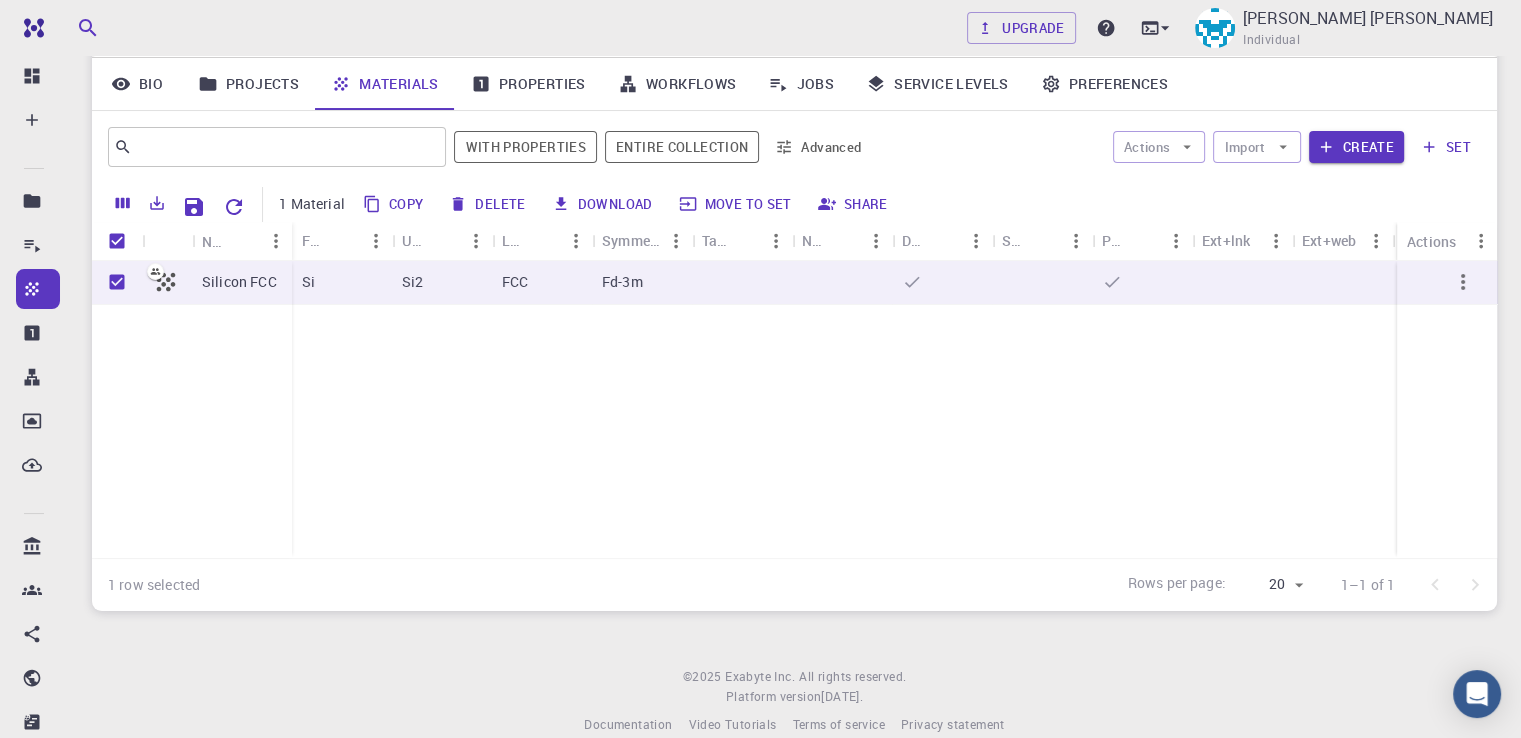 click on "Delete" at bounding box center [488, 204] 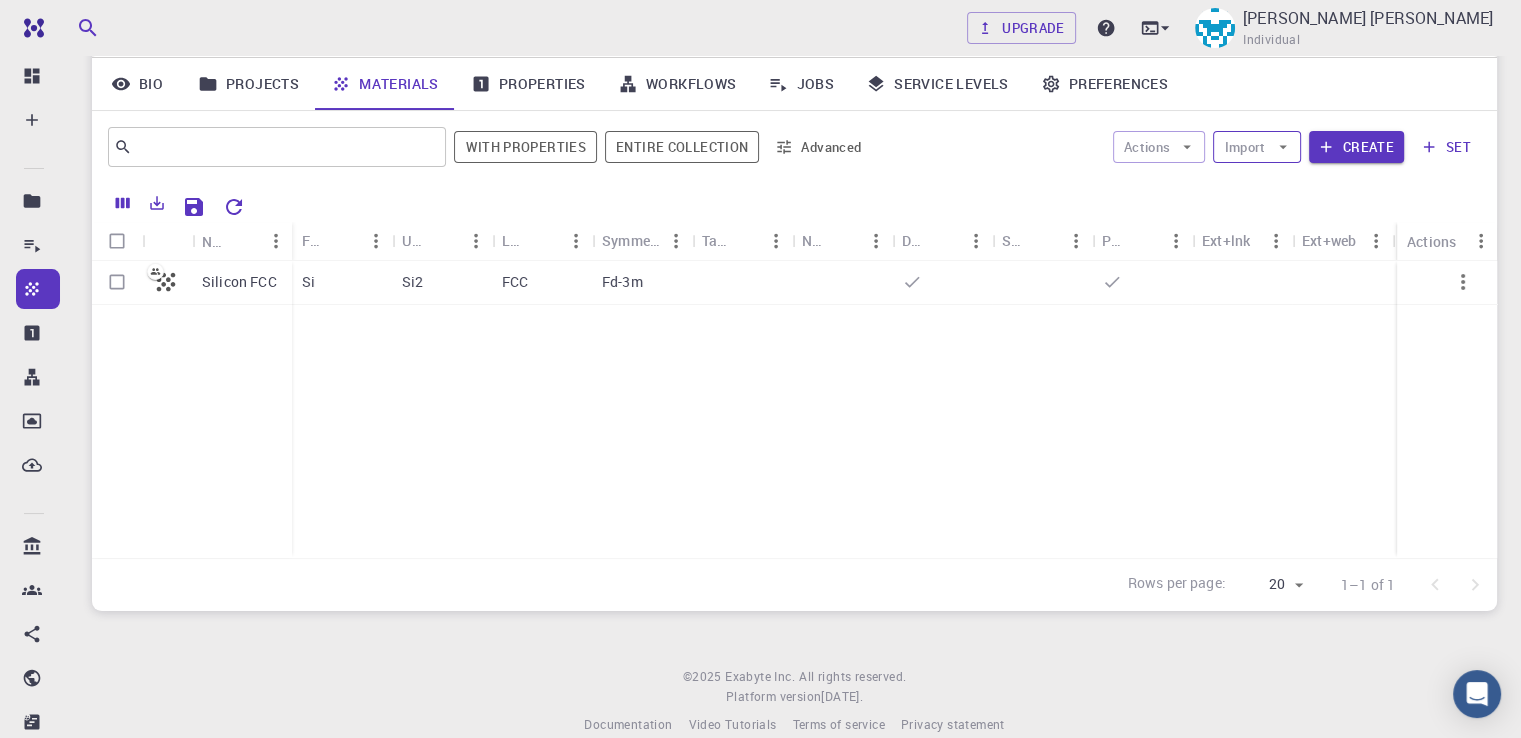 click on "Import" at bounding box center [1256, 147] 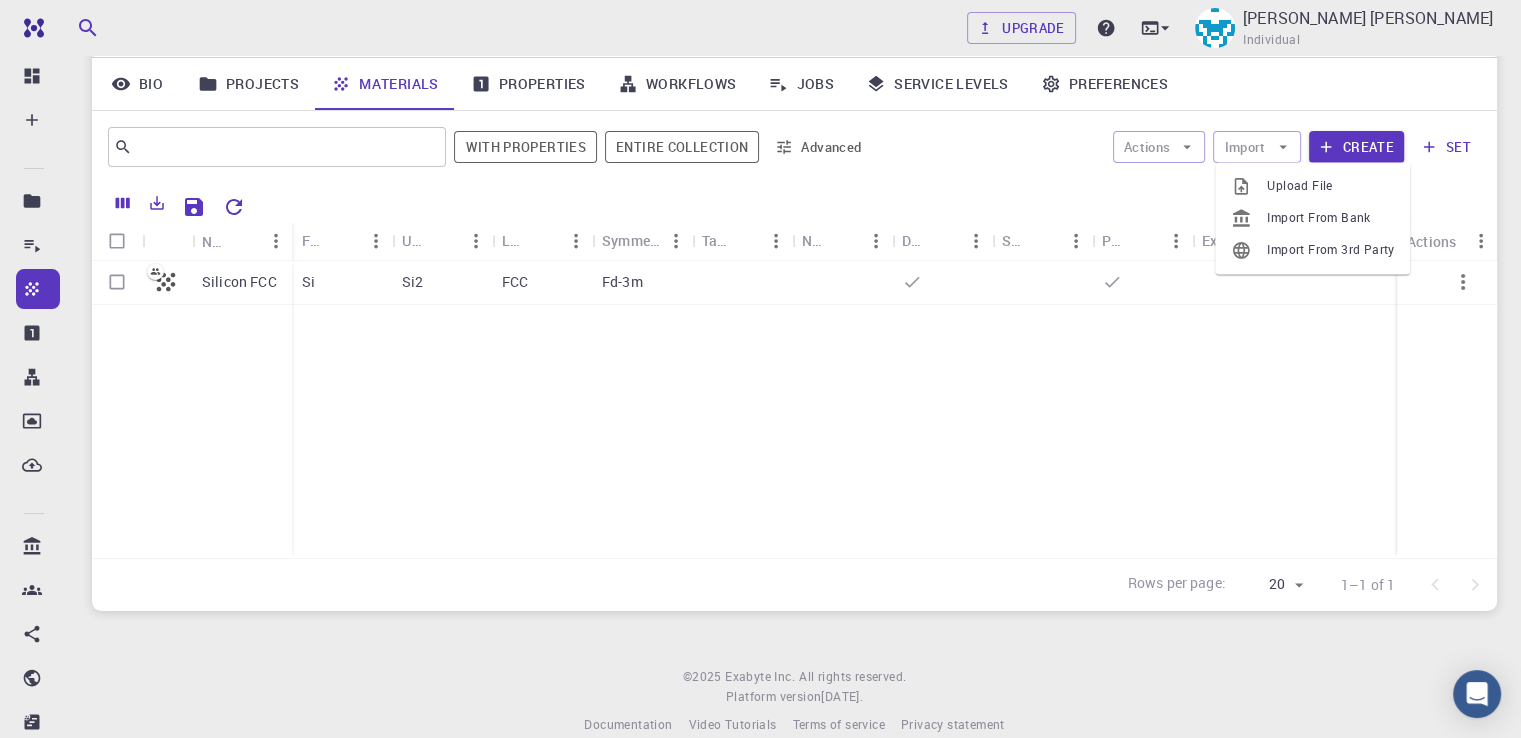 click on "Import From Bank" at bounding box center (1330, 218) 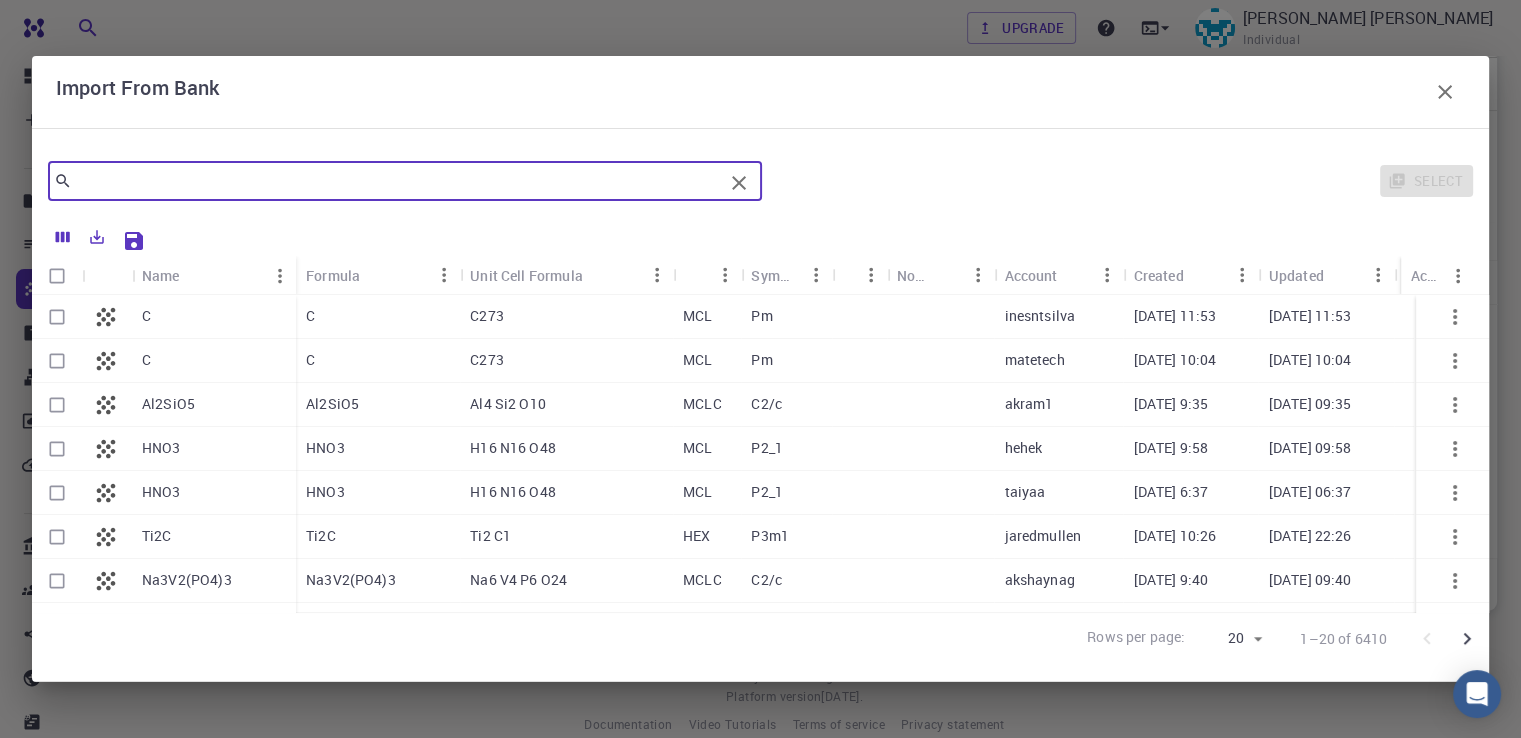 click at bounding box center (397, 181) 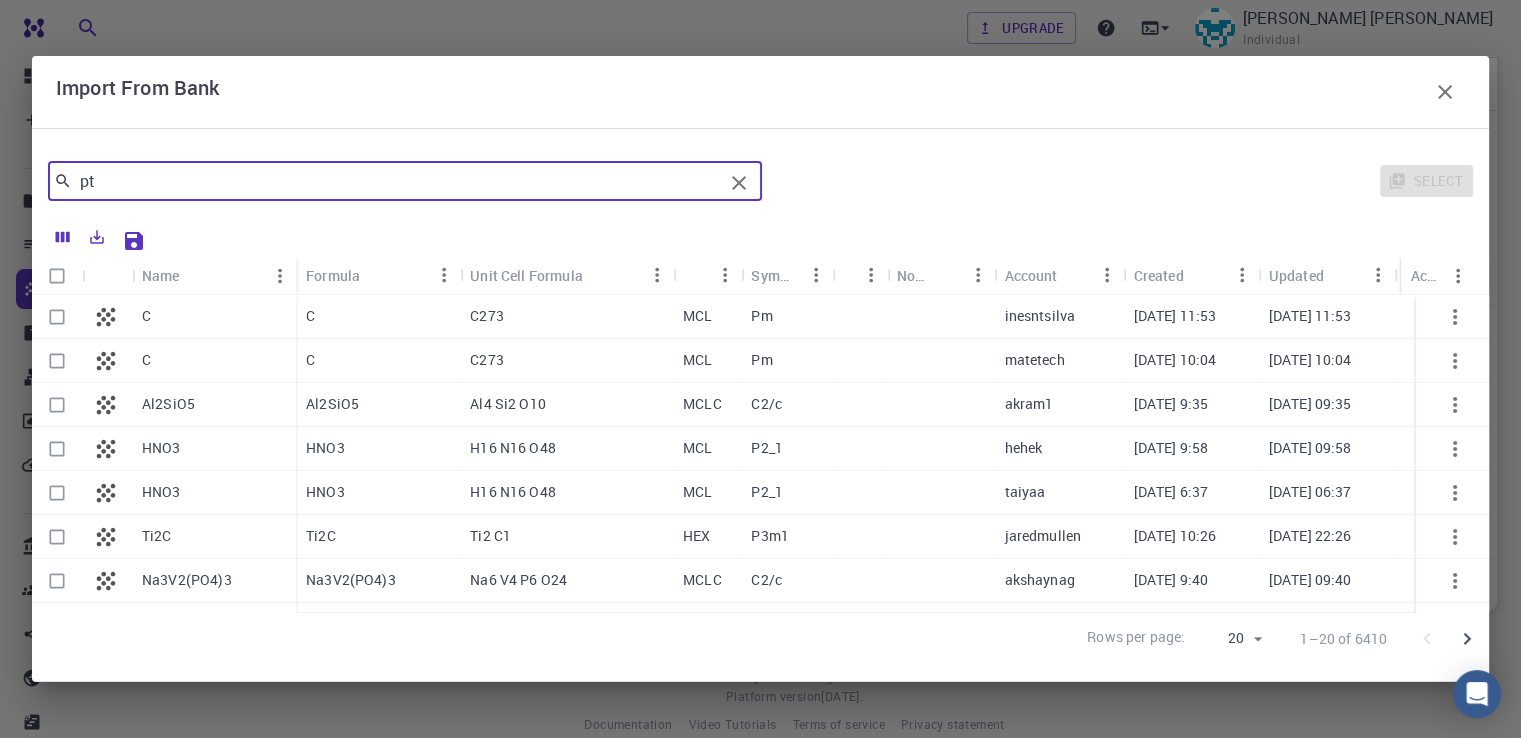 type on "pt" 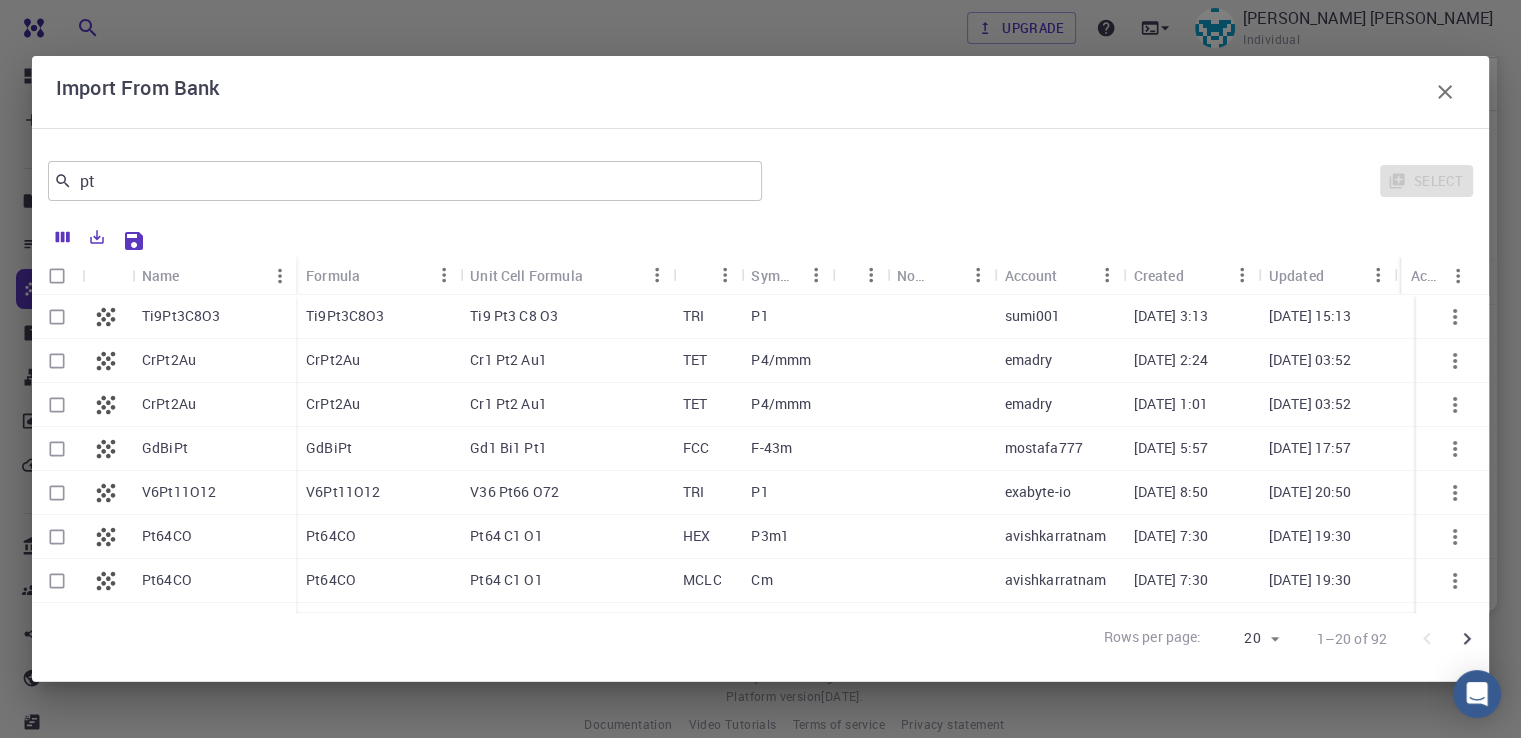 click on "Pt64CO" at bounding box center [167, 580] 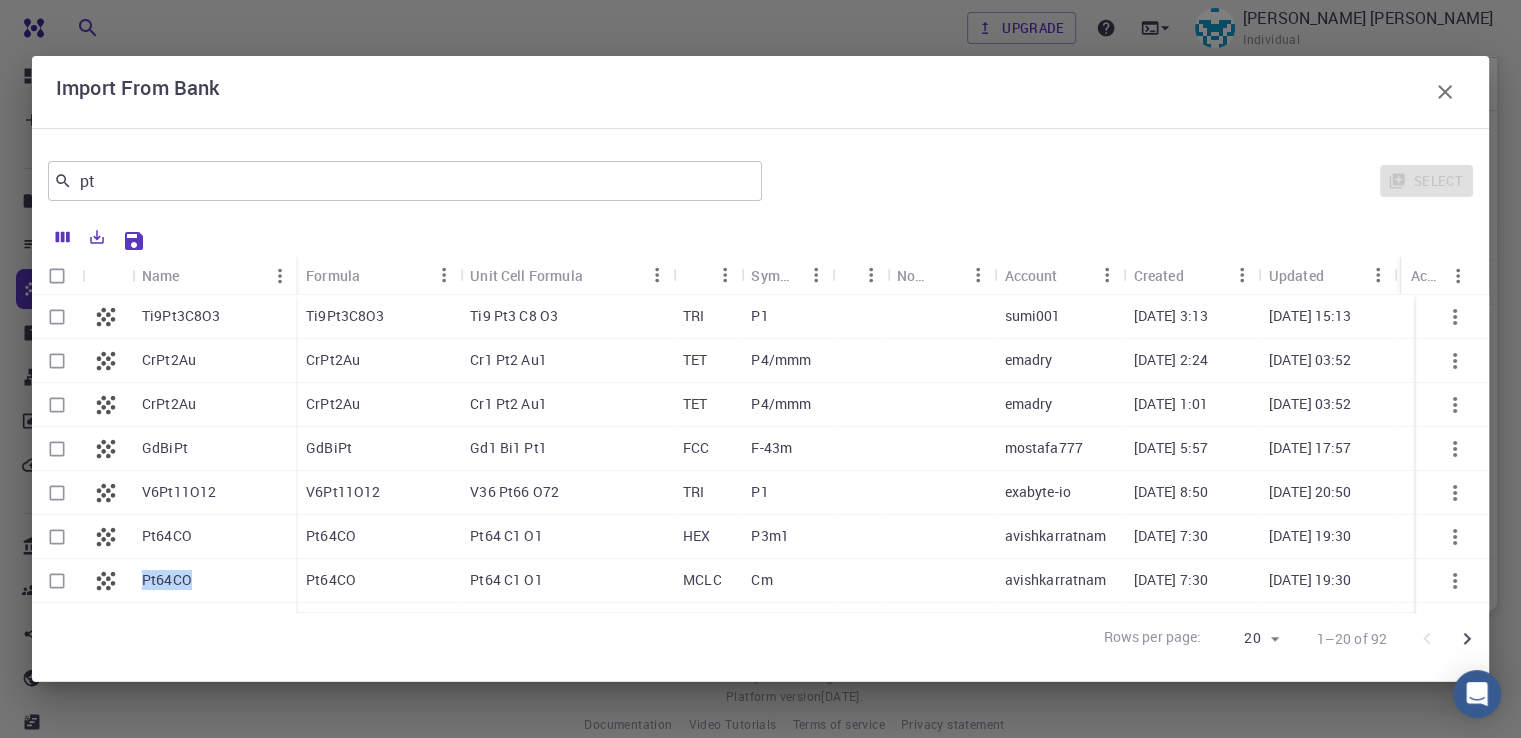 click at bounding box center (57, 581) 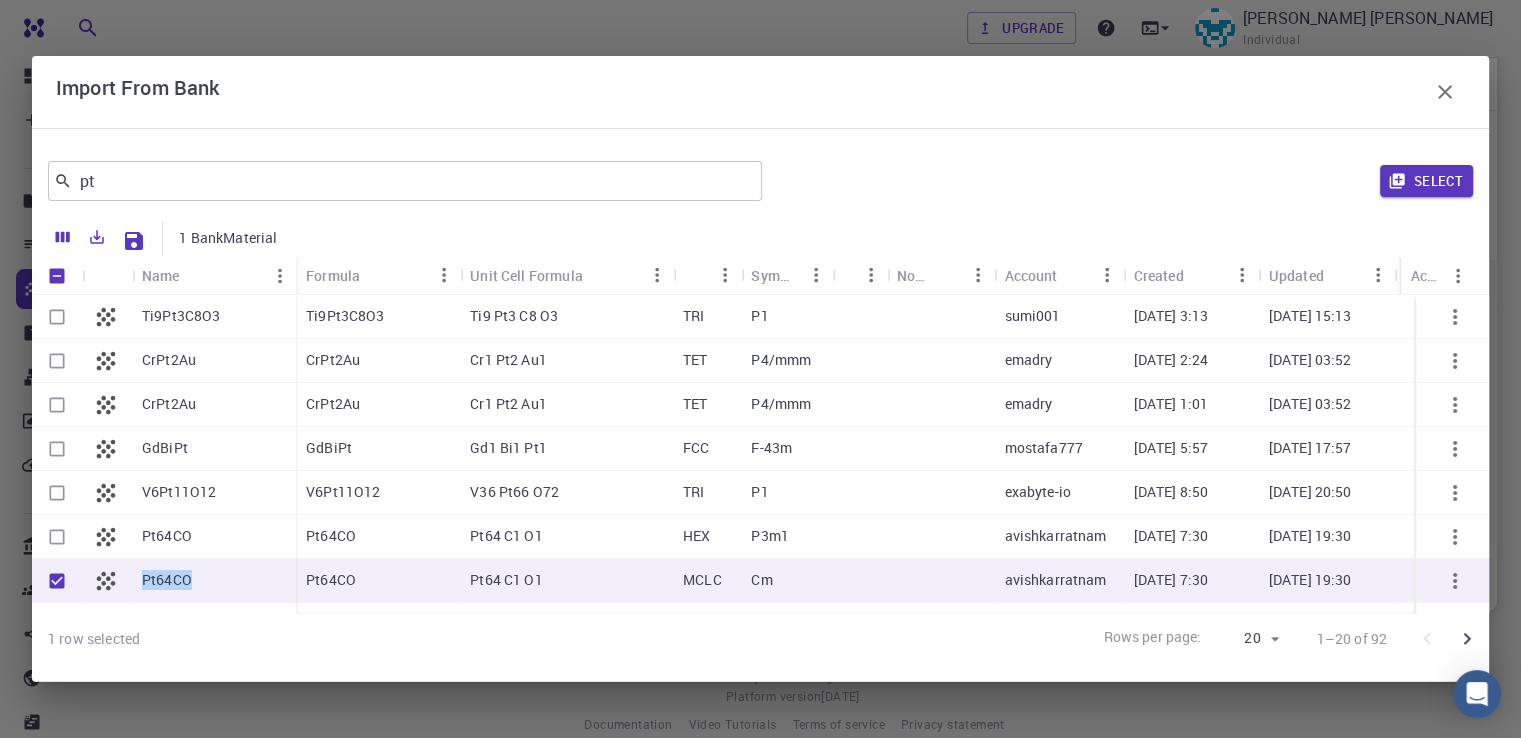 checkbox on "true" 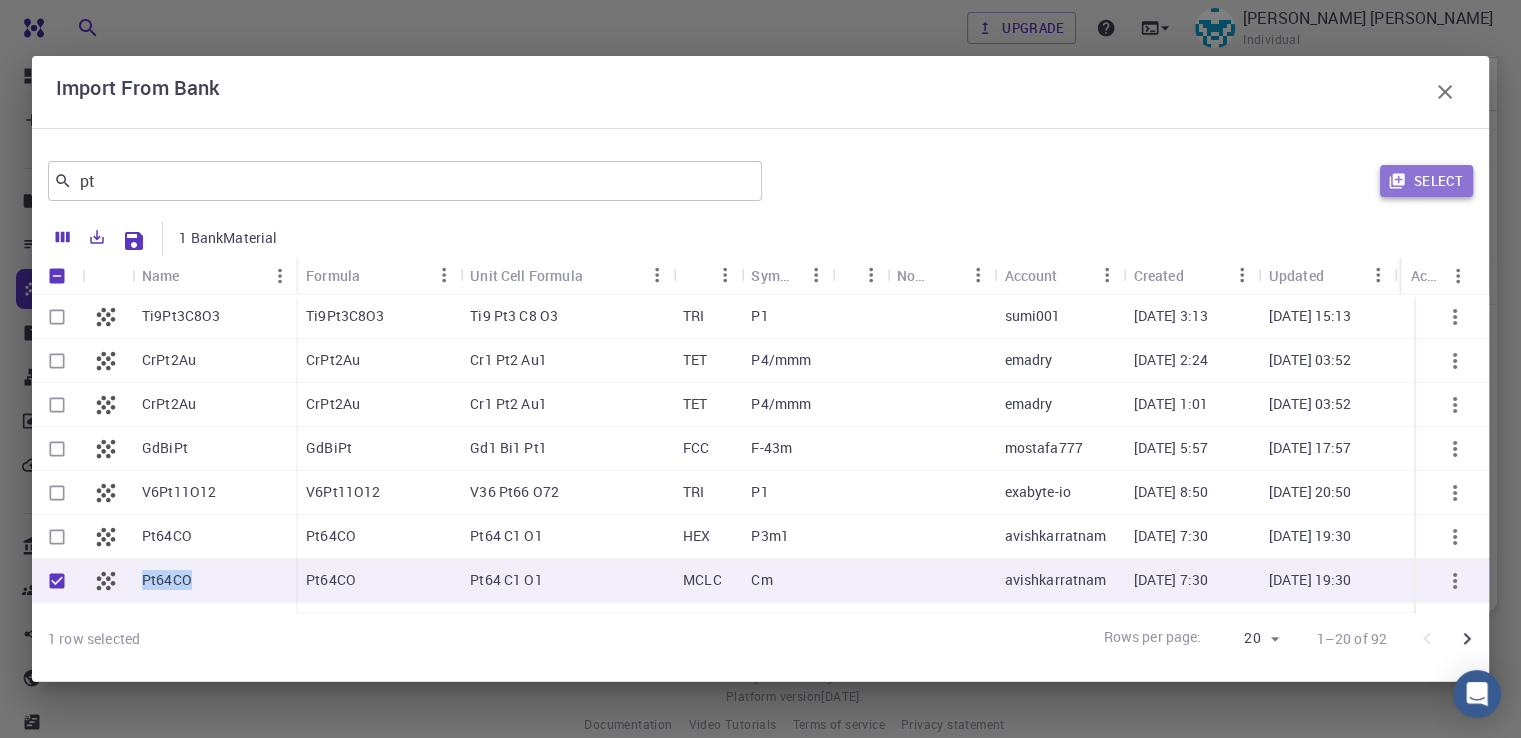 click on "Select" at bounding box center [1426, 181] 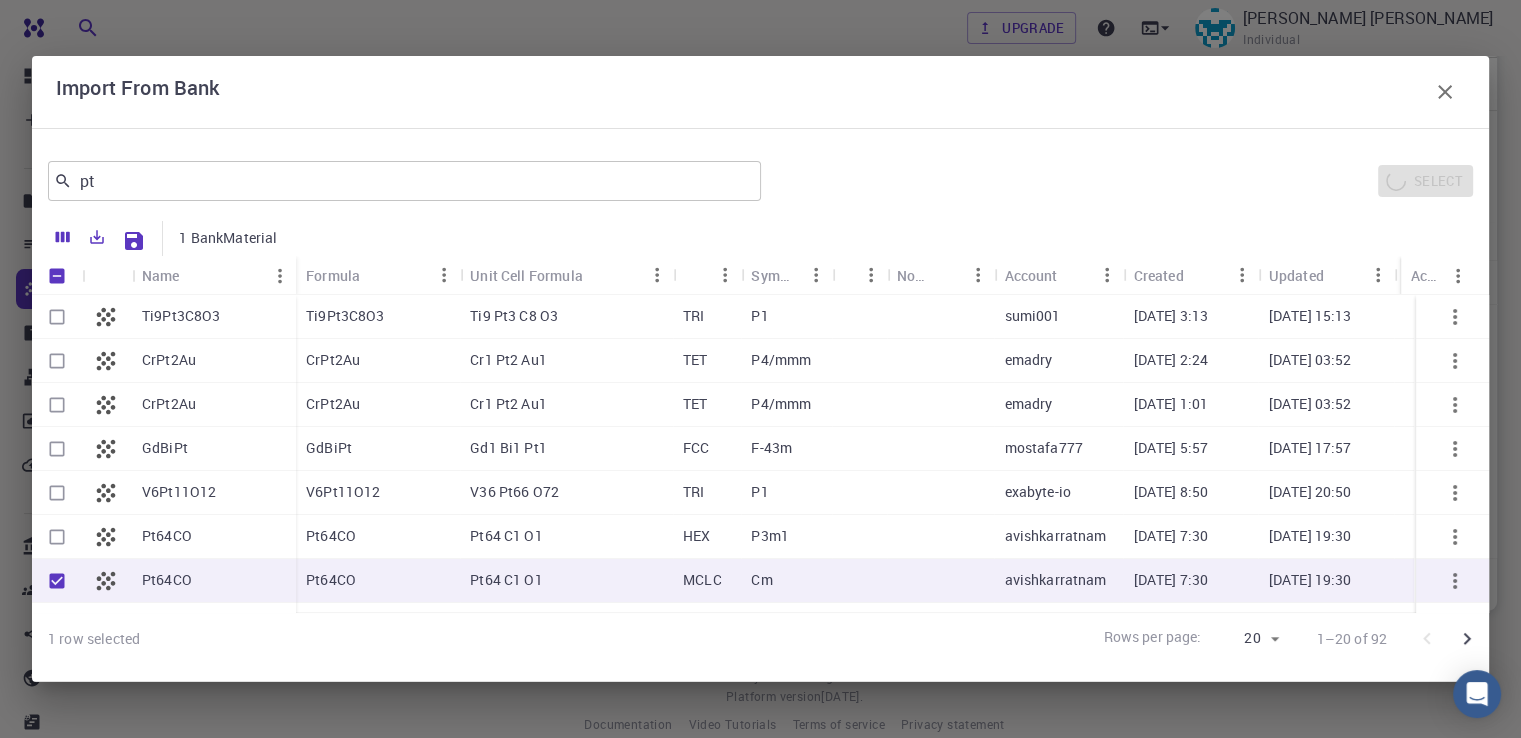 click on "Select" at bounding box center [1121, 181] 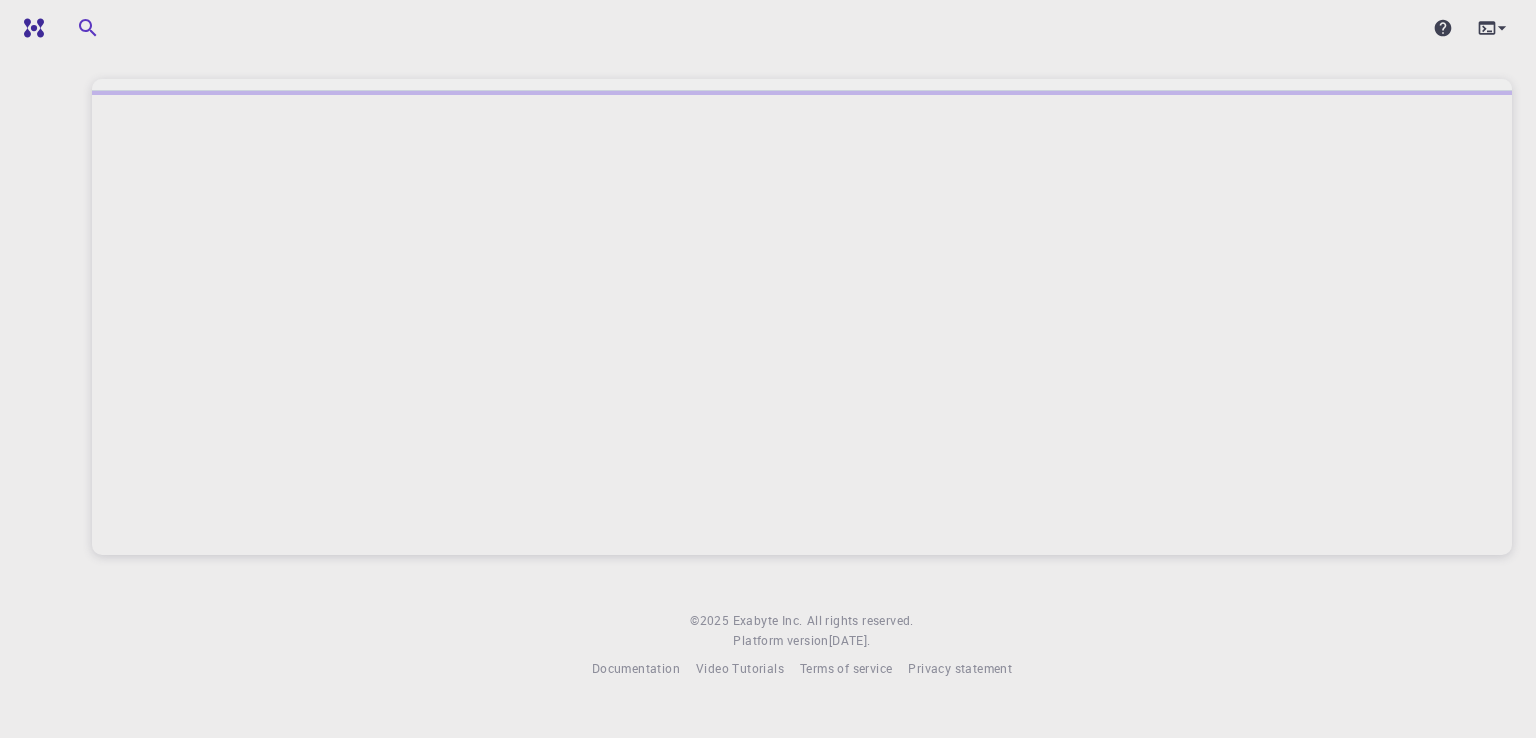 scroll, scrollTop: 0, scrollLeft: 0, axis: both 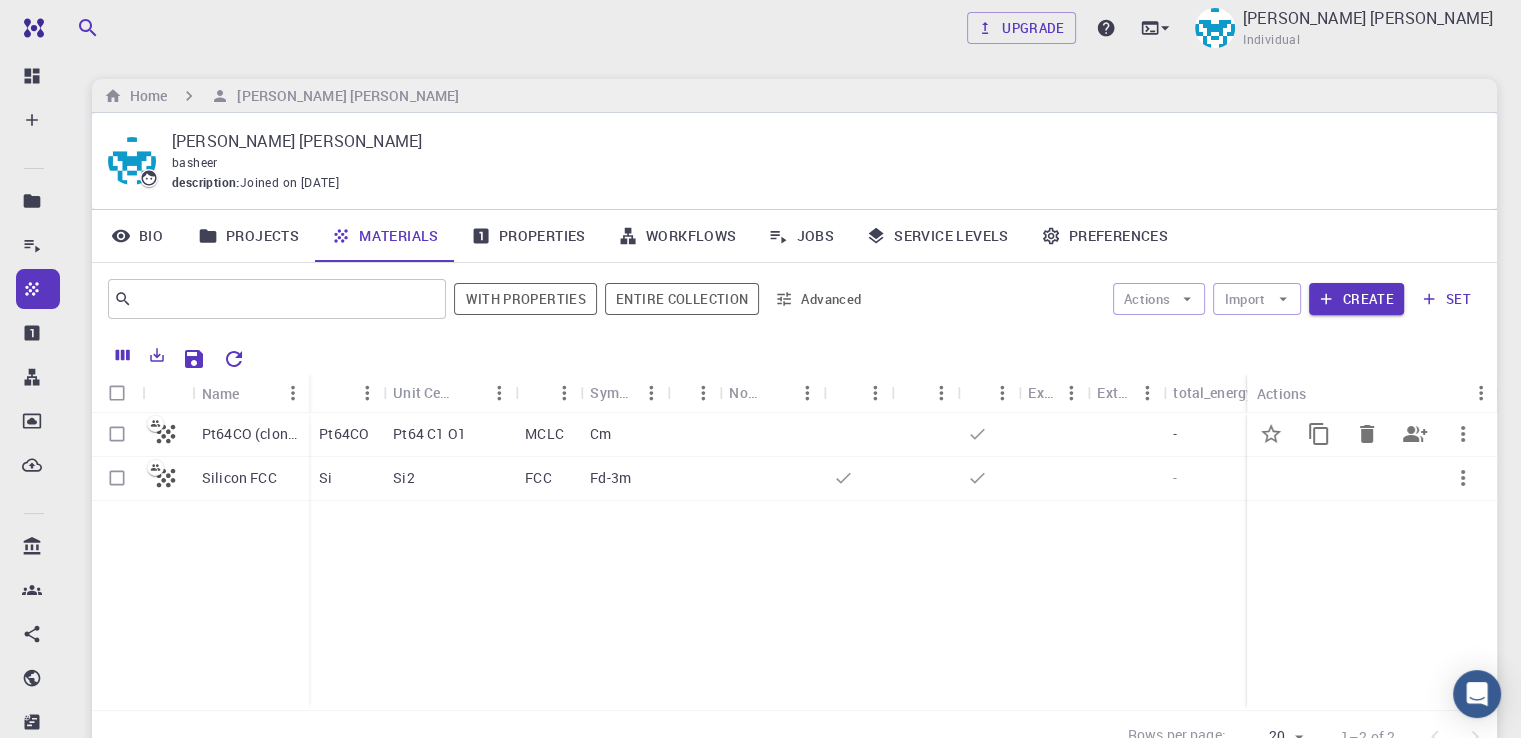click on "Pt64CO (clone)" at bounding box center (250, 434) 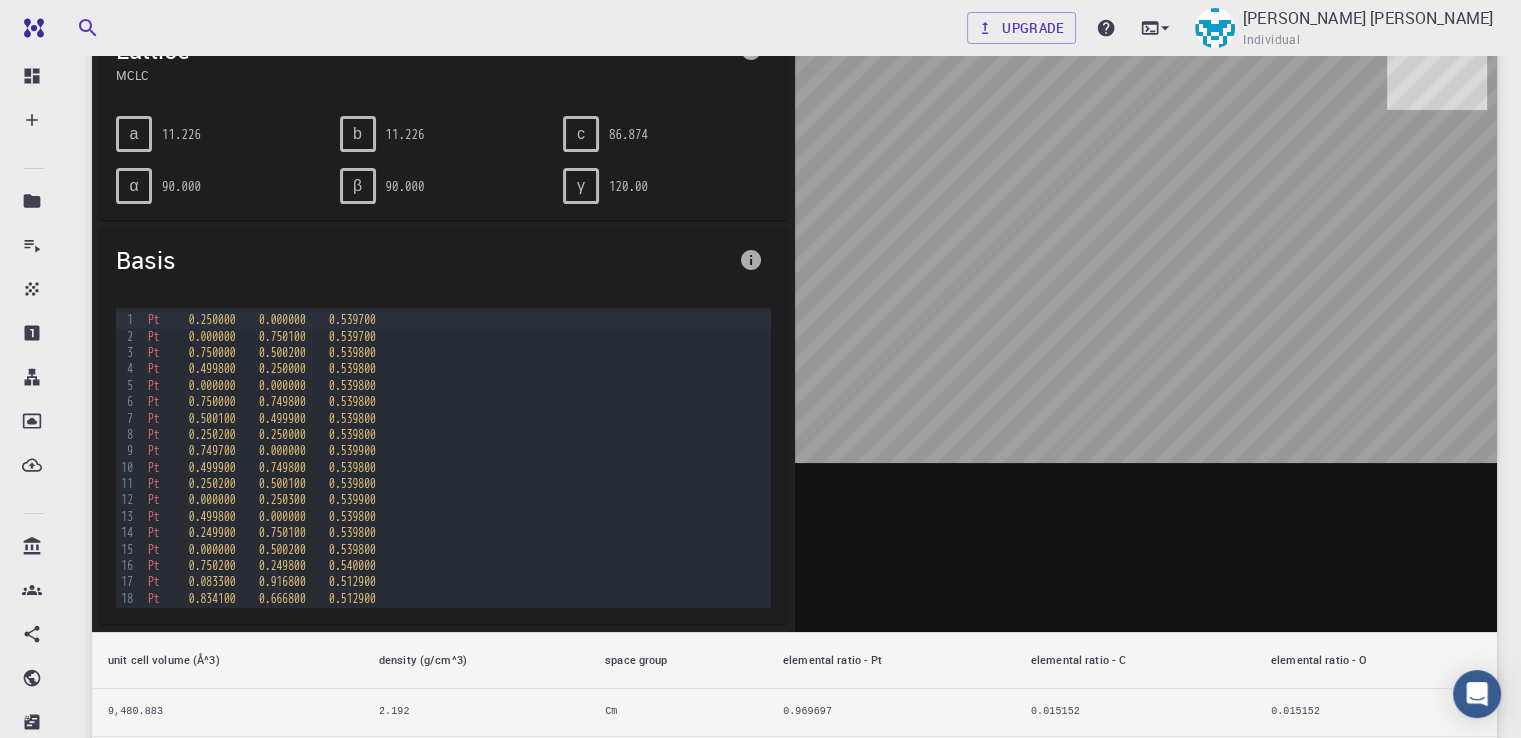 scroll, scrollTop: 188, scrollLeft: 0, axis: vertical 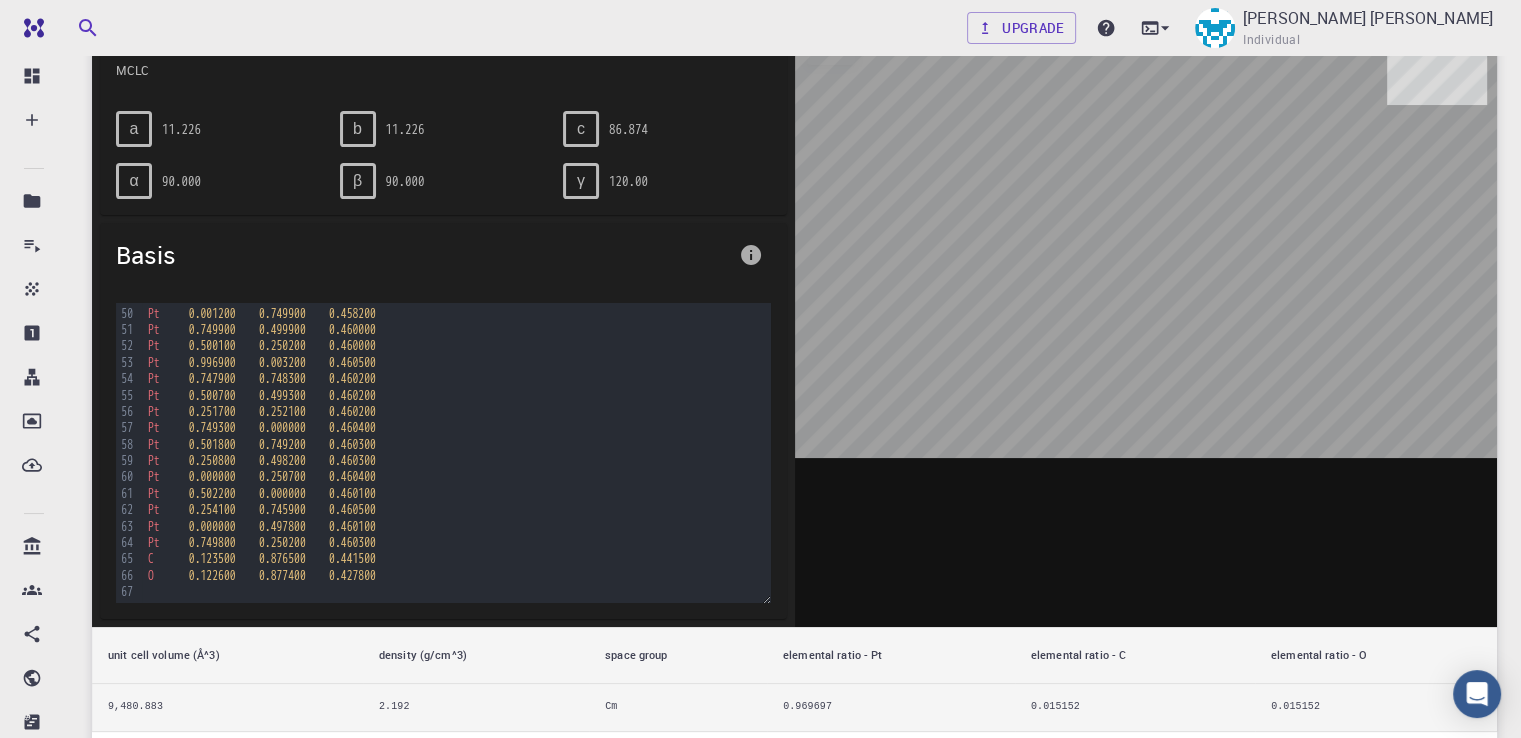 click at bounding box center (1146, 316) 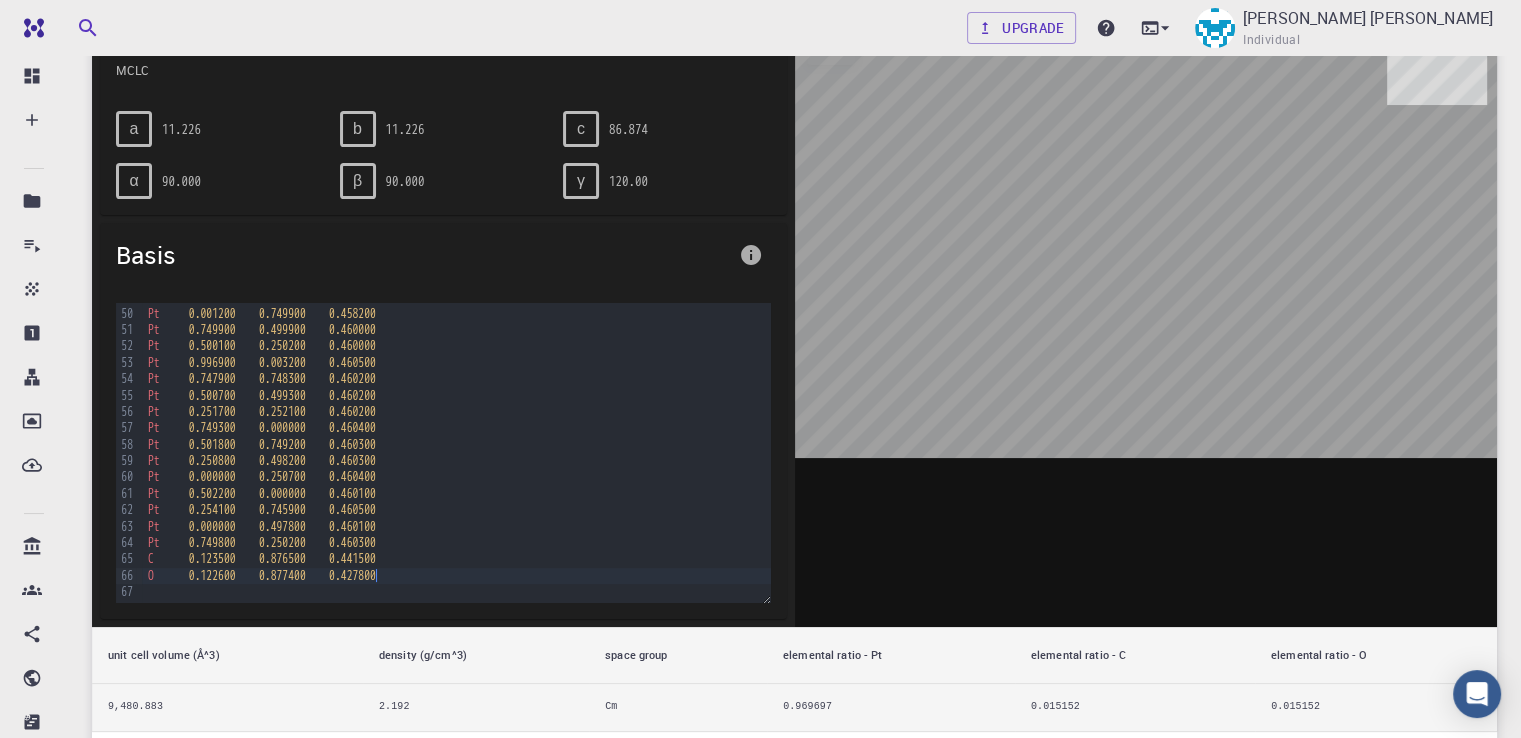 drag, startPoint x: 1128, startPoint y: 264, endPoint x: 379, endPoint y: 573, distance: 810.2358 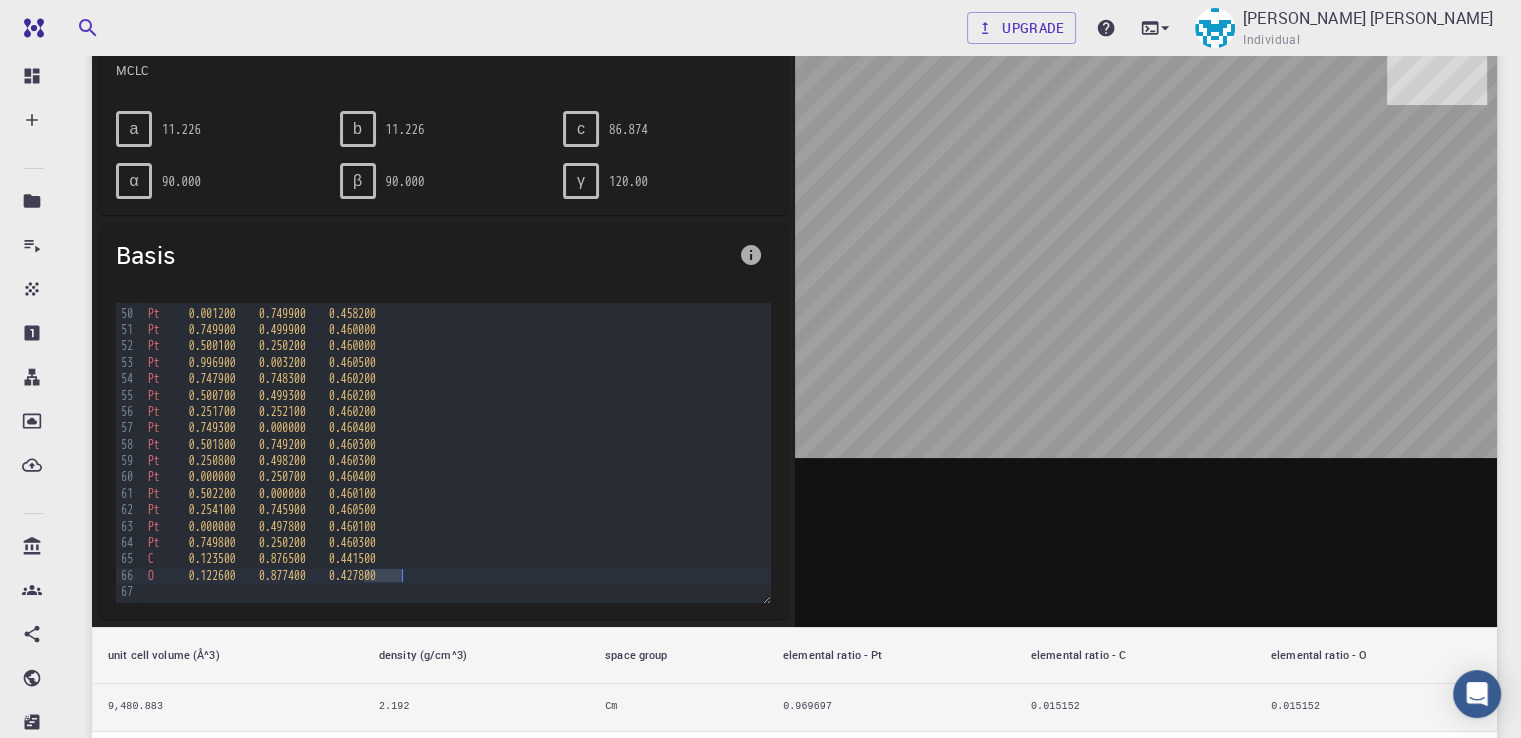 click on "0.427800" at bounding box center (352, 576) 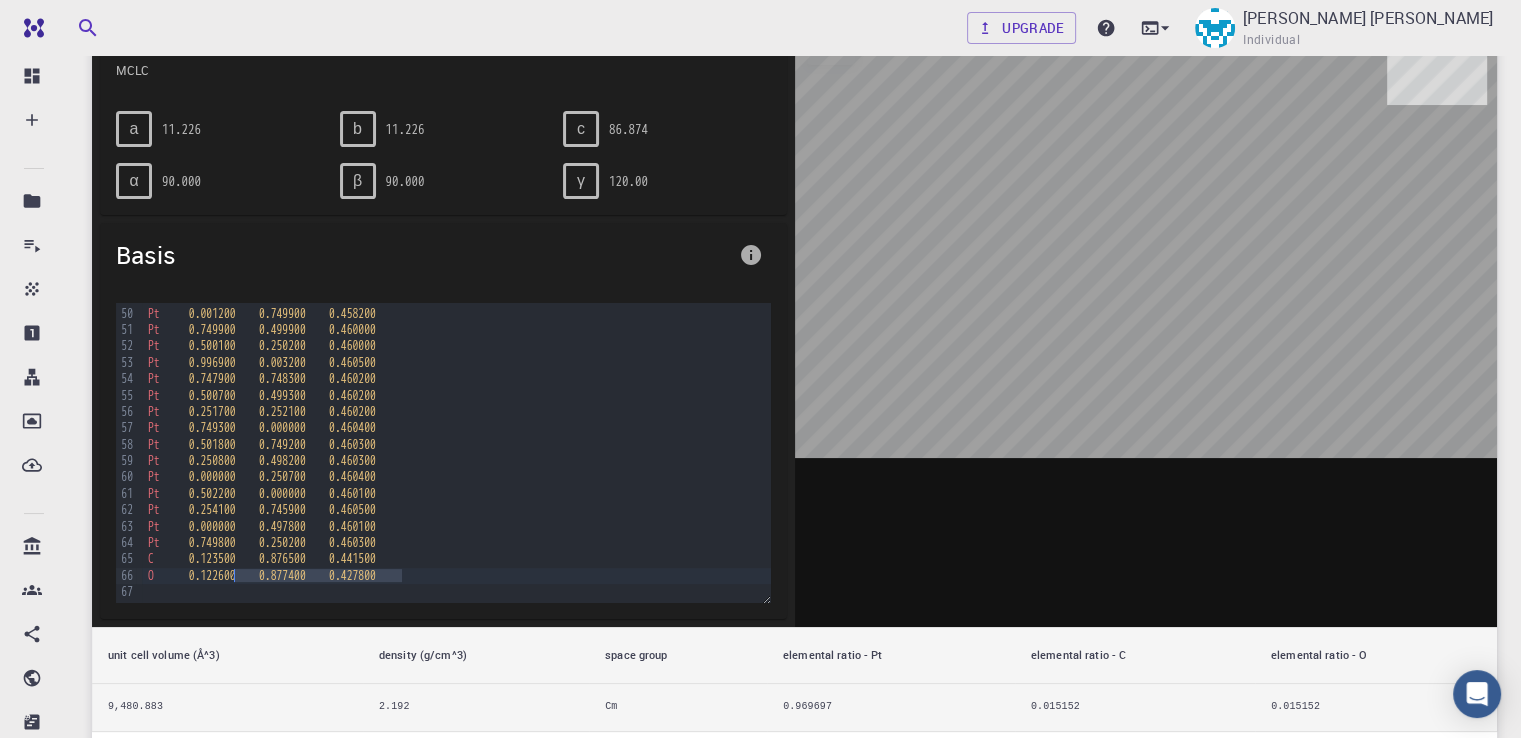 drag, startPoint x: 400, startPoint y: 571, endPoint x: 234, endPoint y: 579, distance: 166.19266 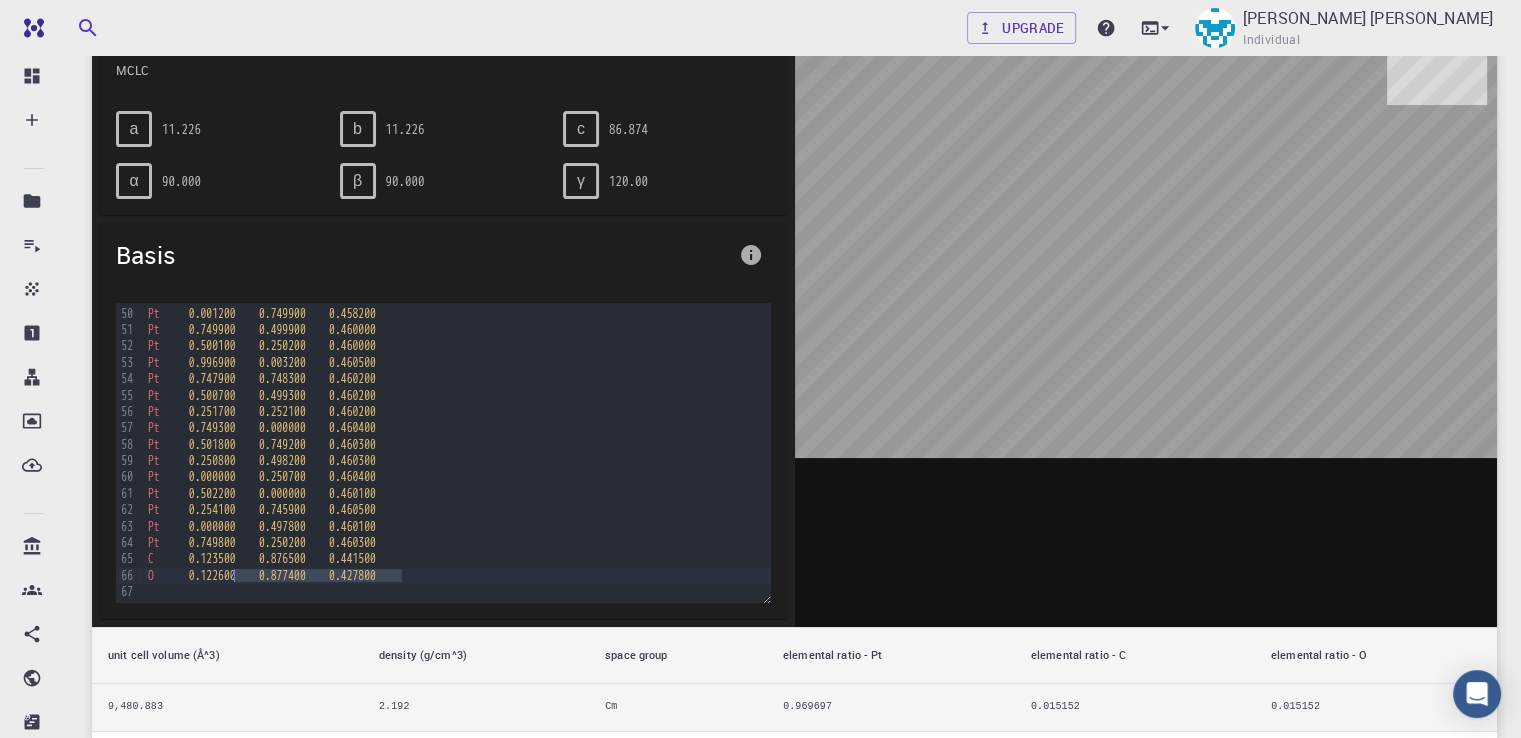 click on "O        0.122600      0.877400      0.427800" at bounding box center [456, 576] 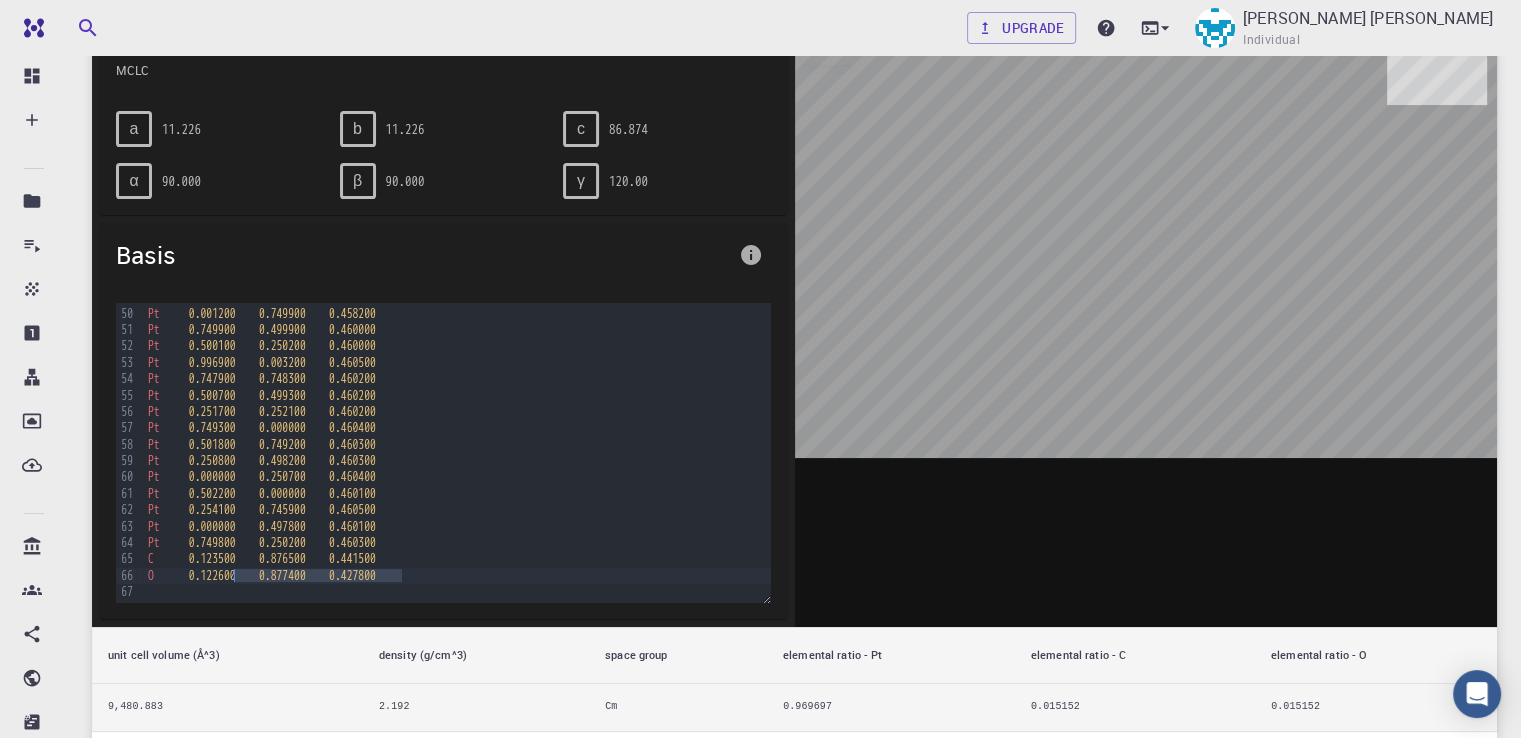 click on "C        0.123500      0.876500      0.441500" at bounding box center (456, 559) 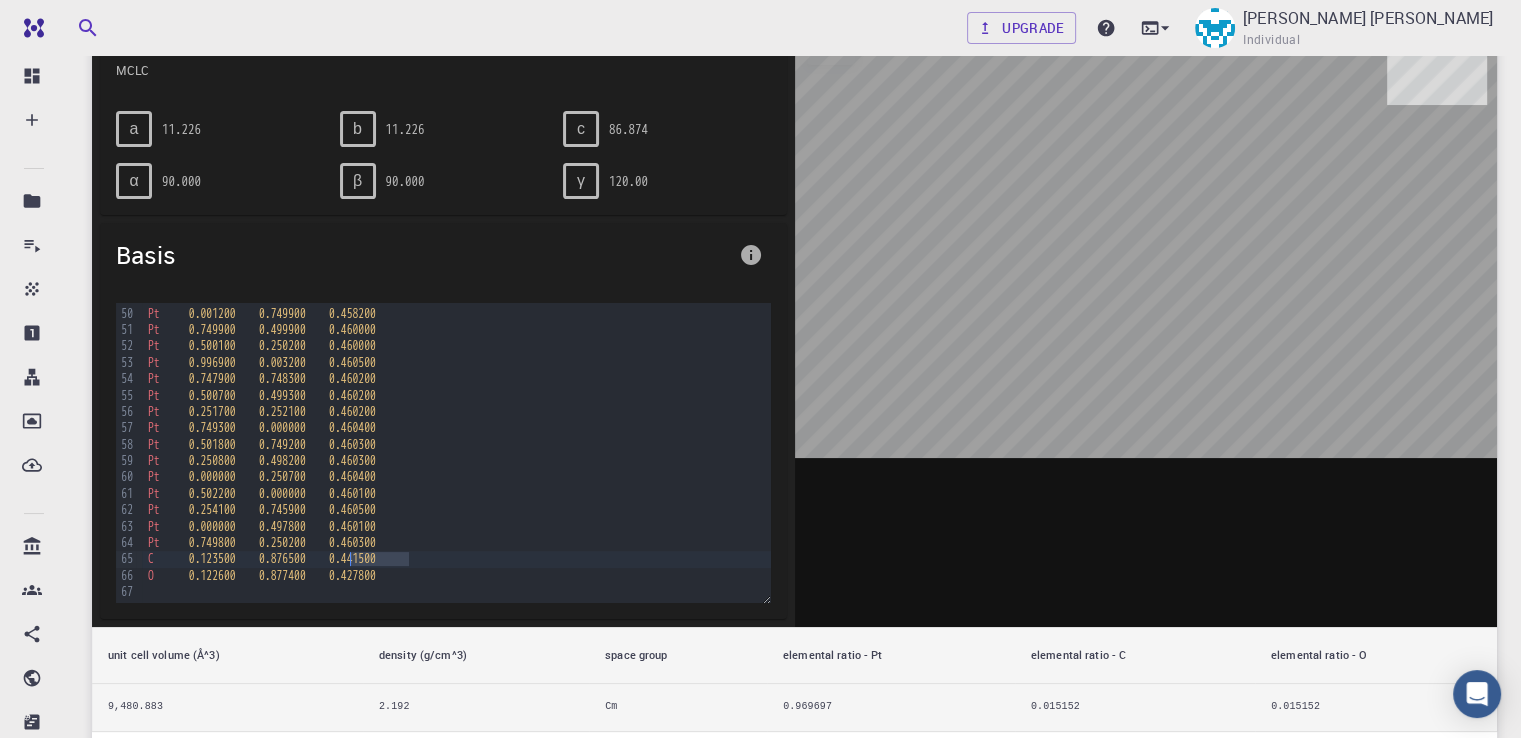 drag, startPoint x: 413, startPoint y: 553, endPoint x: 353, endPoint y: 557, distance: 60.133186 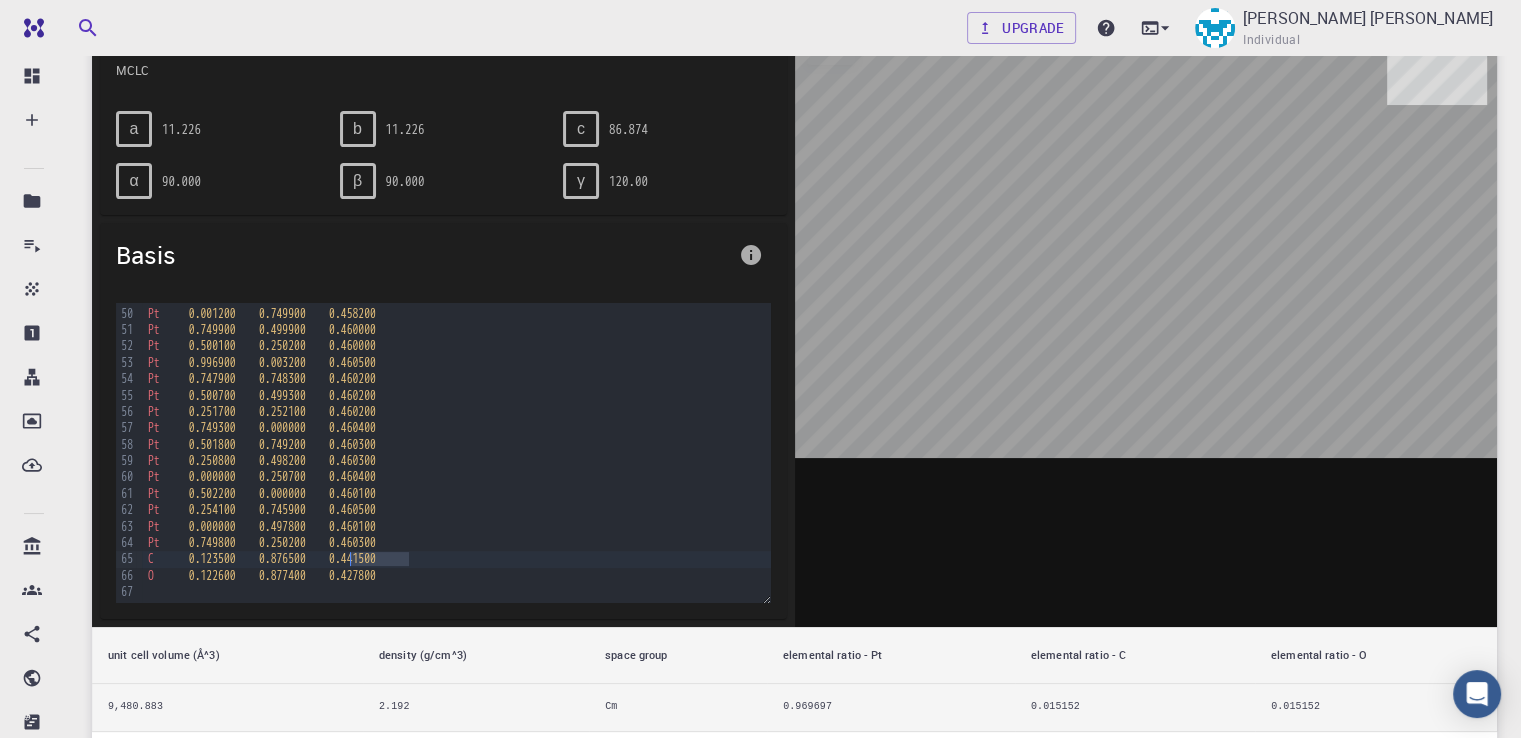 click on "C        0.123500      0.876500      0.441500" at bounding box center [456, 559] 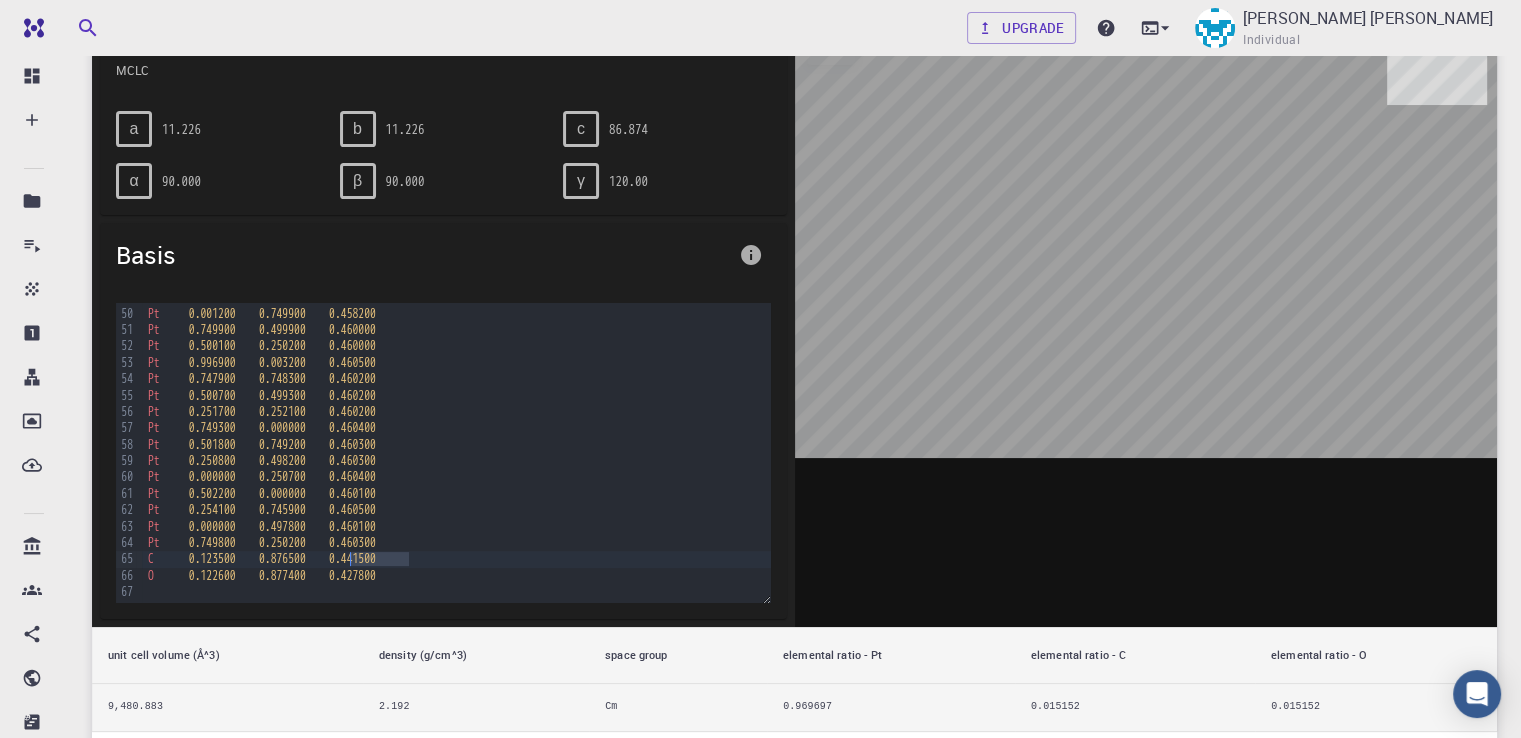 click on "O        0.122600      0.877400      0.427800" at bounding box center (456, 576) 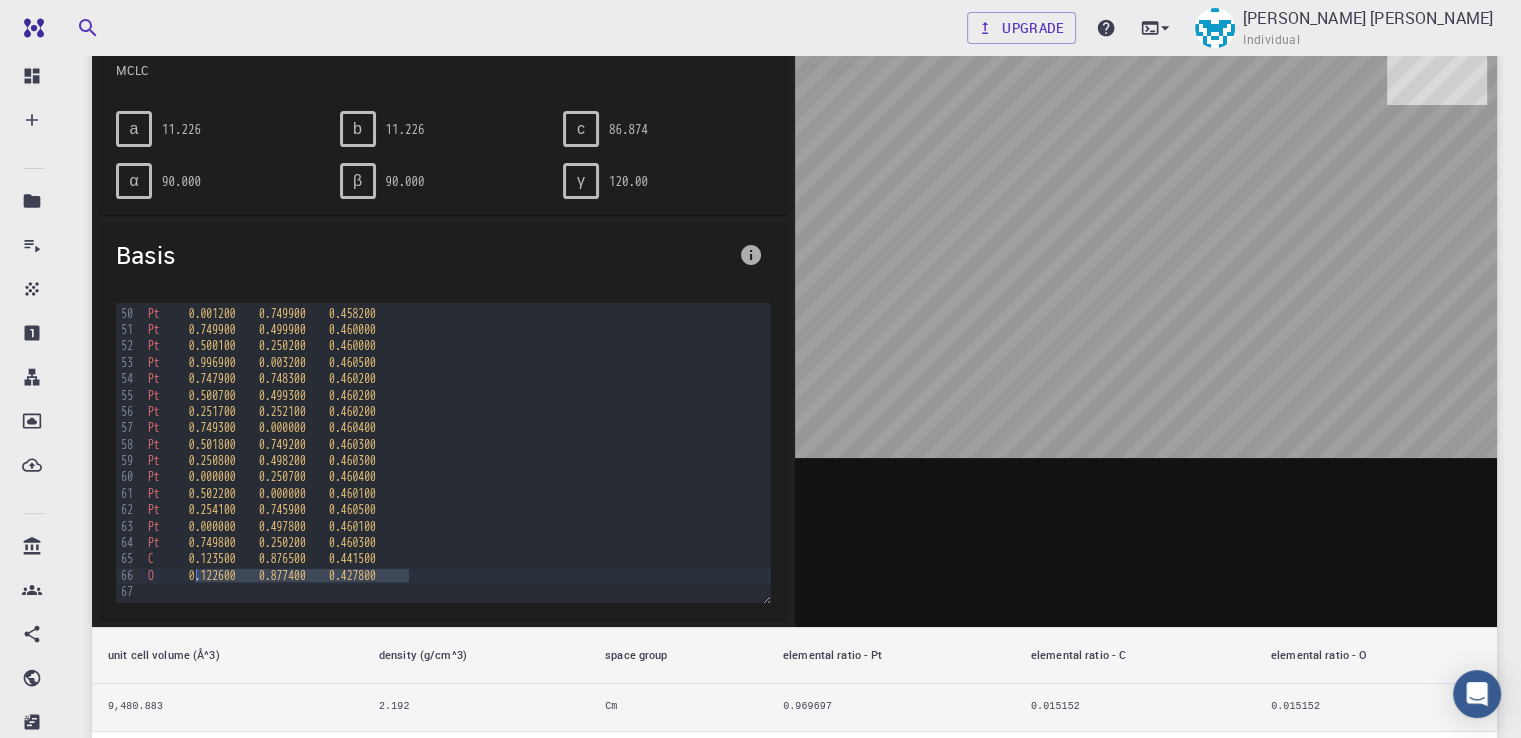 drag, startPoint x: 408, startPoint y: 573, endPoint x: 197, endPoint y: 579, distance: 211.0853 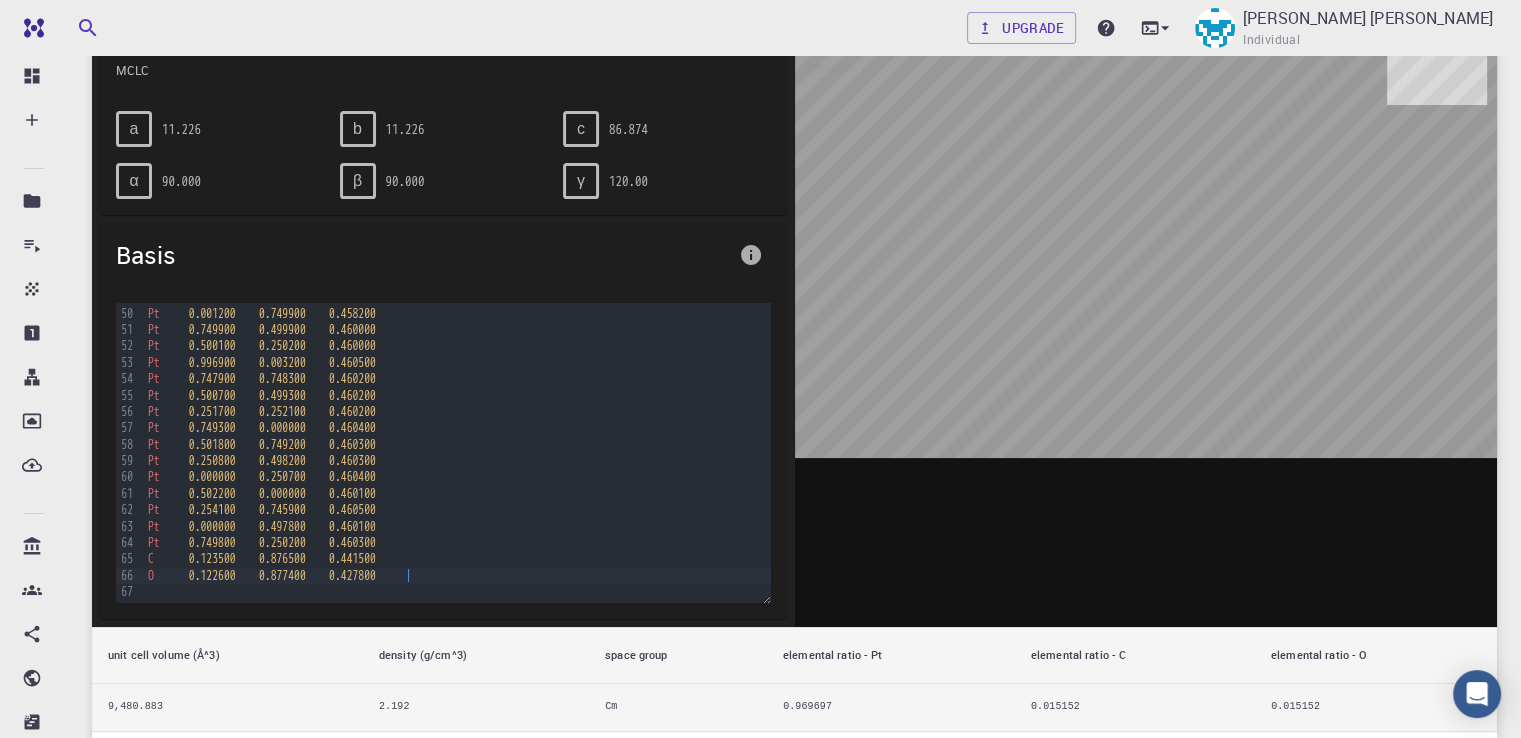 click on "O        0.122600      0.877400      0.427800" at bounding box center [456, 576] 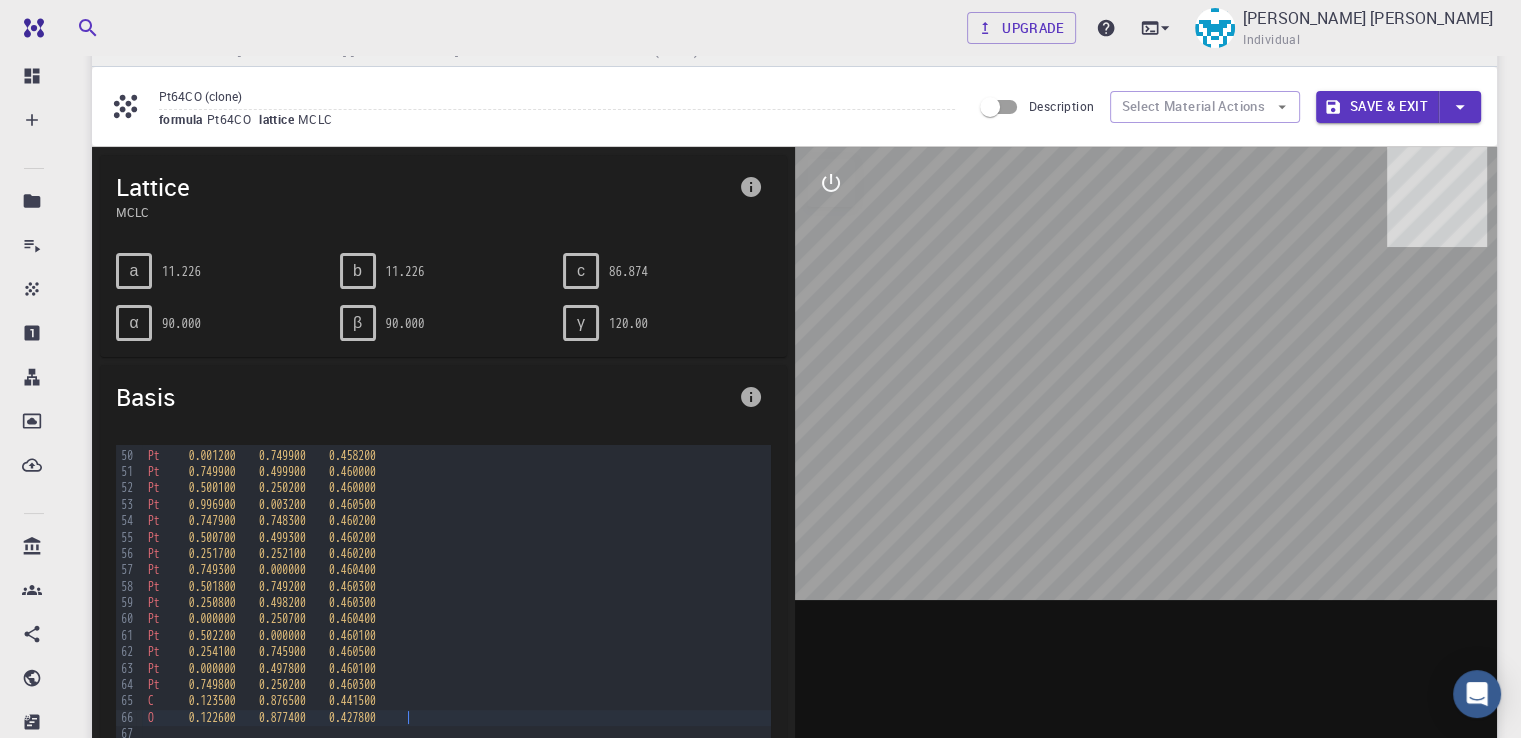 scroll, scrollTop: 0, scrollLeft: 0, axis: both 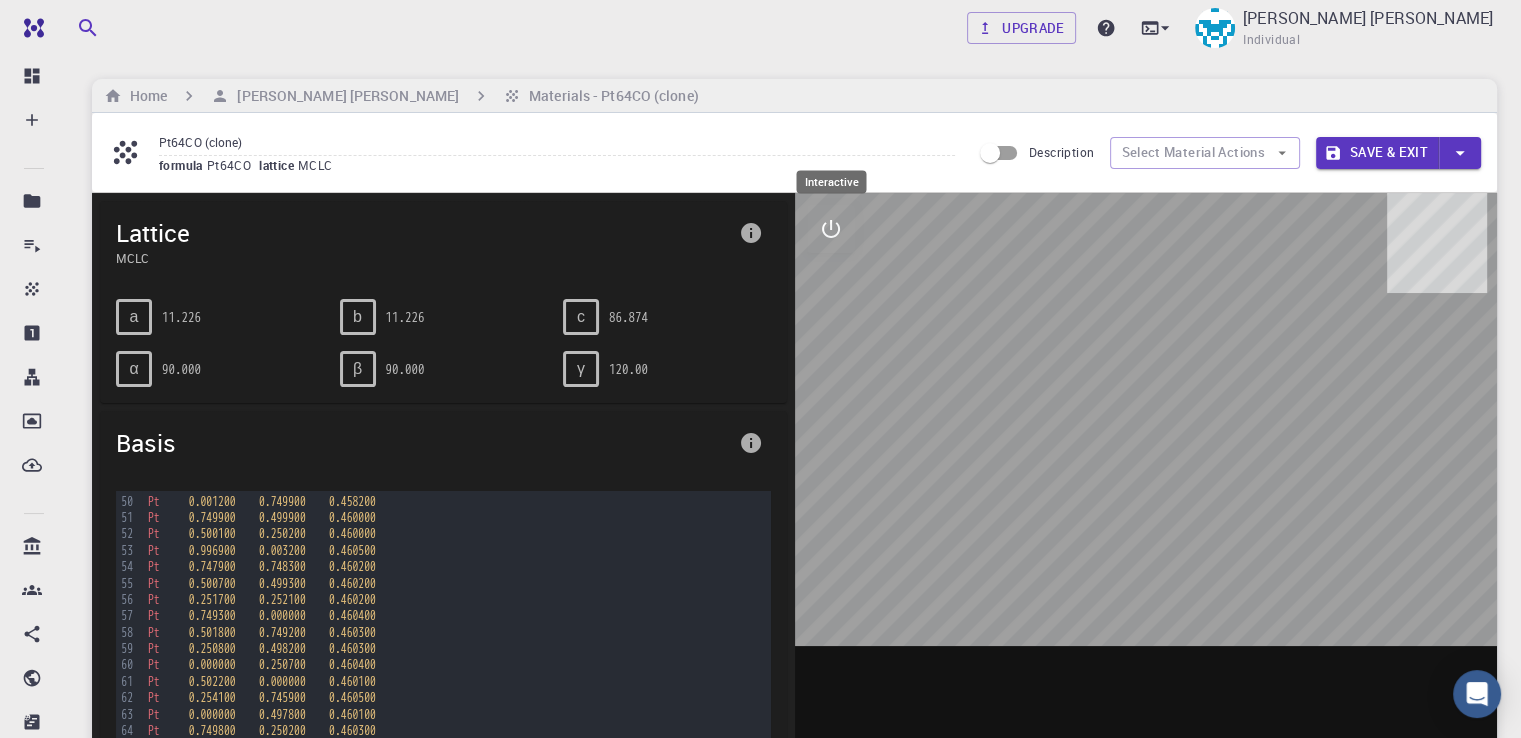 click 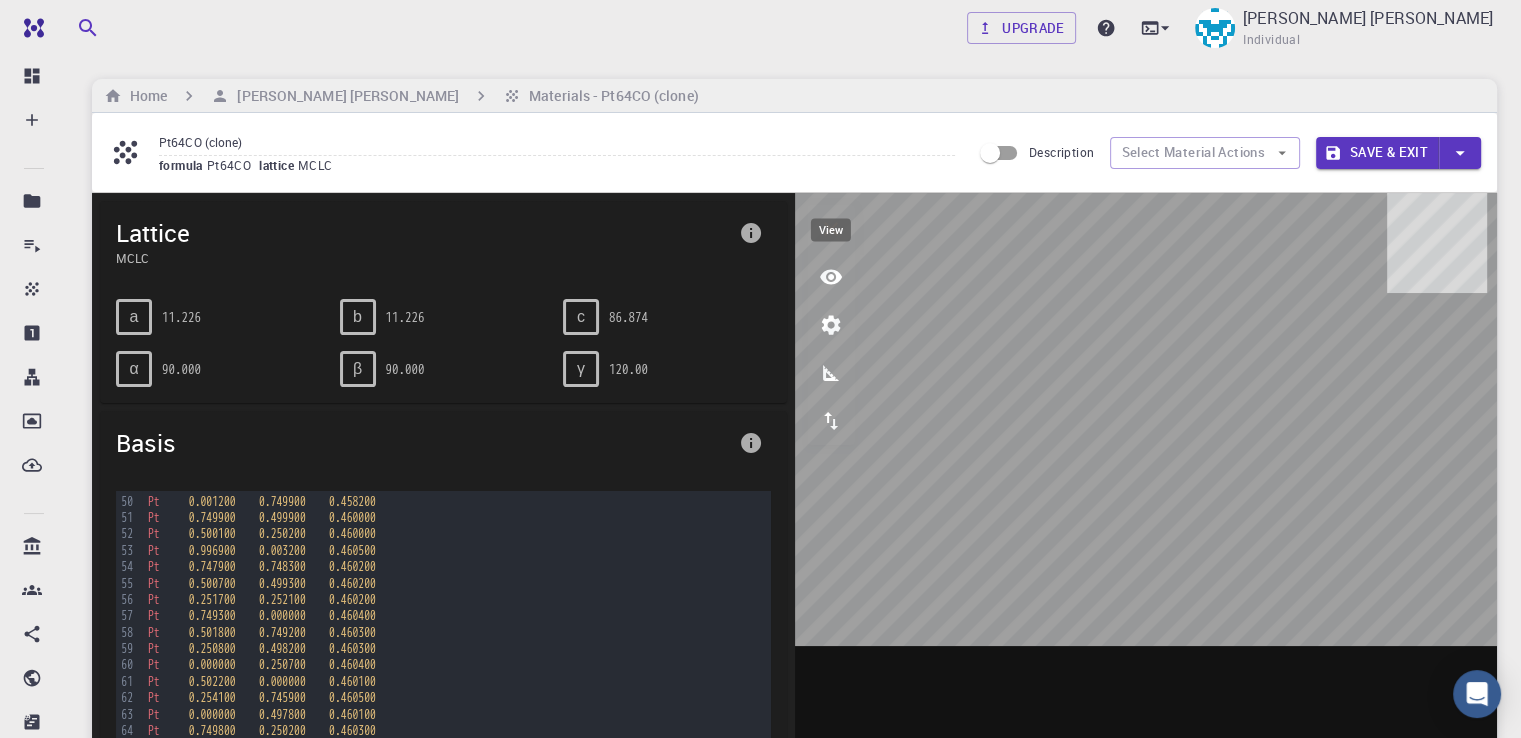 click 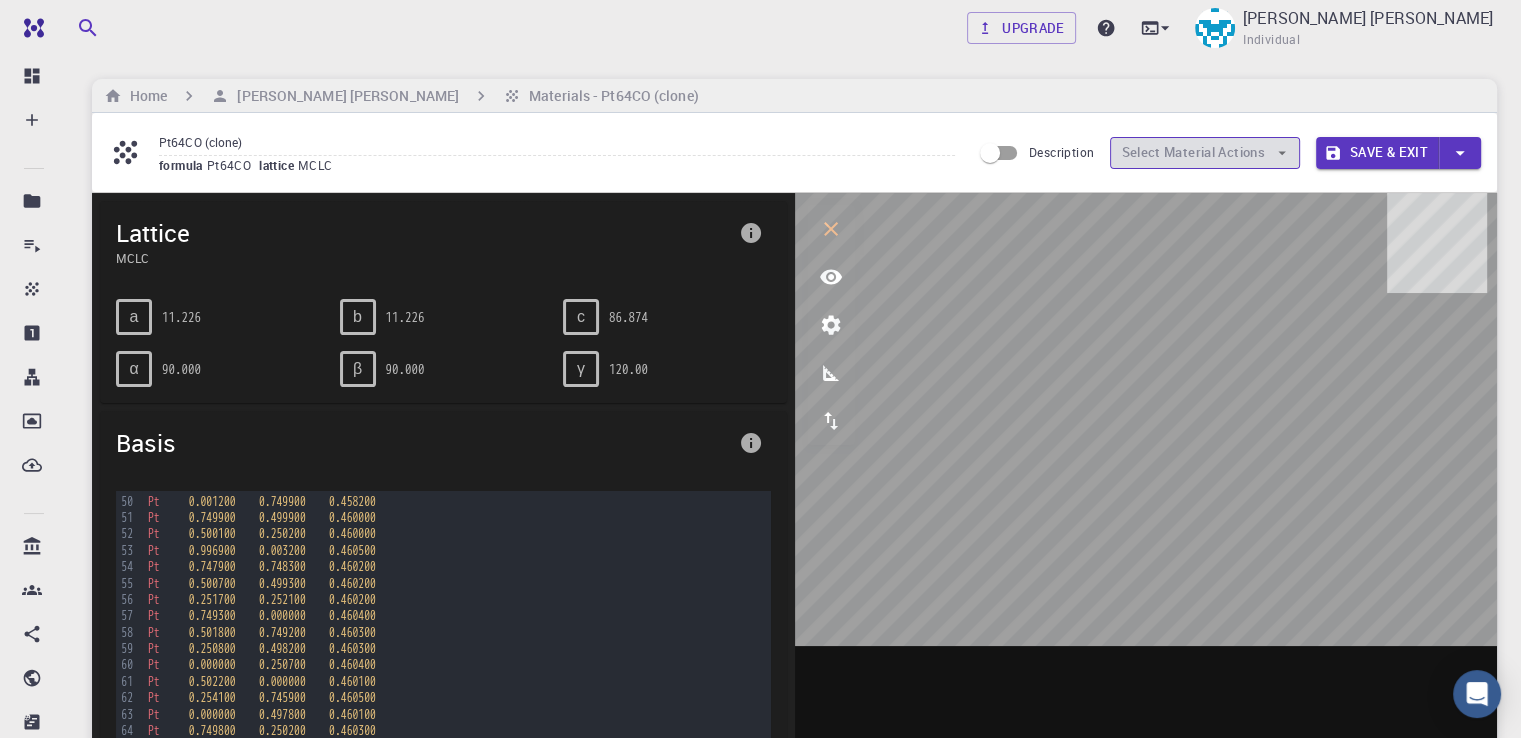 click 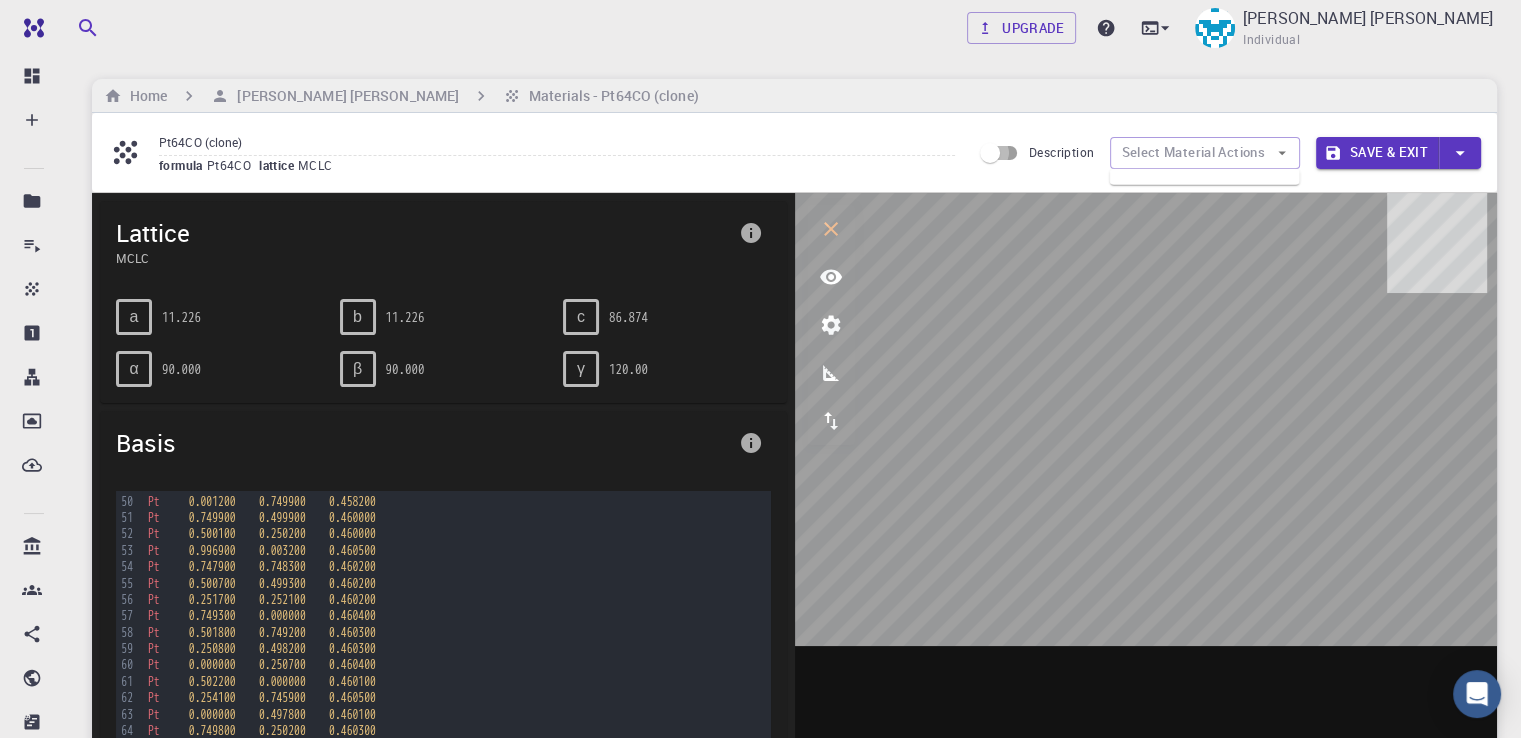 click on "Description" at bounding box center (990, 153) 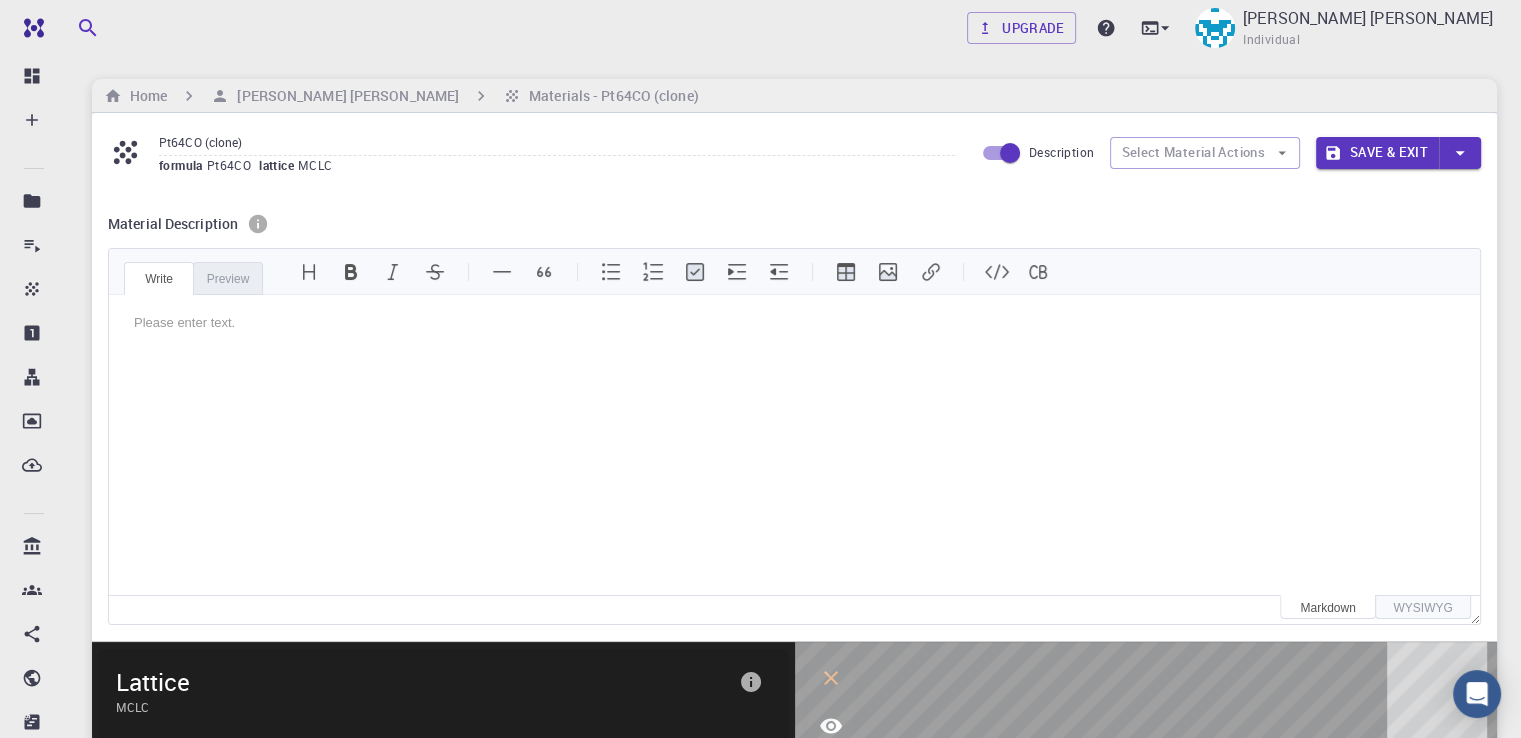 scroll, scrollTop: 0, scrollLeft: 0, axis: both 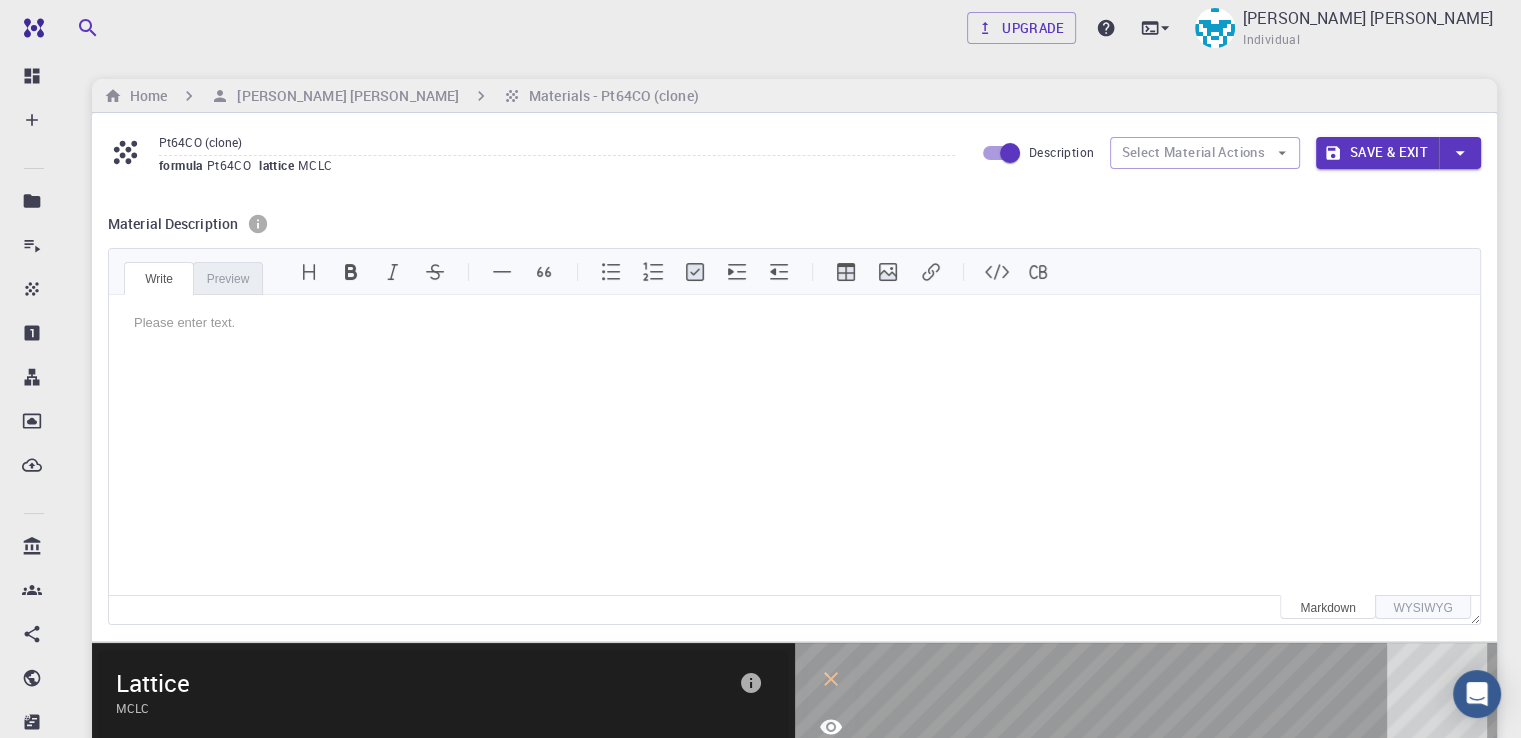 click on "Description" at bounding box center [1010, 153] 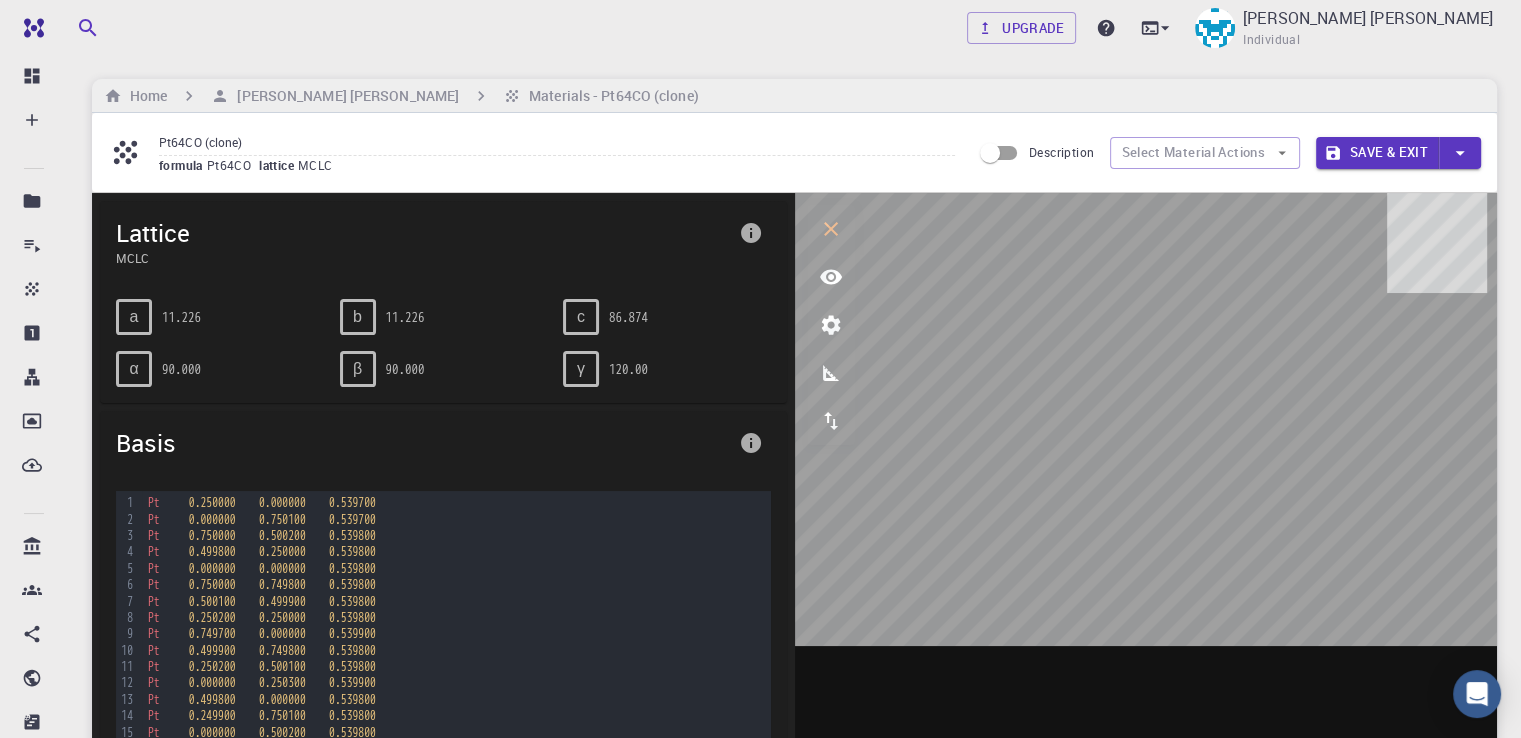 scroll, scrollTop: 0, scrollLeft: 0, axis: both 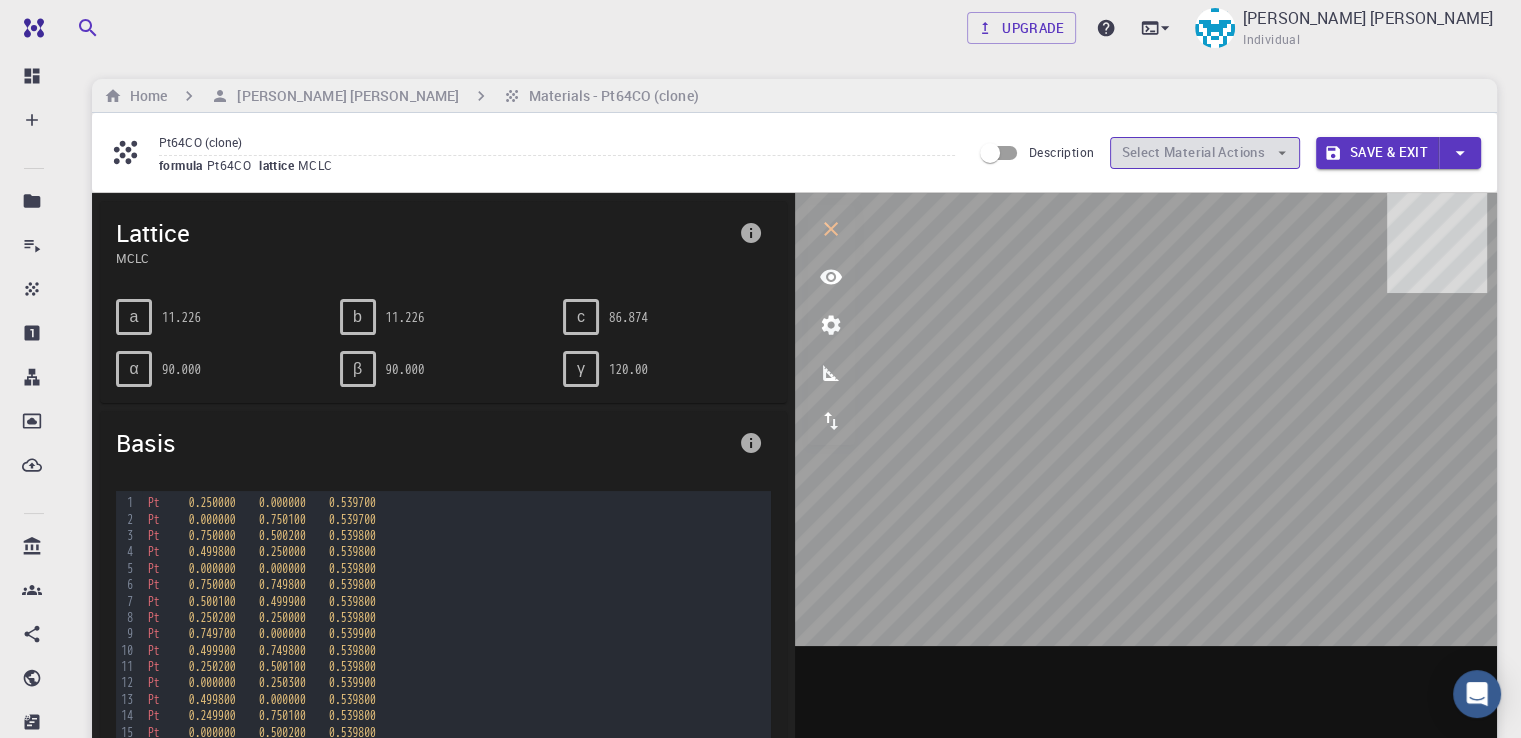 click 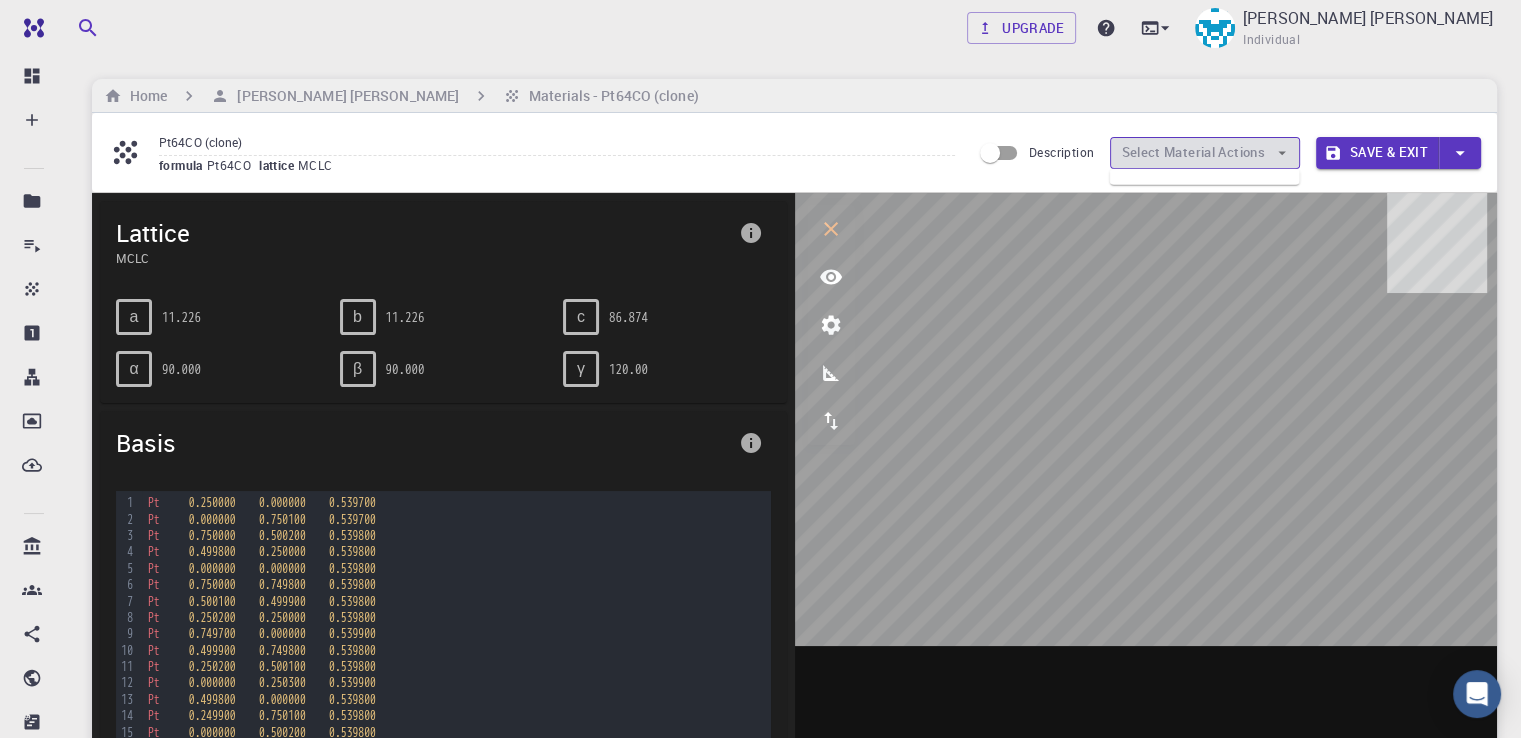 click 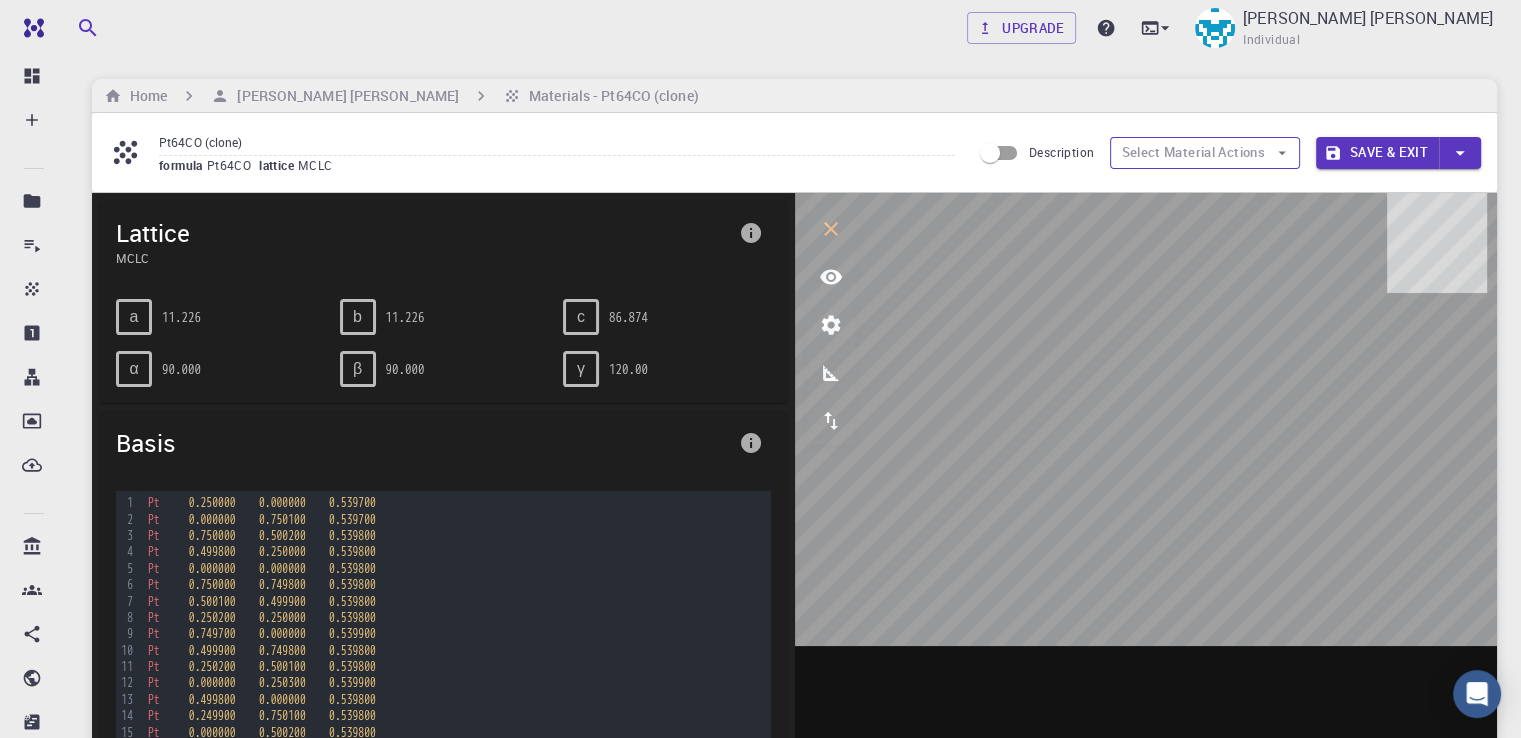 click 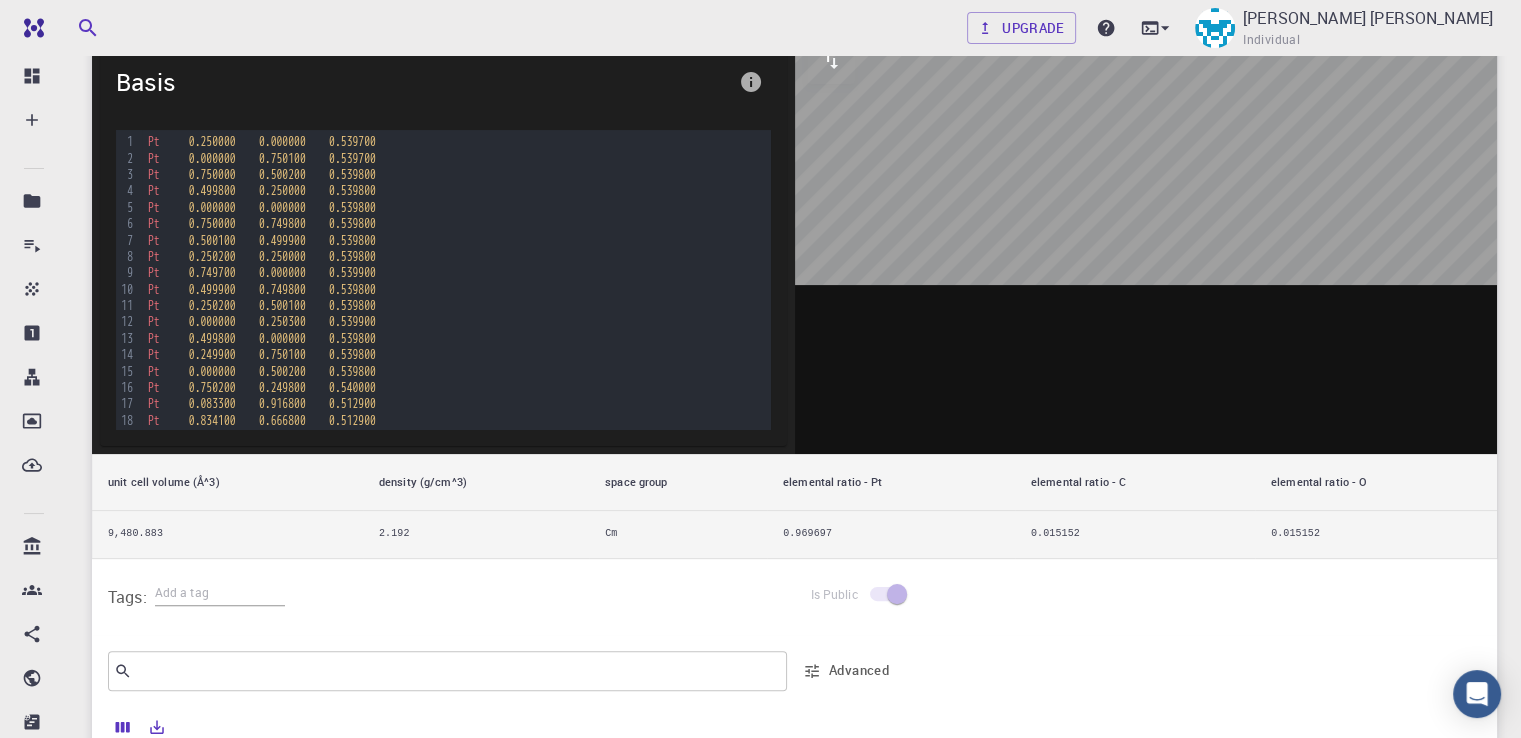 scroll, scrollTop: 388, scrollLeft: 0, axis: vertical 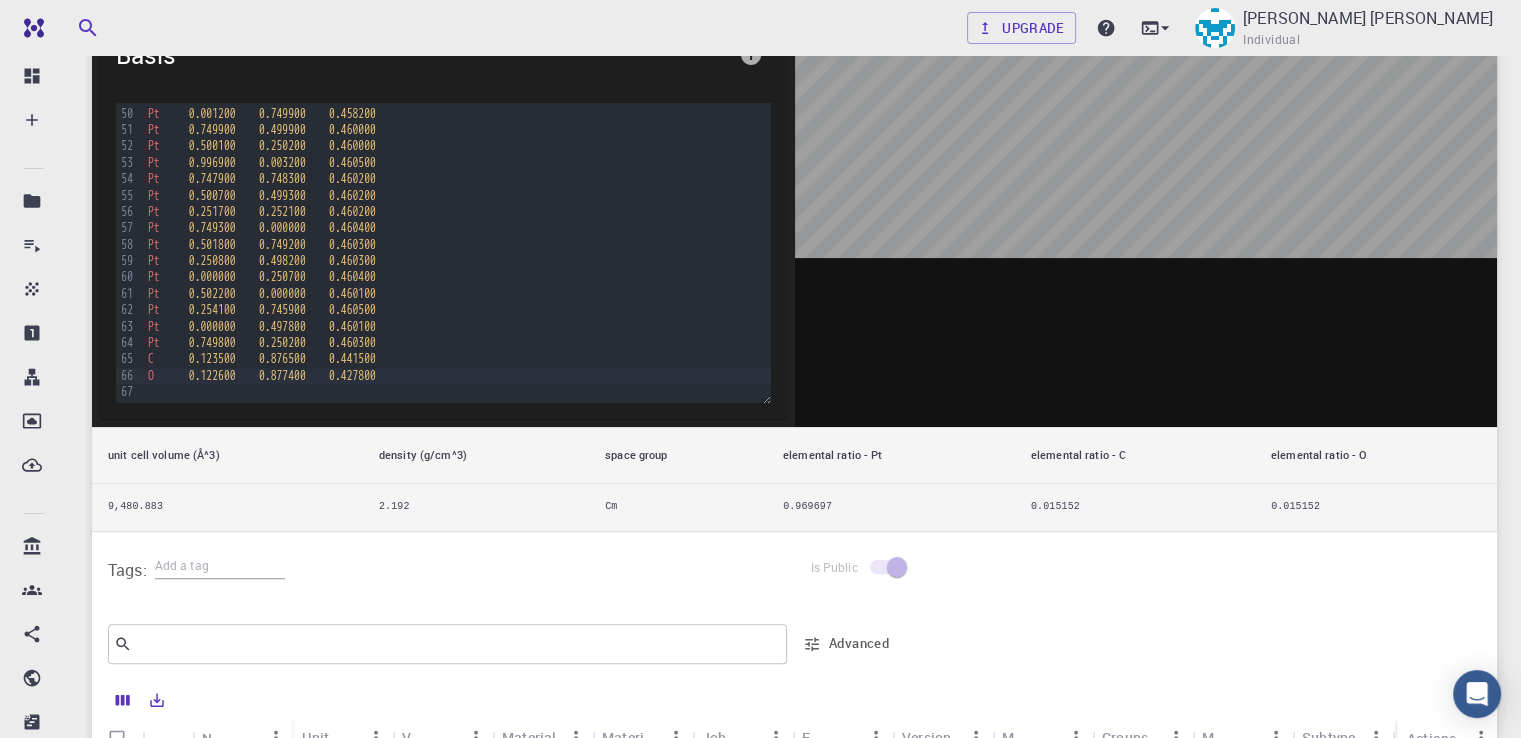 click on "0.427800" at bounding box center (352, 376) 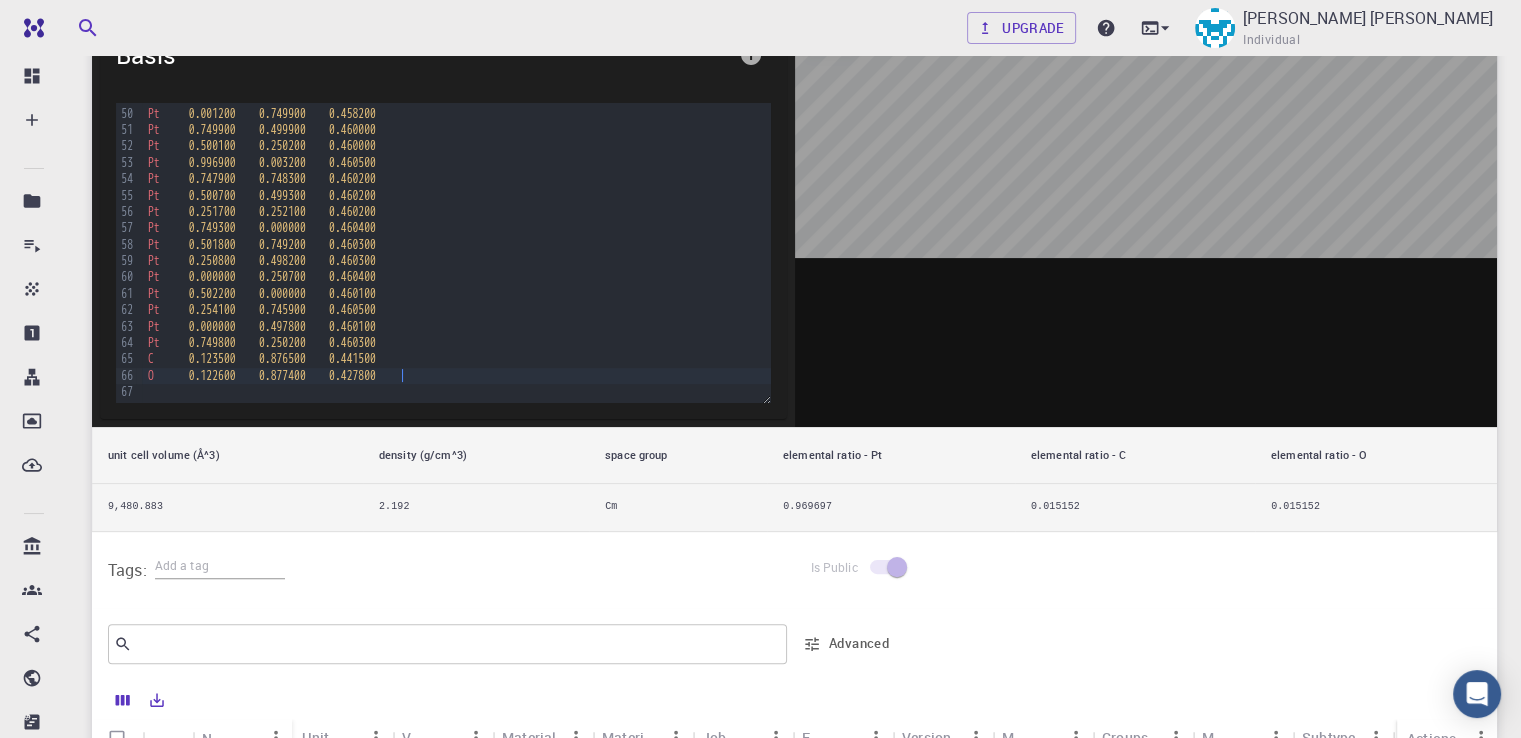 click on "O        0.122600      0.877400      0.427800" at bounding box center [456, 376] 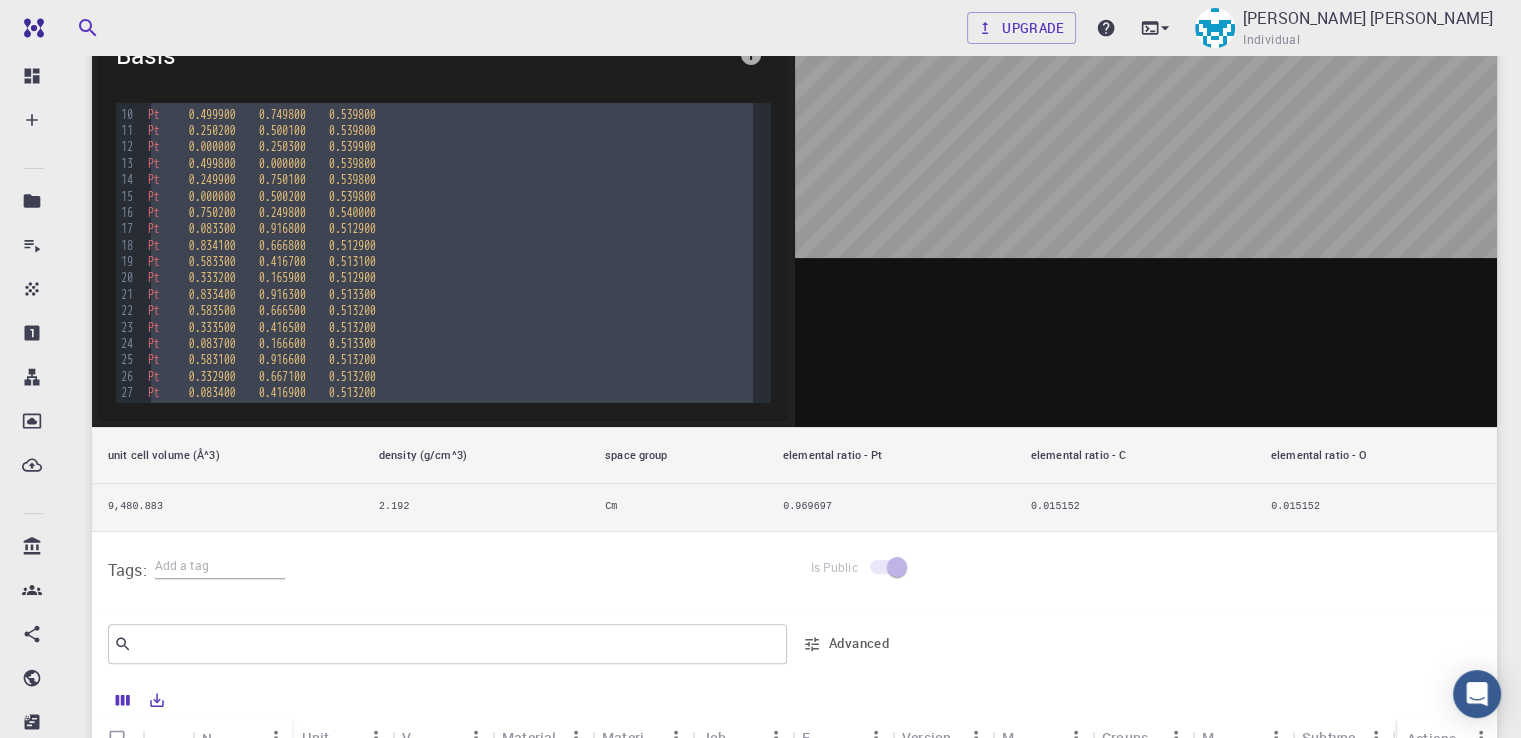 scroll, scrollTop: 0, scrollLeft: 0, axis: both 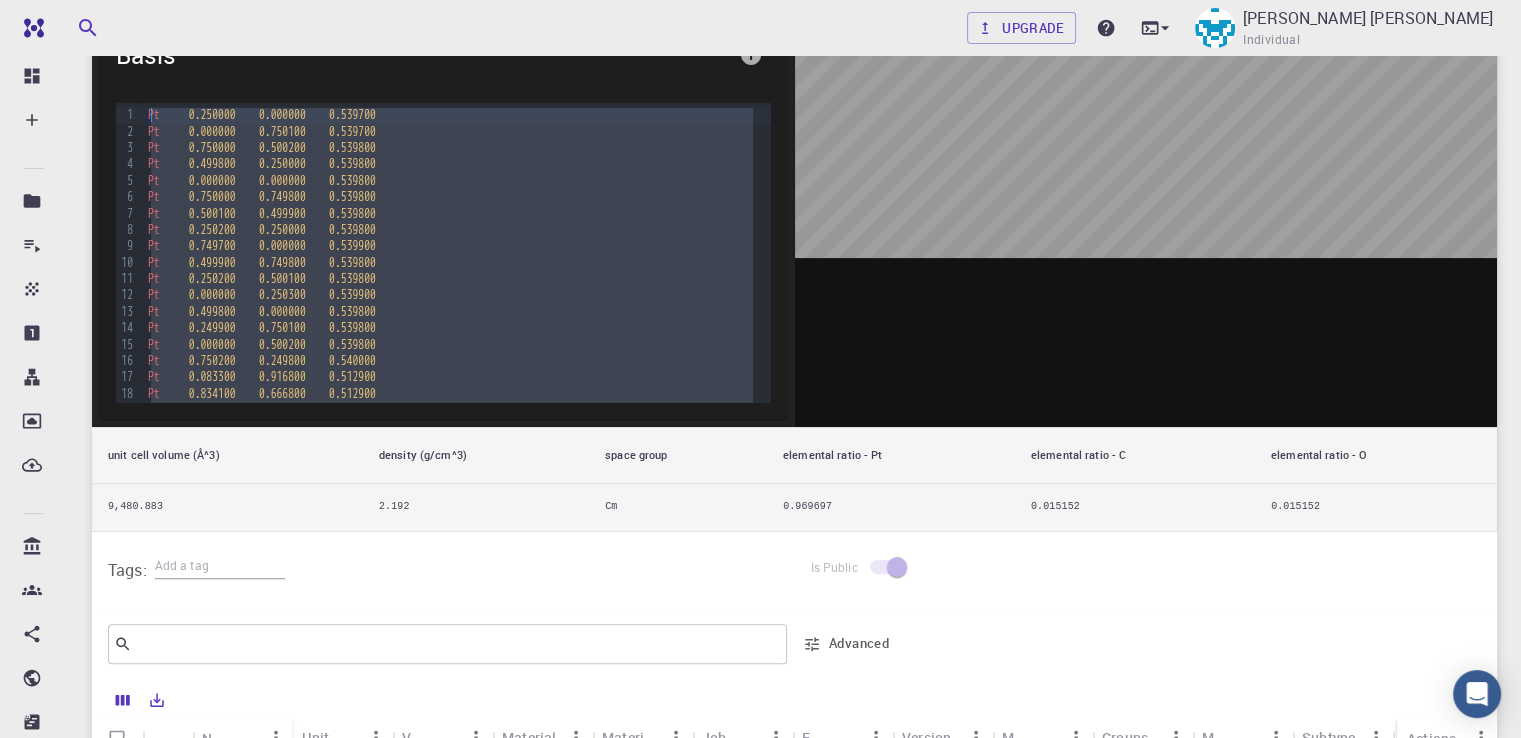 drag, startPoint x: 404, startPoint y: 376, endPoint x: 169, endPoint y: -60, distance: 495.2989 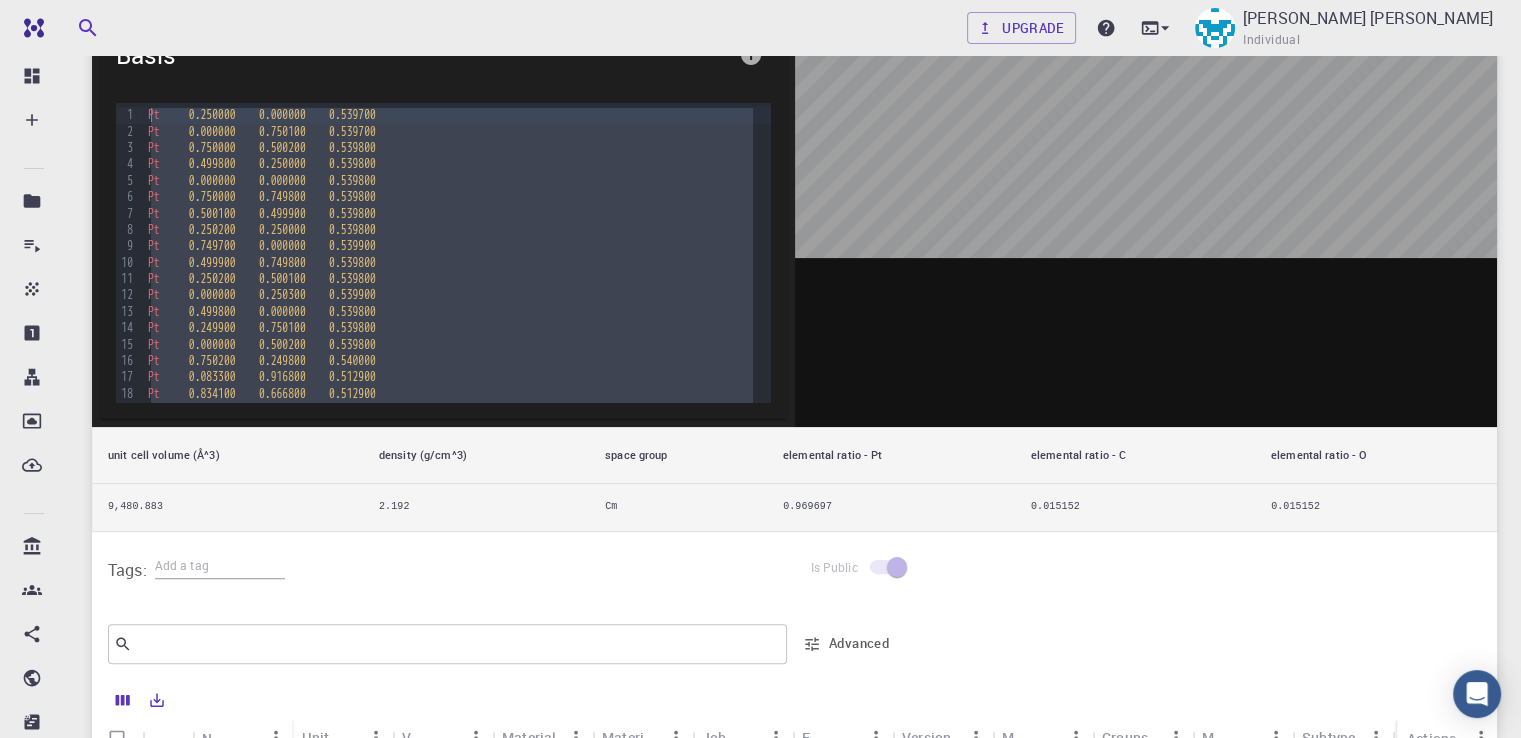 click on "Free Dashboard Create New Job New Material Create Material Upload File Import from Bank Import from 3rd Party New Workflow New Project Projects Jobs Materials Properties Workflows Dropbox External Uploads Bank Materials Workflows Accounts Shared with me Shared publicly Shared externally Documentation Contact Support Compute load: Low Upgrade [PERSON_NAME] [PERSON_NAME] Individual Home [PERSON_NAME] [PERSON_NAME] Materials - Pt64CO (clone) Pt64CO (clone) formula Pt64CO lattice MCLC Description Select Material Actions Save & Exit Lattice MCLC a 11.226 b 11.226 c 86.874 α 90.000 β 90.000 γ 120.00 Basis 99 1 2 3 4 5 6 7 8 9 10 11 12 13 14 15 16 17 18 19 20 21 22 23 24 25 26 27 28 29 30 31 32 33 34 35 36 37 38 39 40 41 42 43 44 45 46 47 48 49 50 51 52 53 54 55 56 57 58 59 60 61 62 63 64 65 66 67 › Pt       0.250000      0.000000      0.539700   Pt       0.000000      0.750100      0.539700   Pt       0.750000      0.500200      0.539800   Pt       0.499800      0.250000      0.539800   Pt" at bounding box center [760, 350] 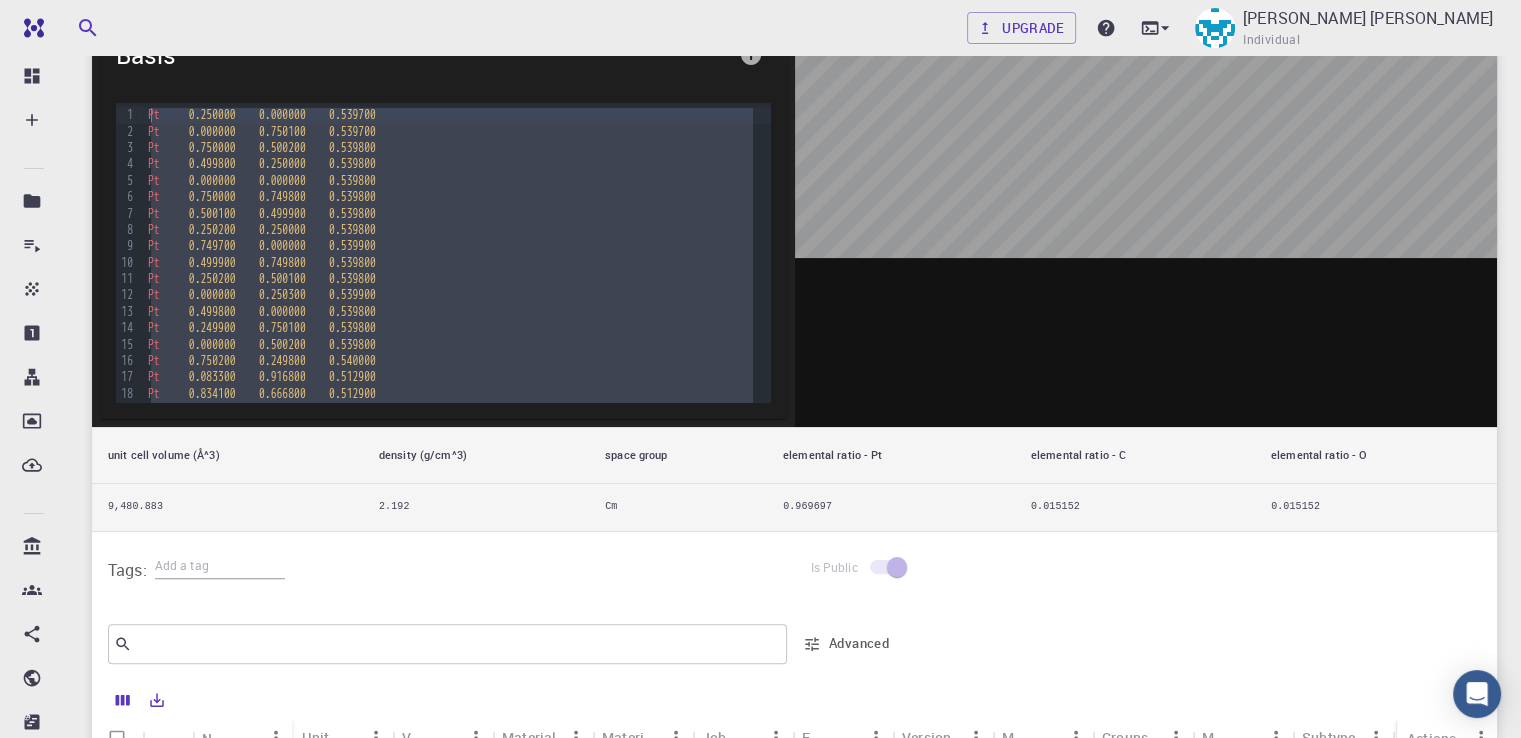 copy on "Pt       0.250000      0.000000      0.539700   Pt       0.000000      0.750100      0.539700   Pt       0.750000      0.500200      0.539800   Pt       0.499800      0.250000      0.539800   Pt       0.000000      0.000000      0.539800   Pt       0.750000      0.749800      0.539800   Pt       0.500100      0.499900      0.539800   Pt       0.250200      0.250000      0.539800   Pt       0.749700      0.000000      0.539900   Pt       0.499900      0.749800      0.539800   Pt       0.250200      0.500100      0.539800   Pt       0.000000      0.250300      0.539900   Pt       0.499800      0.000000      0.539800   Pt       0.249900      0.750100      0.539800   Pt       0.000000      0.500200      0.539800   Pt       0.750200      0.249800      0.540000   Pt       0.083300      0.916800      0.512900   Pt       0.834100      0.666800      0.512900   Pt       0.583300      0.416700      0.513100   Pt       0.333200      0.165900      0.512900   Pt       0.833400      0.916300      0.513300   Pt       0.58..." 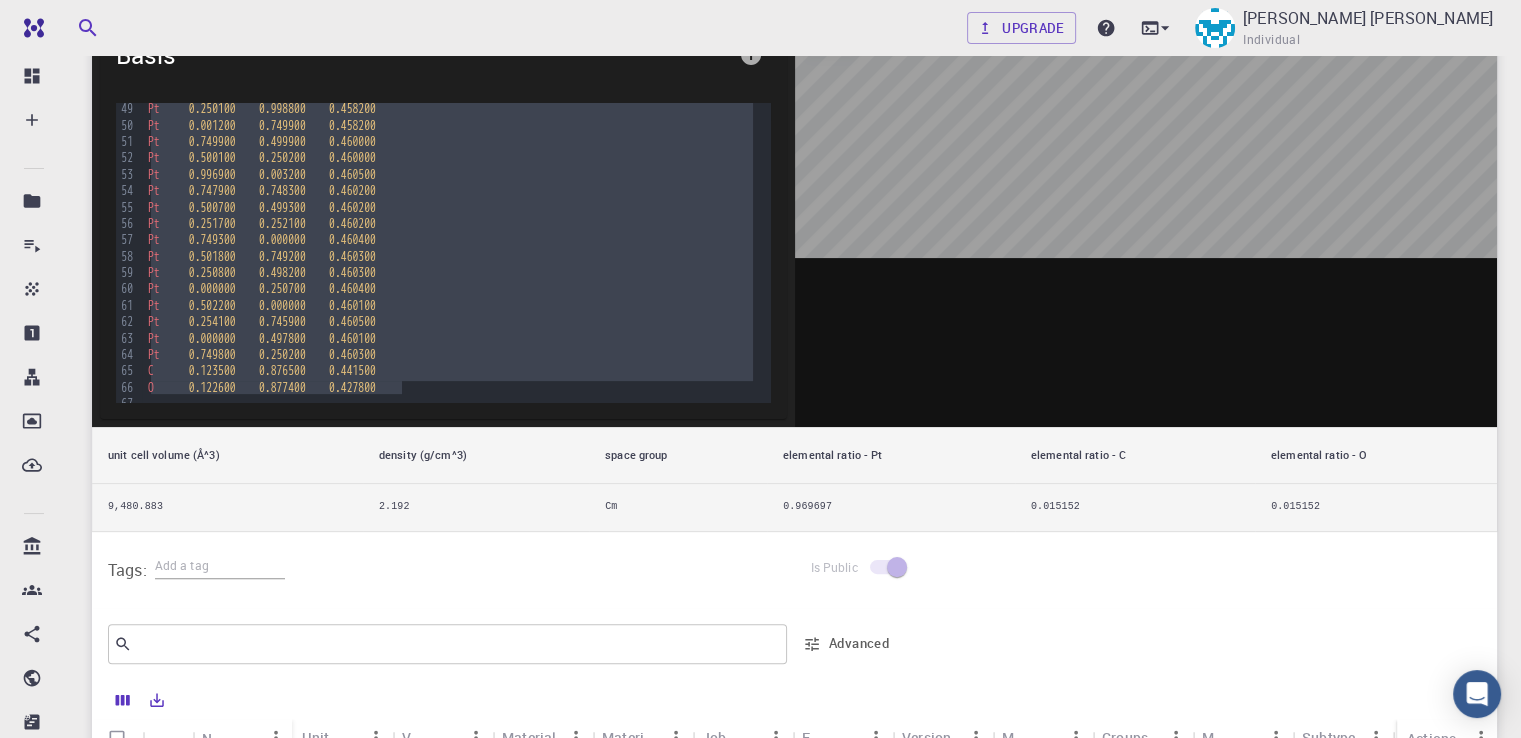scroll, scrollTop: 804, scrollLeft: 0, axis: vertical 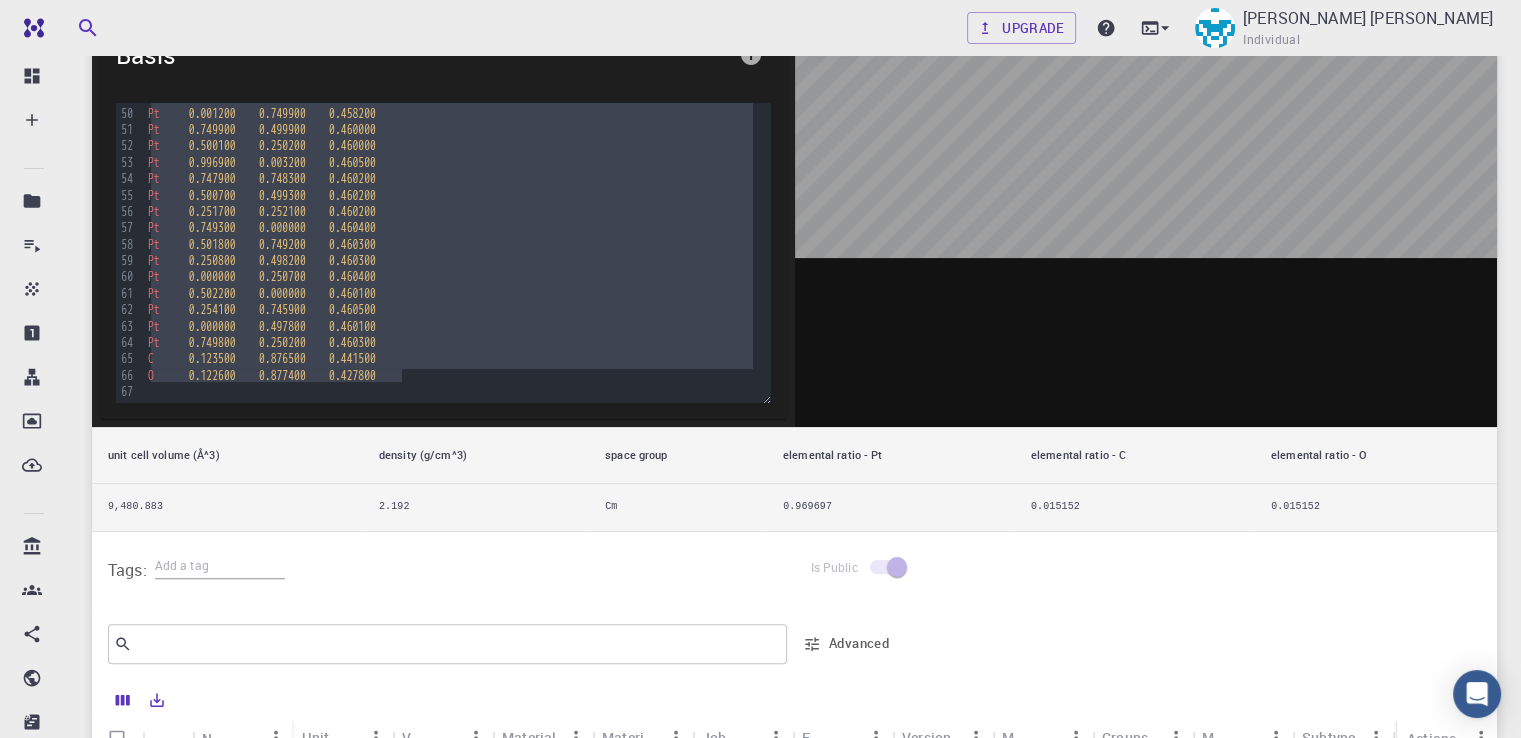 click on "C        0.123500      0.876500      0.441500" at bounding box center (456, 359) 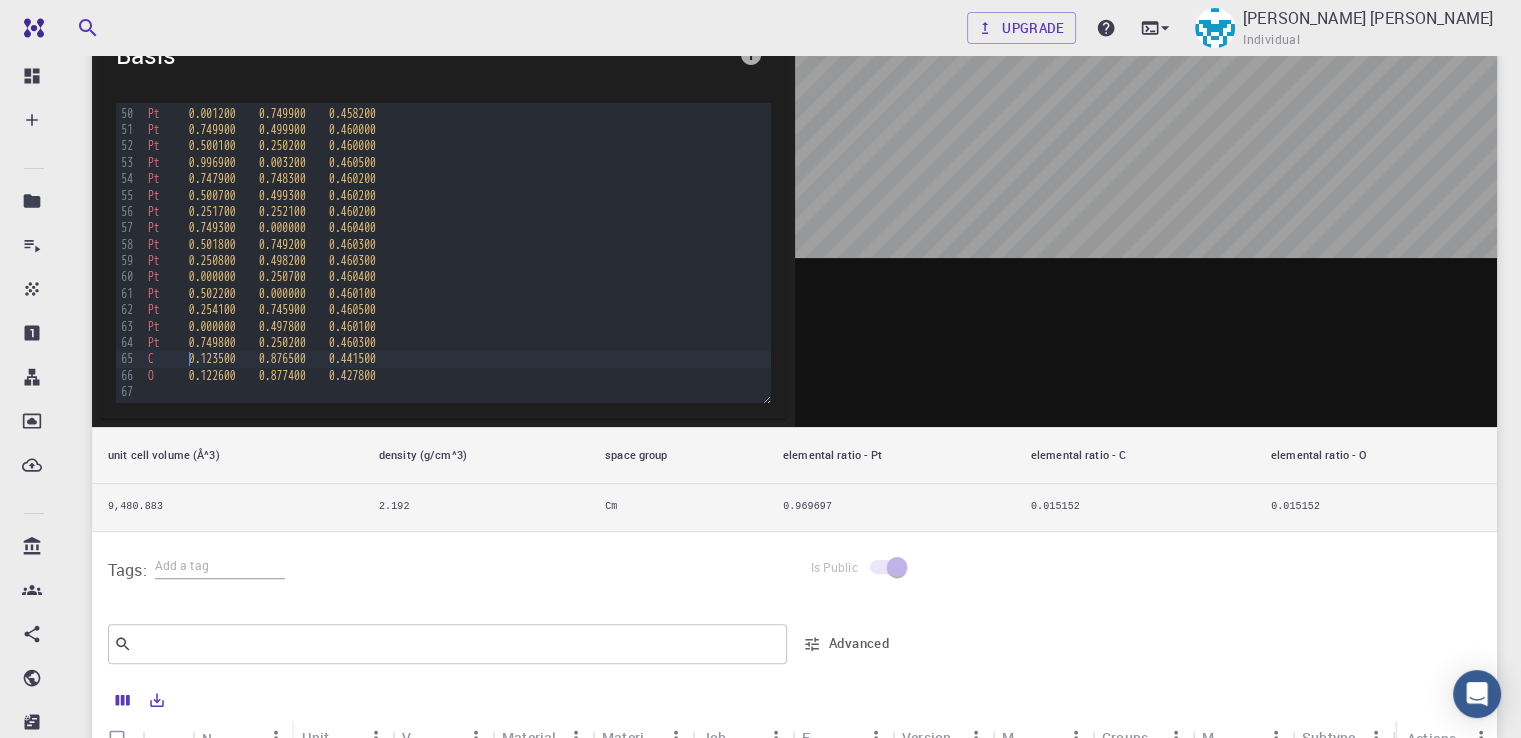 click on "C" at bounding box center (151, 359) 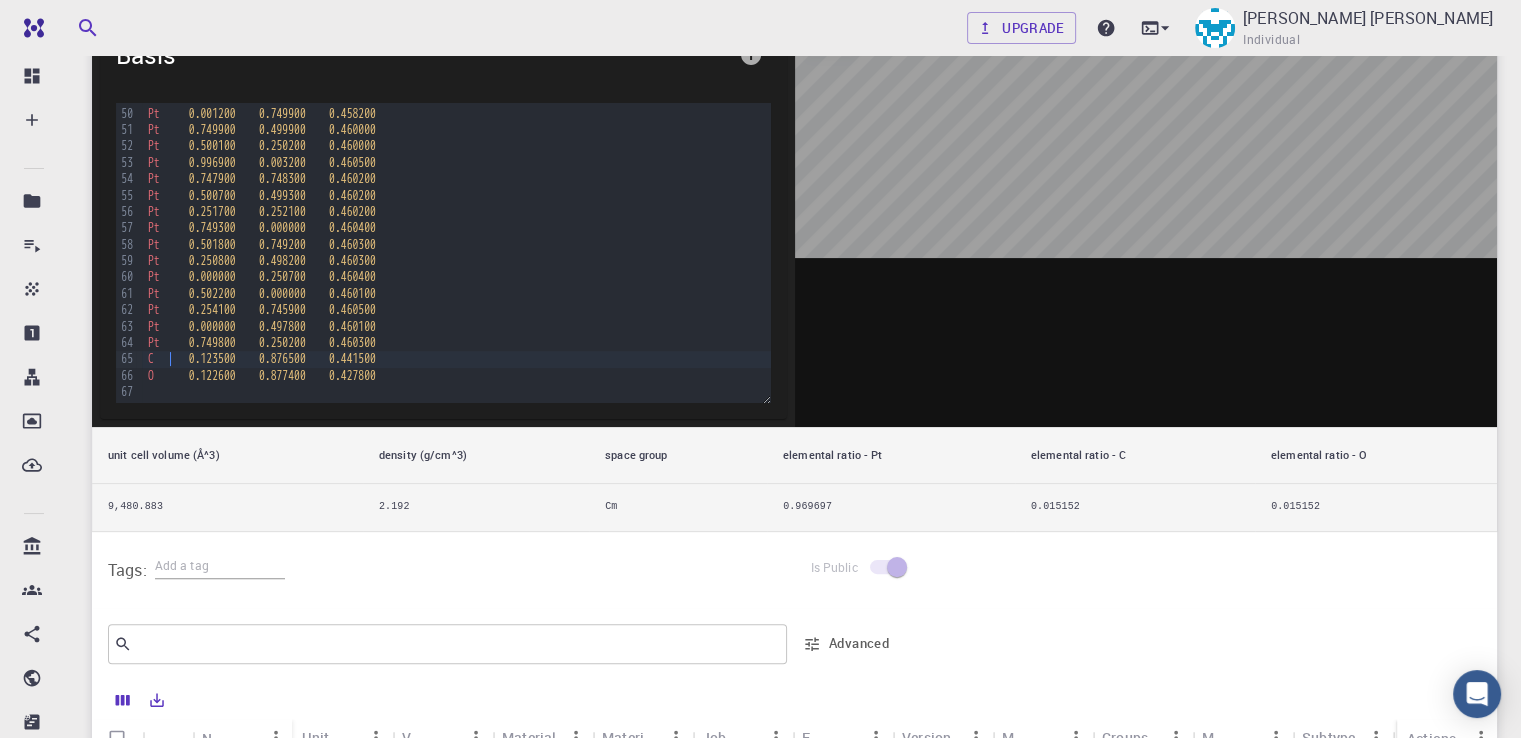 click on "C        0.123500      0.876500      0.441500" at bounding box center [456, 359] 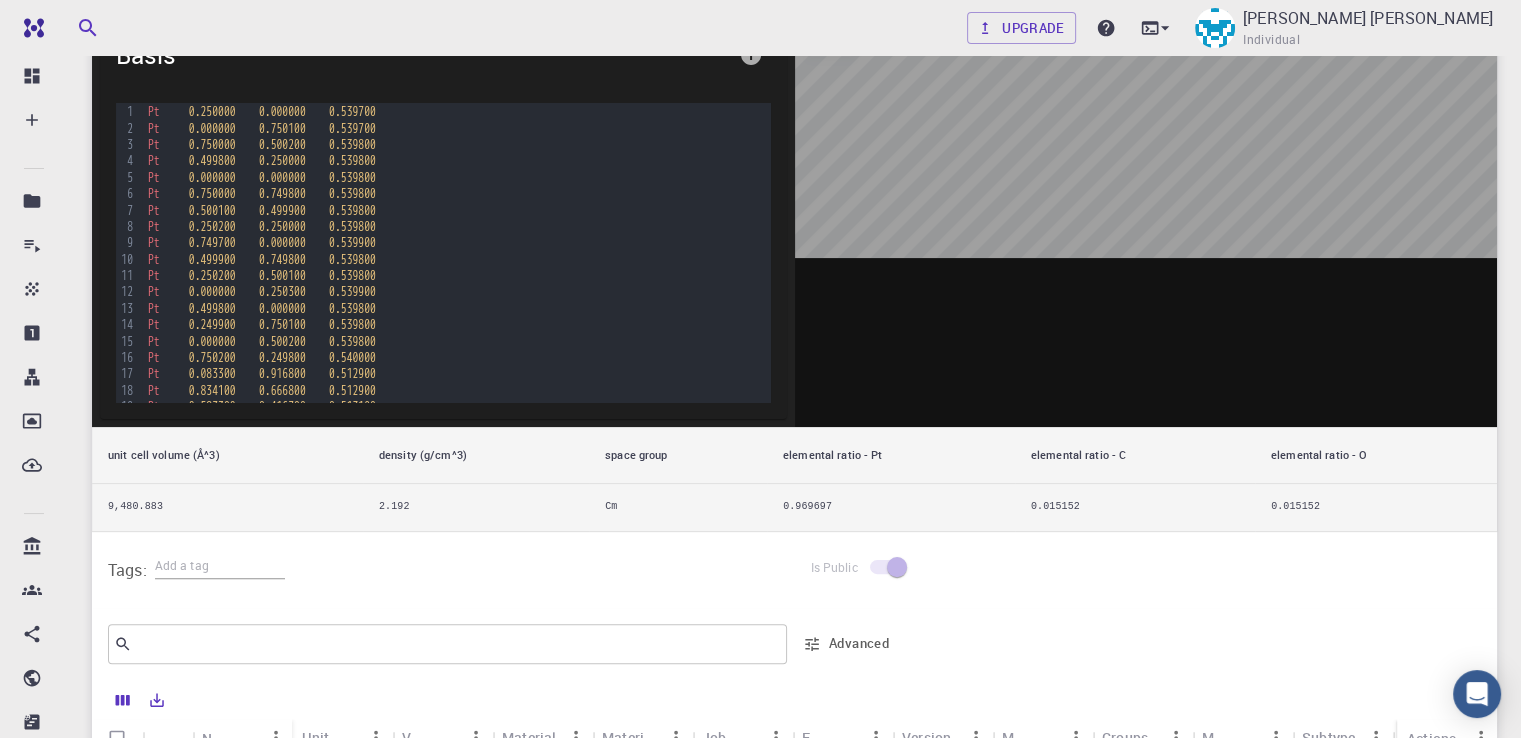 scroll, scrollTop: 0, scrollLeft: 0, axis: both 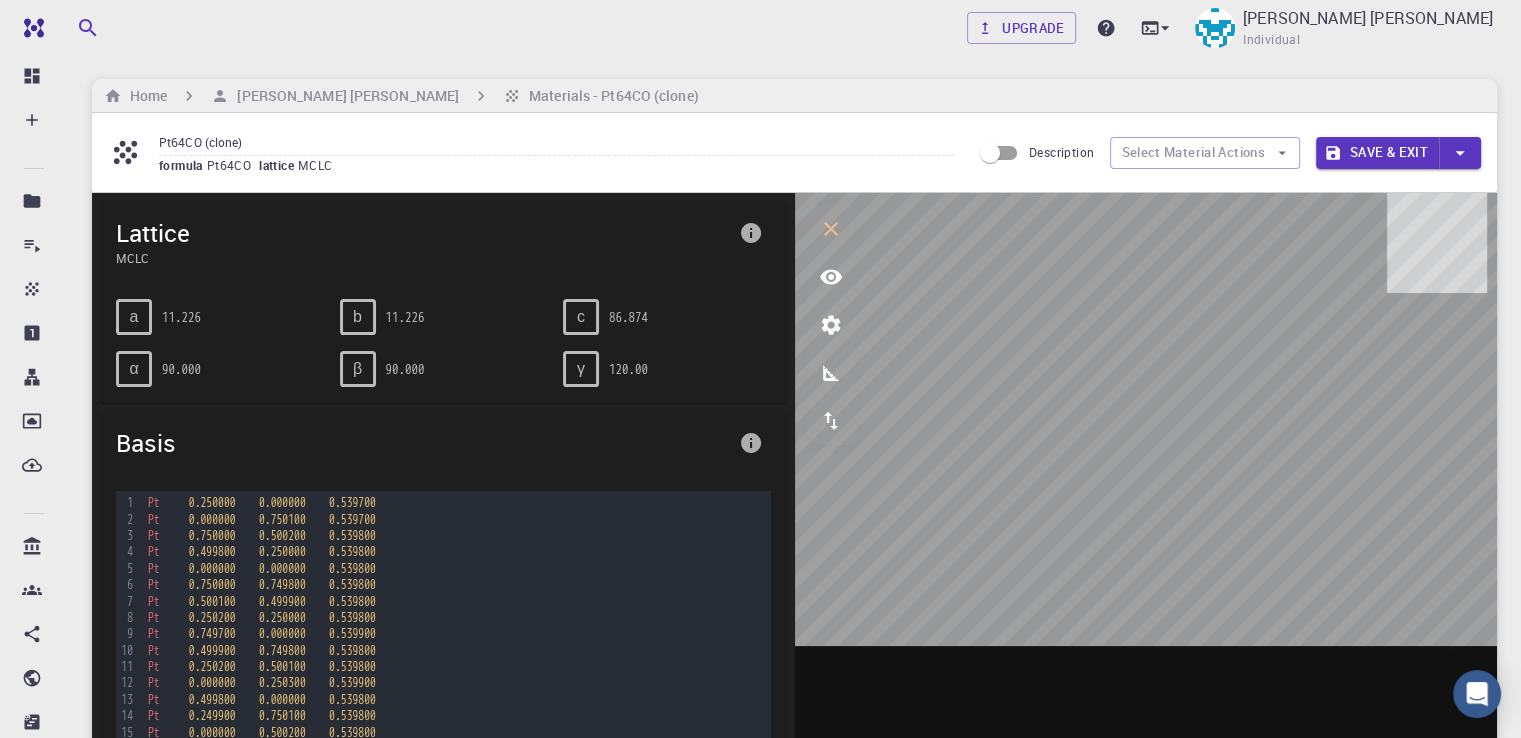 click on "lattice" at bounding box center [278, 165] 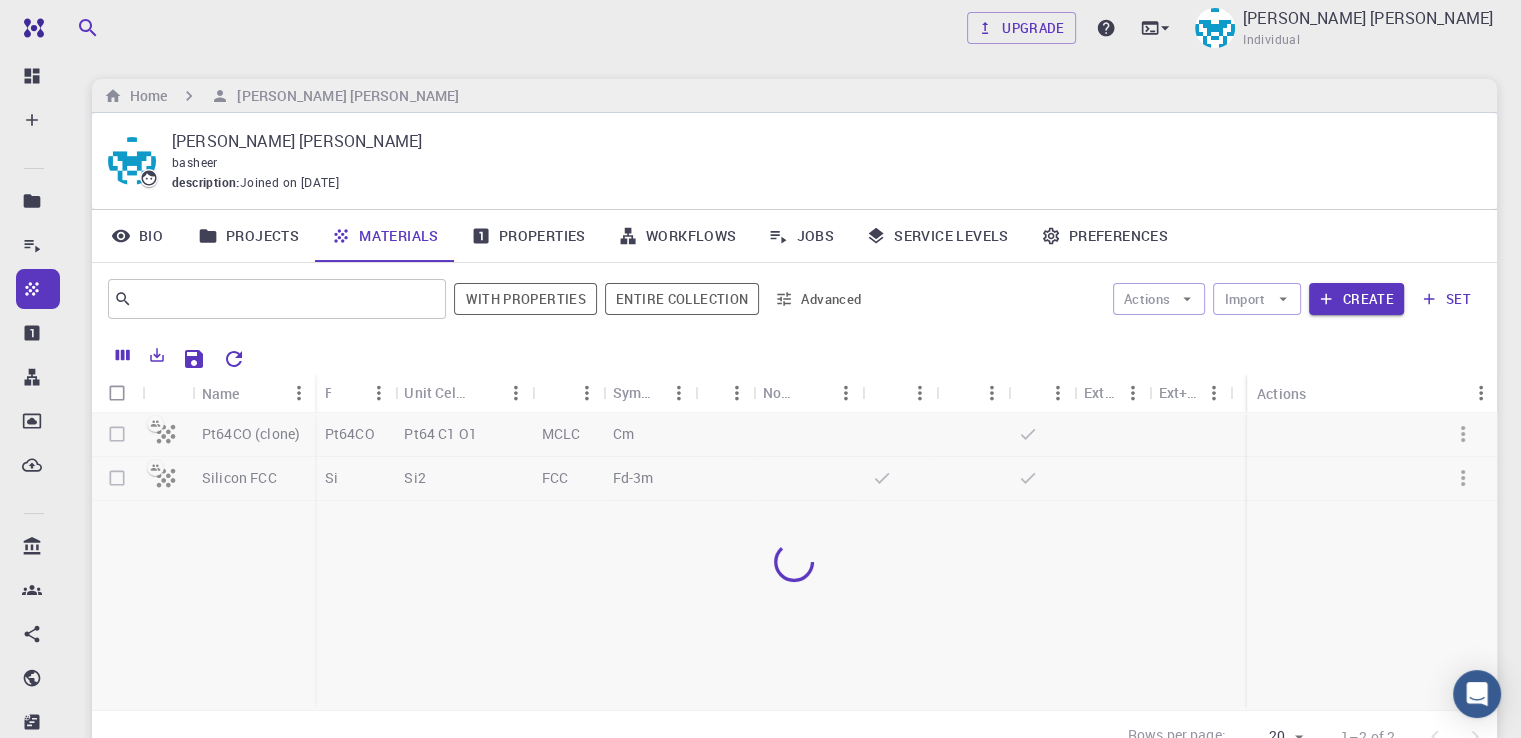 scroll, scrollTop: 152, scrollLeft: 0, axis: vertical 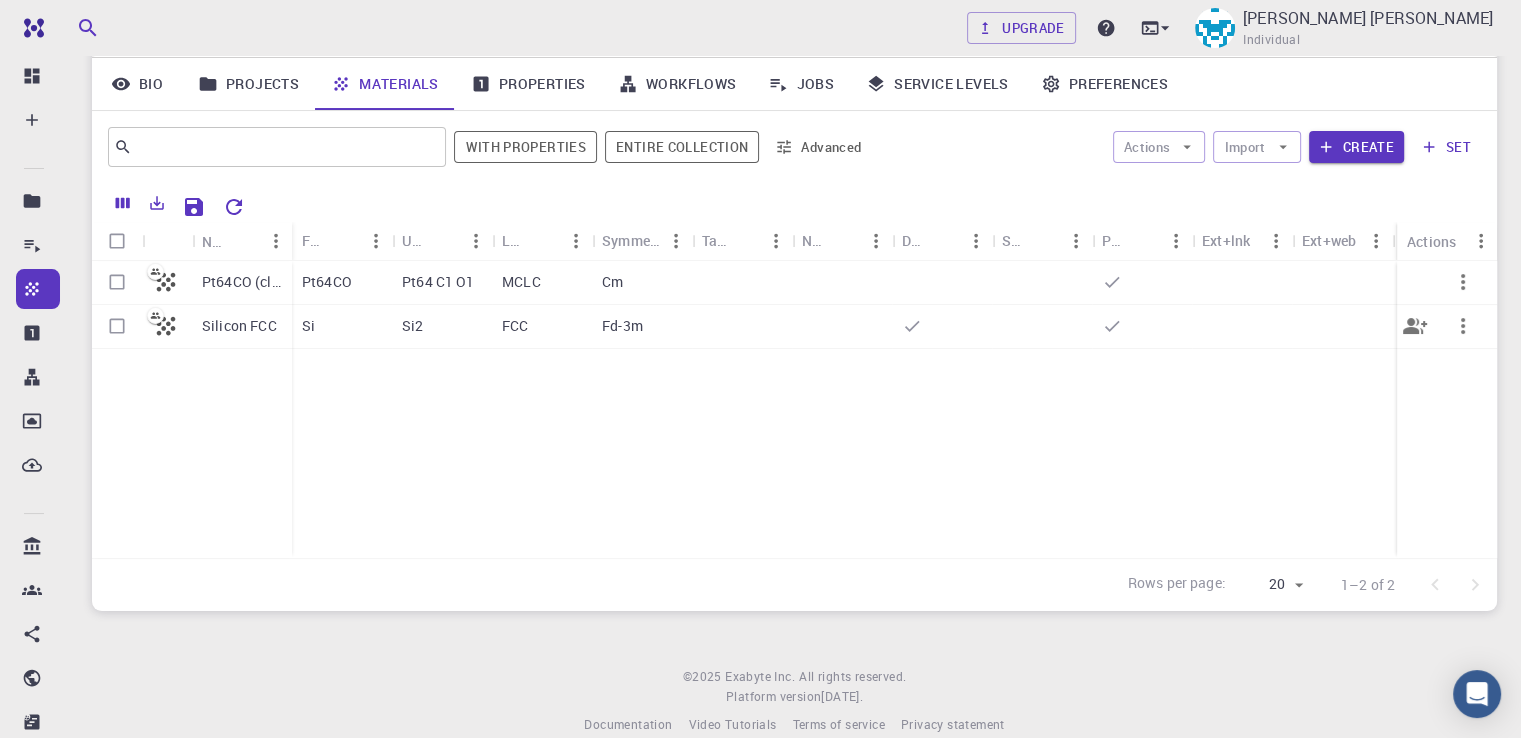 click at bounding box center [117, 326] 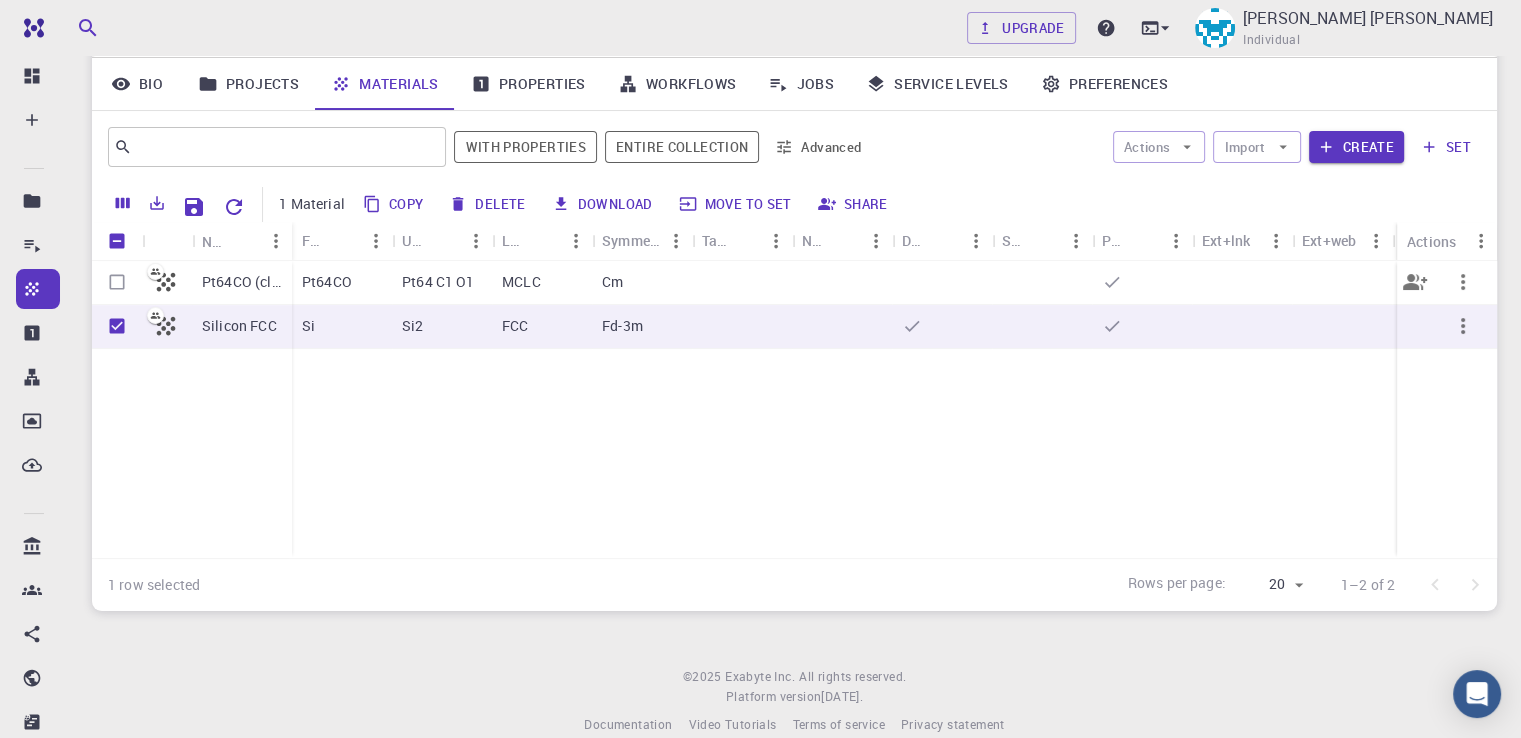 click on "Pt64CO" at bounding box center [327, 282] 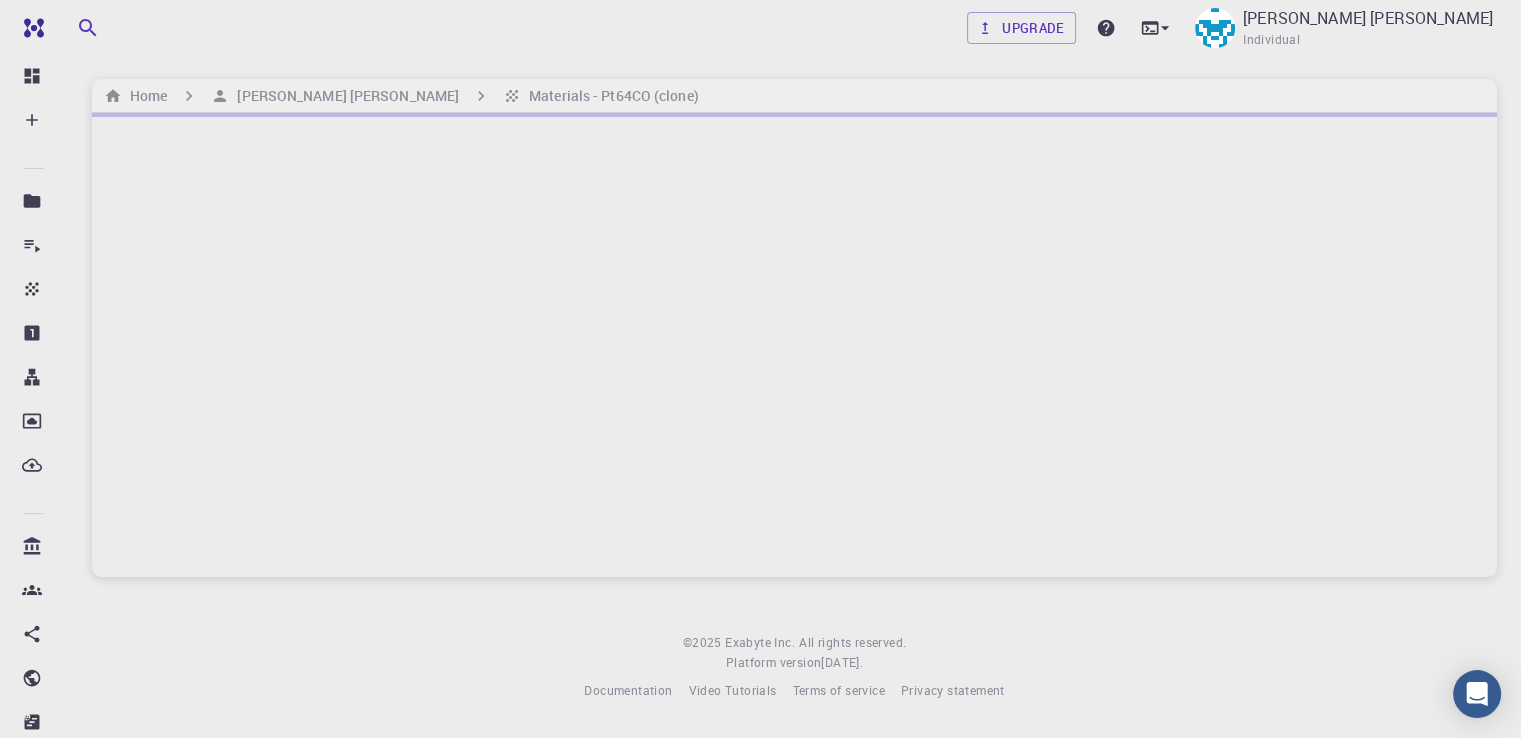 scroll, scrollTop: 0, scrollLeft: 0, axis: both 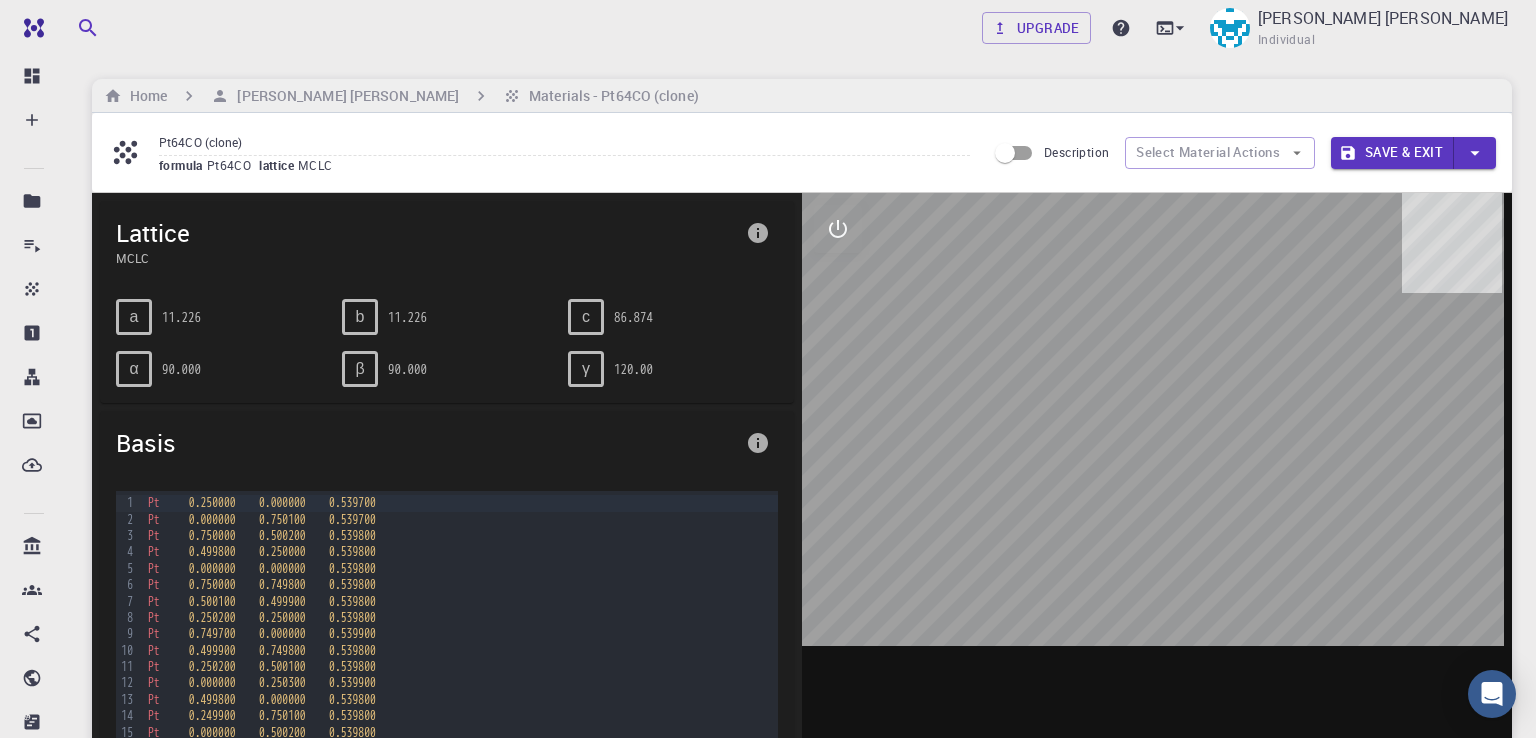 click on "Lattice" at bounding box center (427, 233) 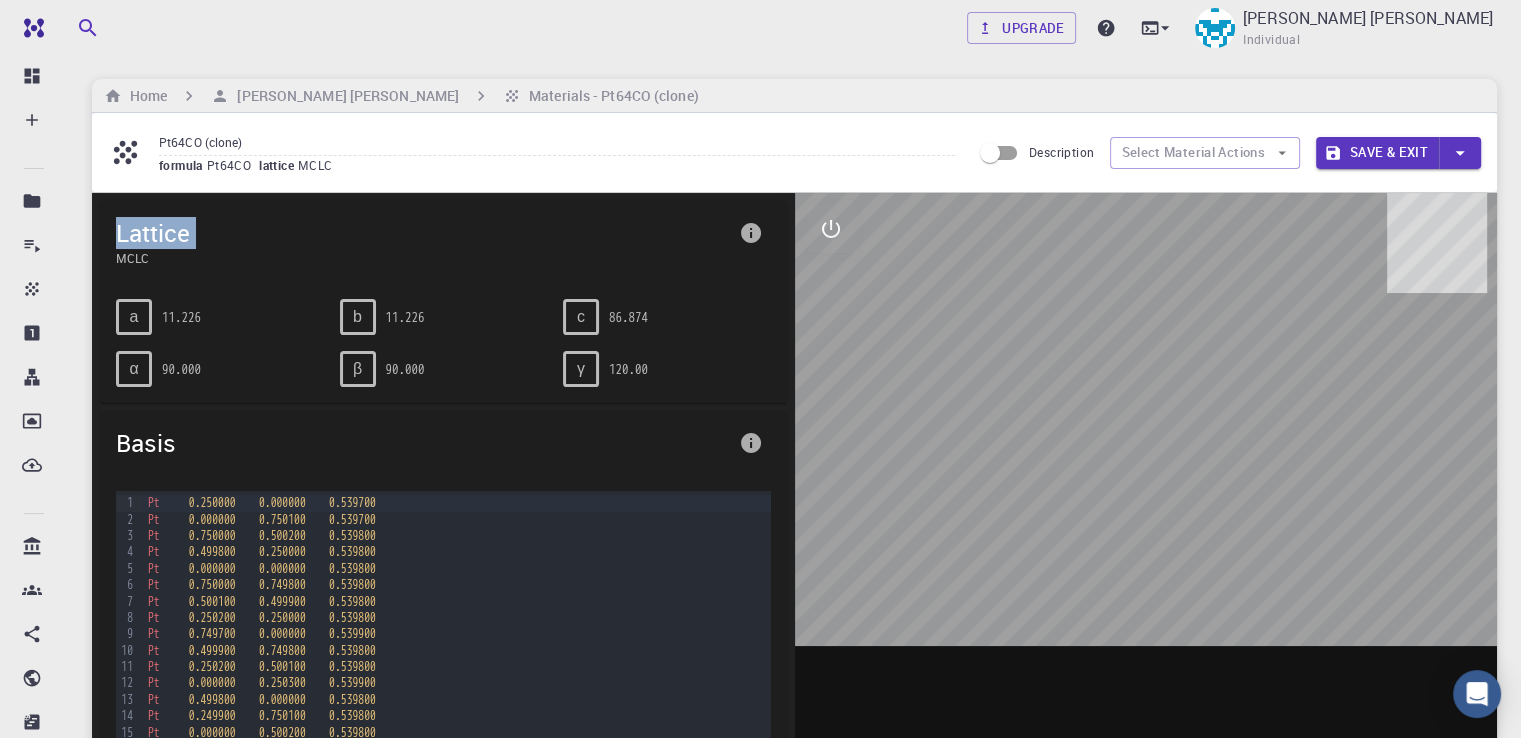 click 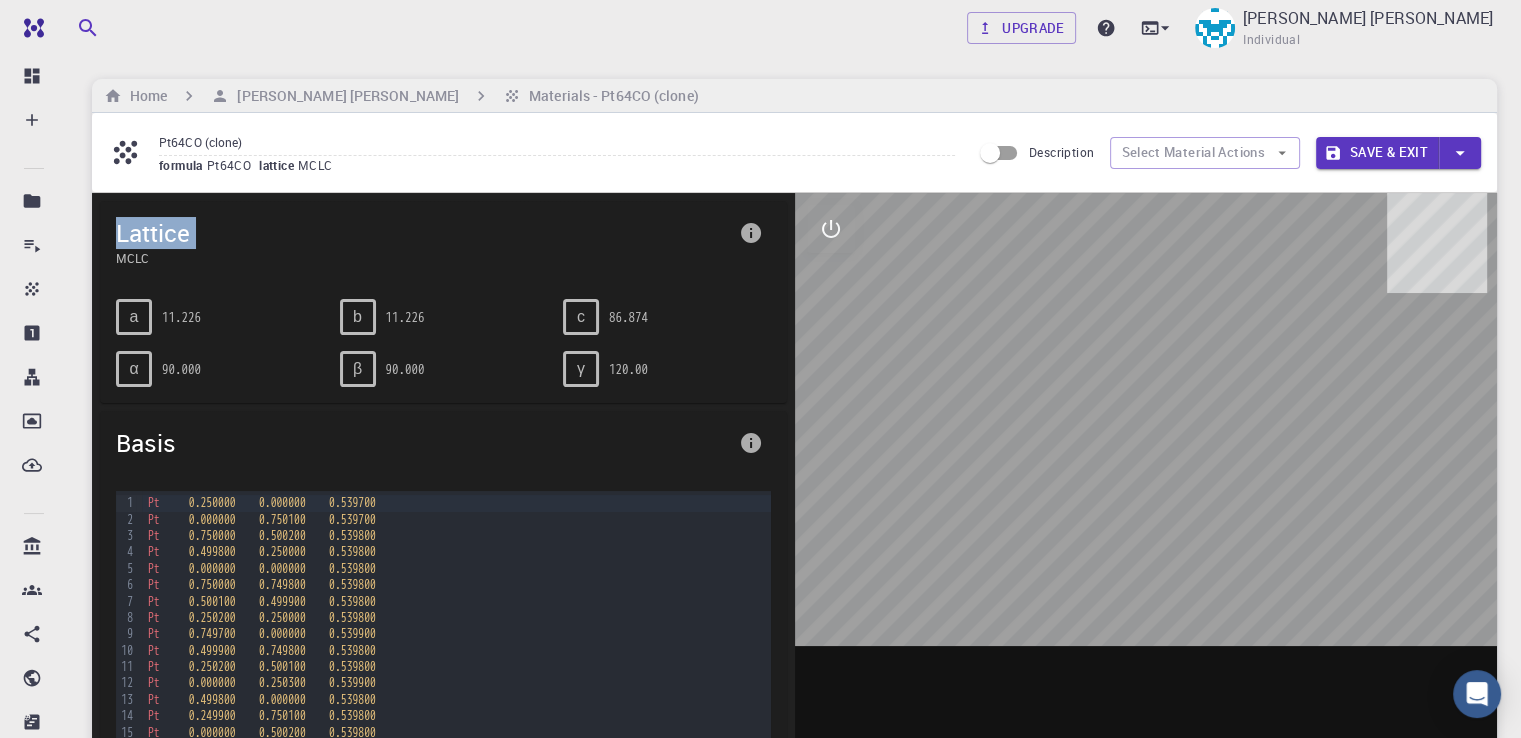 click 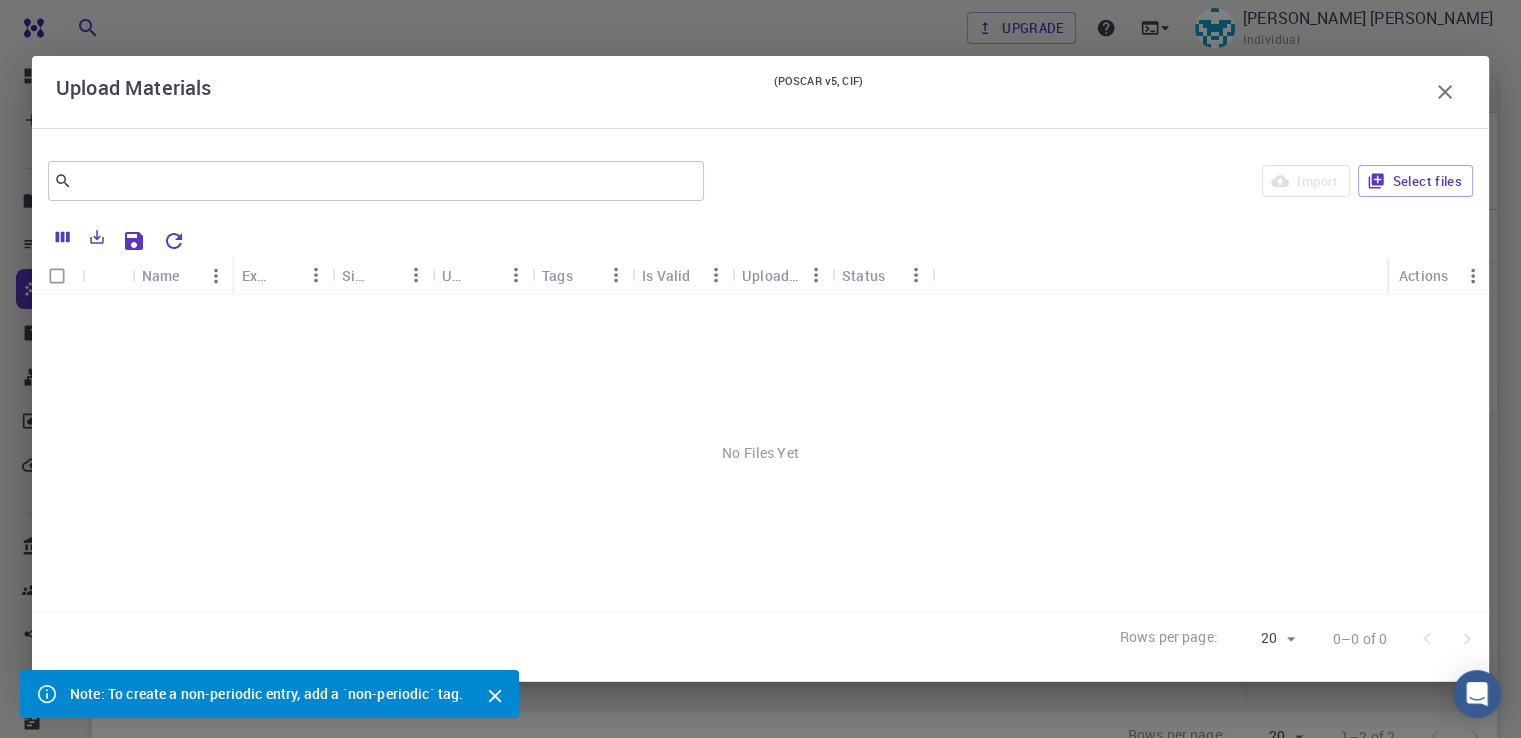 click at bounding box center (107, 275) 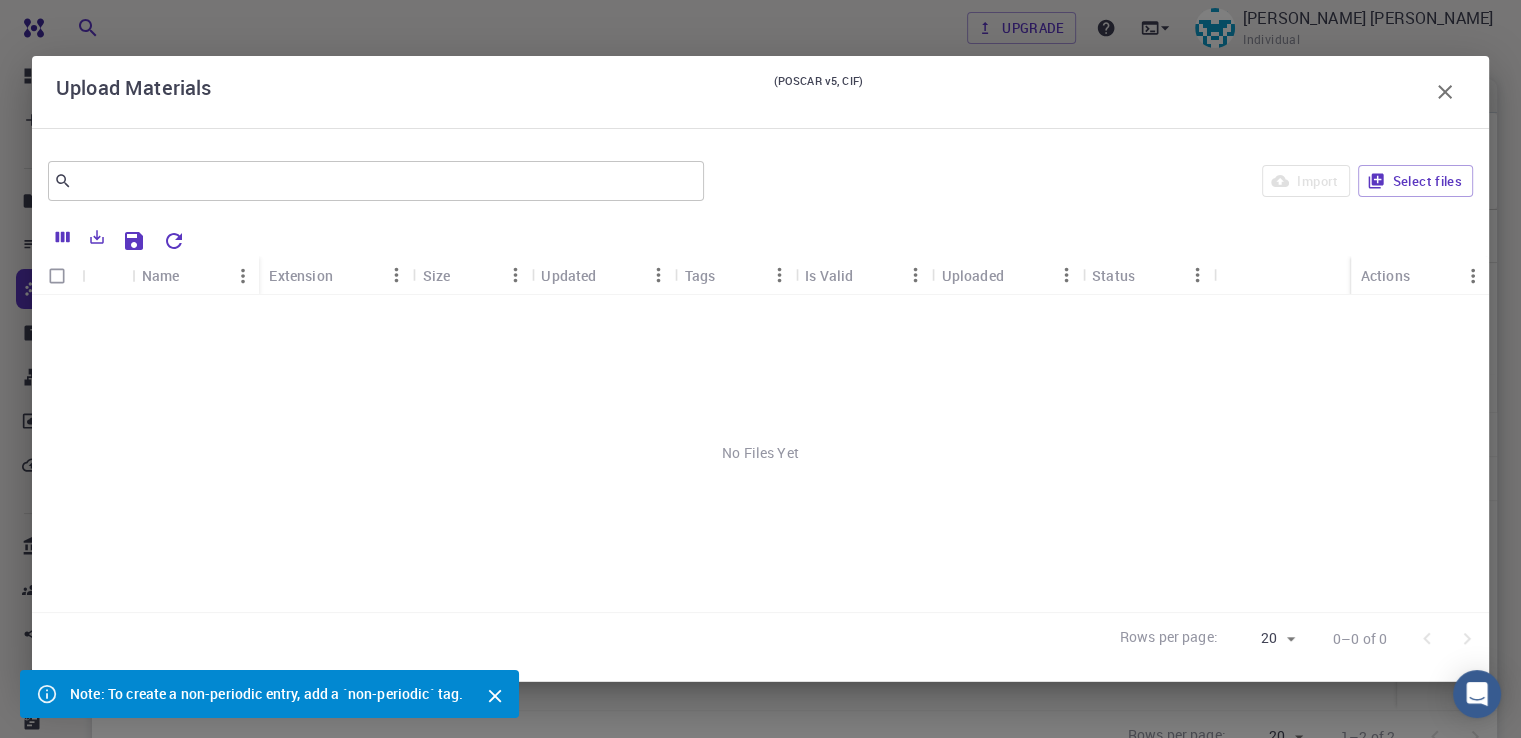 scroll, scrollTop: 152, scrollLeft: 0, axis: vertical 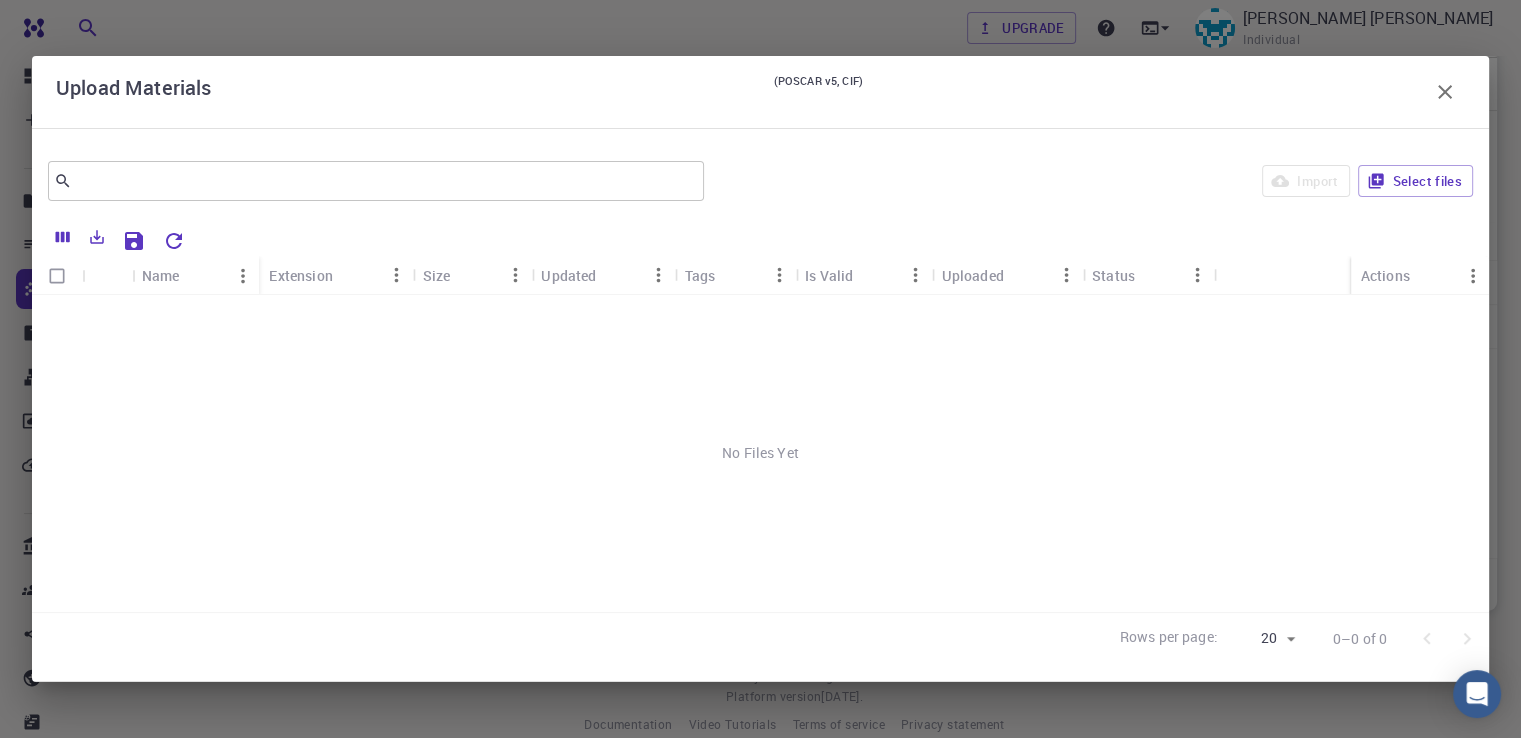click 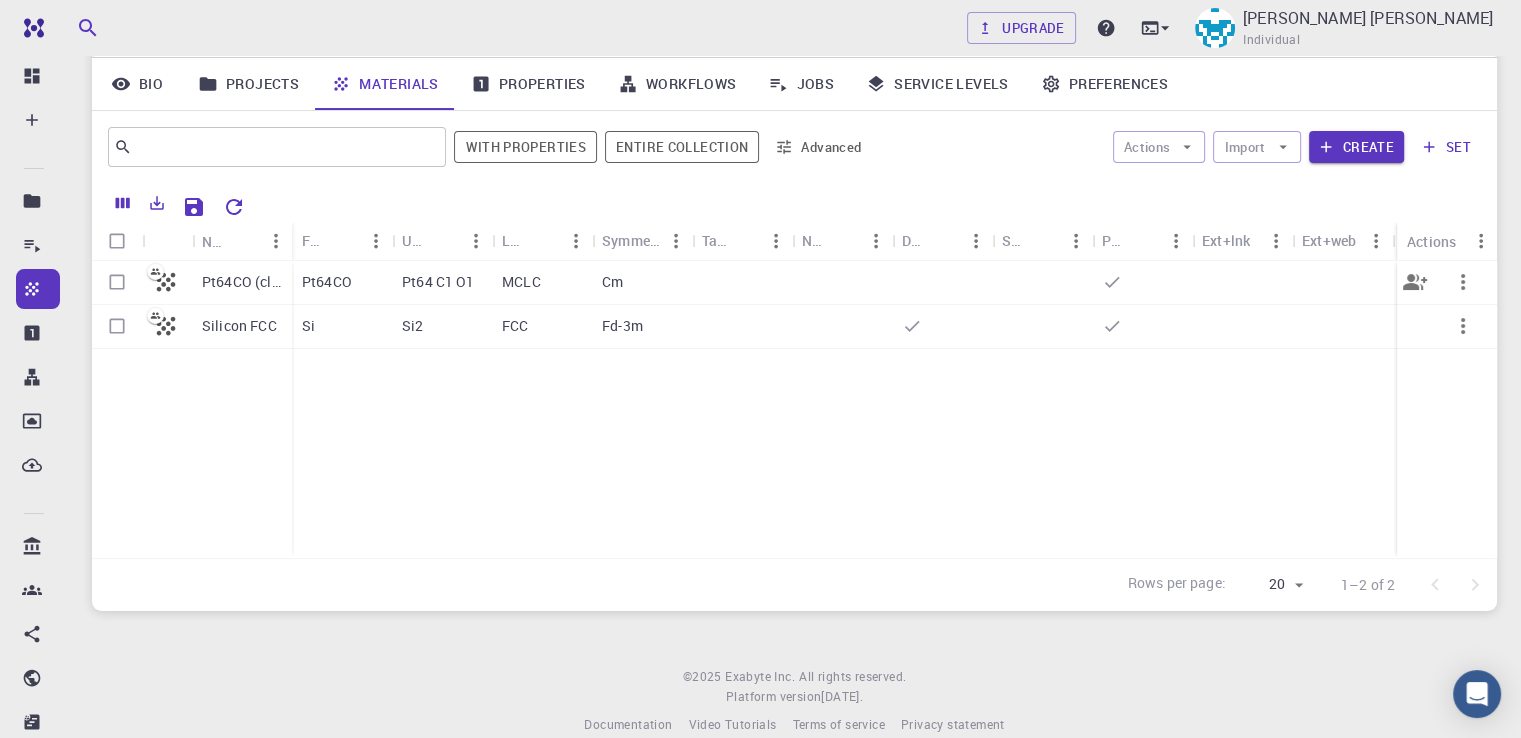 click at bounding box center [117, 282] 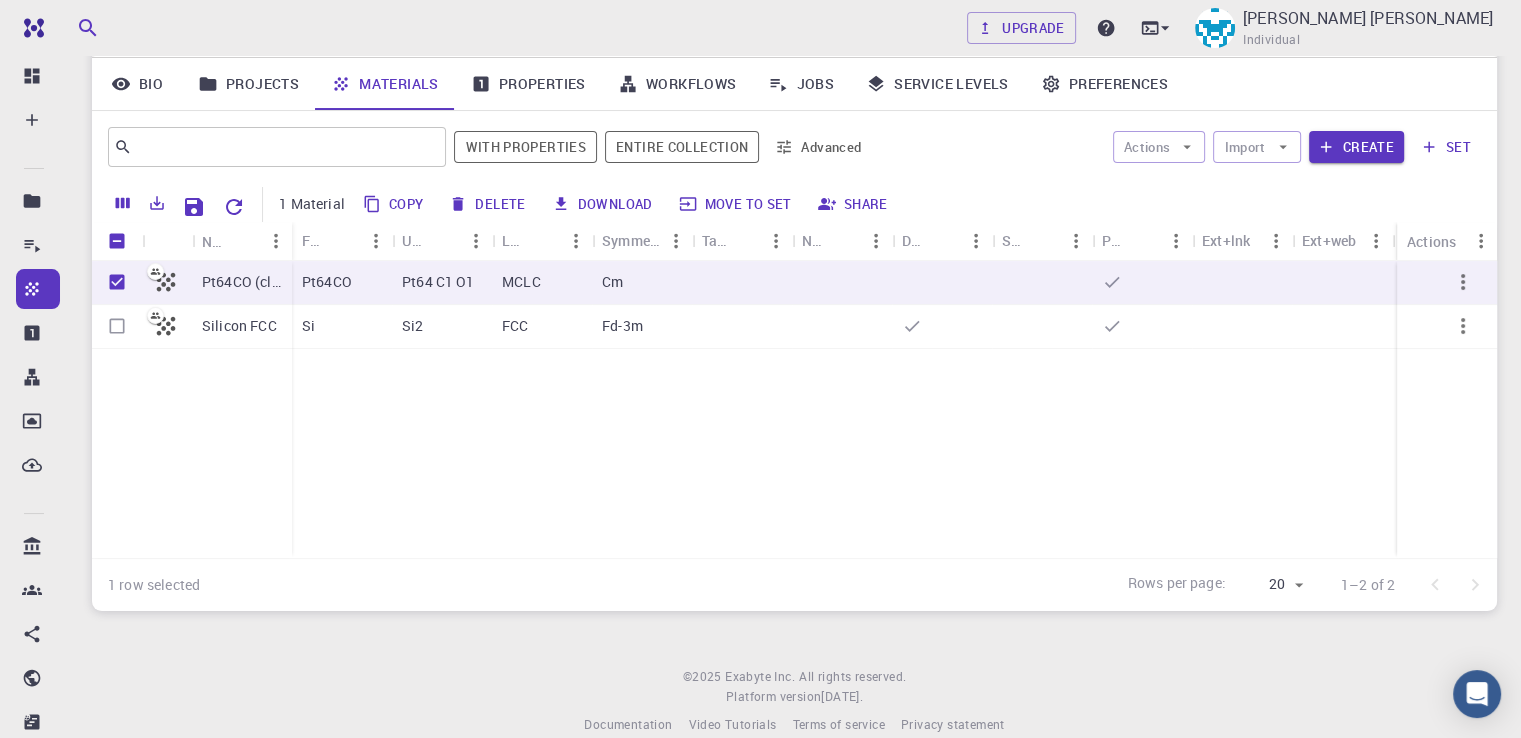 click on "Download" at bounding box center [603, 204] 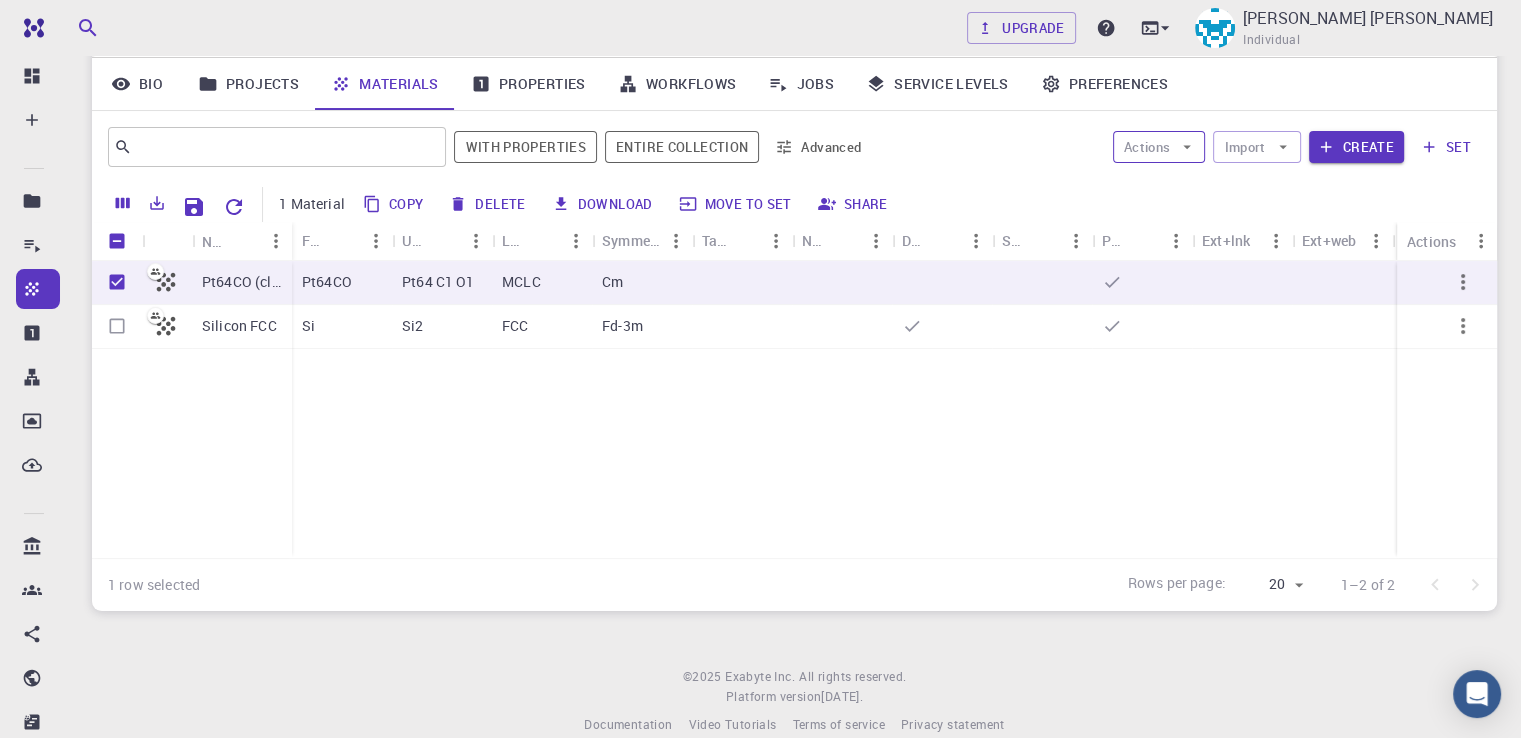 click 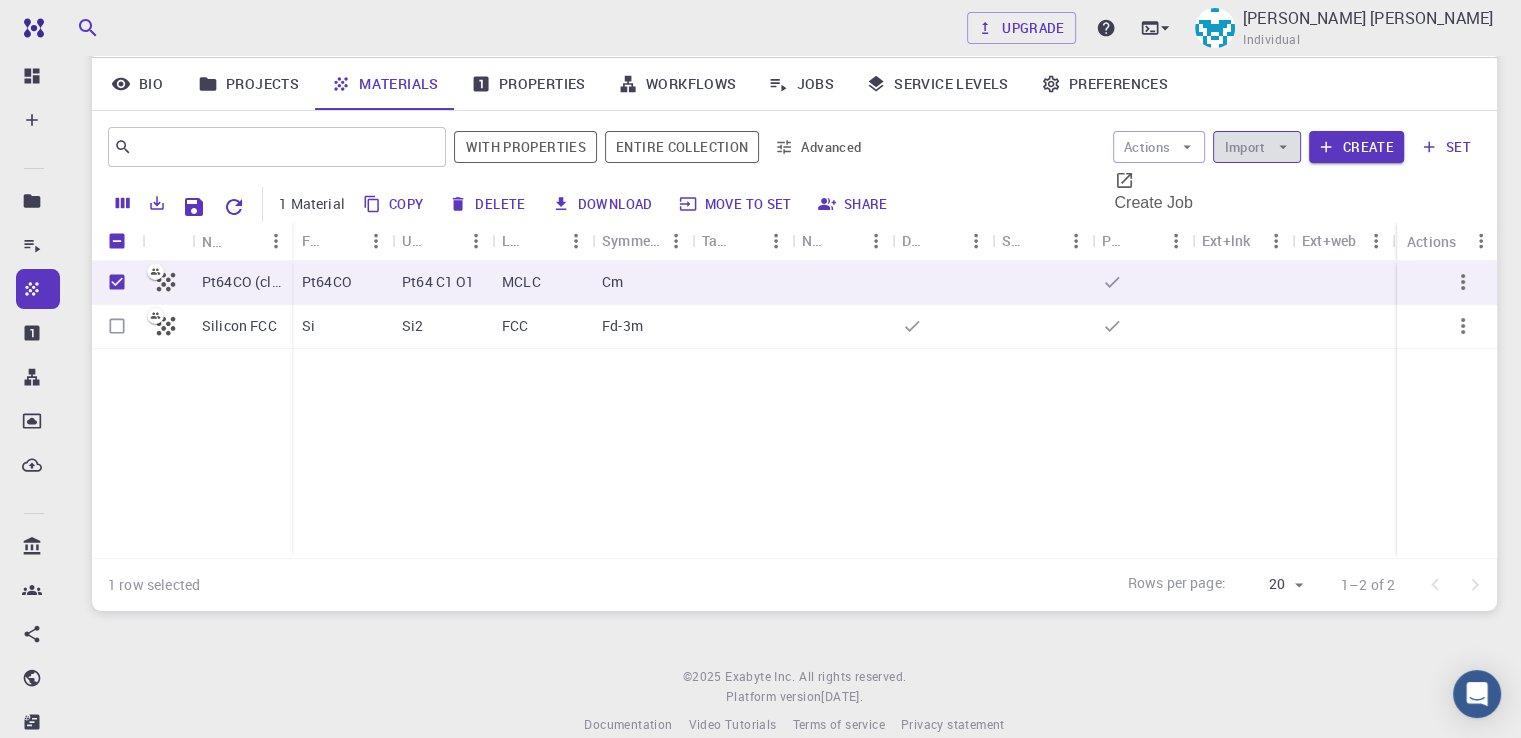 click 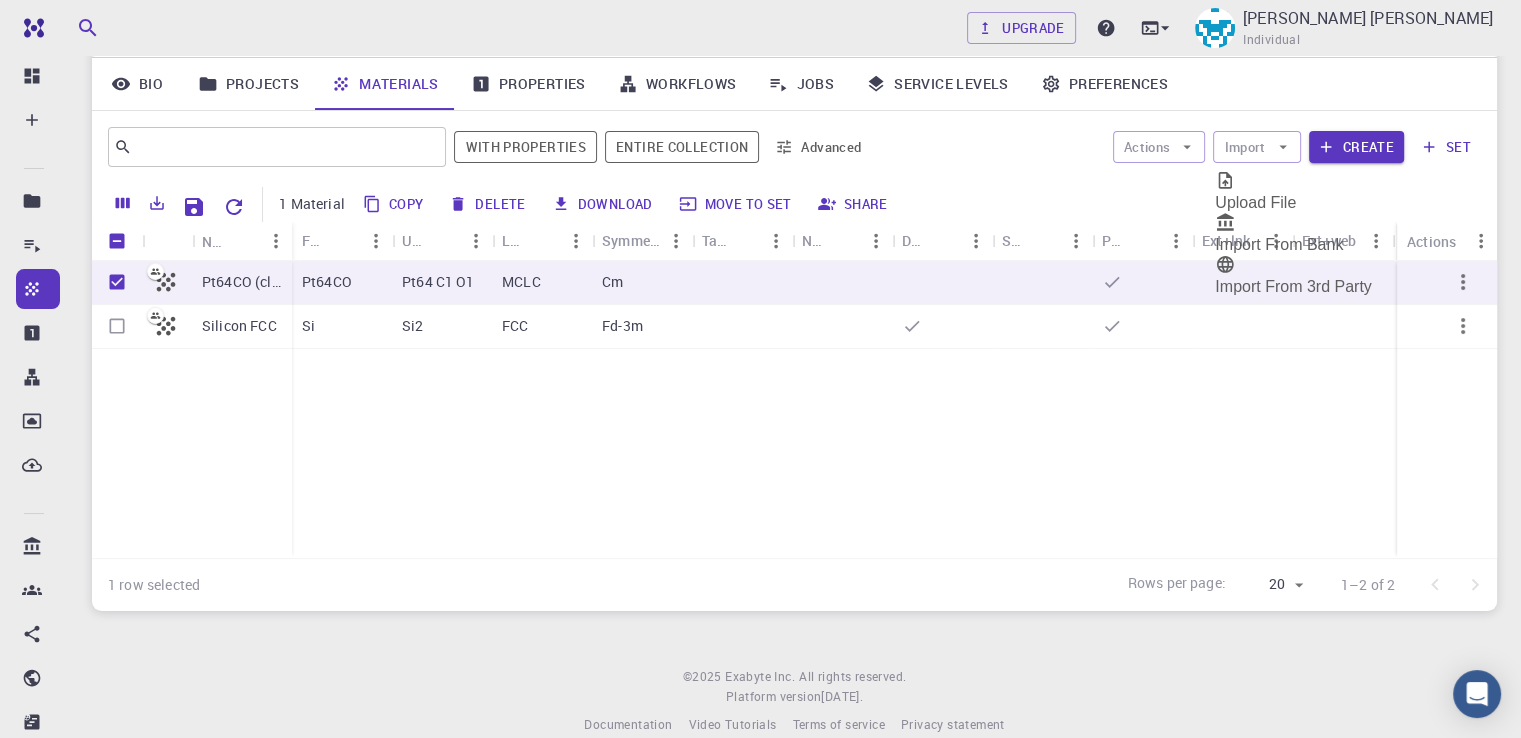 click on "Copy Delete Download Move to set Share" at bounding box center [900, 204] 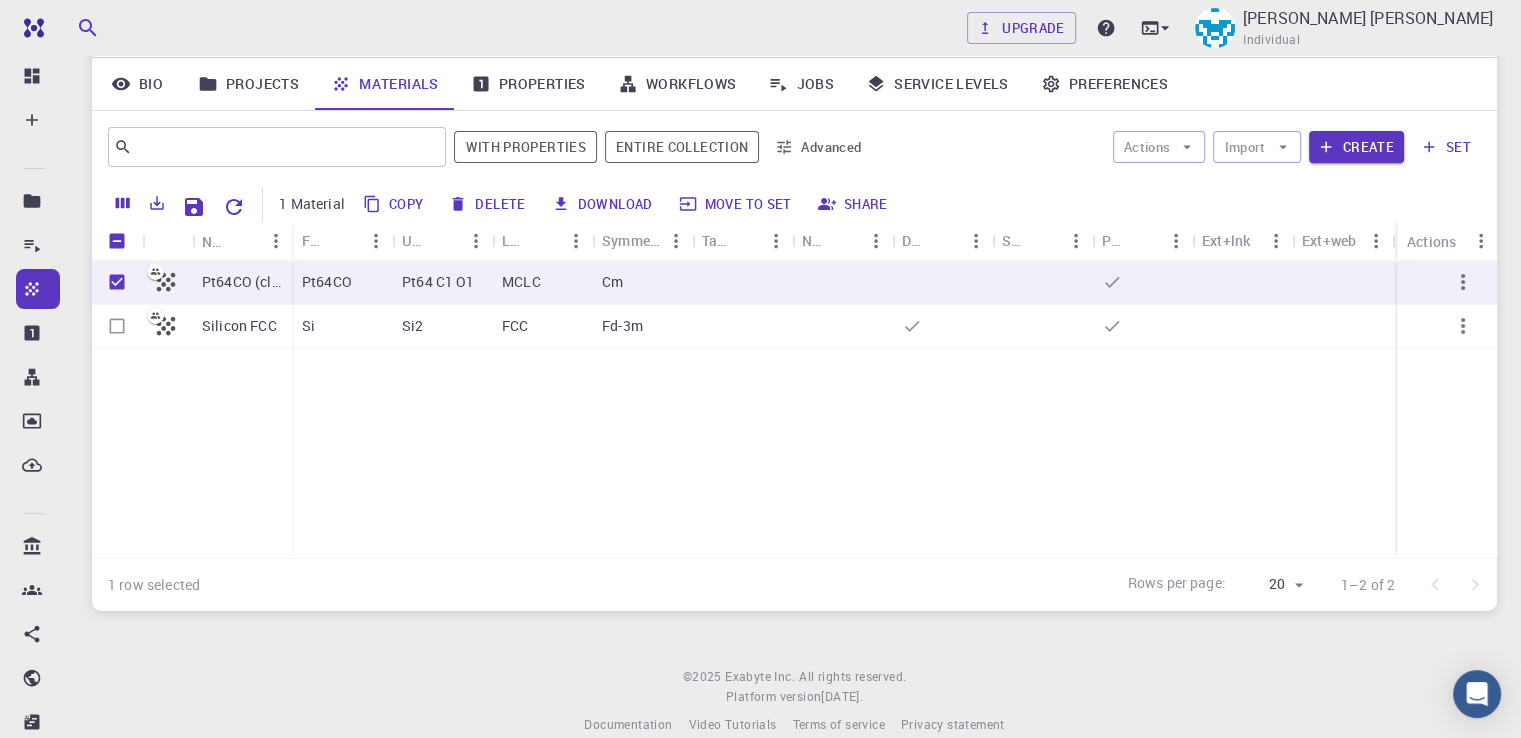 click on "Actions Import Create set" at bounding box center [1180, 147] 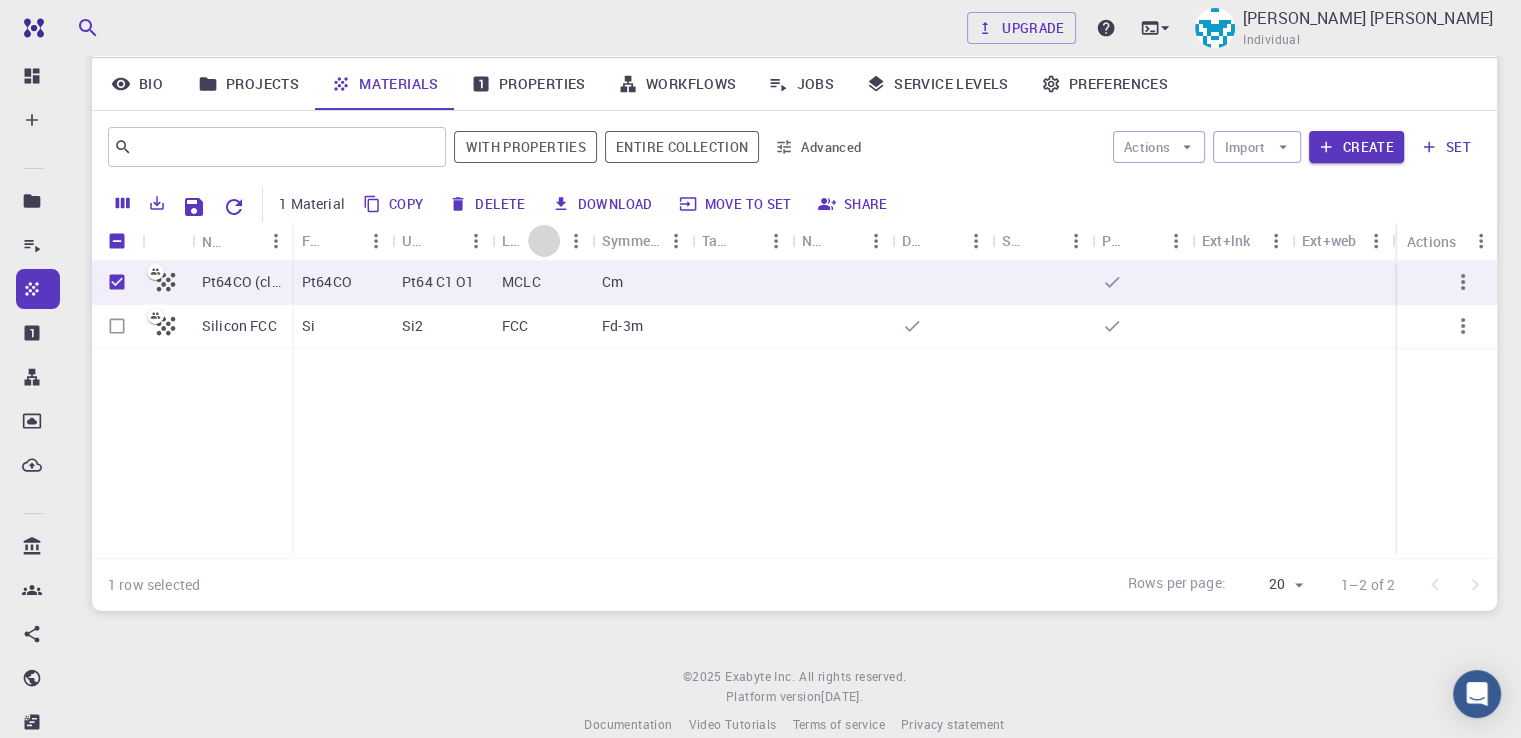 click 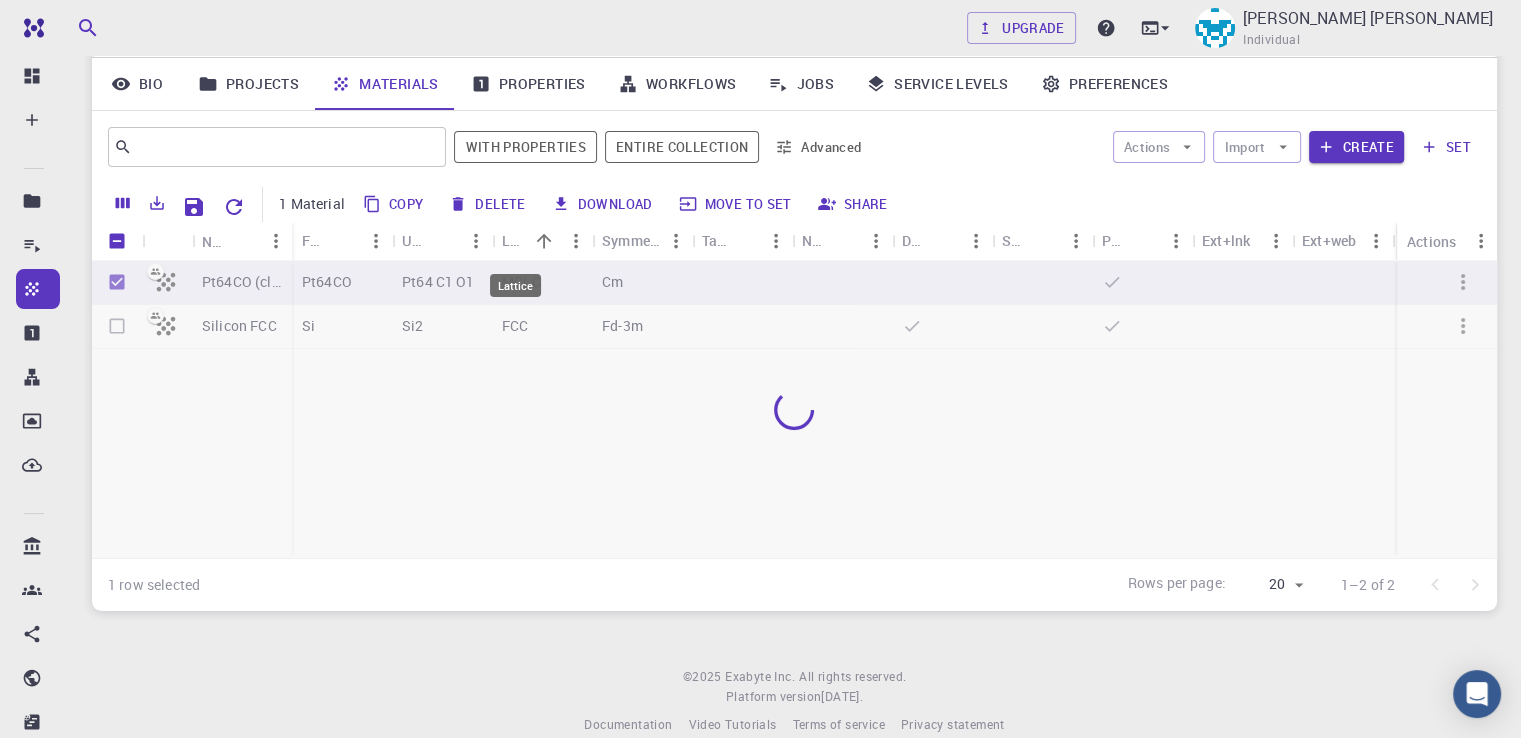 click on "Lattice" at bounding box center [515, 240] 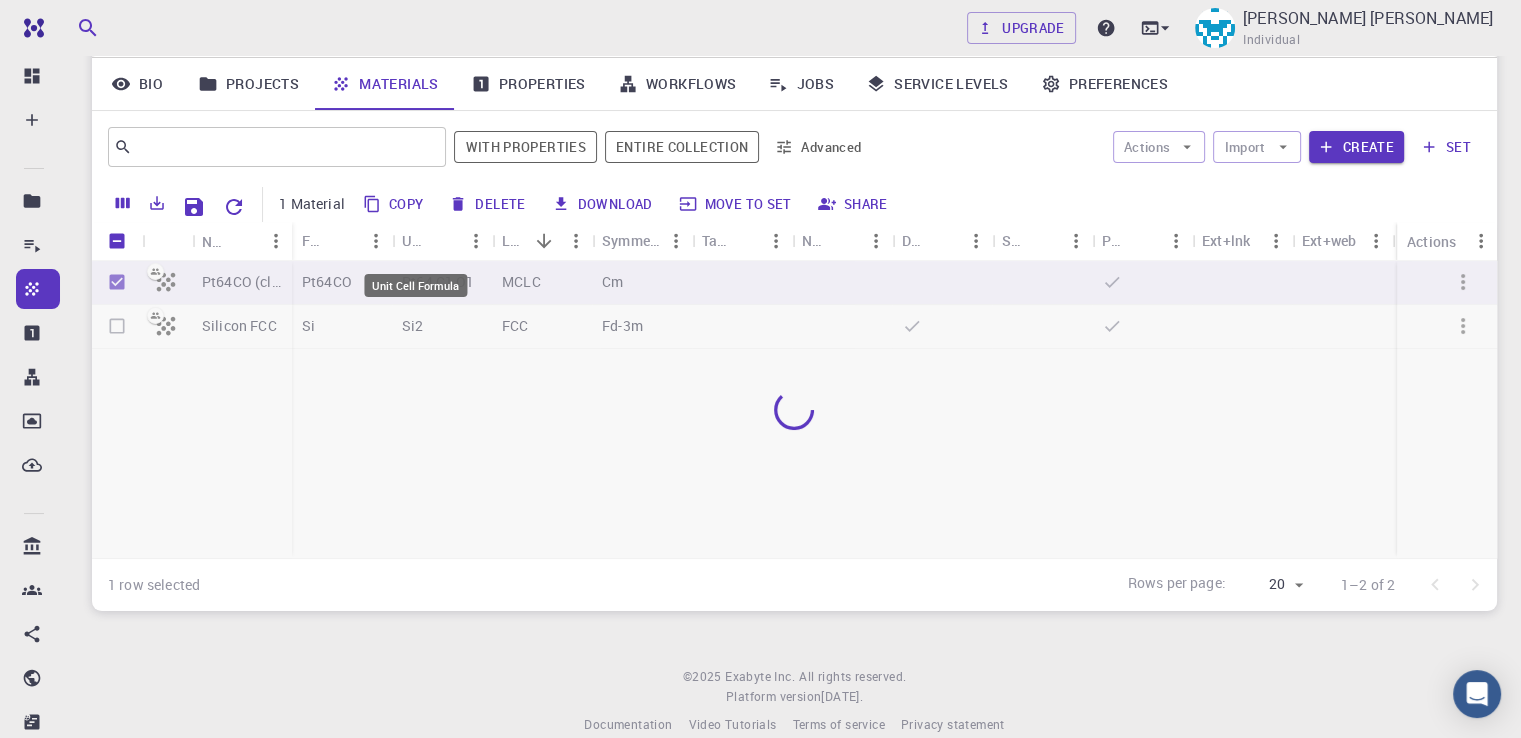 click on "Unit Cell Formula" at bounding box center (415, 240) 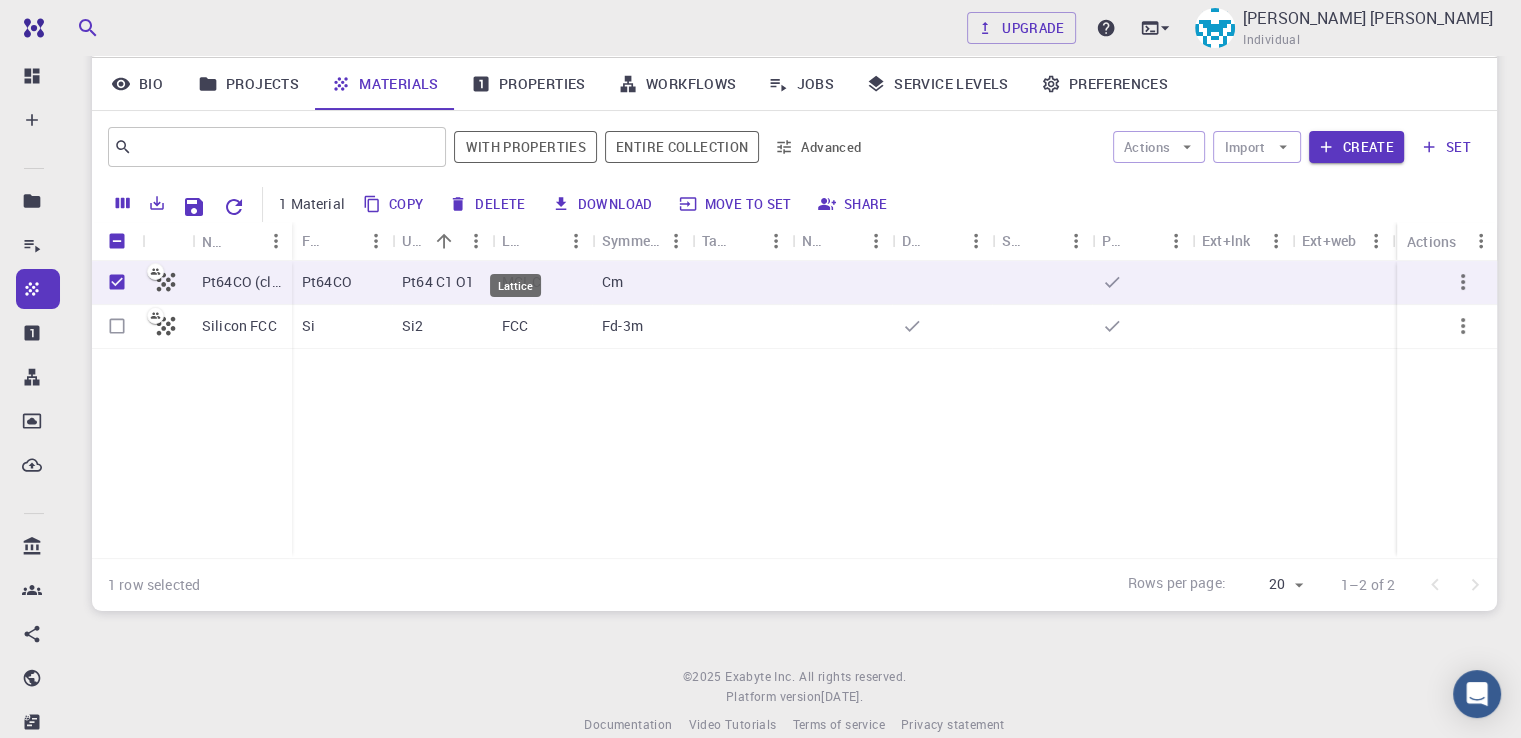 click on "Lattice" at bounding box center [515, 240] 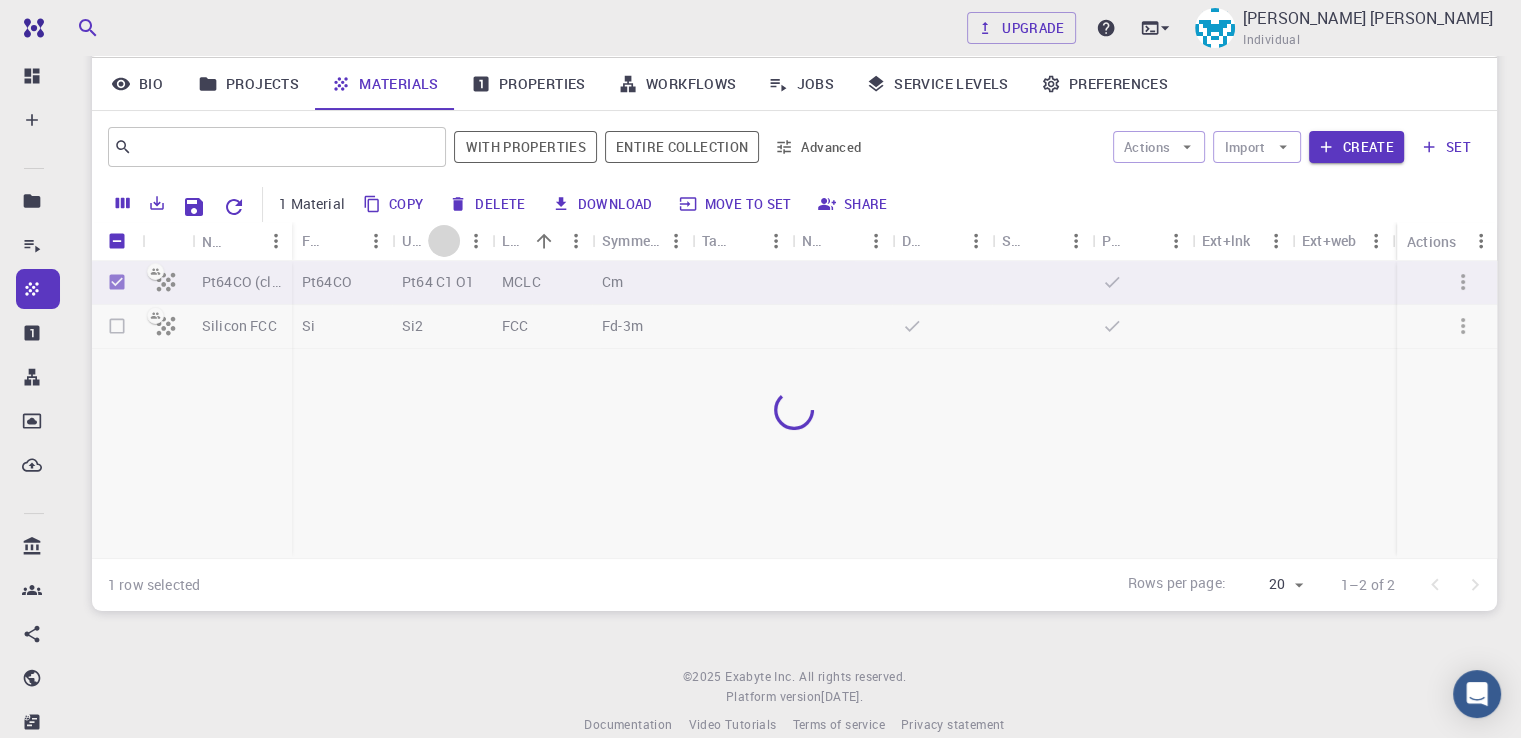 click 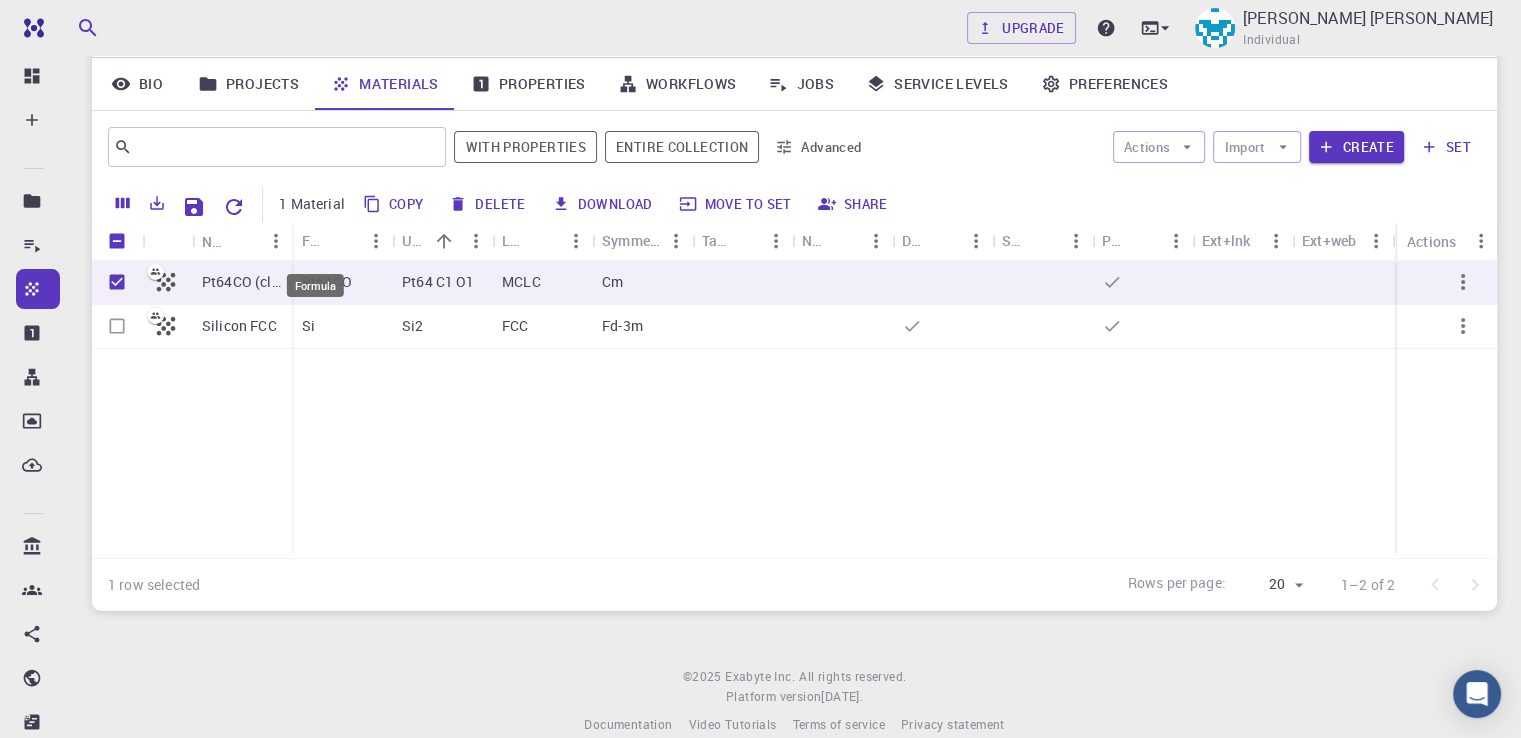 click on "Formula" at bounding box center (315, 240) 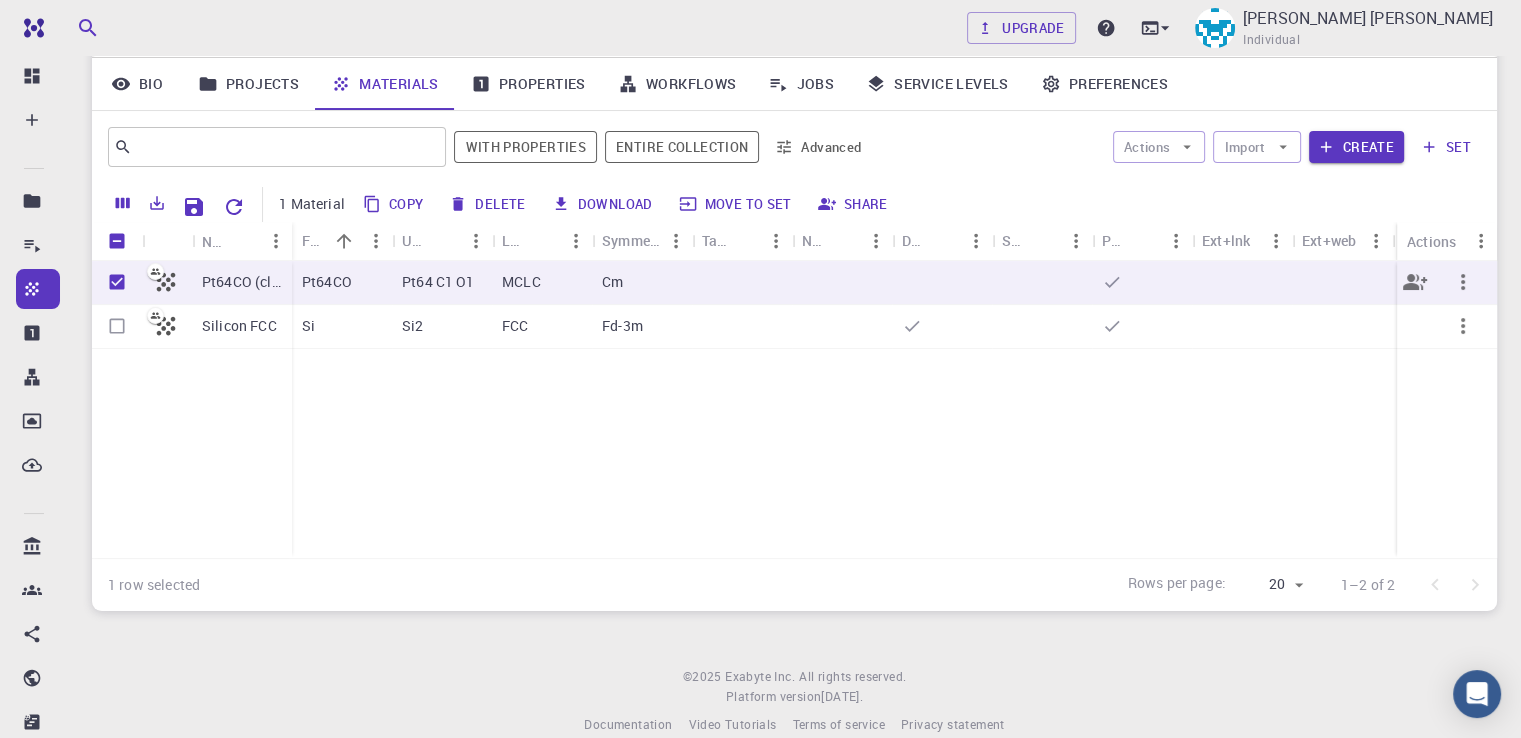 click at bounding box center [942, 283] 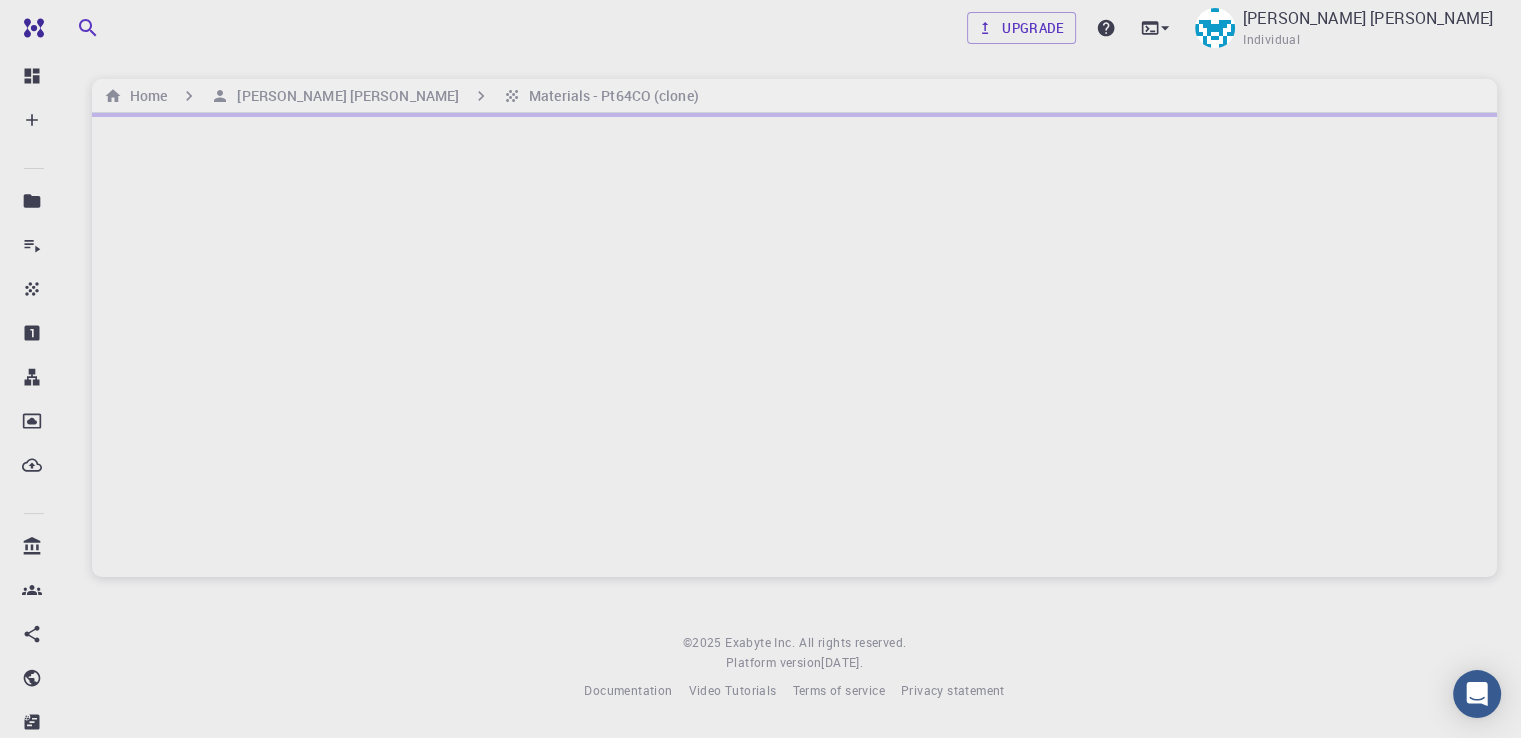 scroll, scrollTop: 0, scrollLeft: 0, axis: both 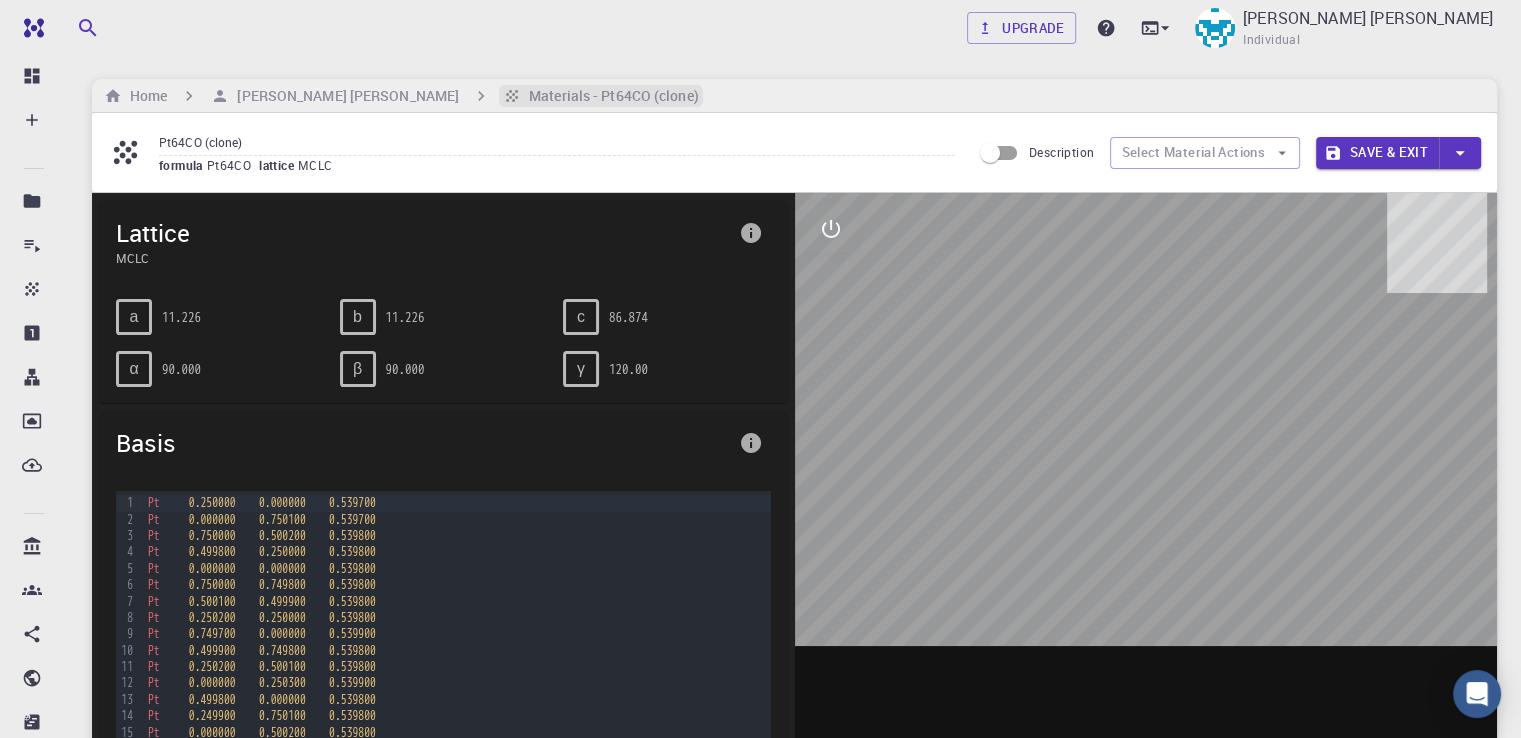 click on "Materials - Pt64CO (clone)" at bounding box center [610, 96] 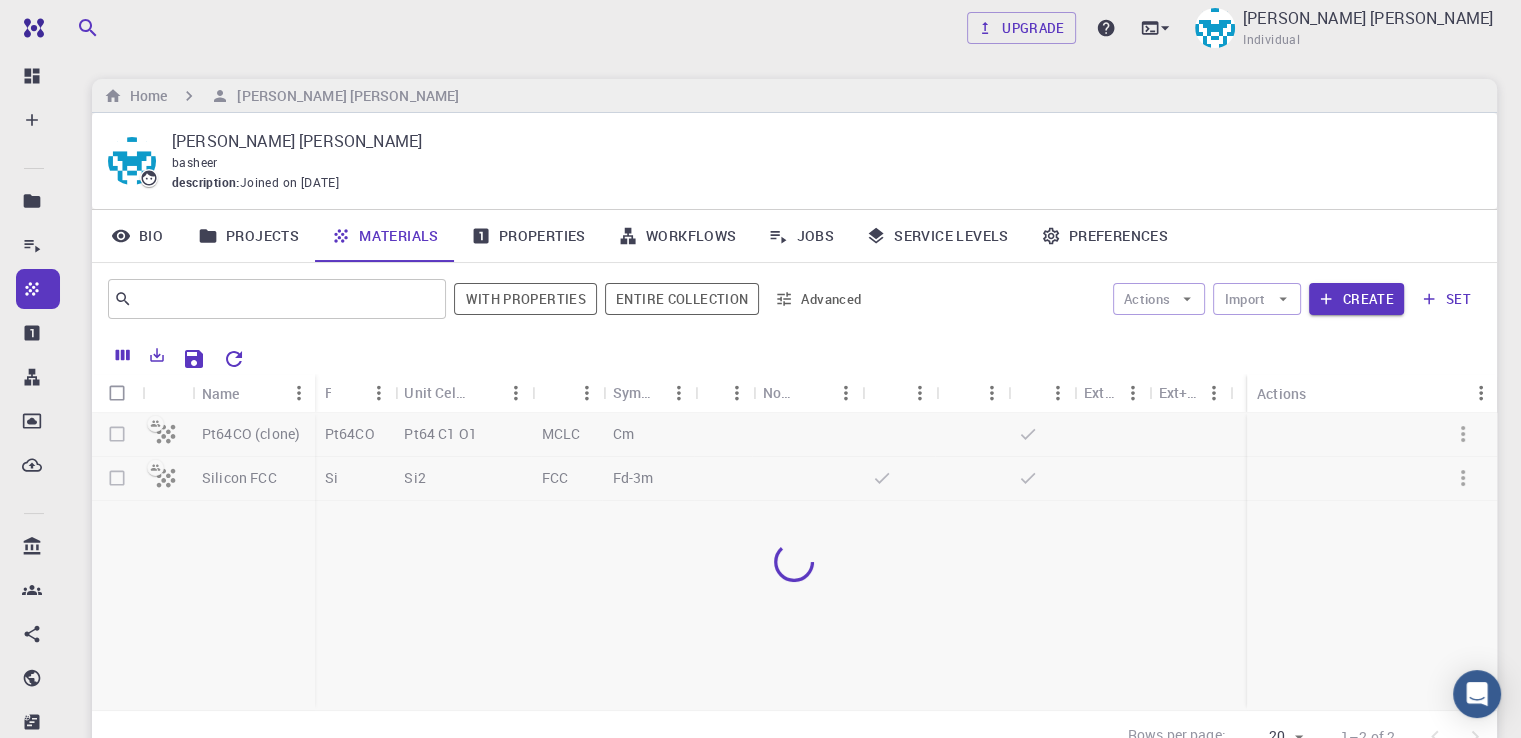 scroll, scrollTop: 152, scrollLeft: 0, axis: vertical 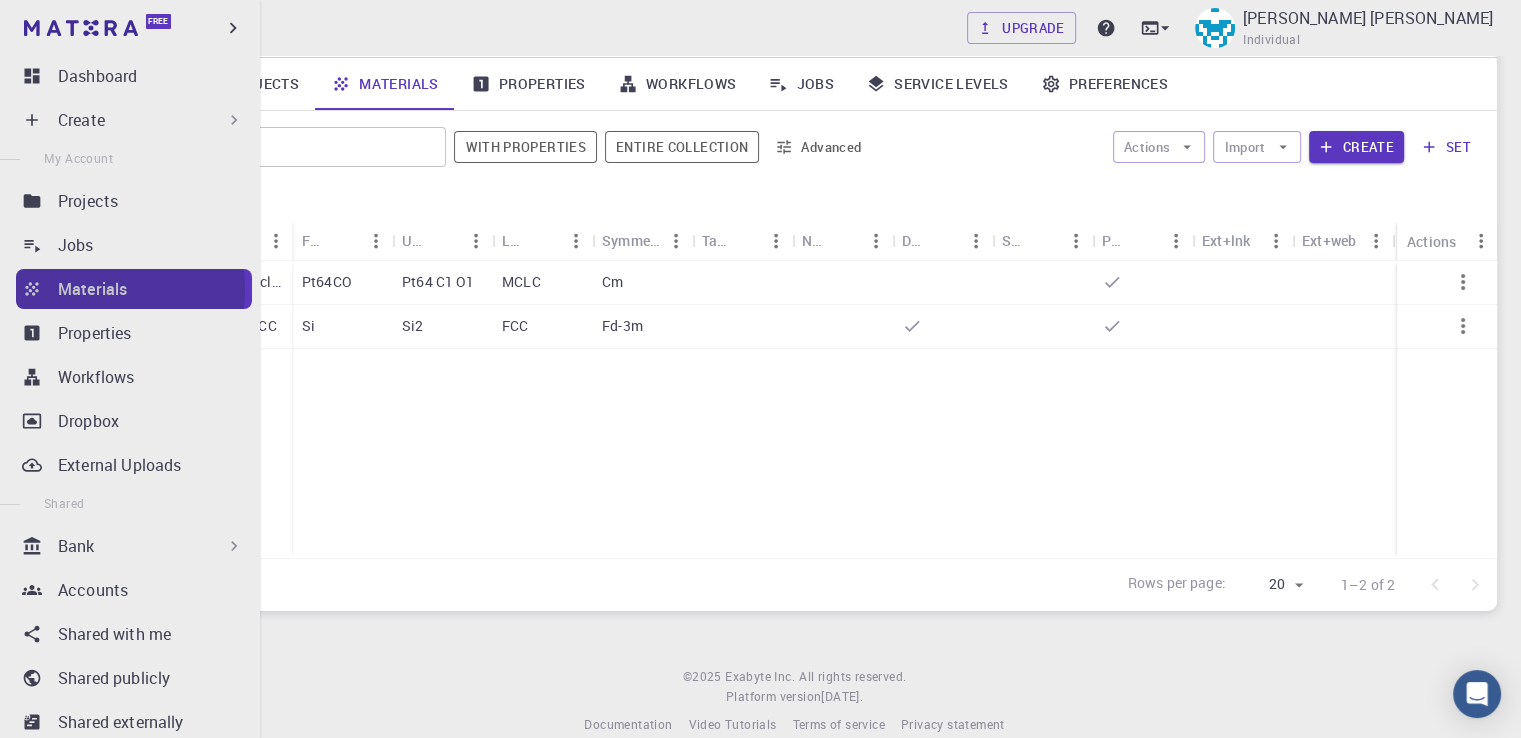 click on "Materials" at bounding box center [92, 289] 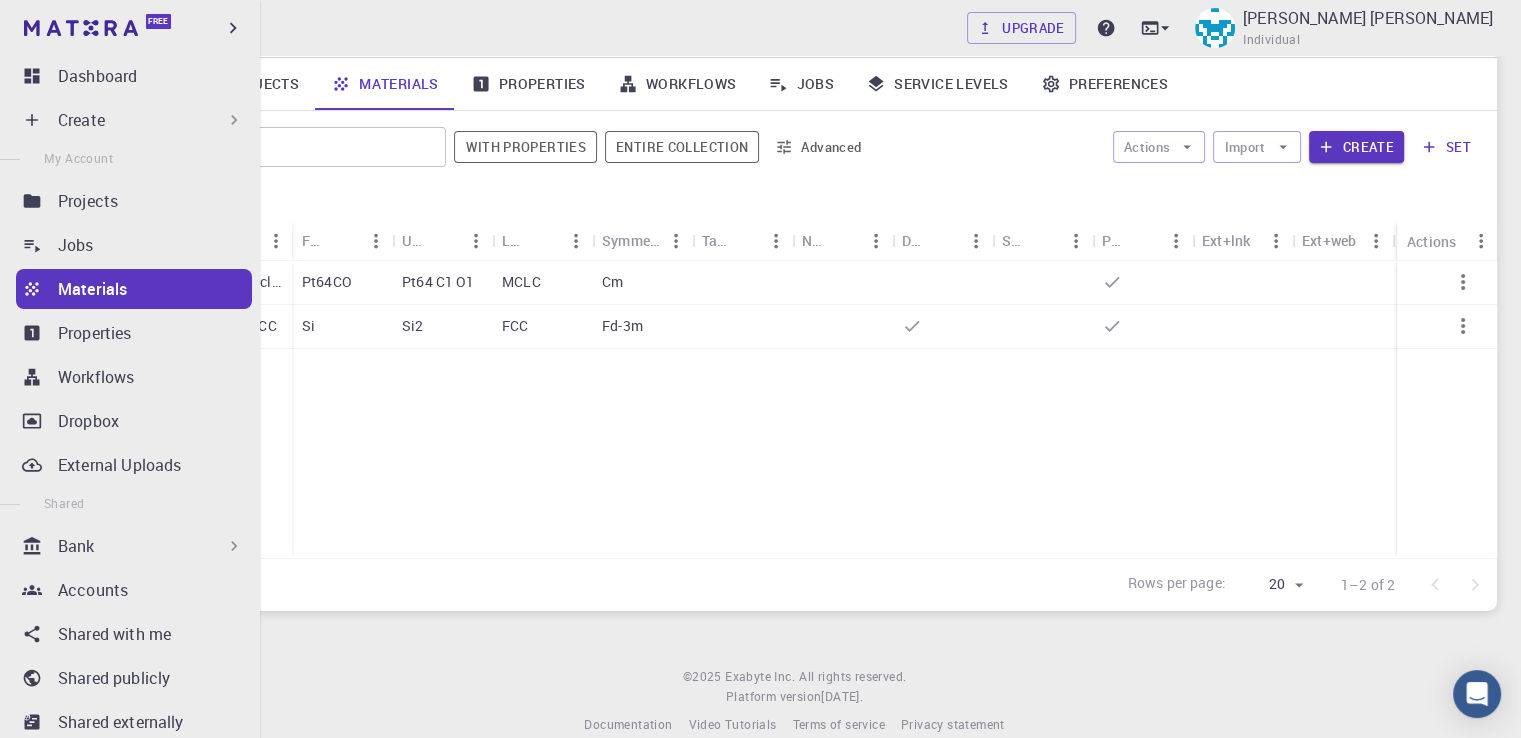 click on "Materials" at bounding box center (92, 289) 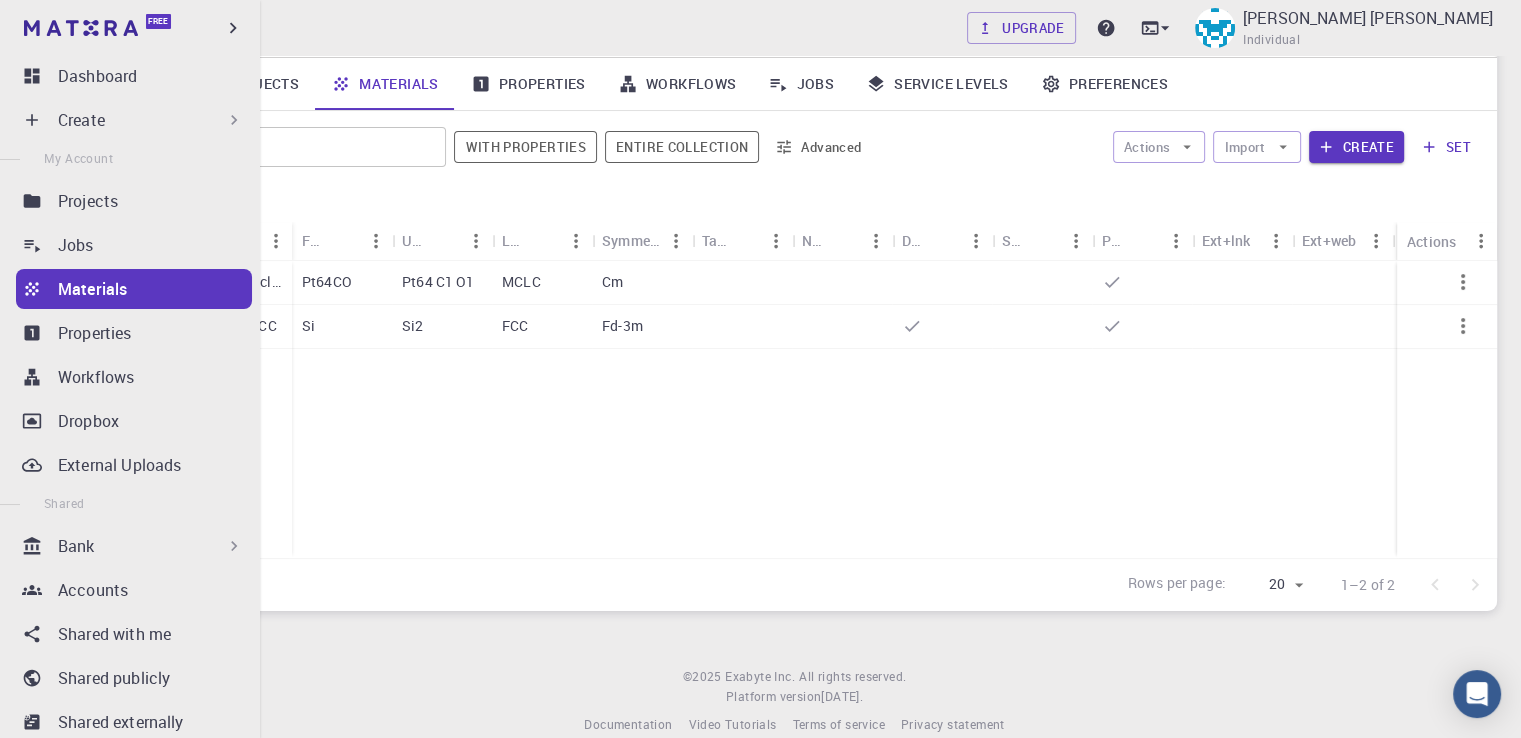 click 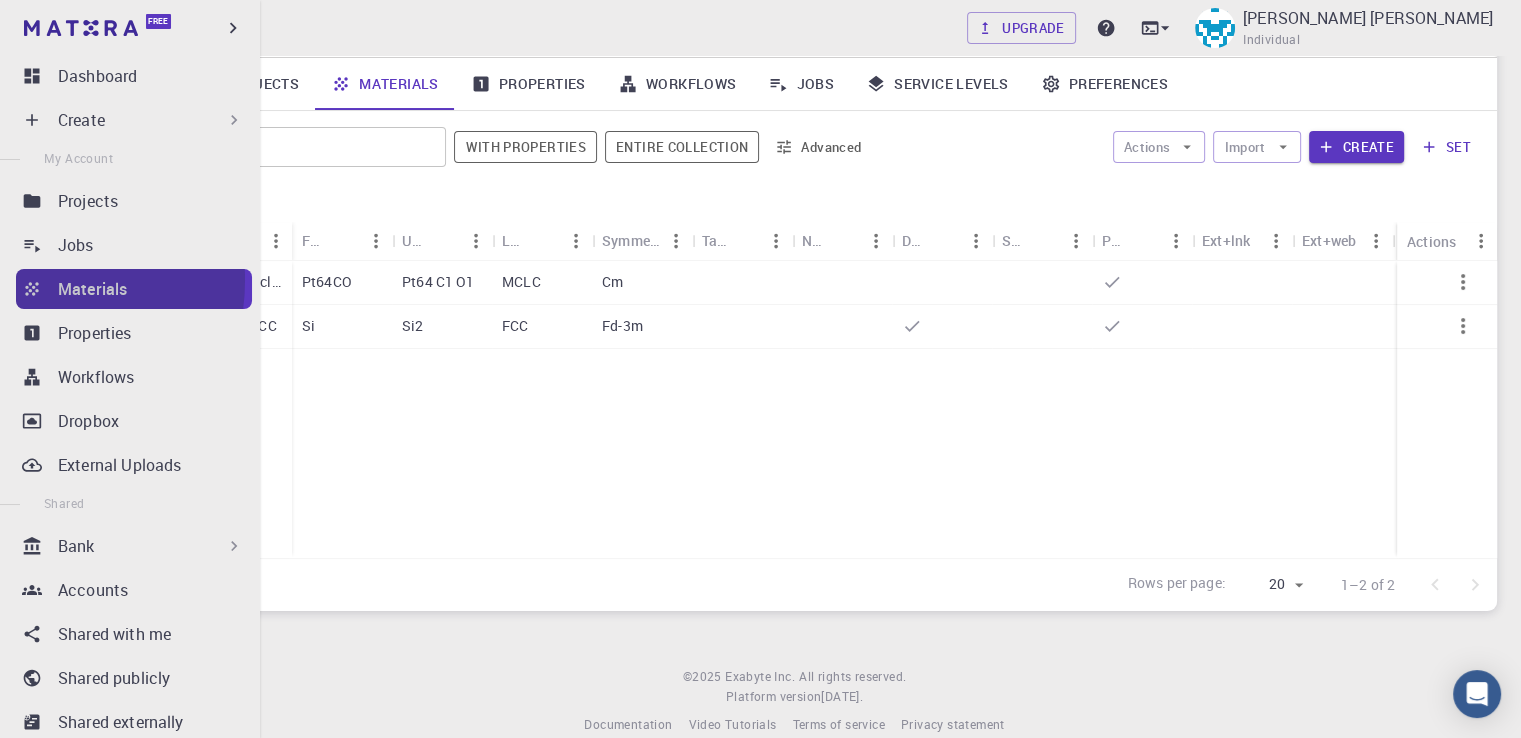 click 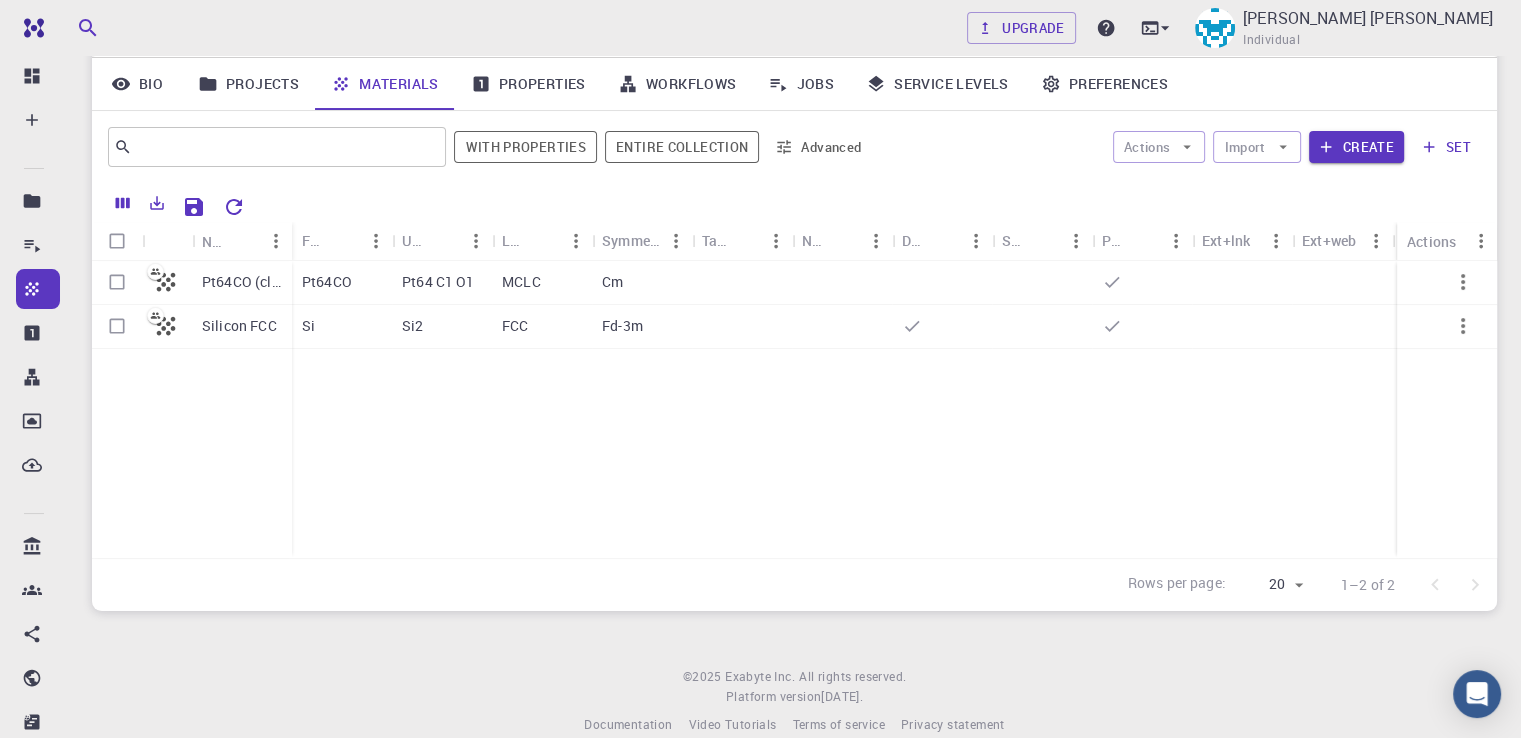 click on "Materials" at bounding box center (385, 84) 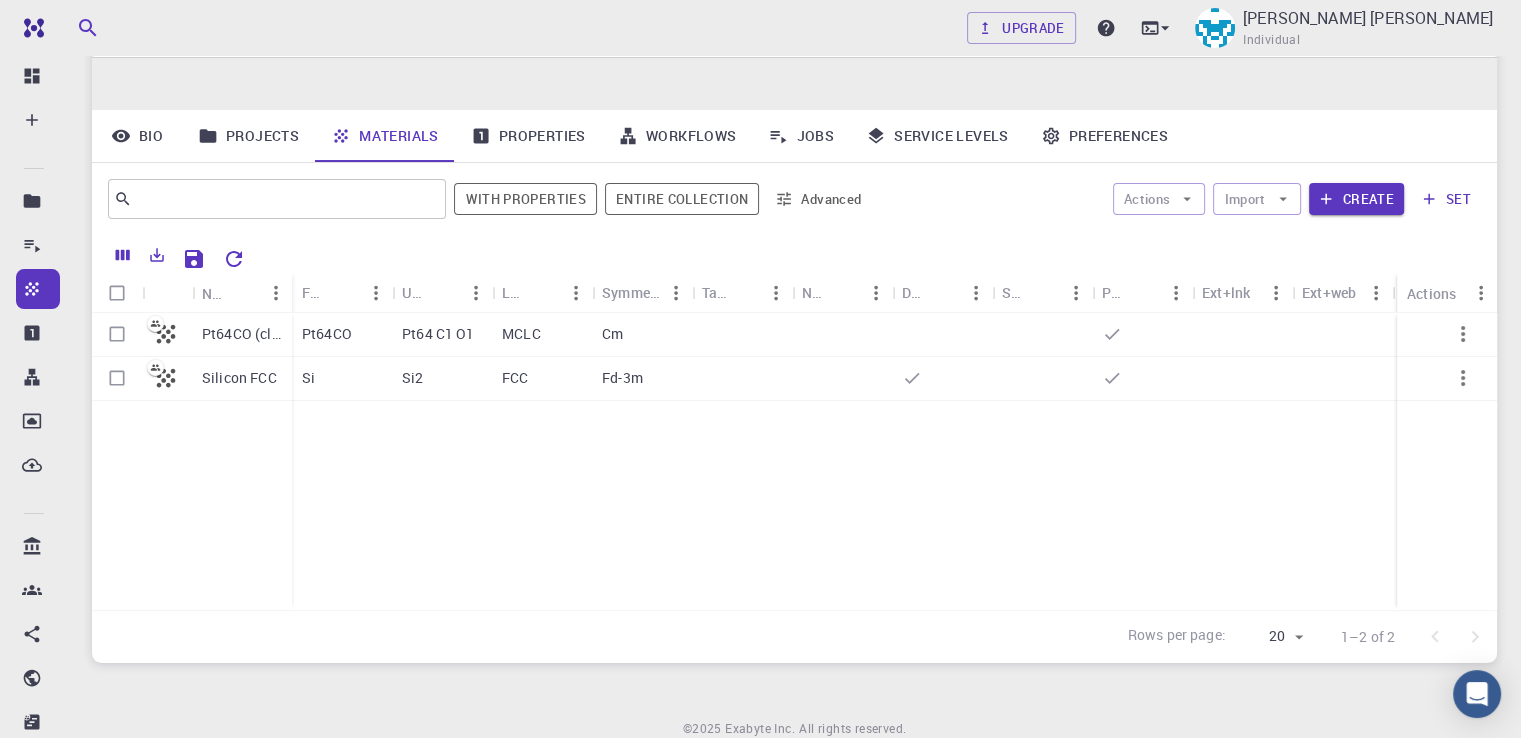 scroll, scrollTop: 180, scrollLeft: 0, axis: vertical 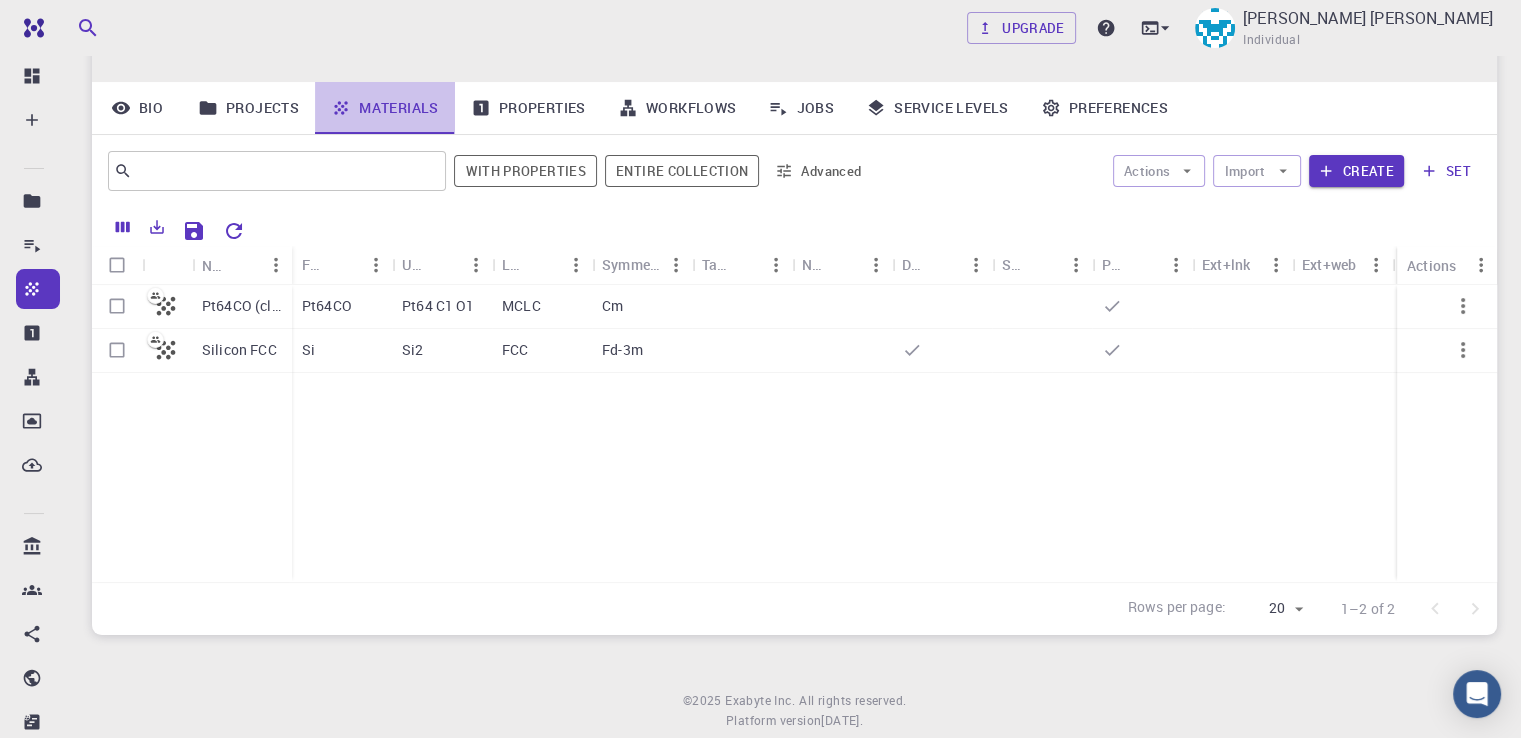 click on "Materials" at bounding box center [385, 108] 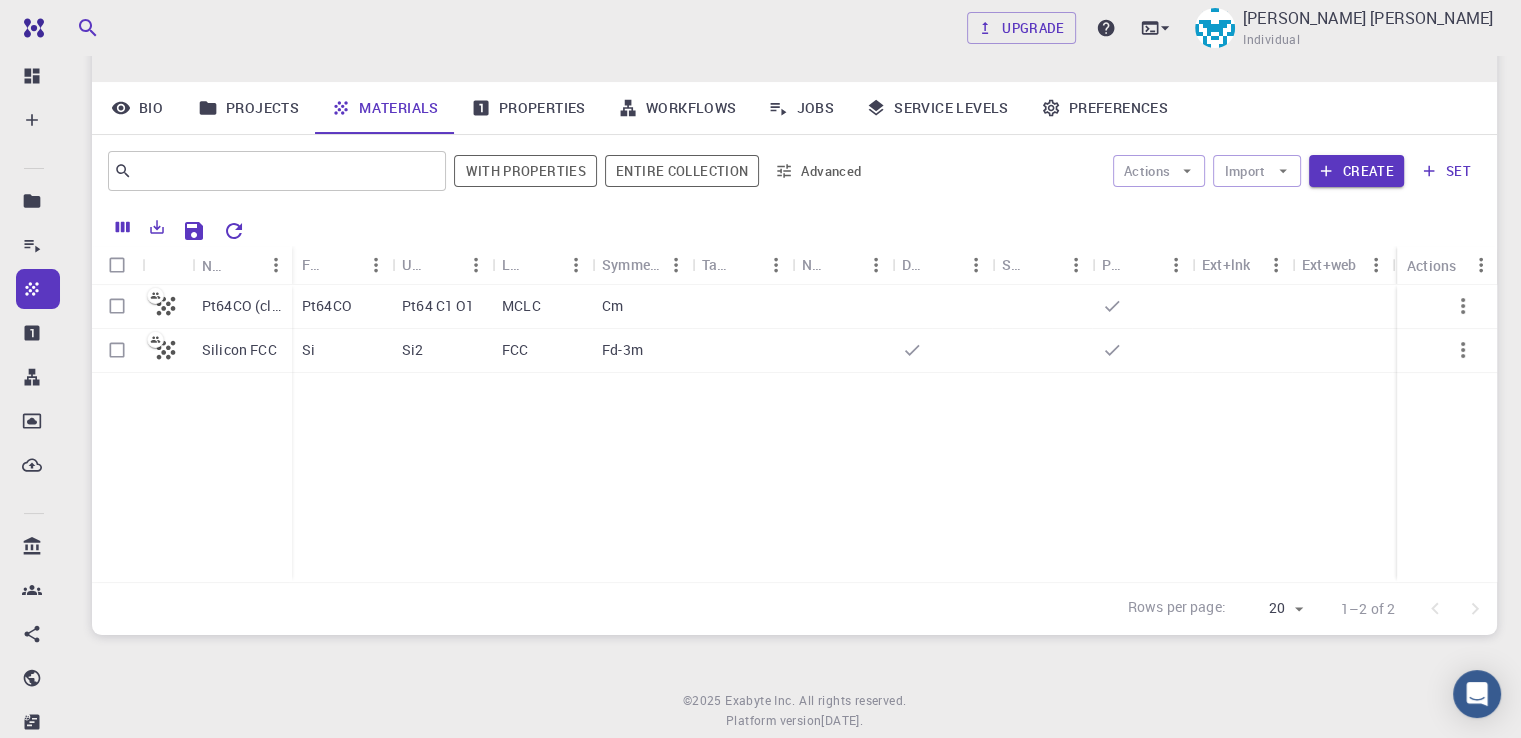 click on "Materials" at bounding box center (385, 108) 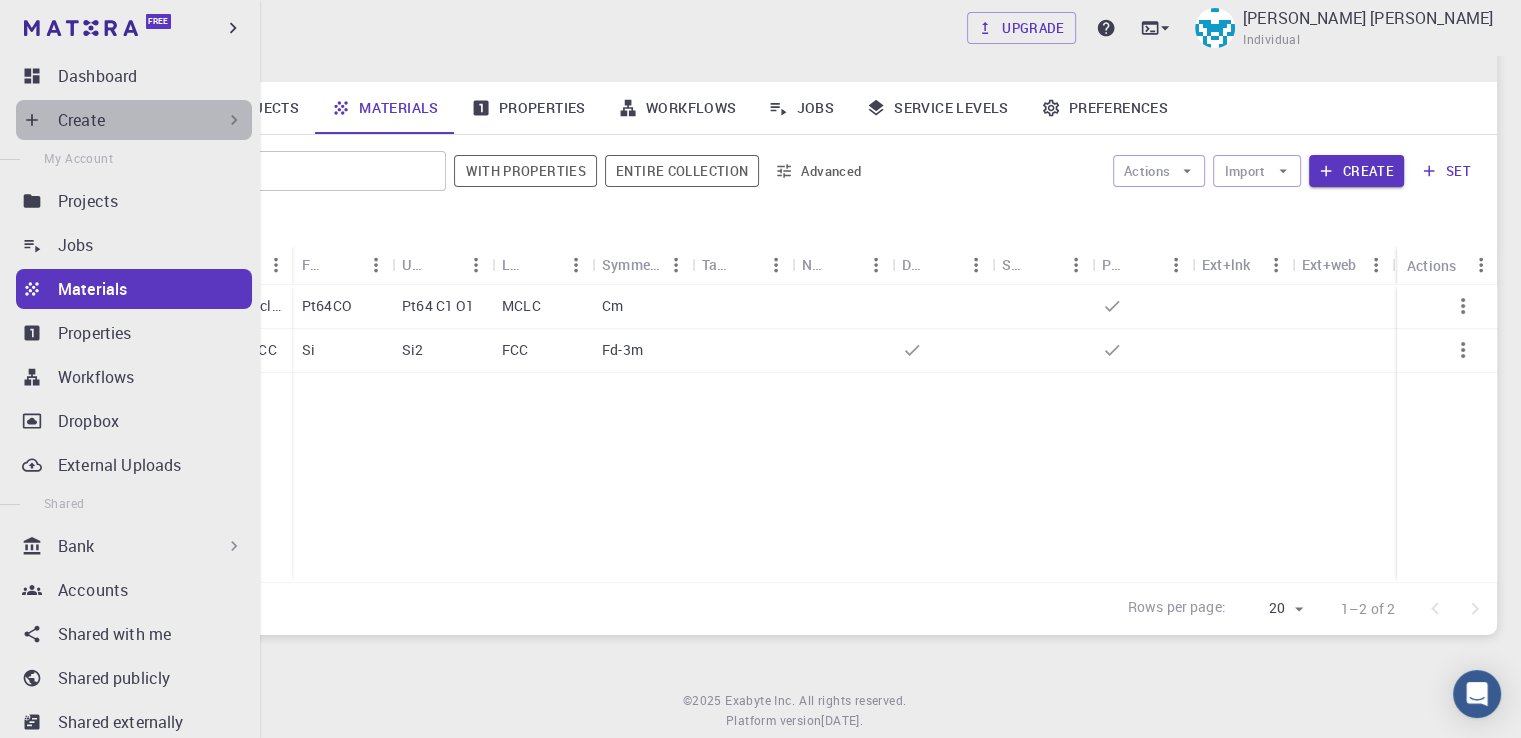 click on "Create" at bounding box center (151, 120) 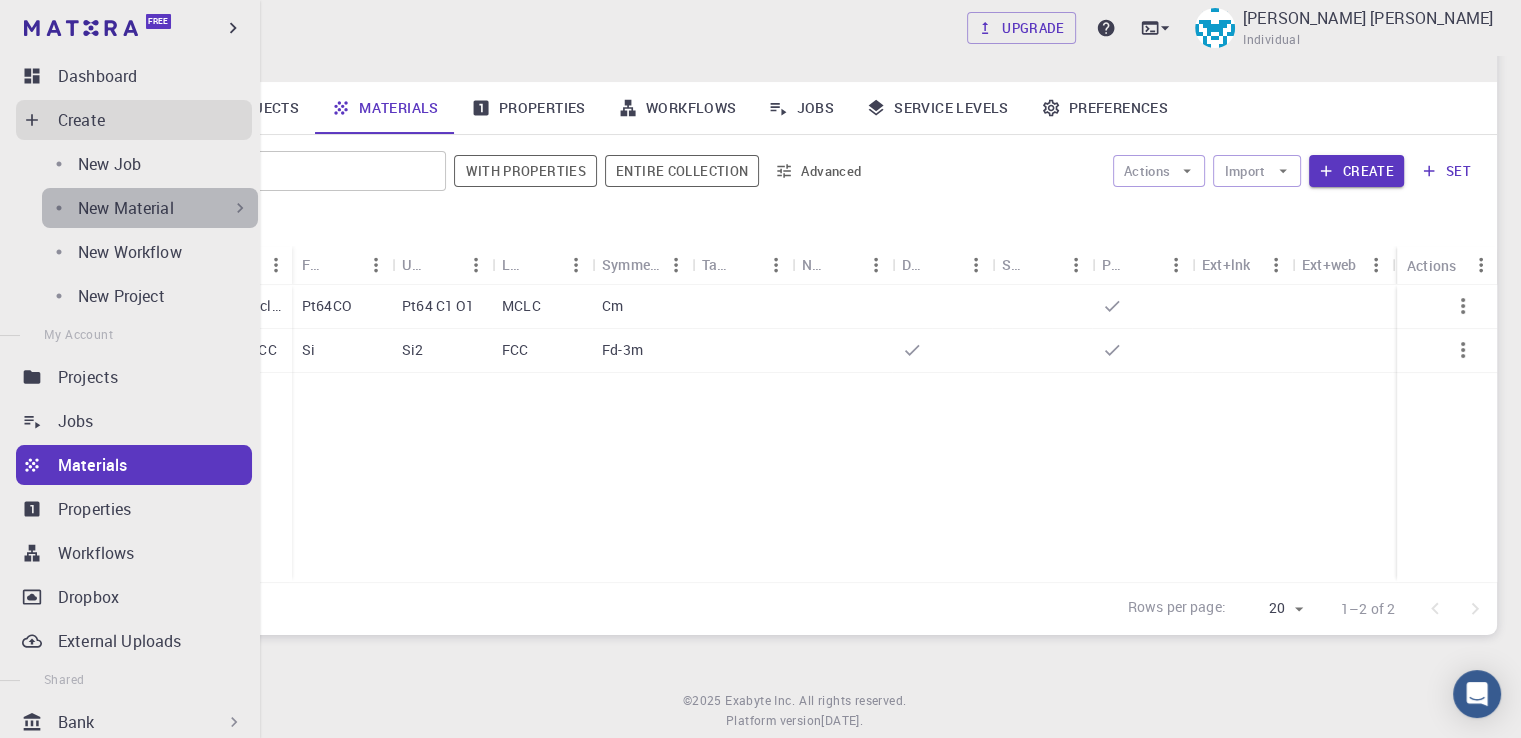 click on "New Material" at bounding box center (126, 208) 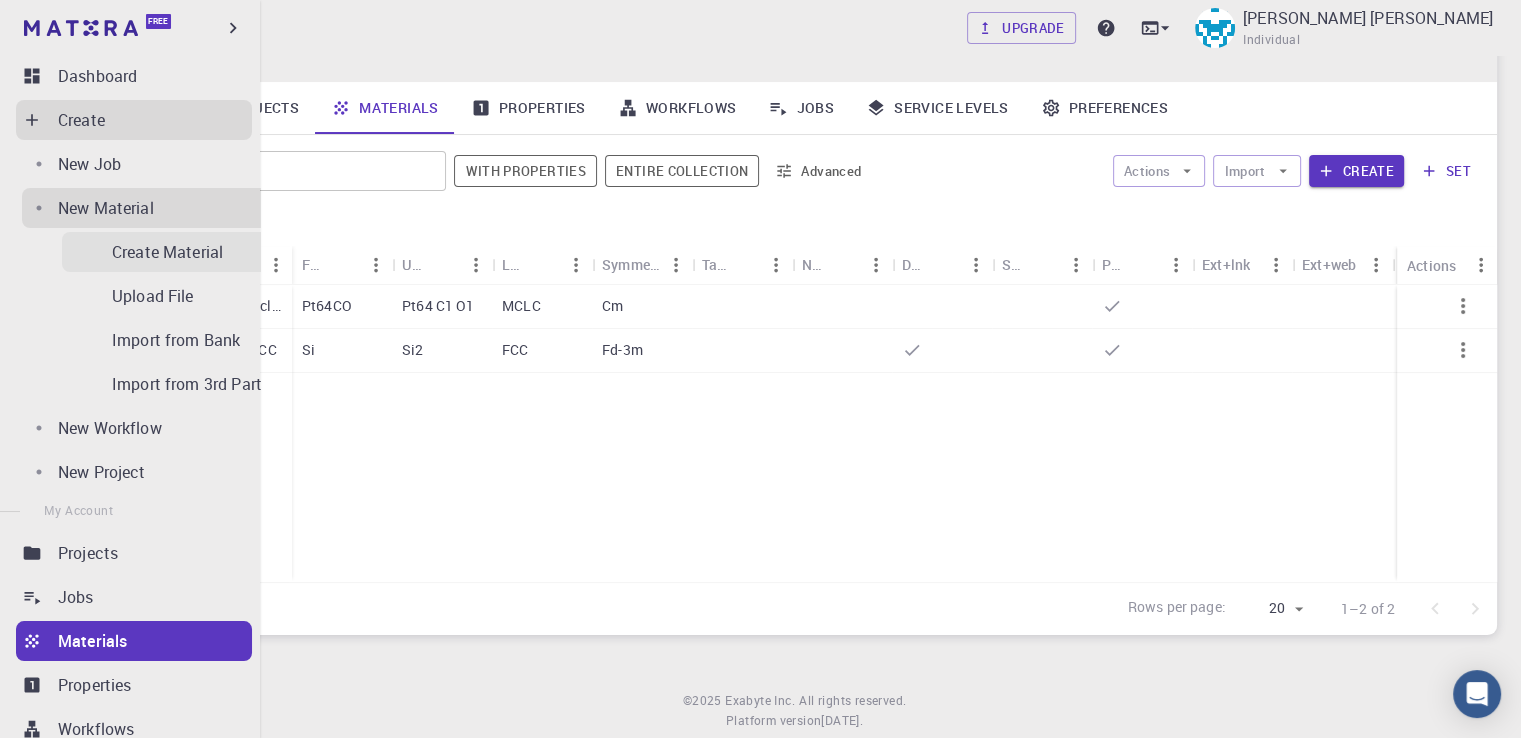 click on "Create Material" at bounding box center [167, 252] 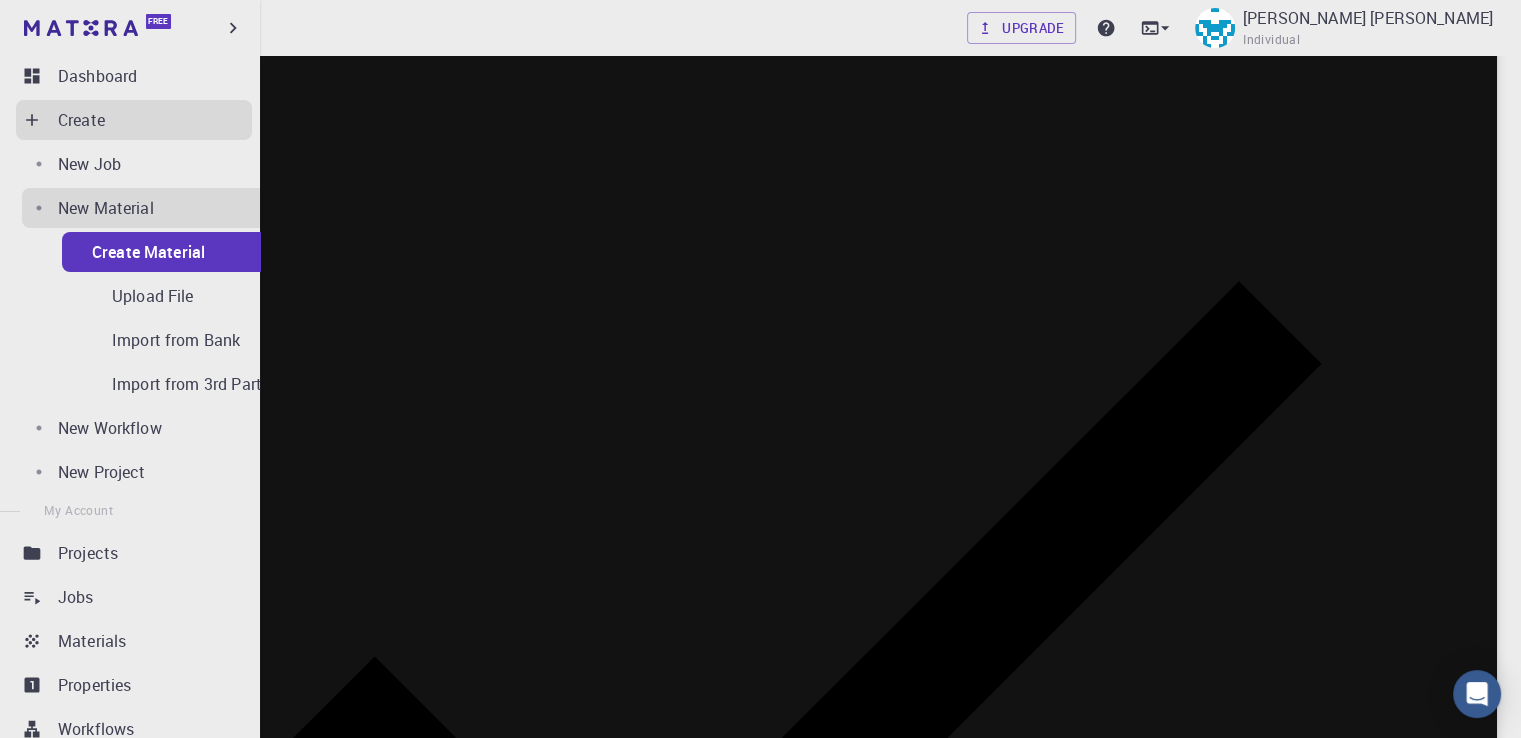 scroll, scrollTop: 152, scrollLeft: 0, axis: vertical 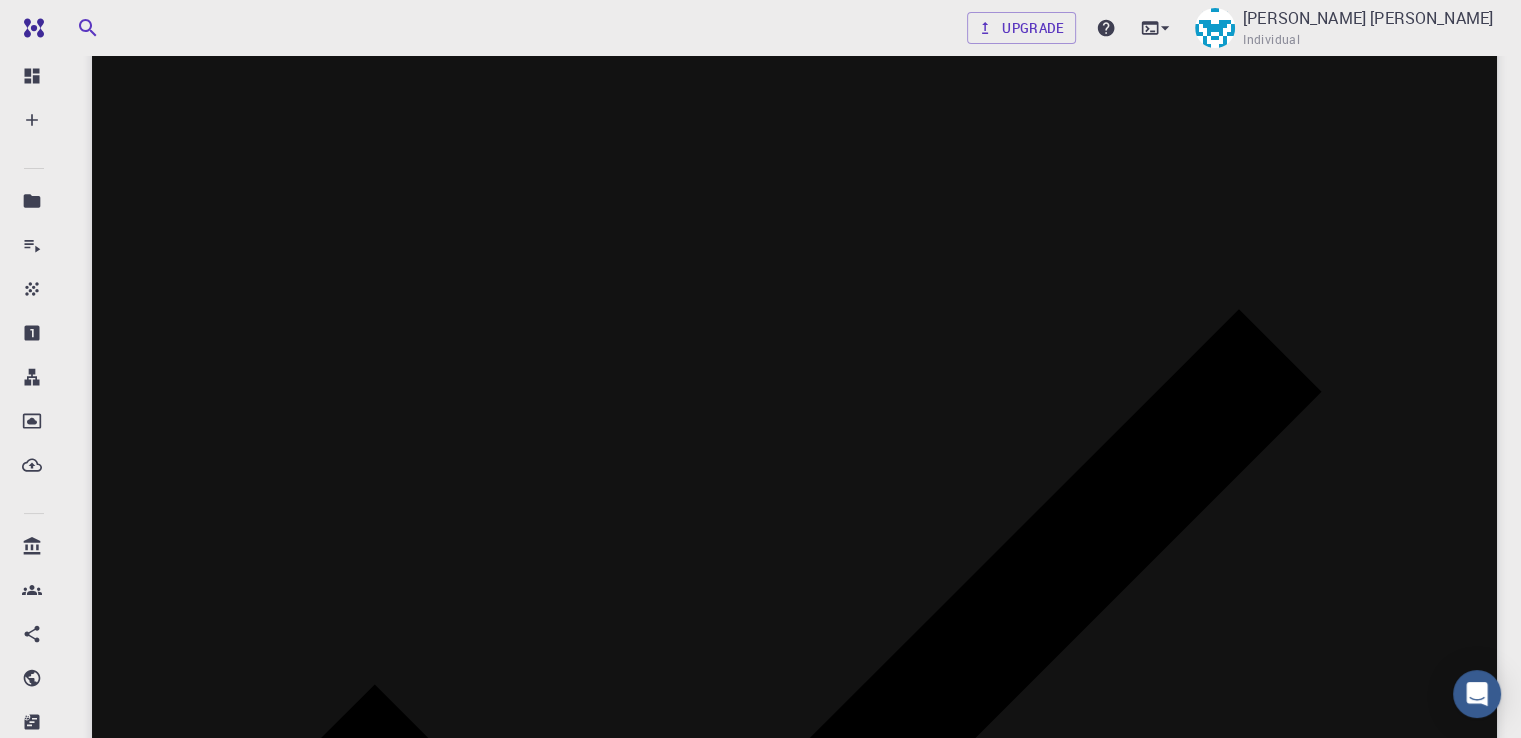 click on "Crystal Basis" at bounding box center [794, 1568] 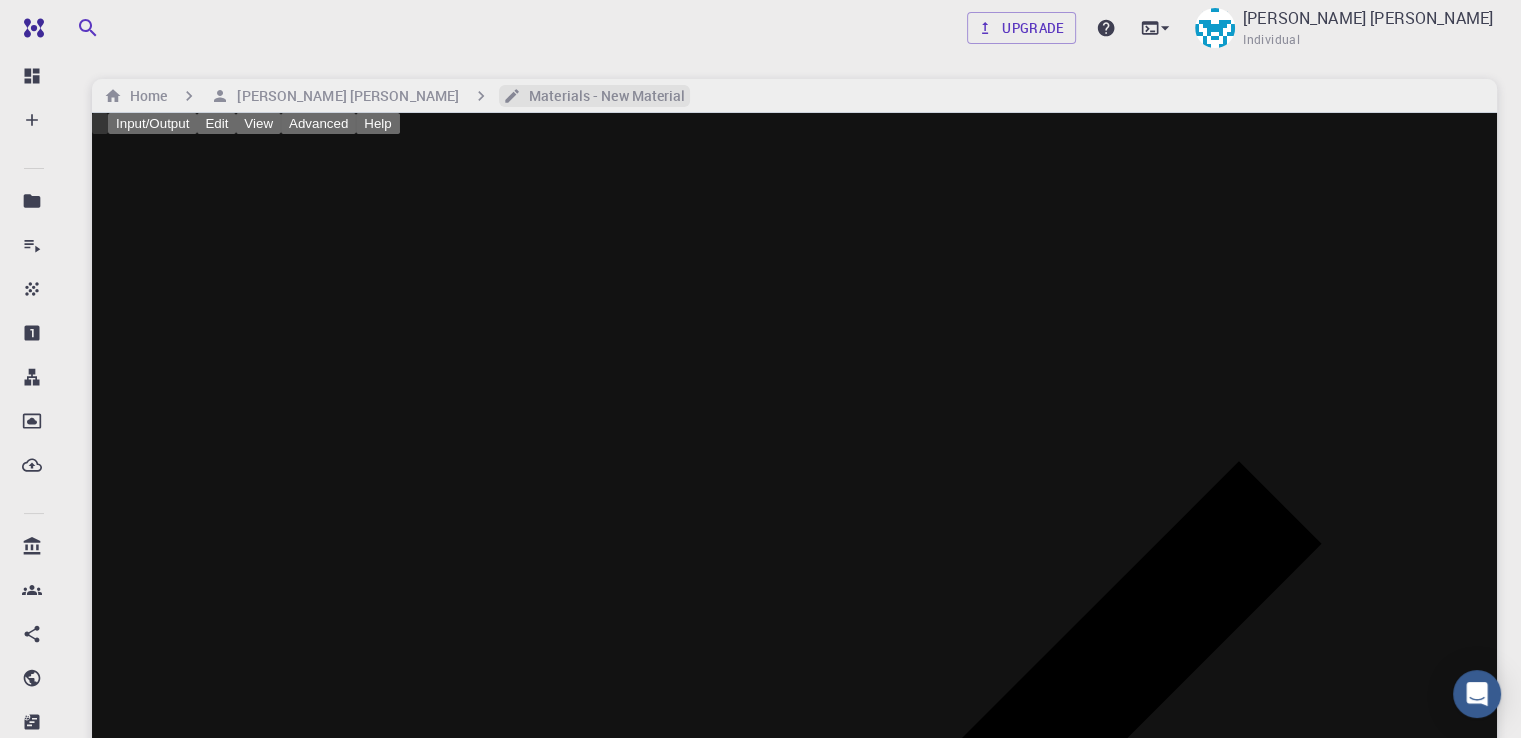 click 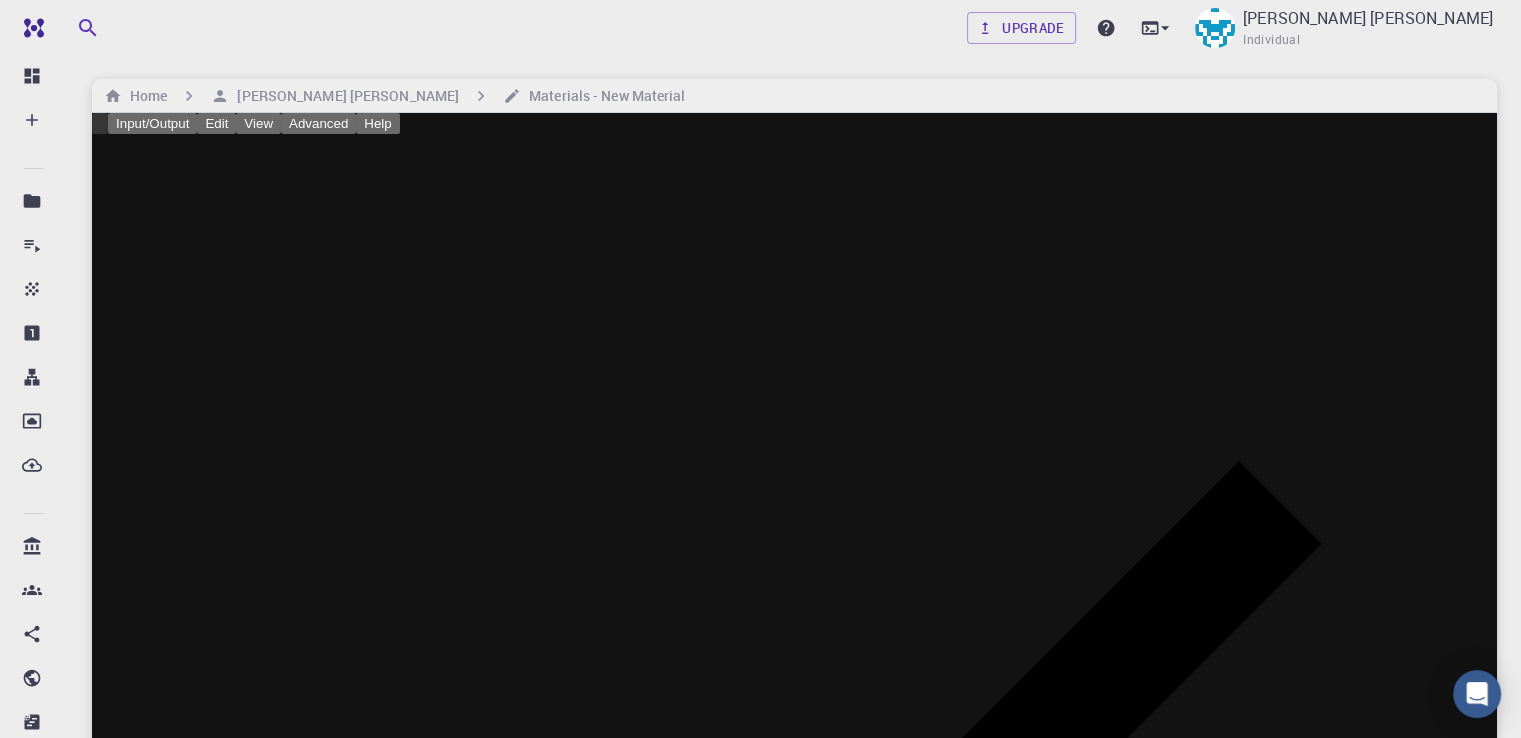 click on "View" at bounding box center (258, 123) 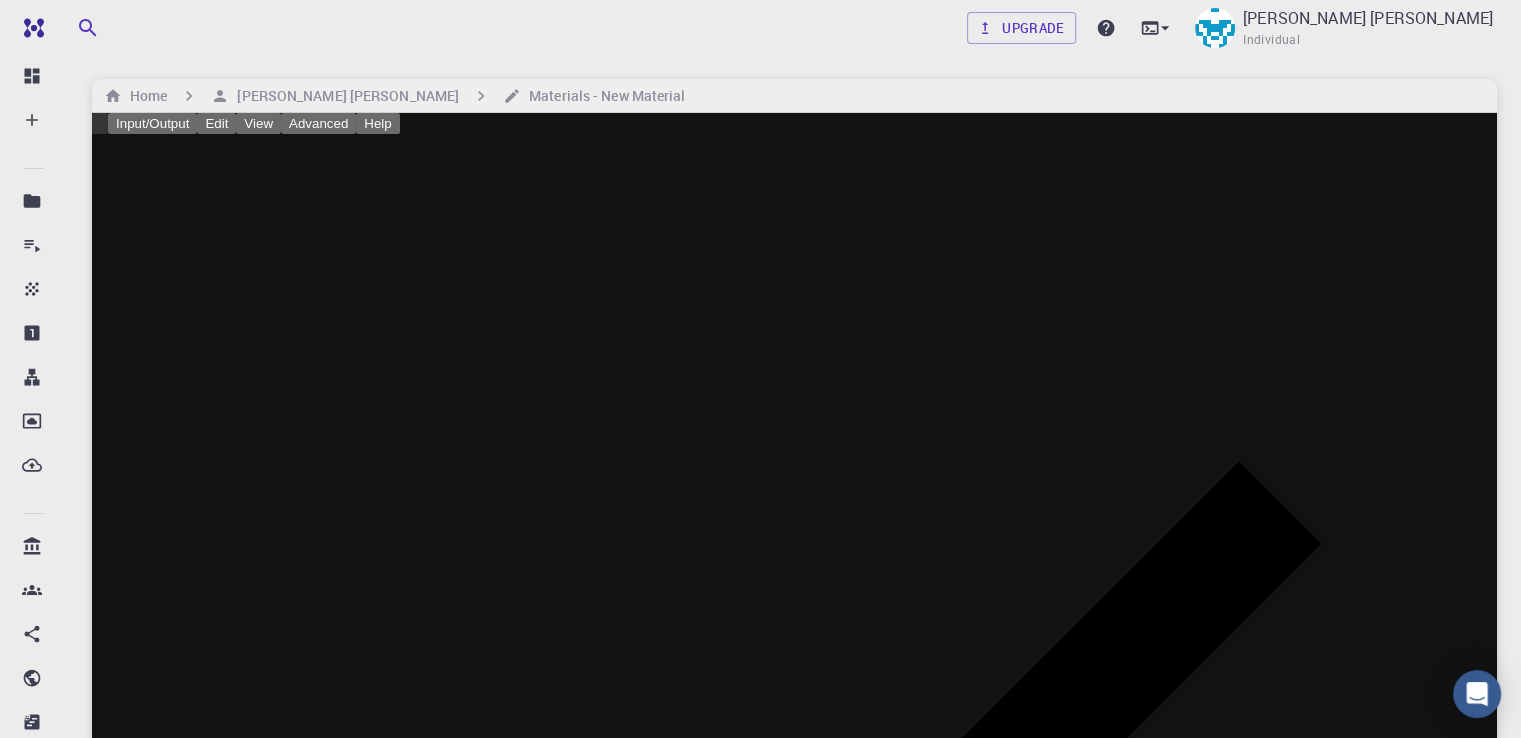 click at bounding box center (760, 369) 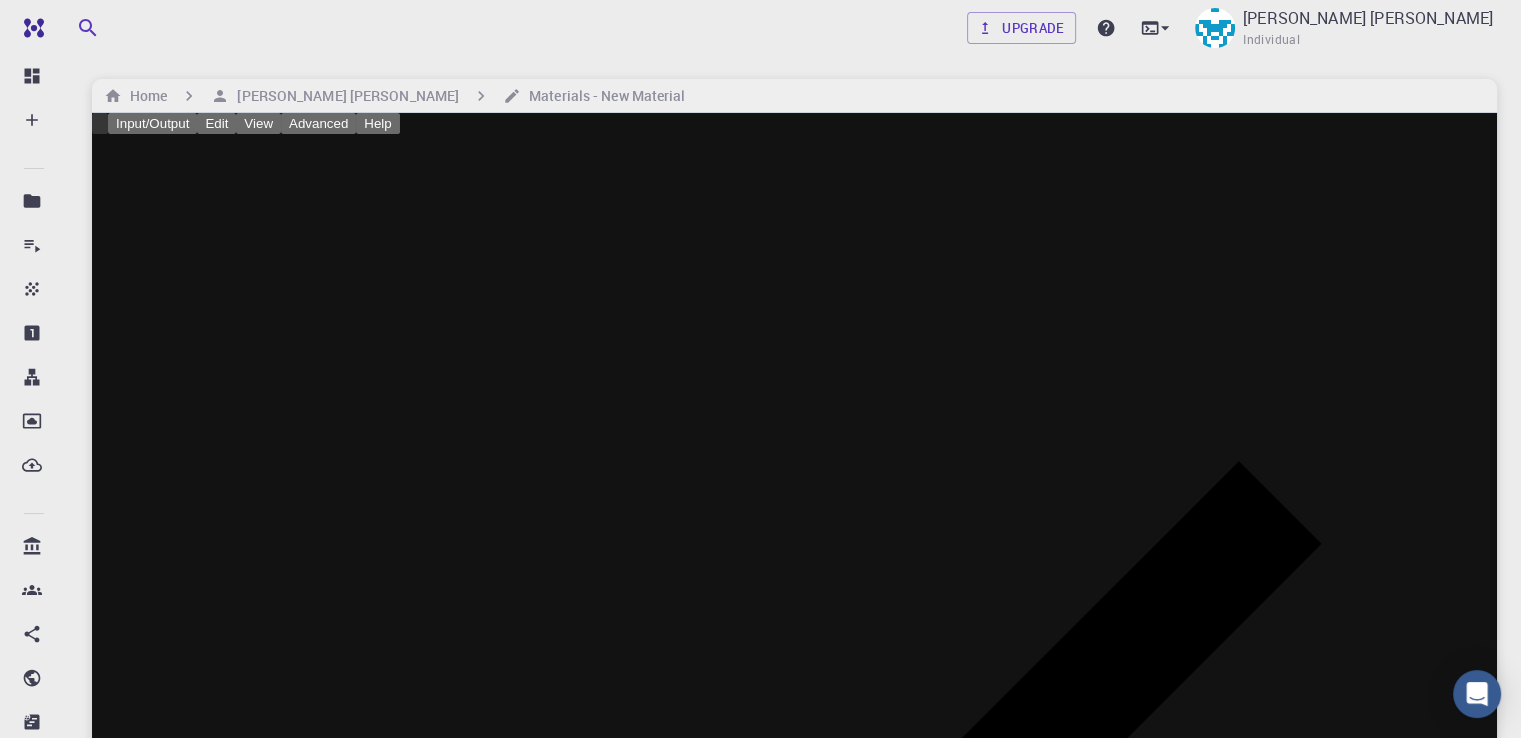 click on "Input/Output" at bounding box center [152, 123] 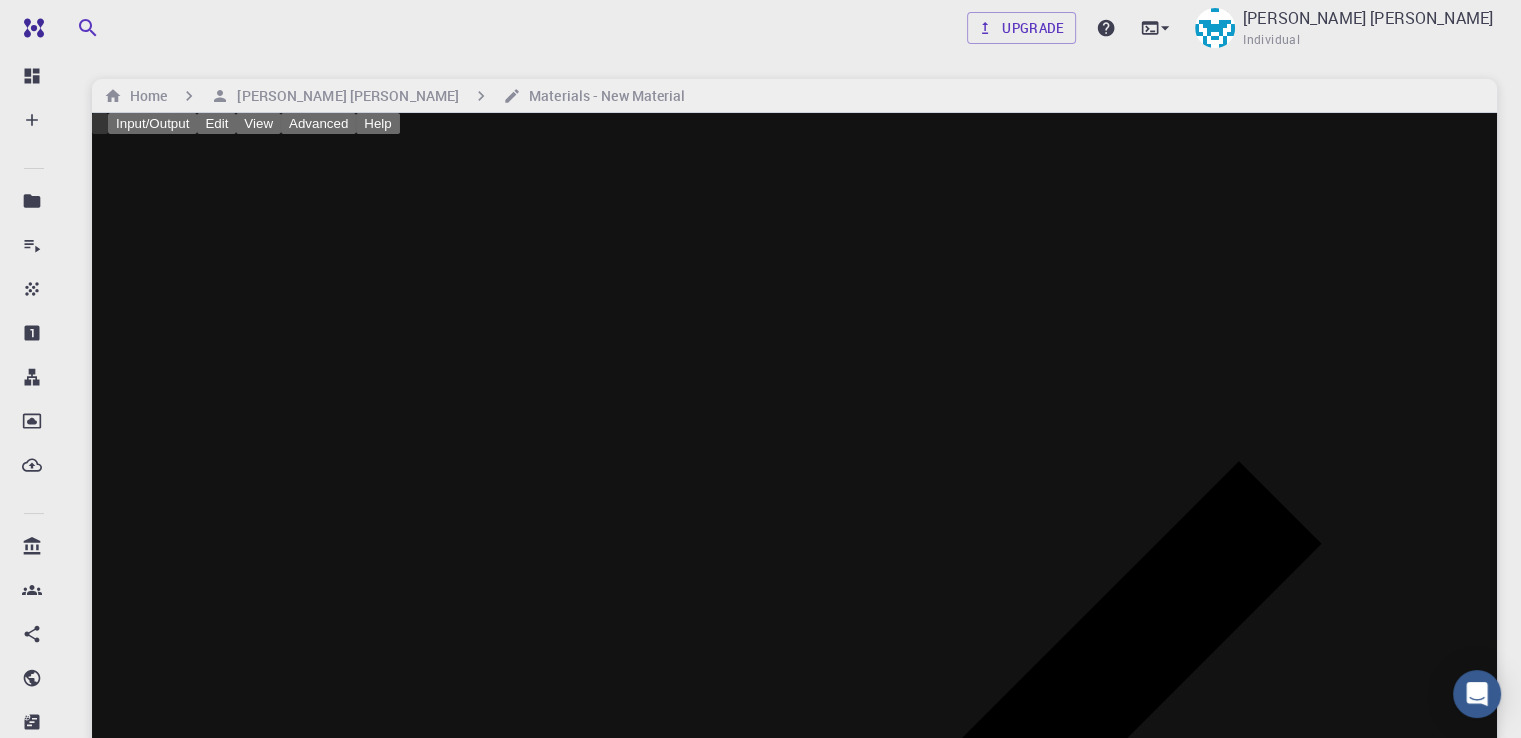 click on "Import" at bounding box center [760, 2250] 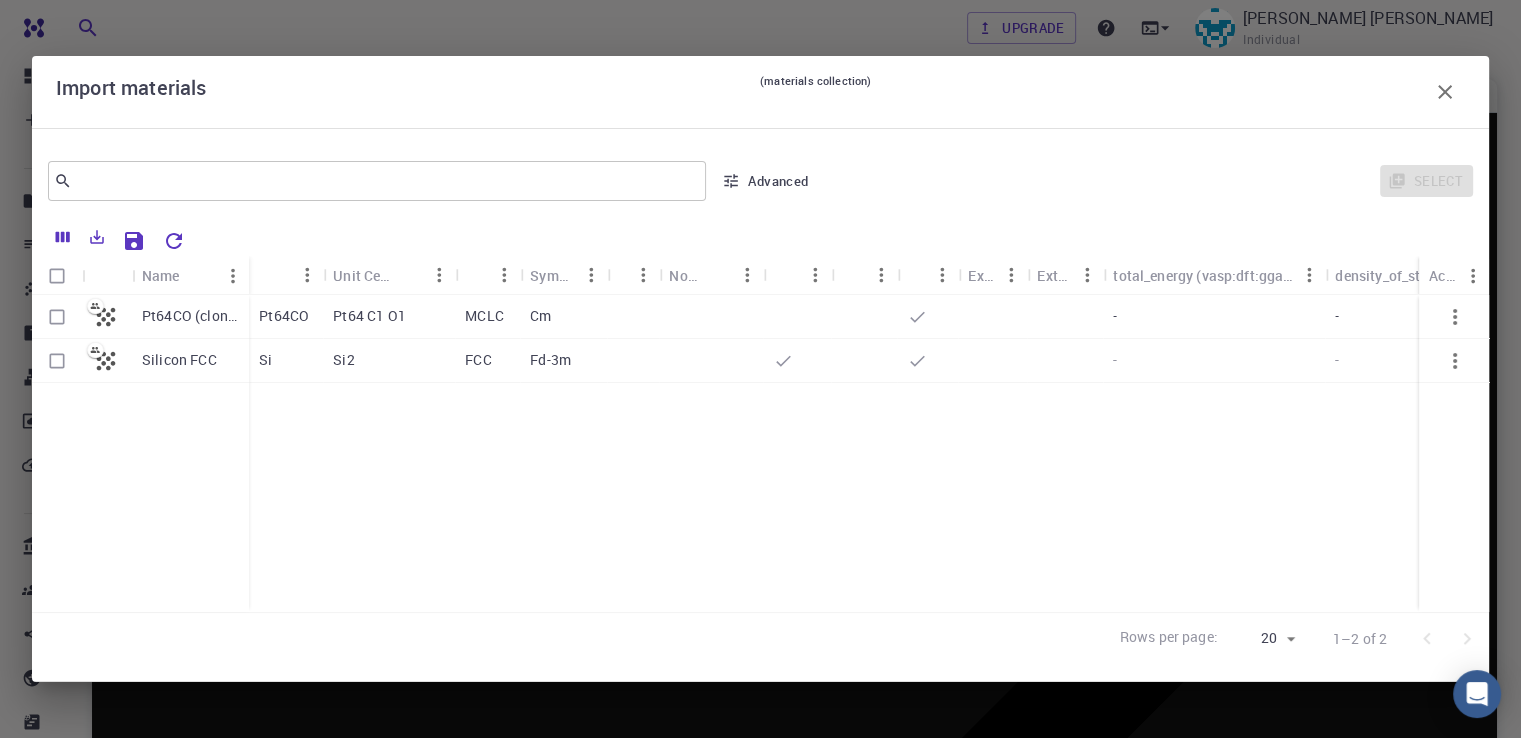 click at bounding box center (57, 317) 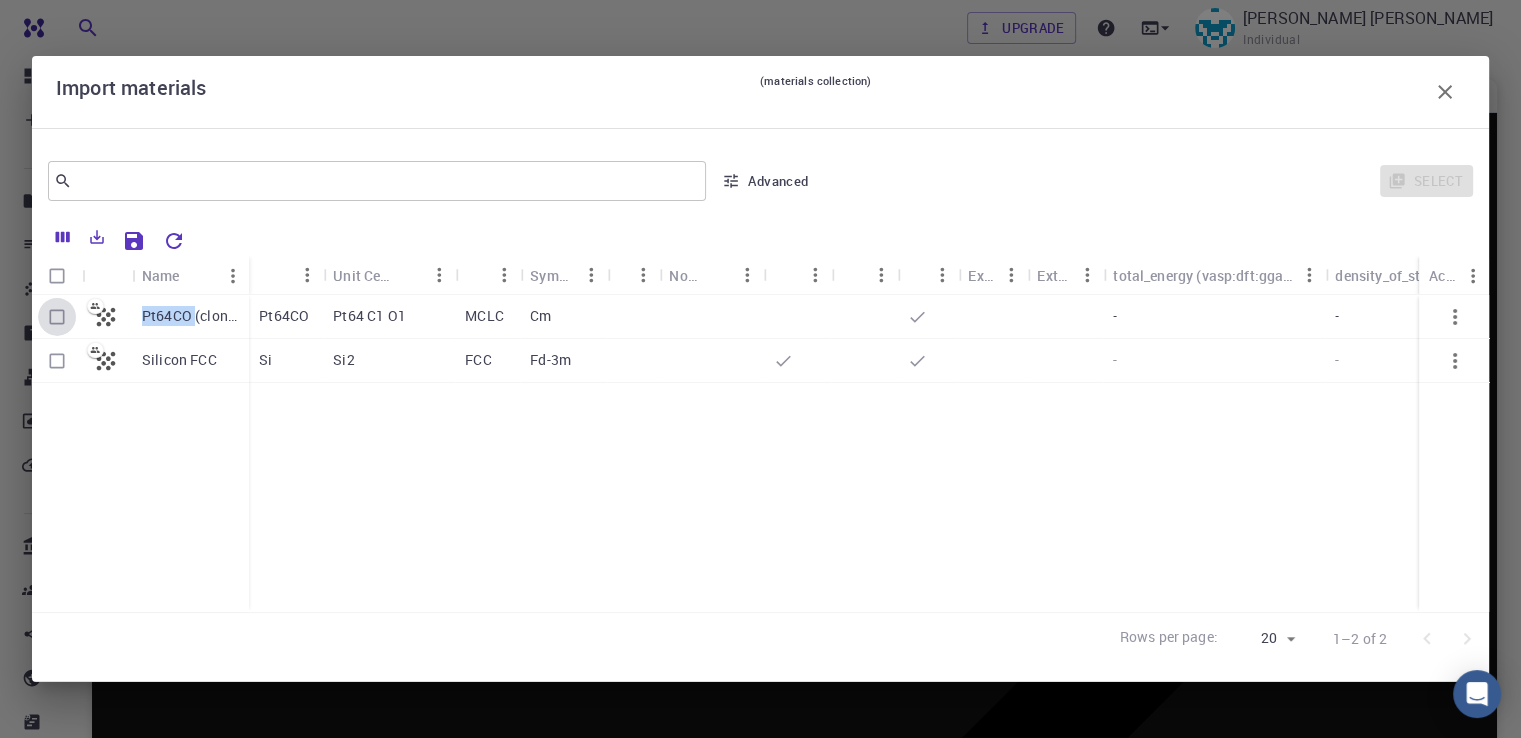 click at bounding box center (57, 317) 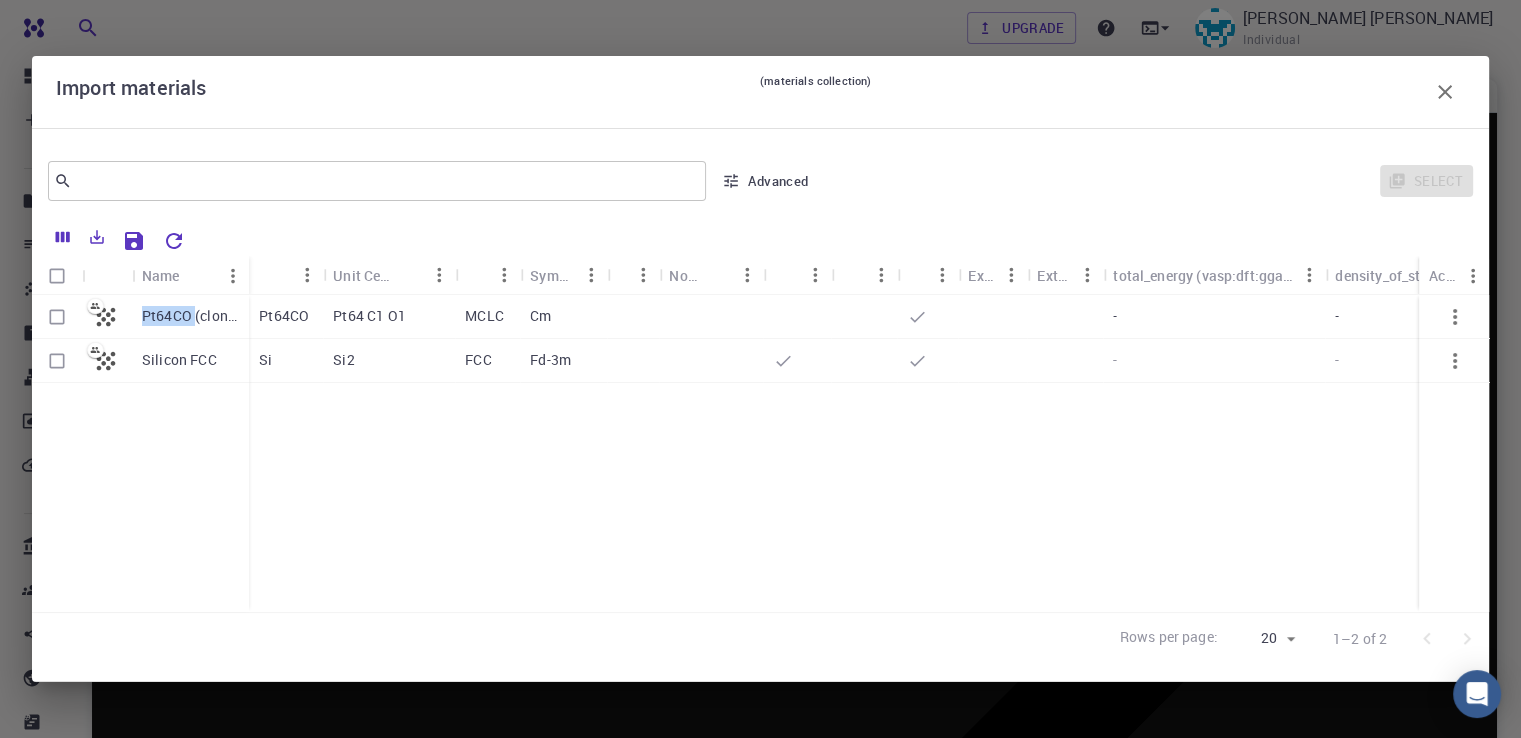click at bounding box center [57, 317] 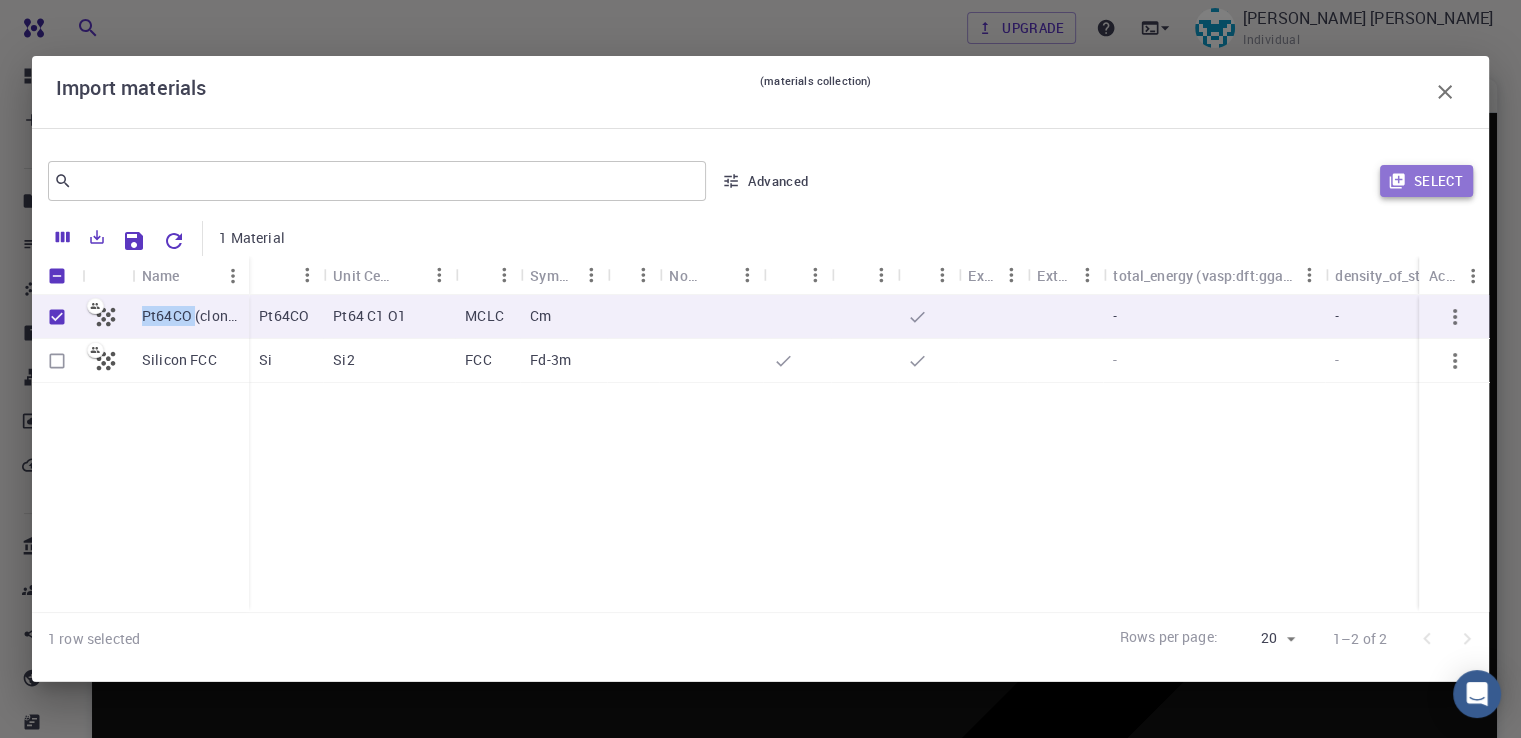 click on "Select" at bounding box center [1426, 181] 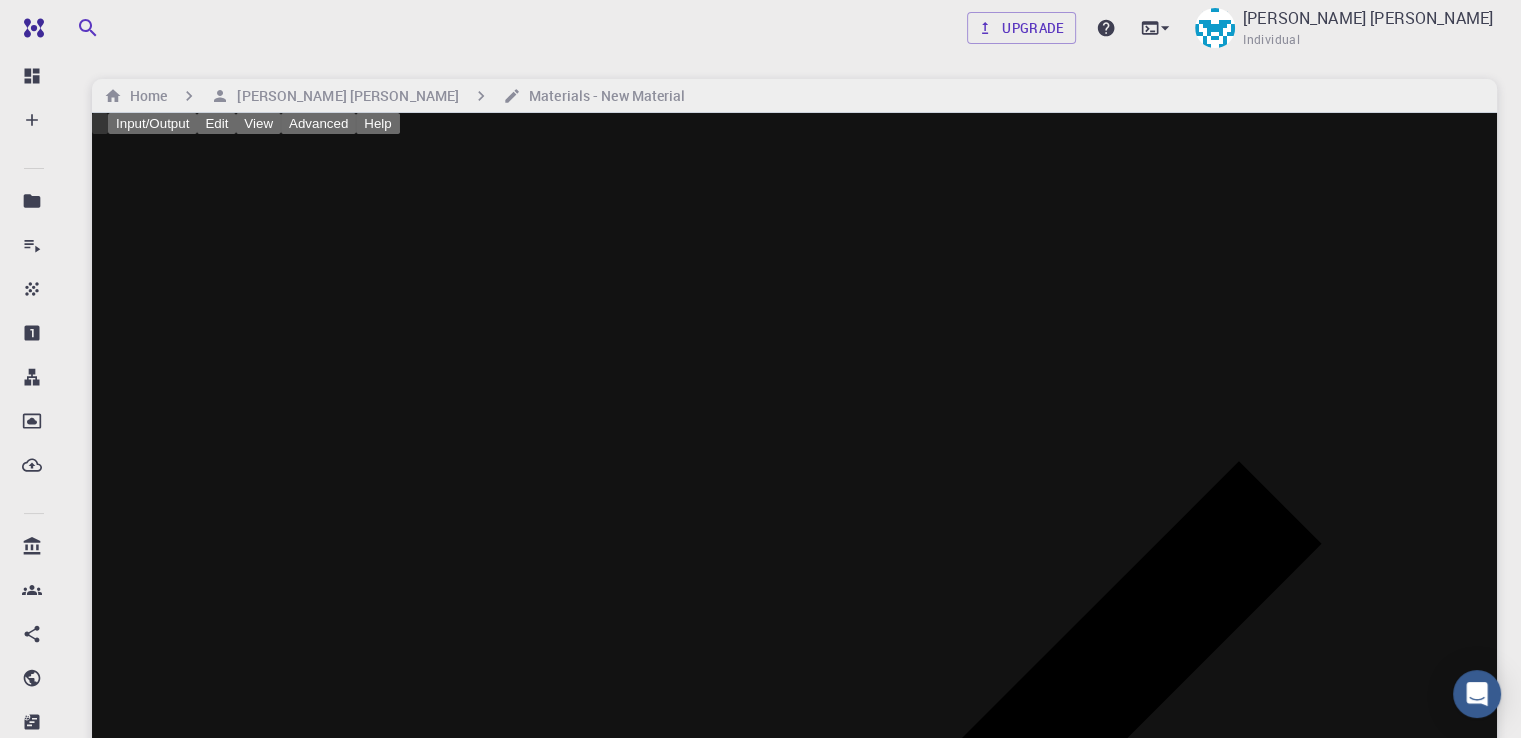 click at bounding box center (163, 1670) 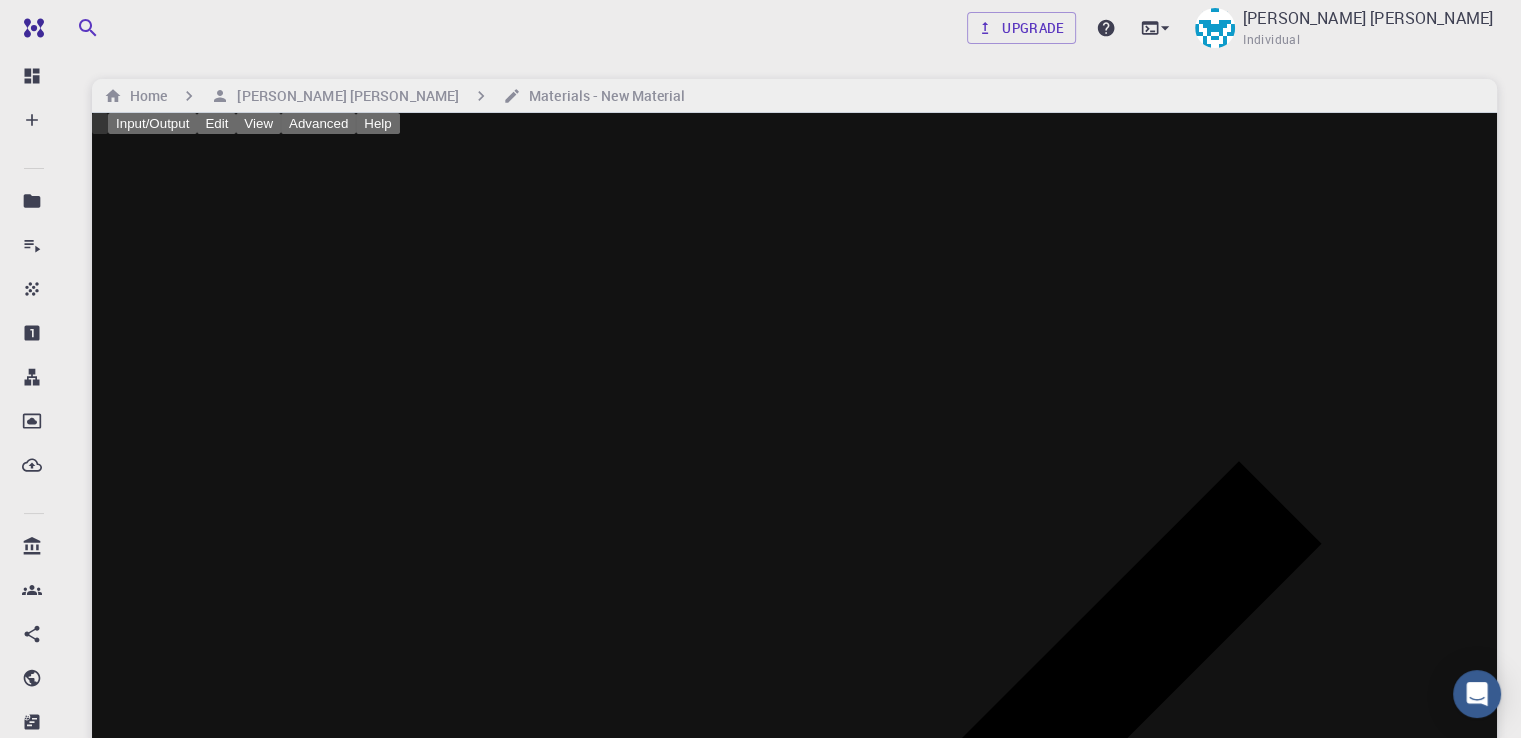 click at bounding box center [760, 369] 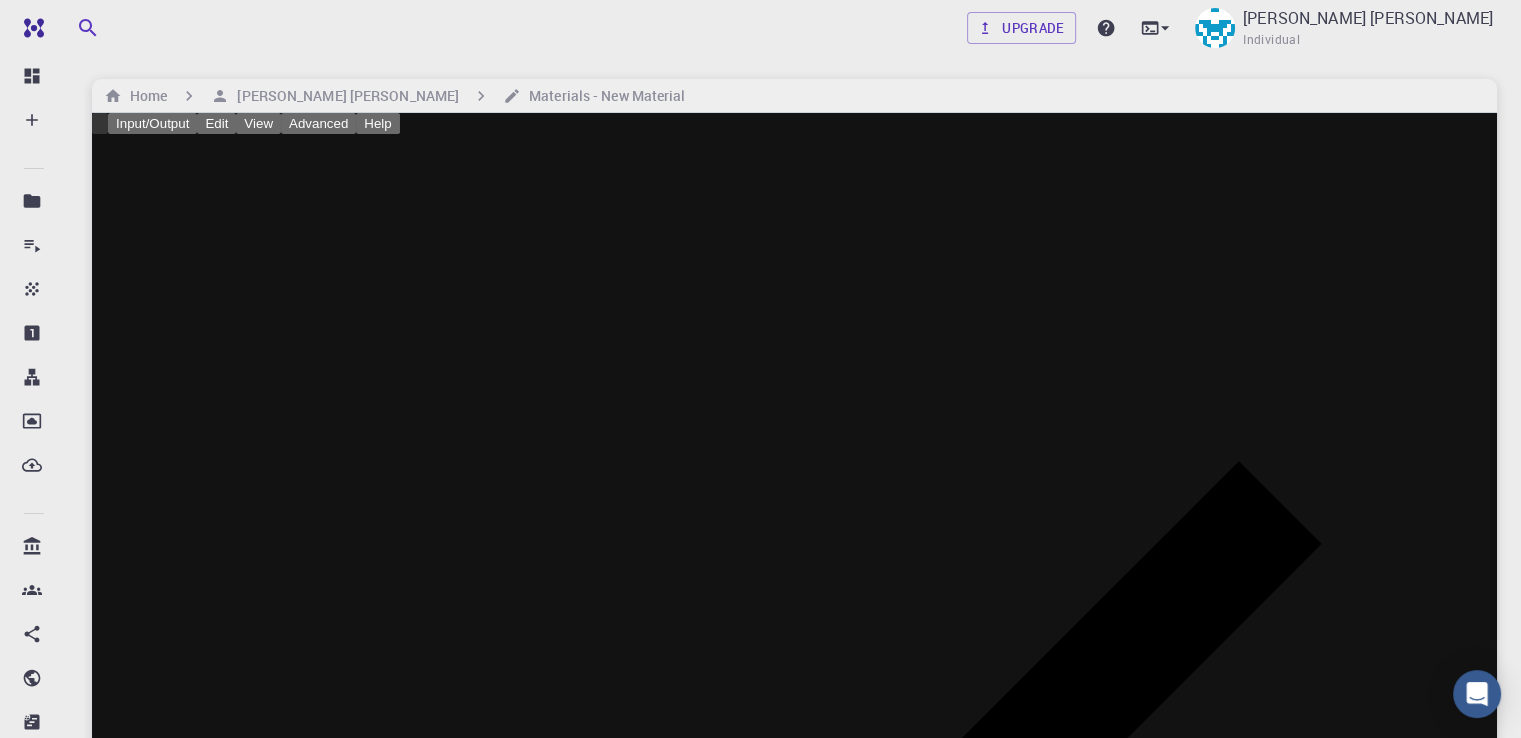 click on "Edit" at bounding box center (216, 123) 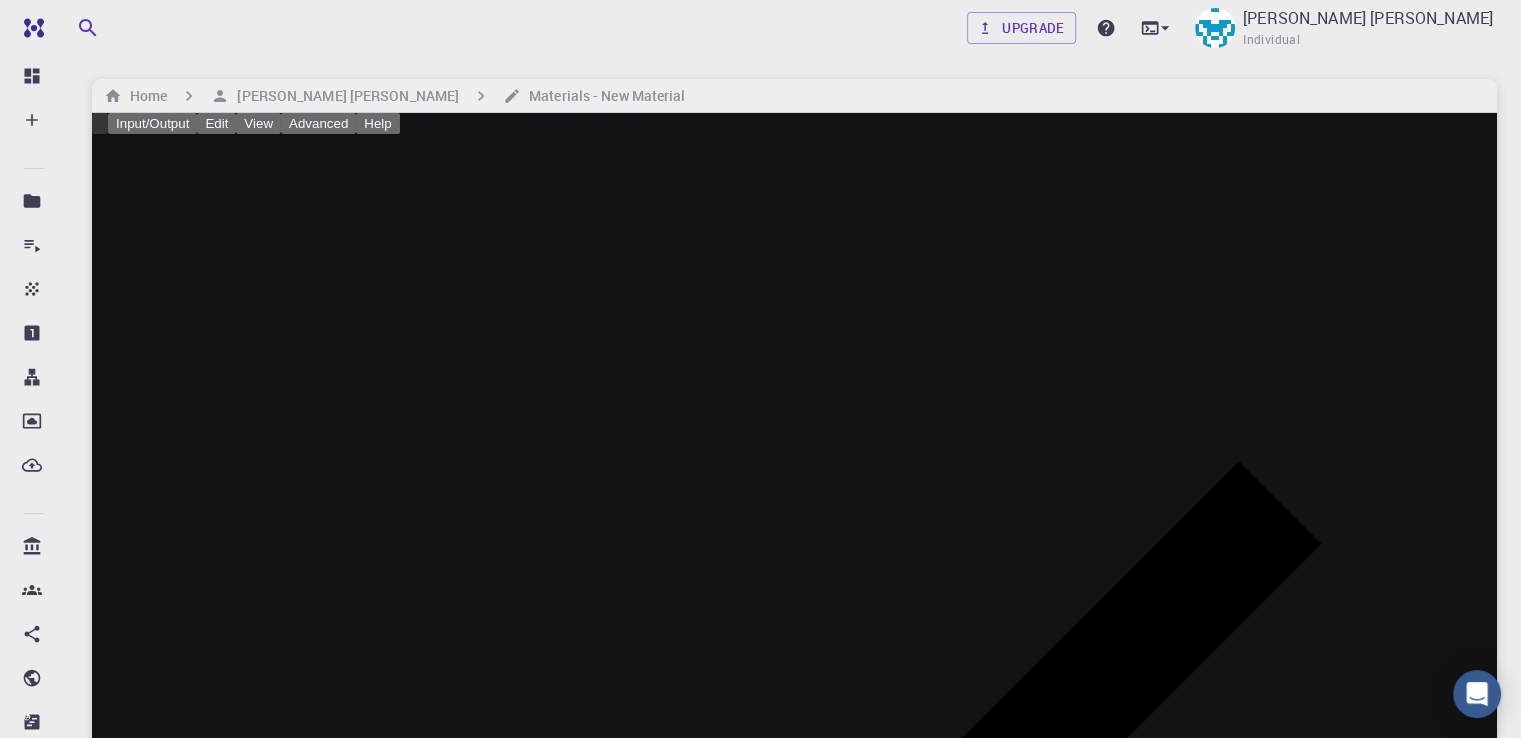 click at bounding box center (760, 369) 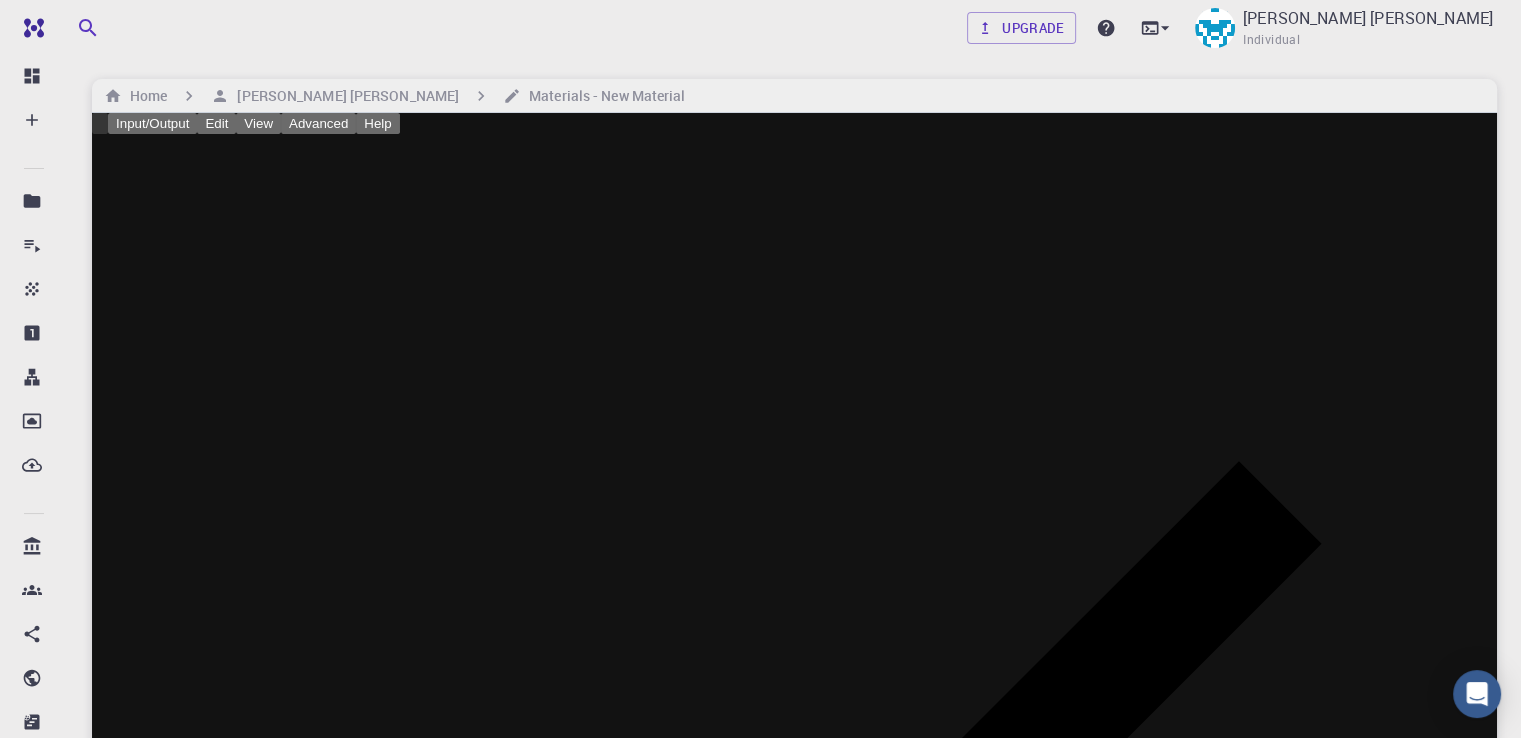 click on "View" at bounding box center [258, 123] 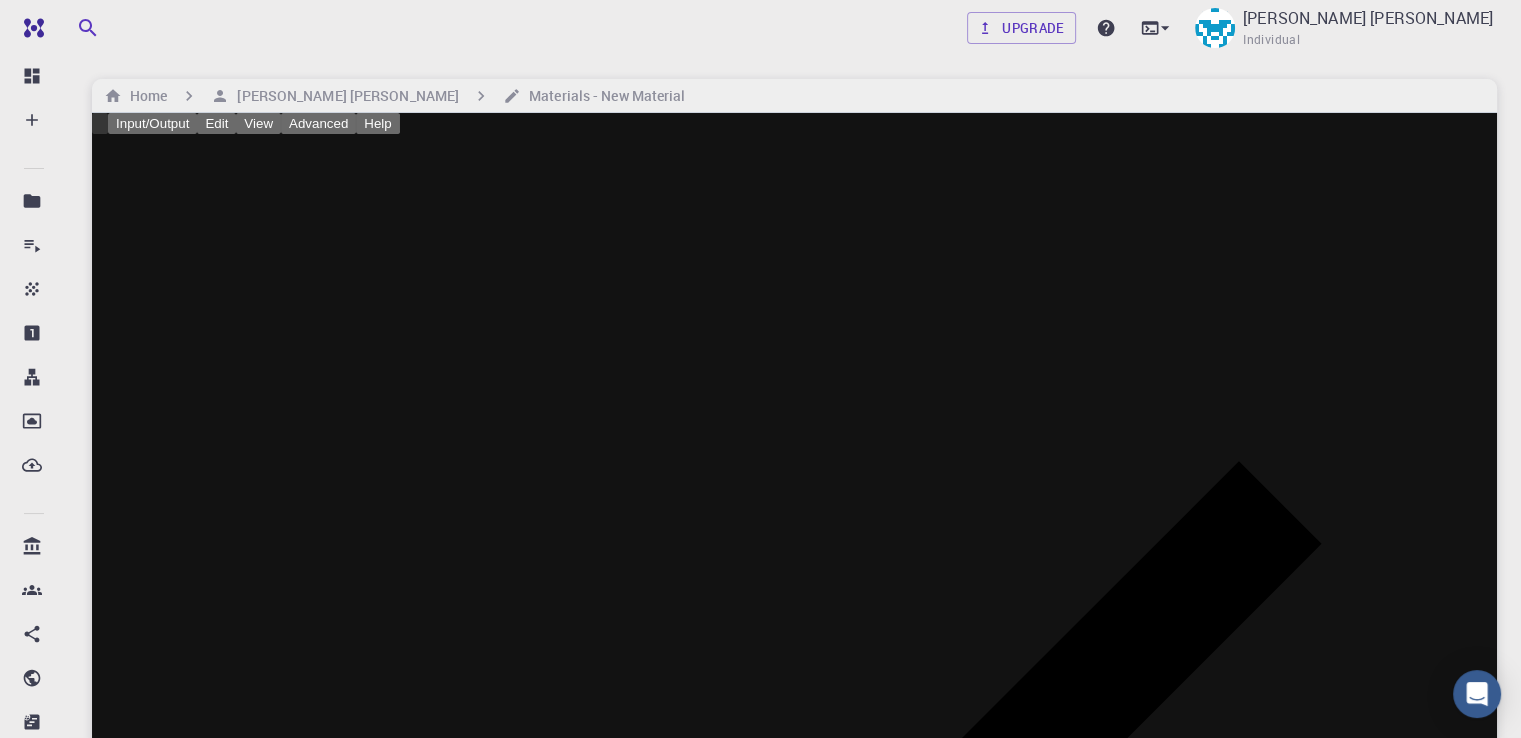 click at bounding box center (760, 369) 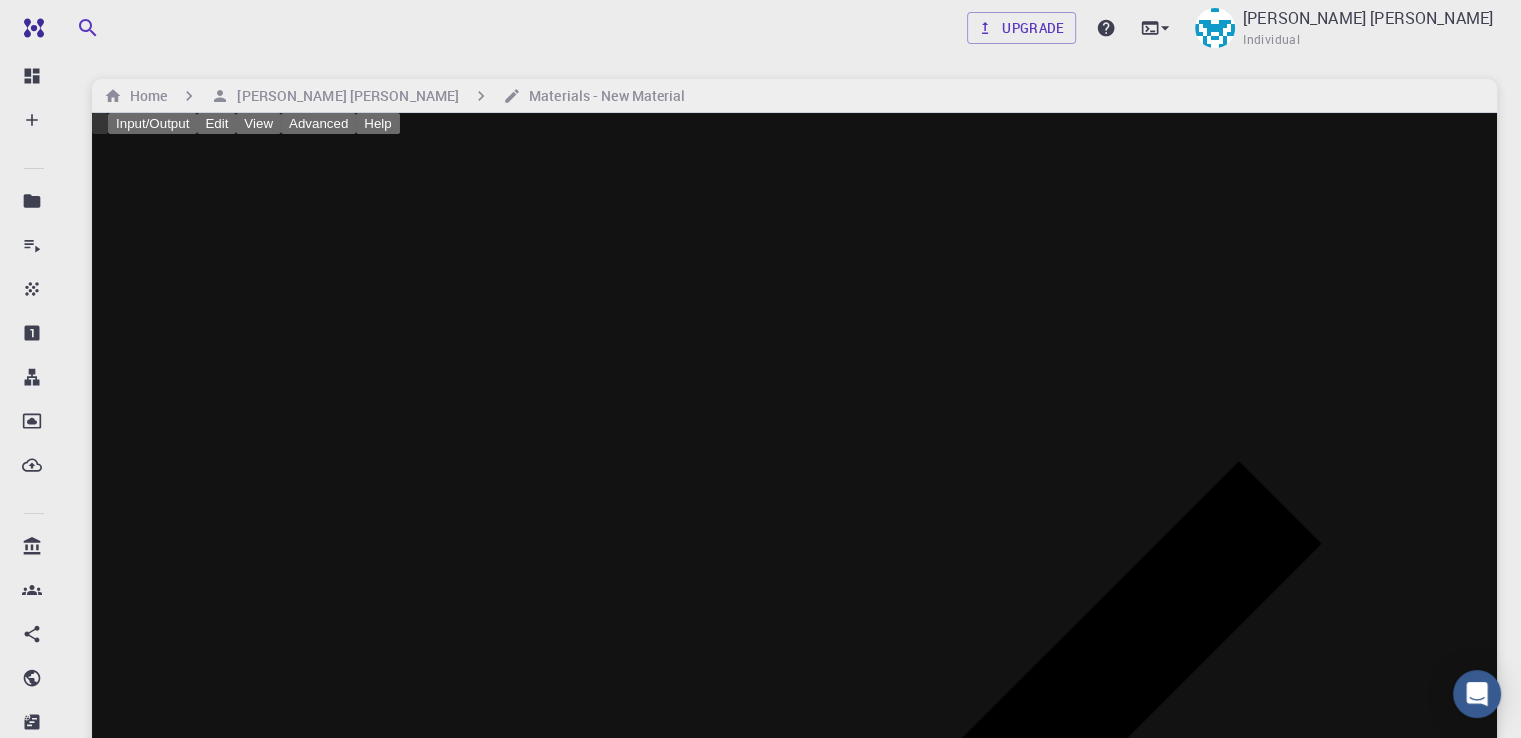 click on "Advanced" at bounding box center (318, 123) 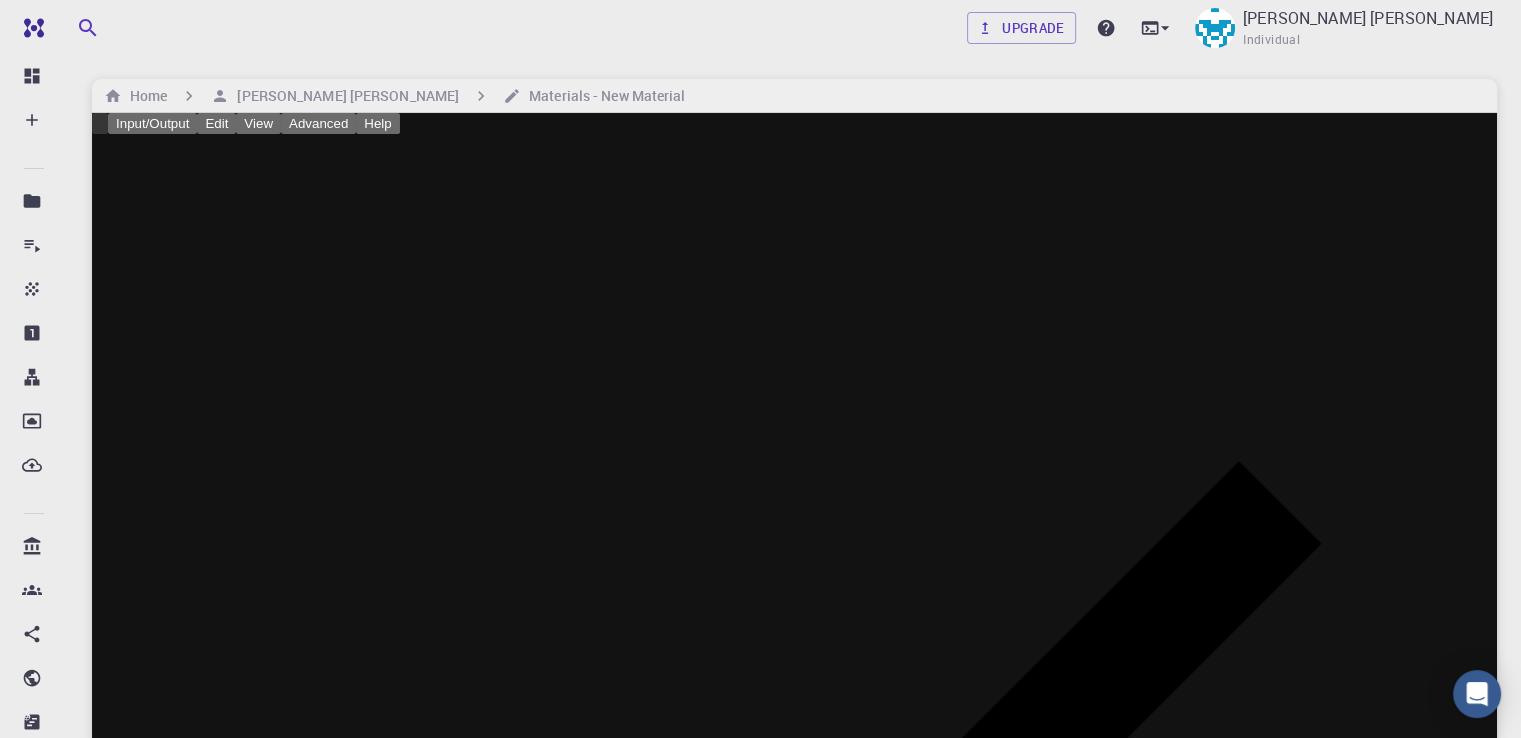 click at bounding box center (760, 369) 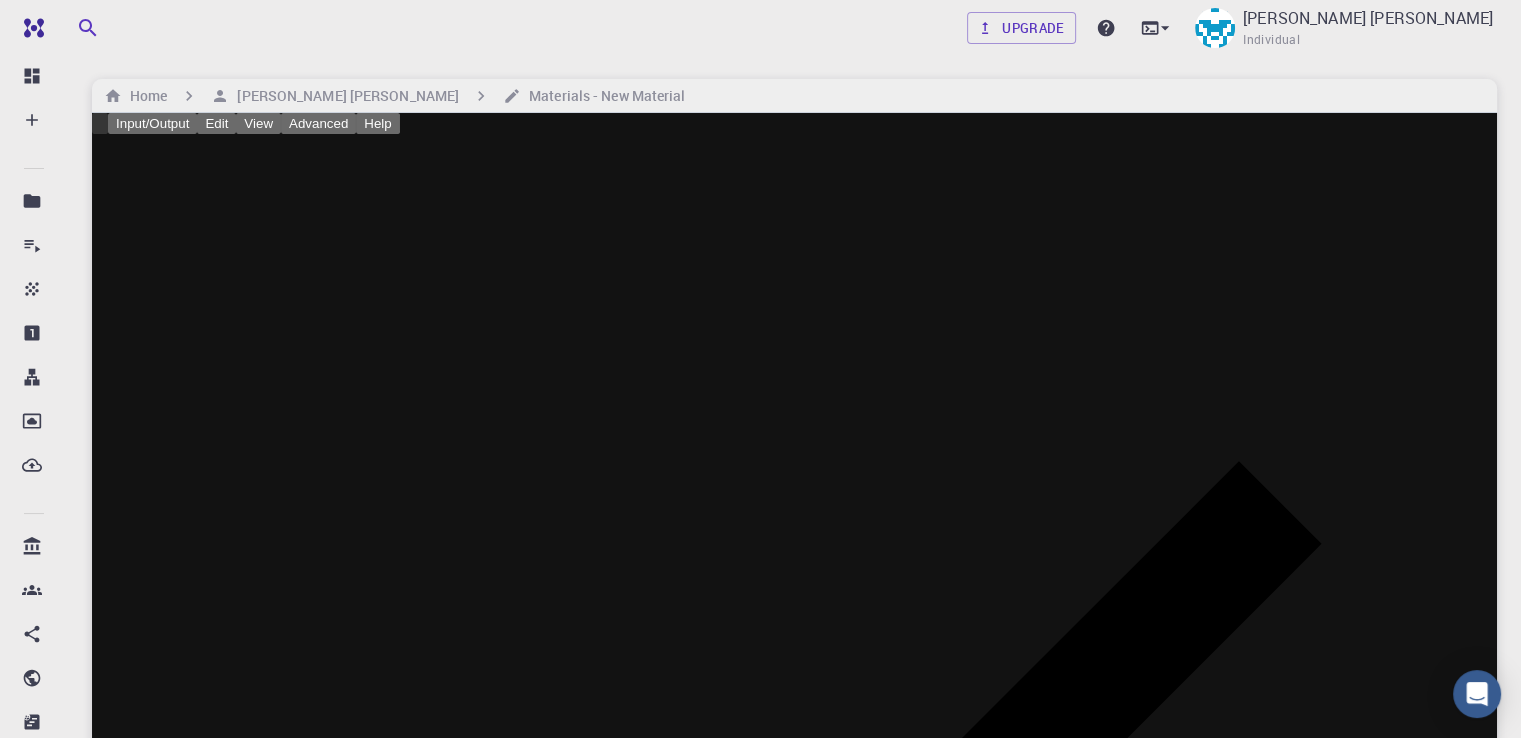 click on "Help" at bounding box center [377, 123] 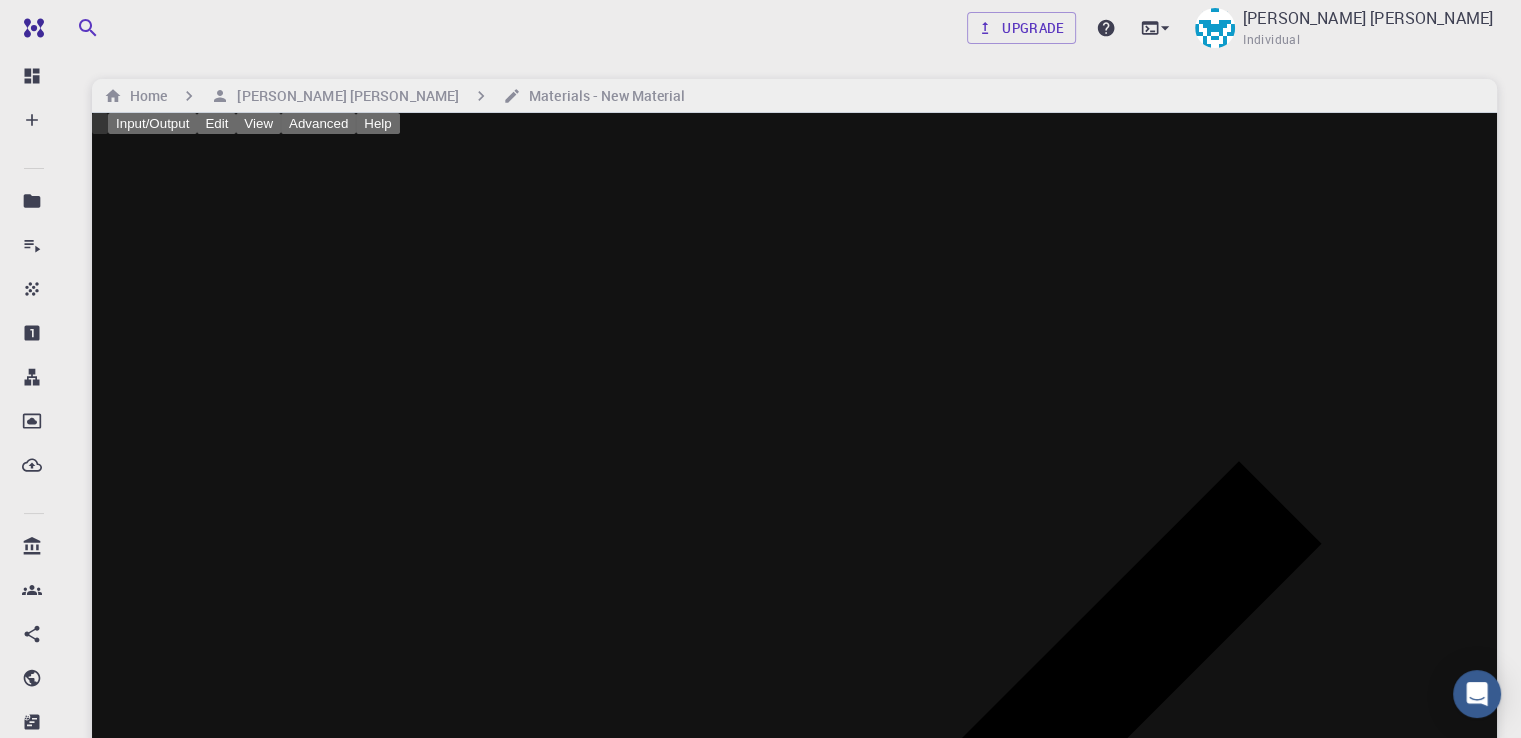 click at bounding box center (760, 369) 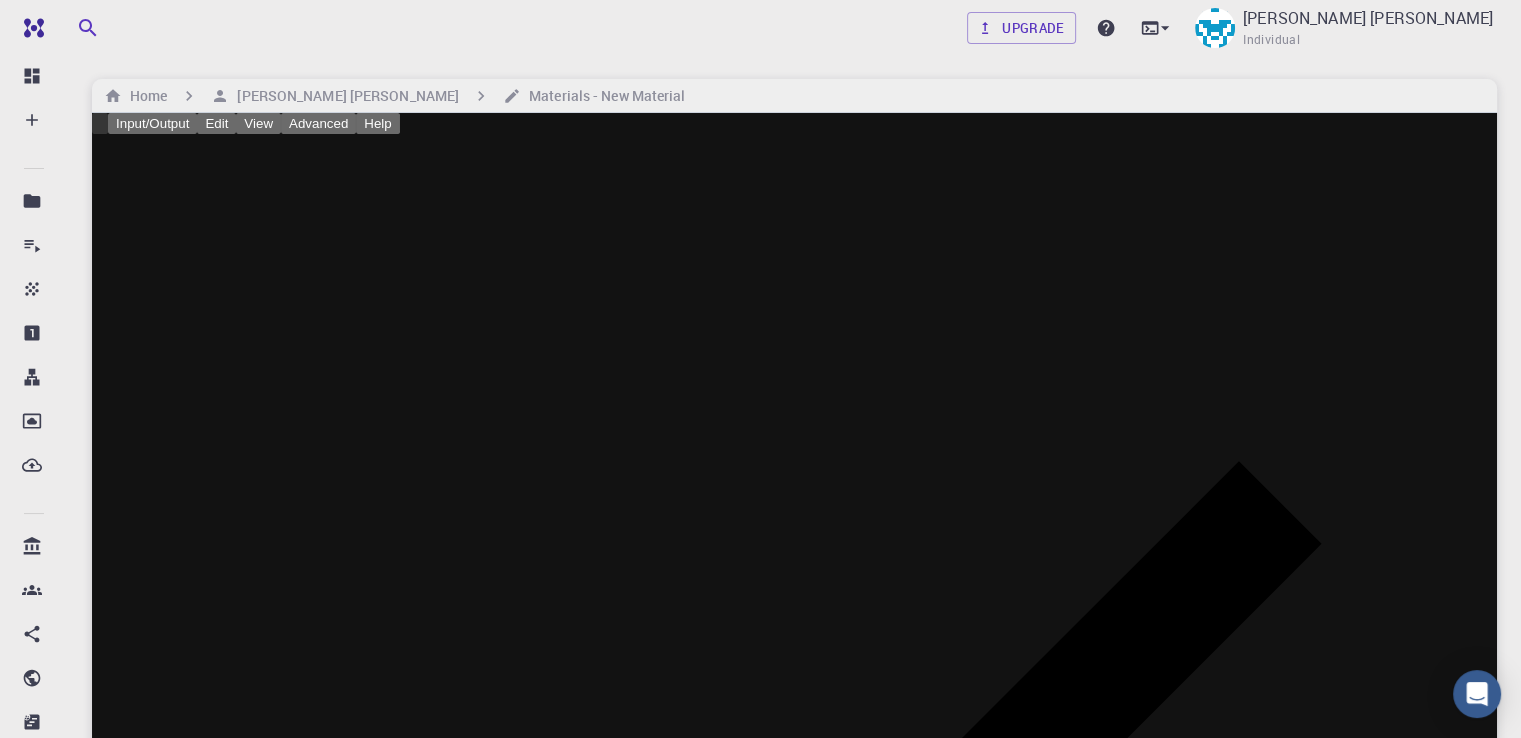 click on "Advanced" at bounding box center (318, 123) 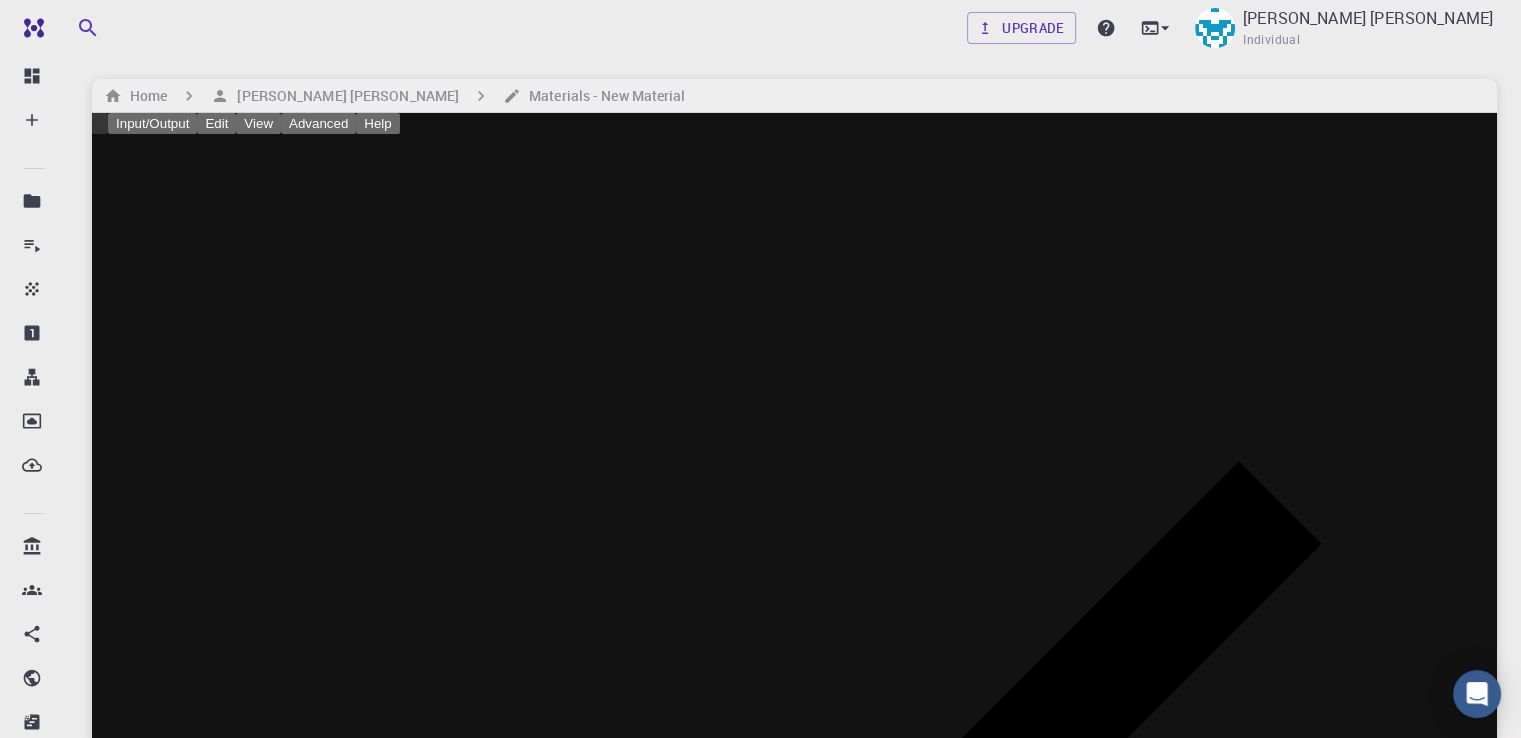 click at bounding box center (760, 369) 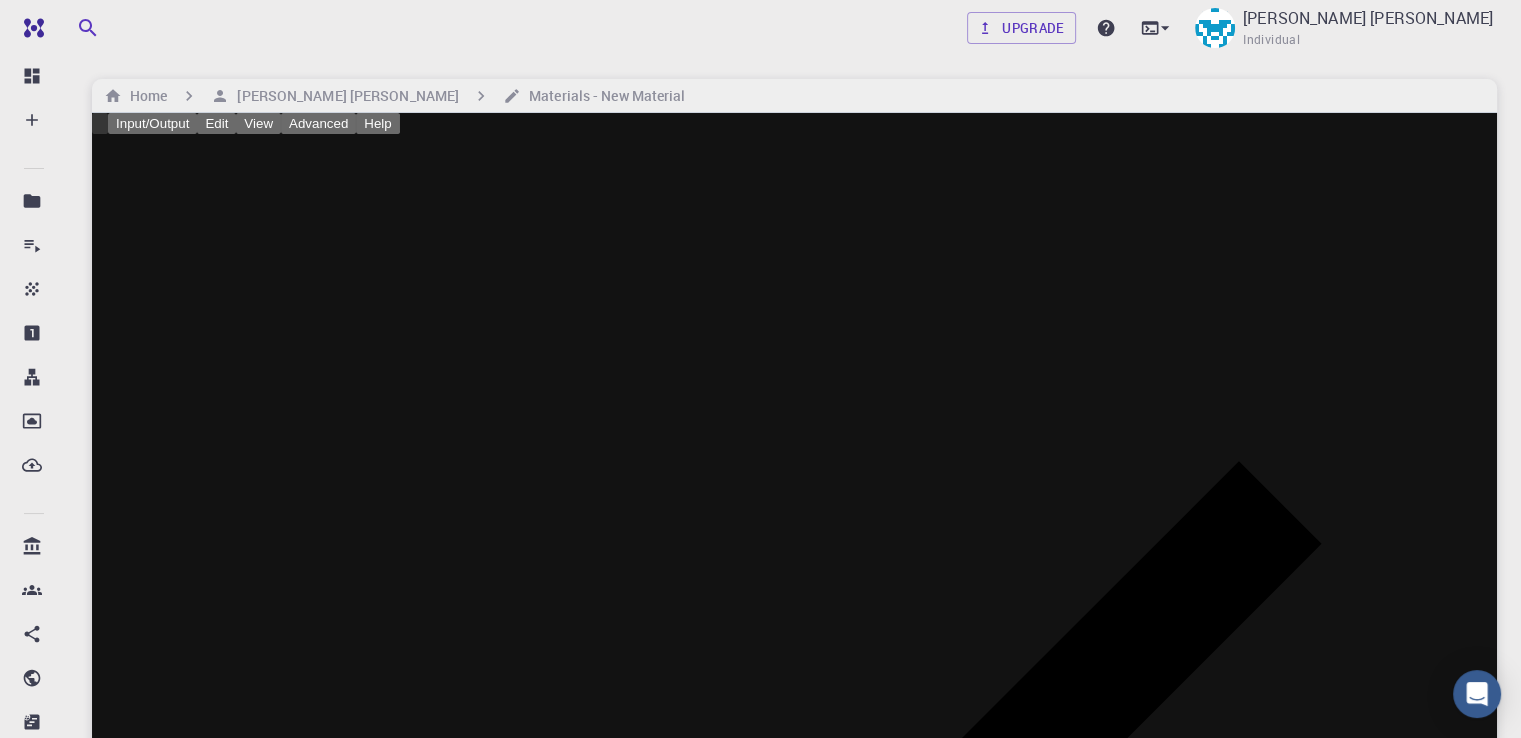 click on "View" at bounding box center (258, 123) 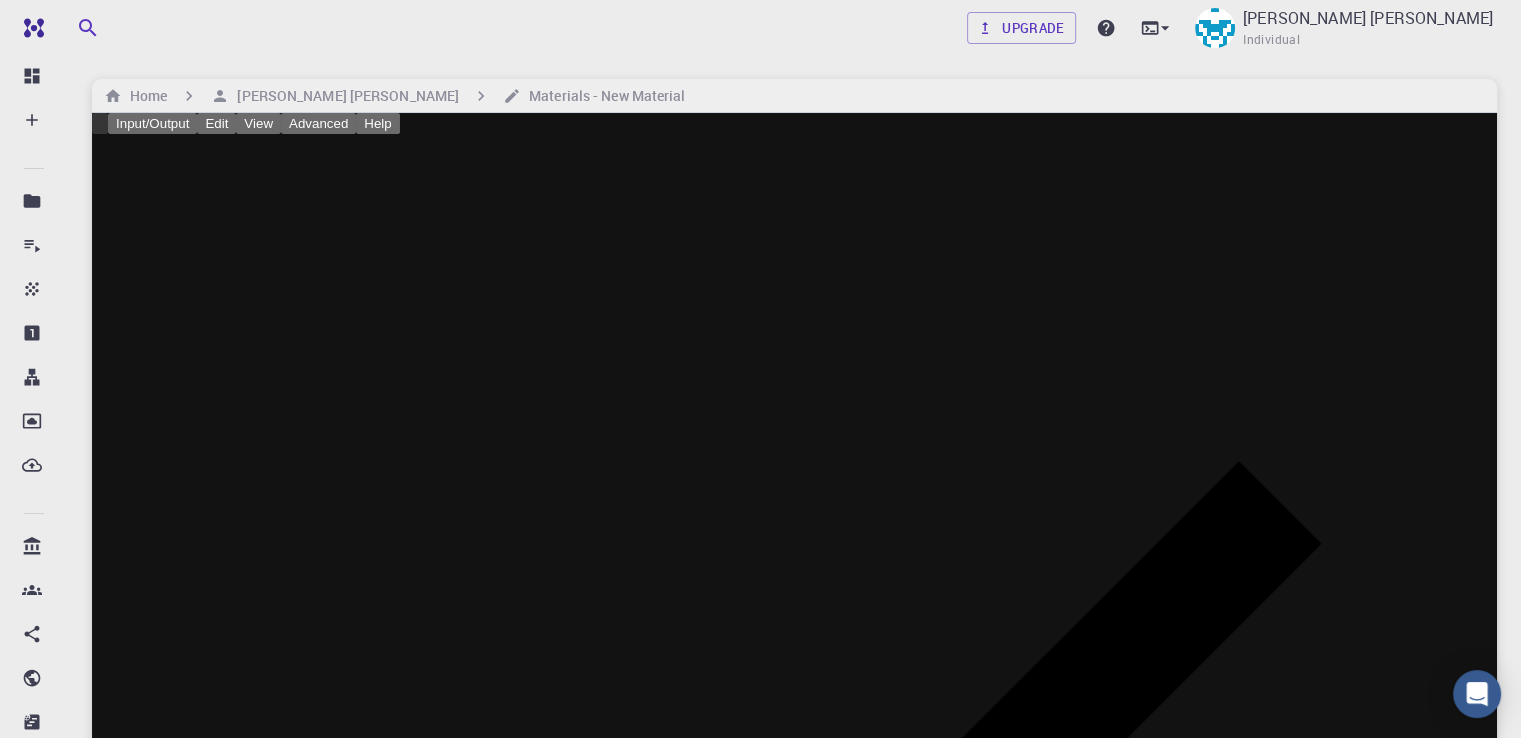 click on "3D Viewer/Editor" at bounding box center (760, 2323) 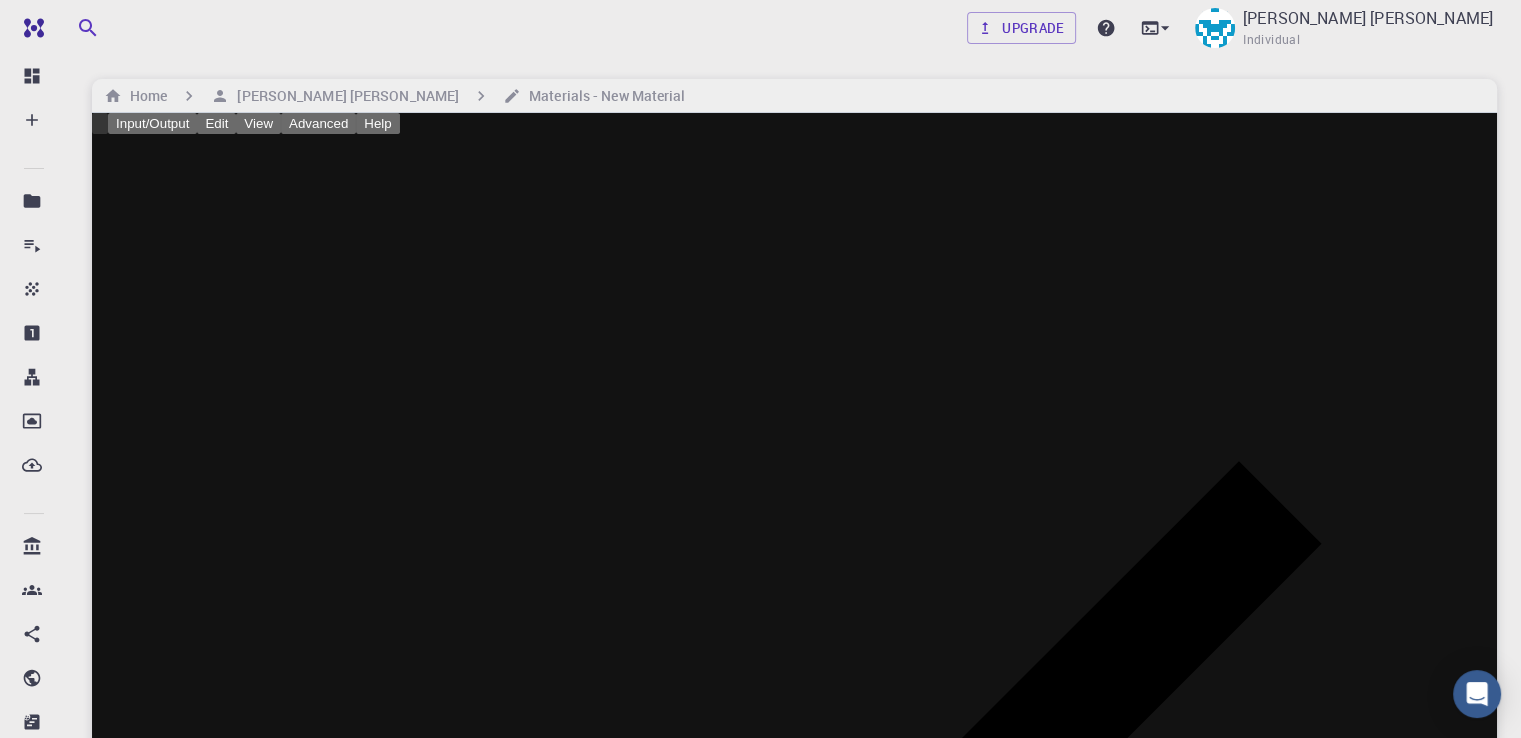 click at bounding box center [794, 2089] 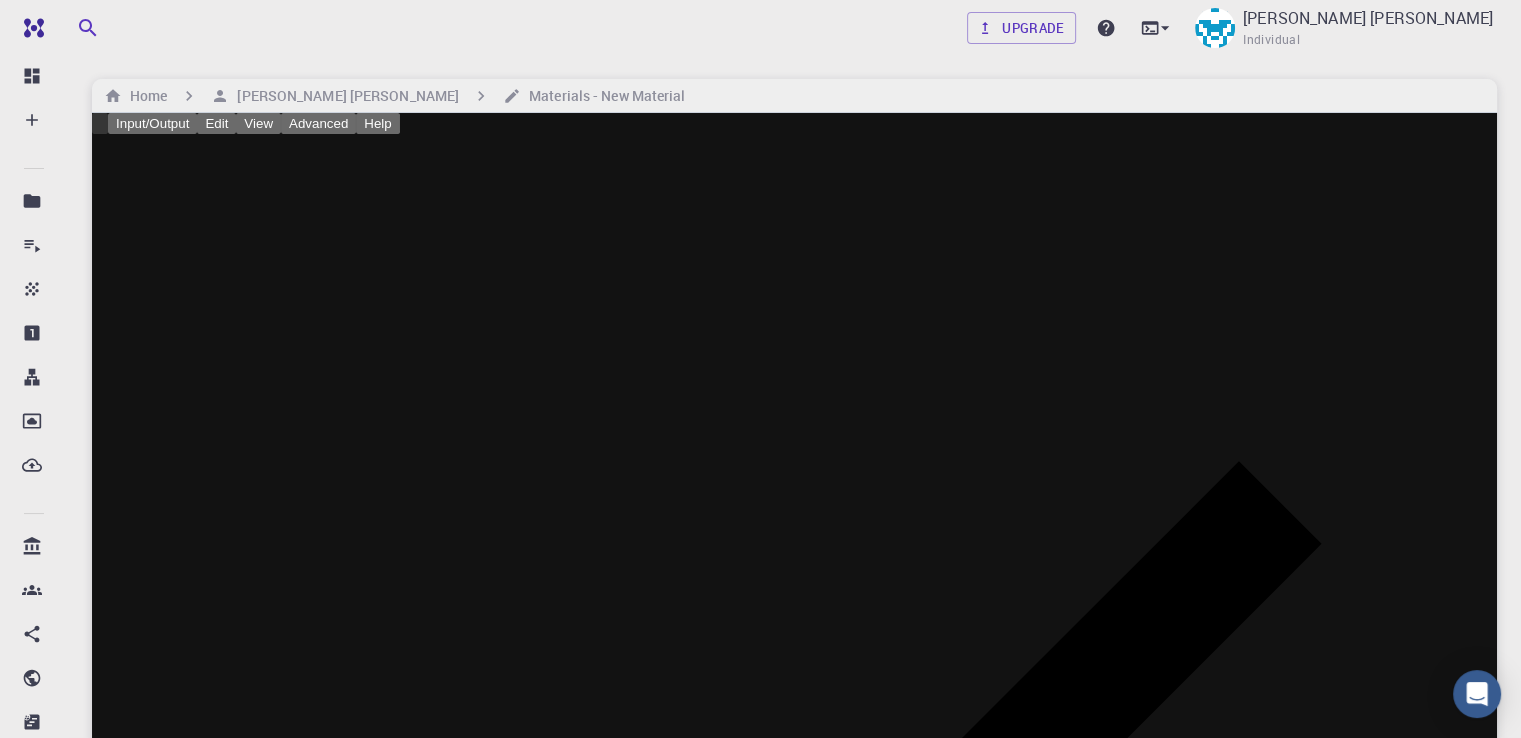 click on "Undo" at bounding box center [760, 2250] 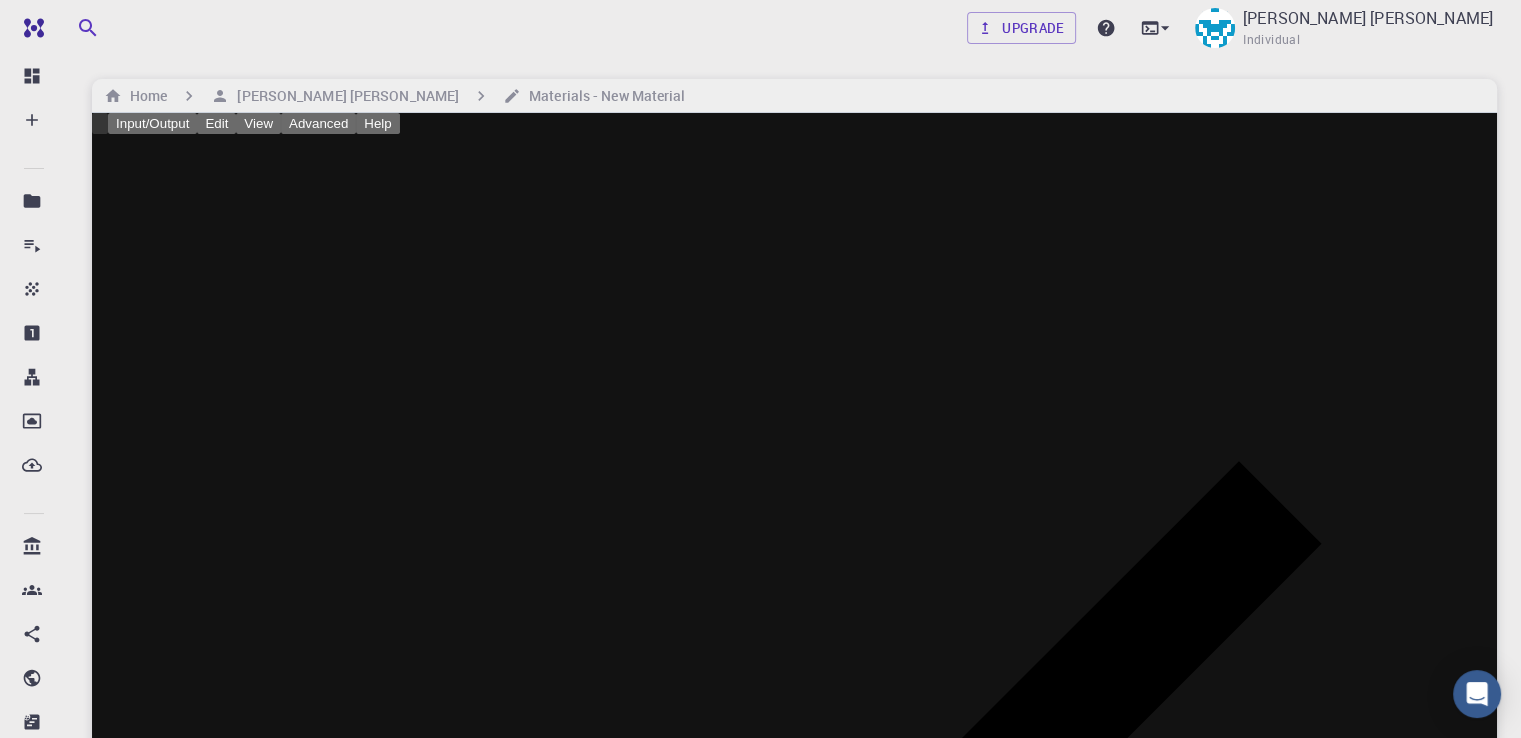 click on "Edit" at bounding box center [216, 123] 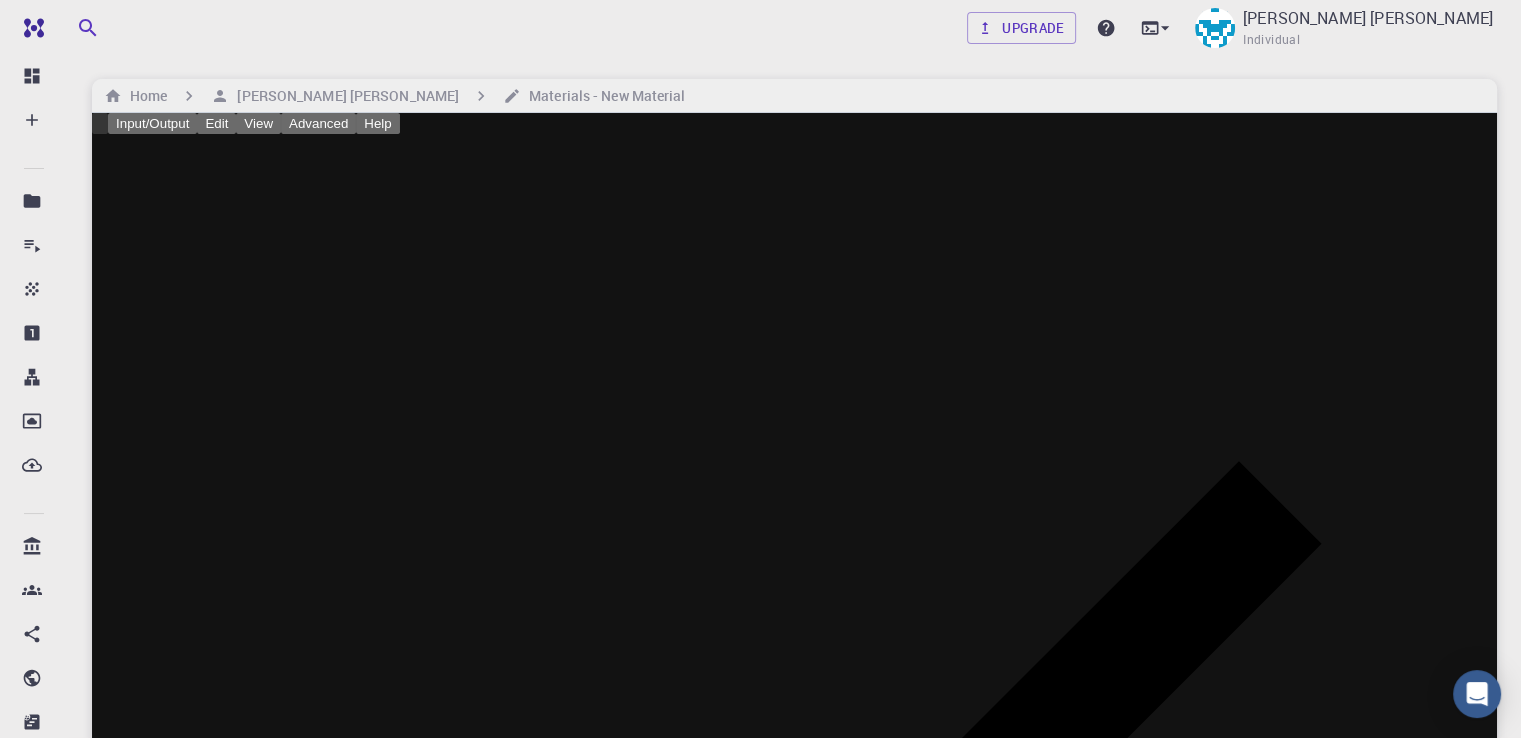 click on "Reset" at bounding box center (760, 2298) 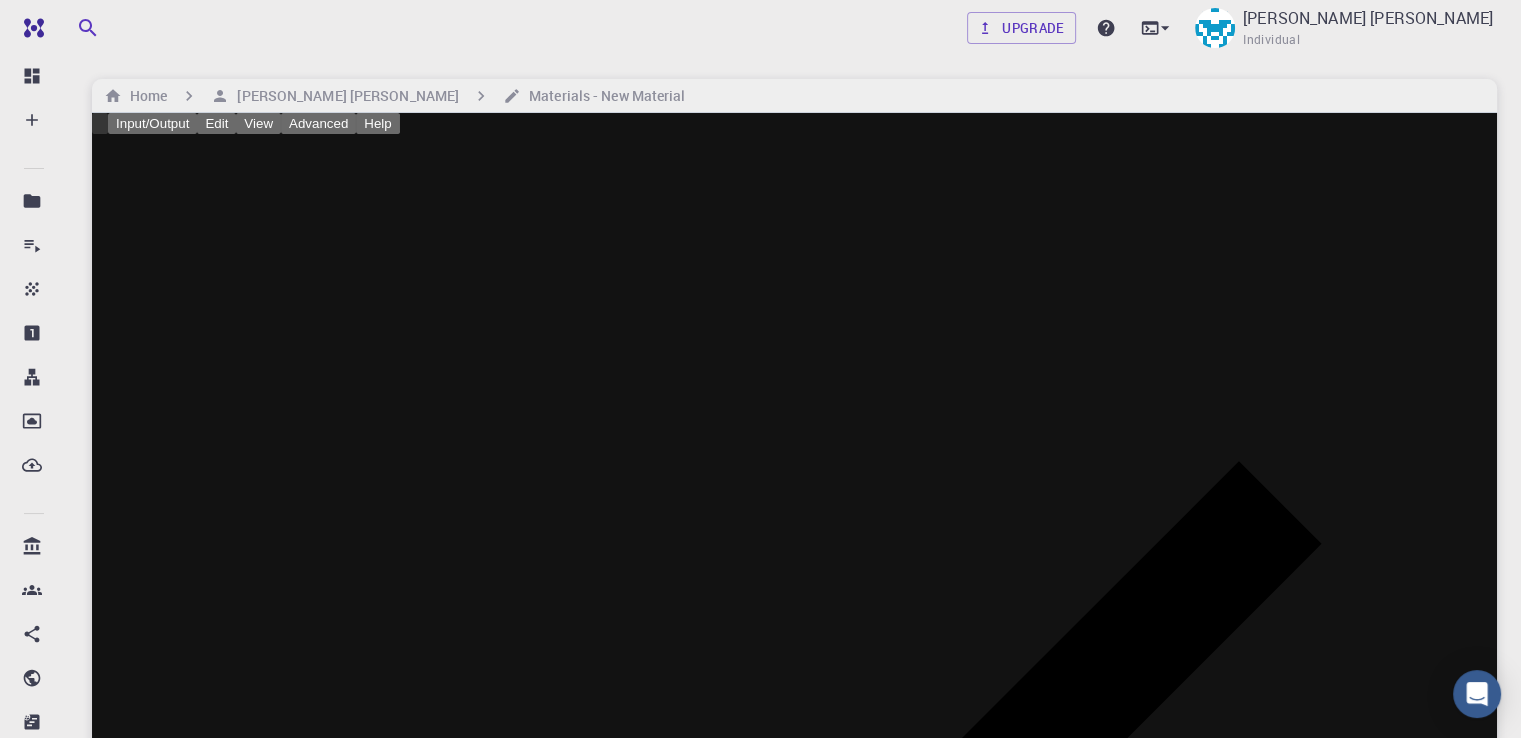click on "Edit" at bounding box center (216, 123) 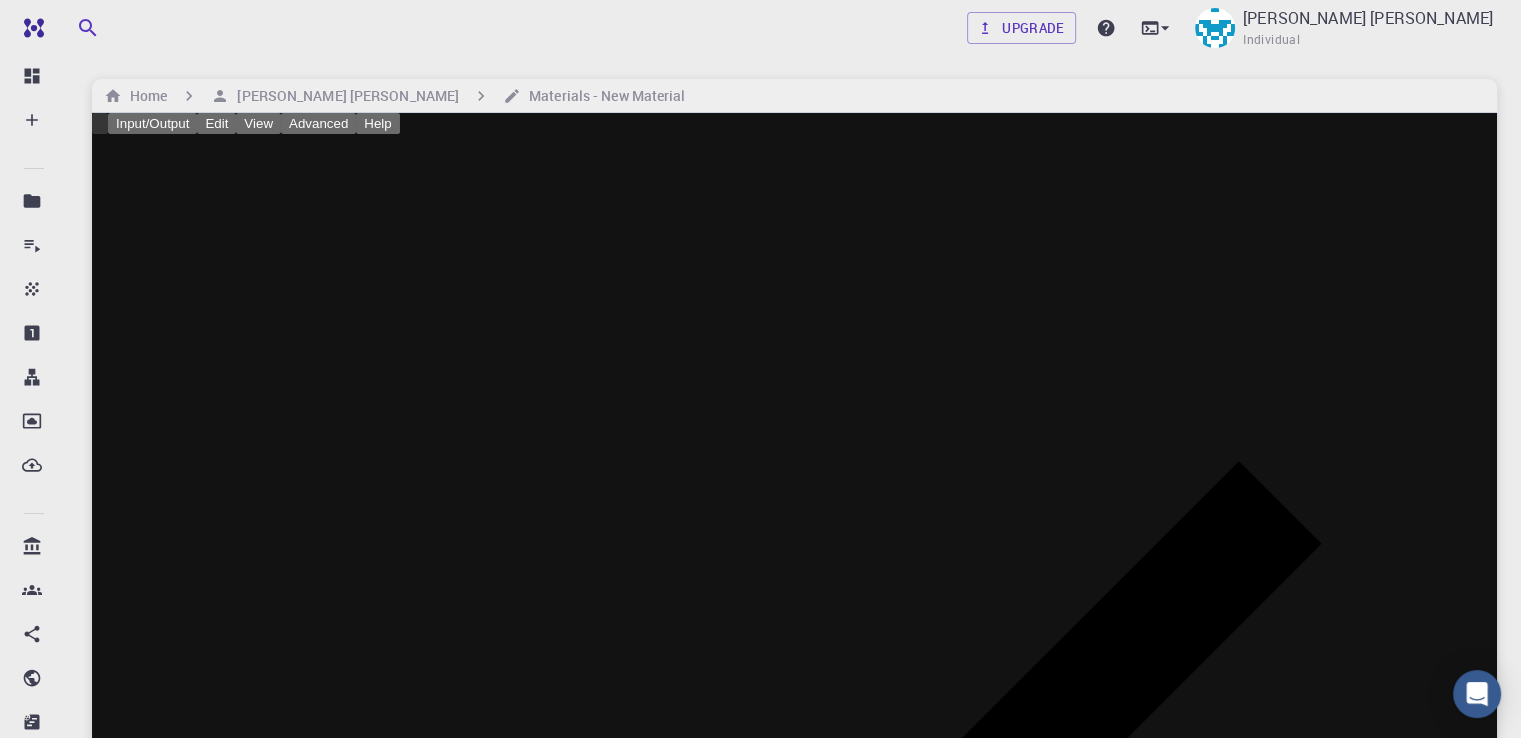 click on "Redo" at bounding box center [760, 2274] 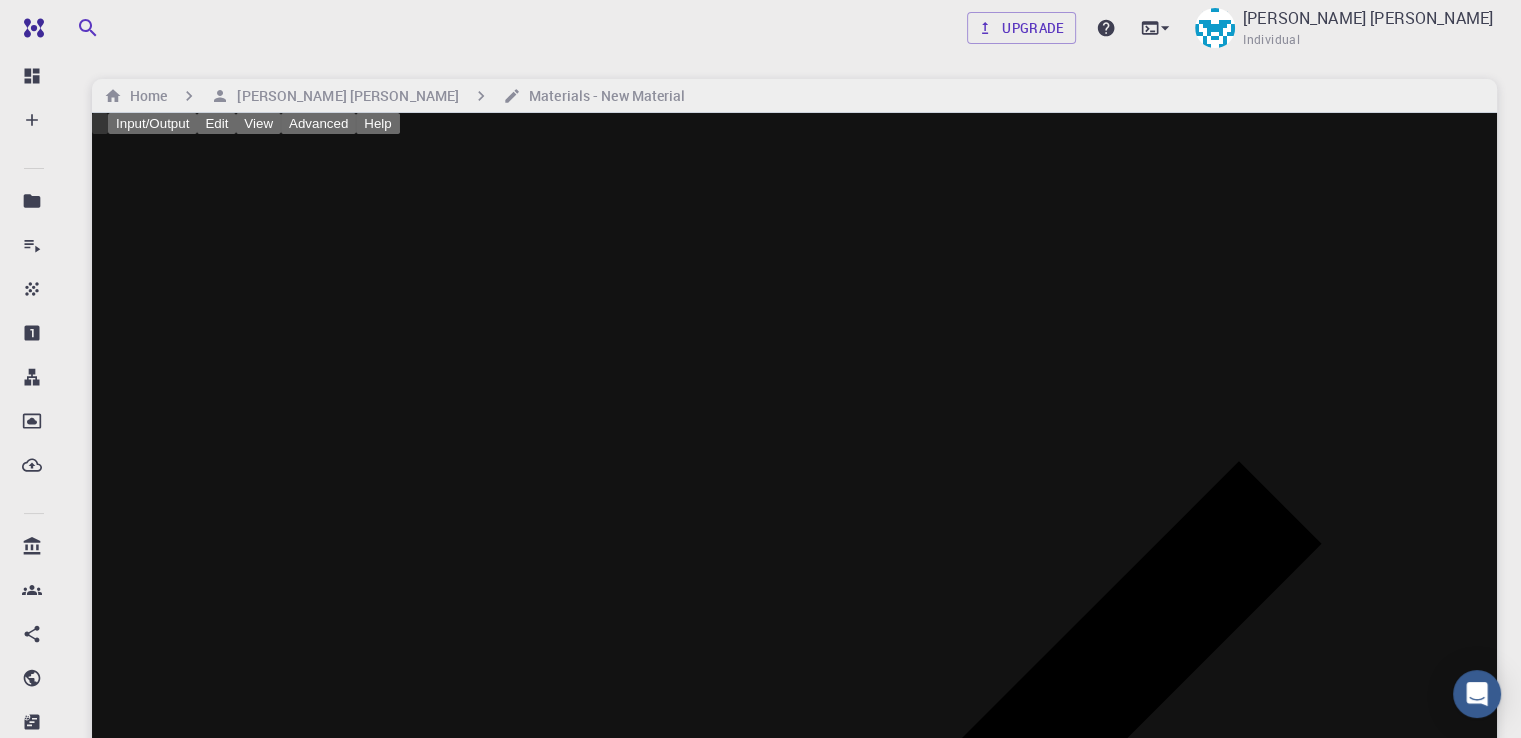 click on "Edit" at bounding box center (216, 123) 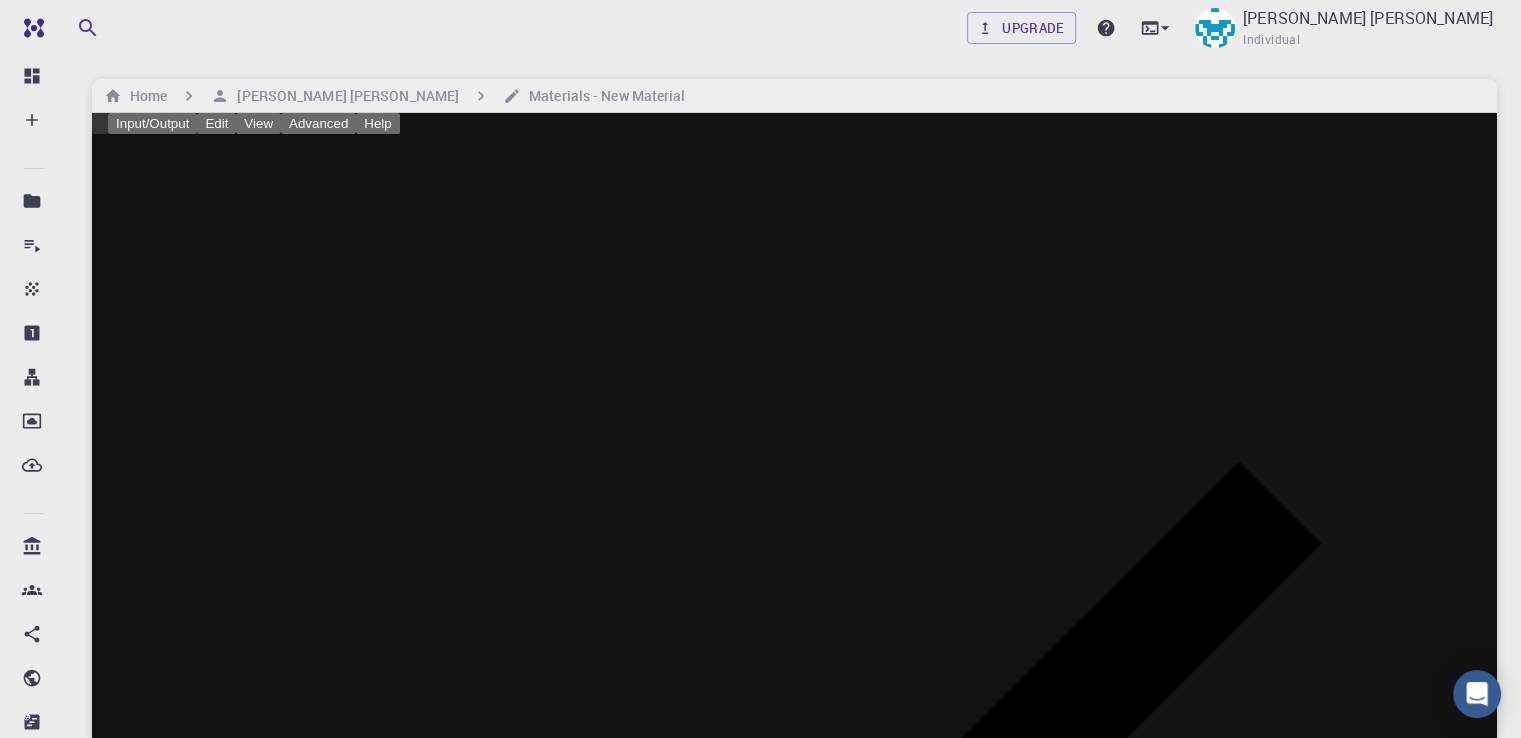 click at bounding box center [28, 2248] 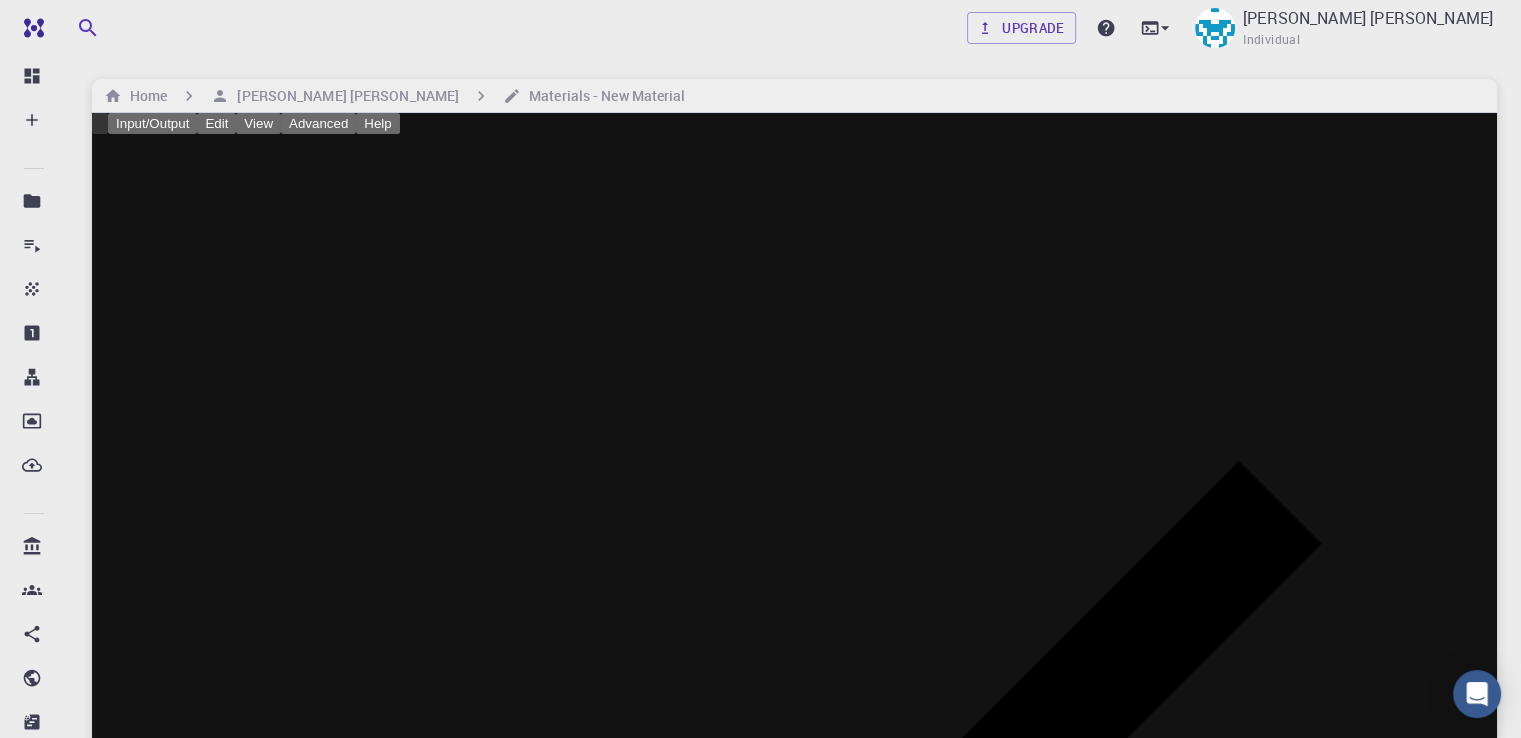 click on "Edit" at bounding box center [216, 123] 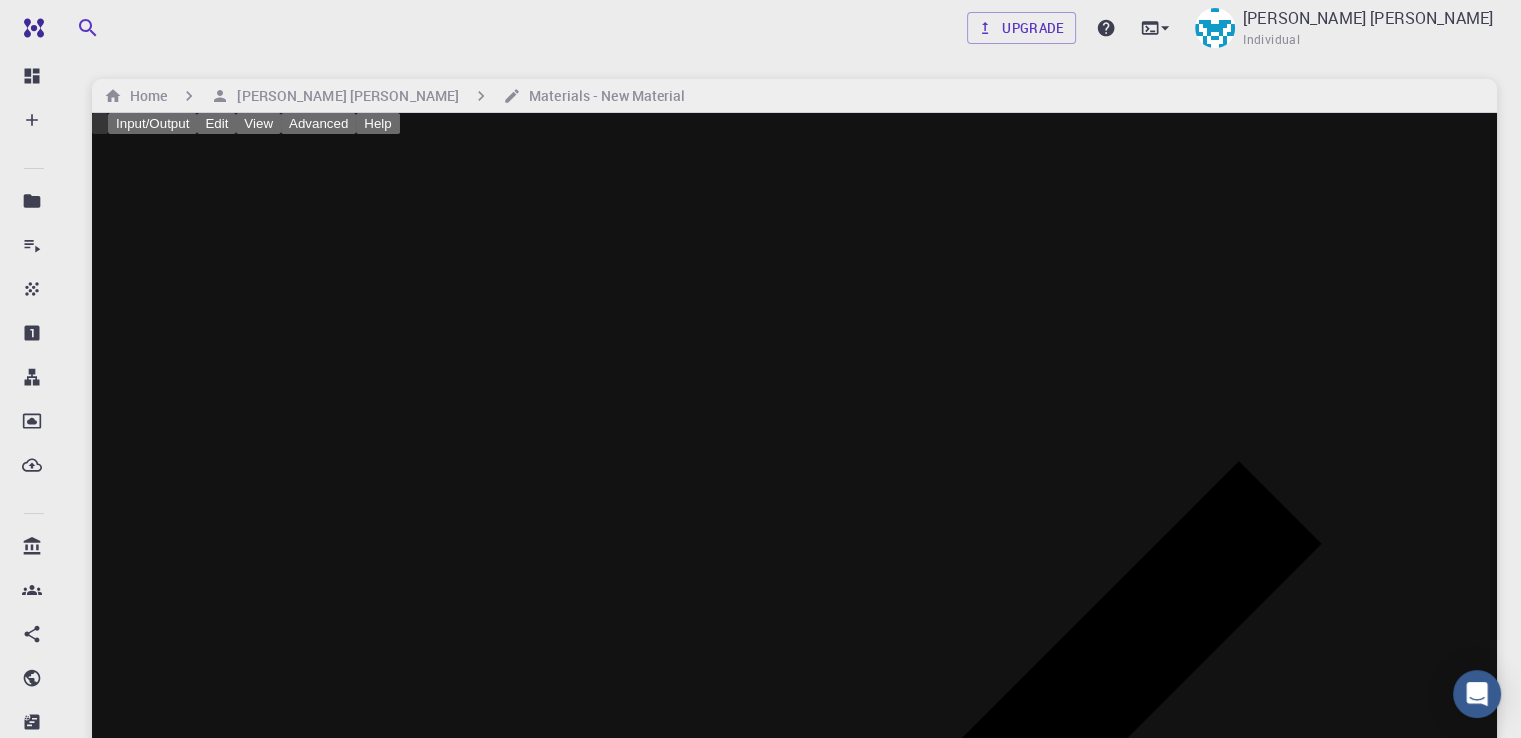 click at bounding box center [760, 369] 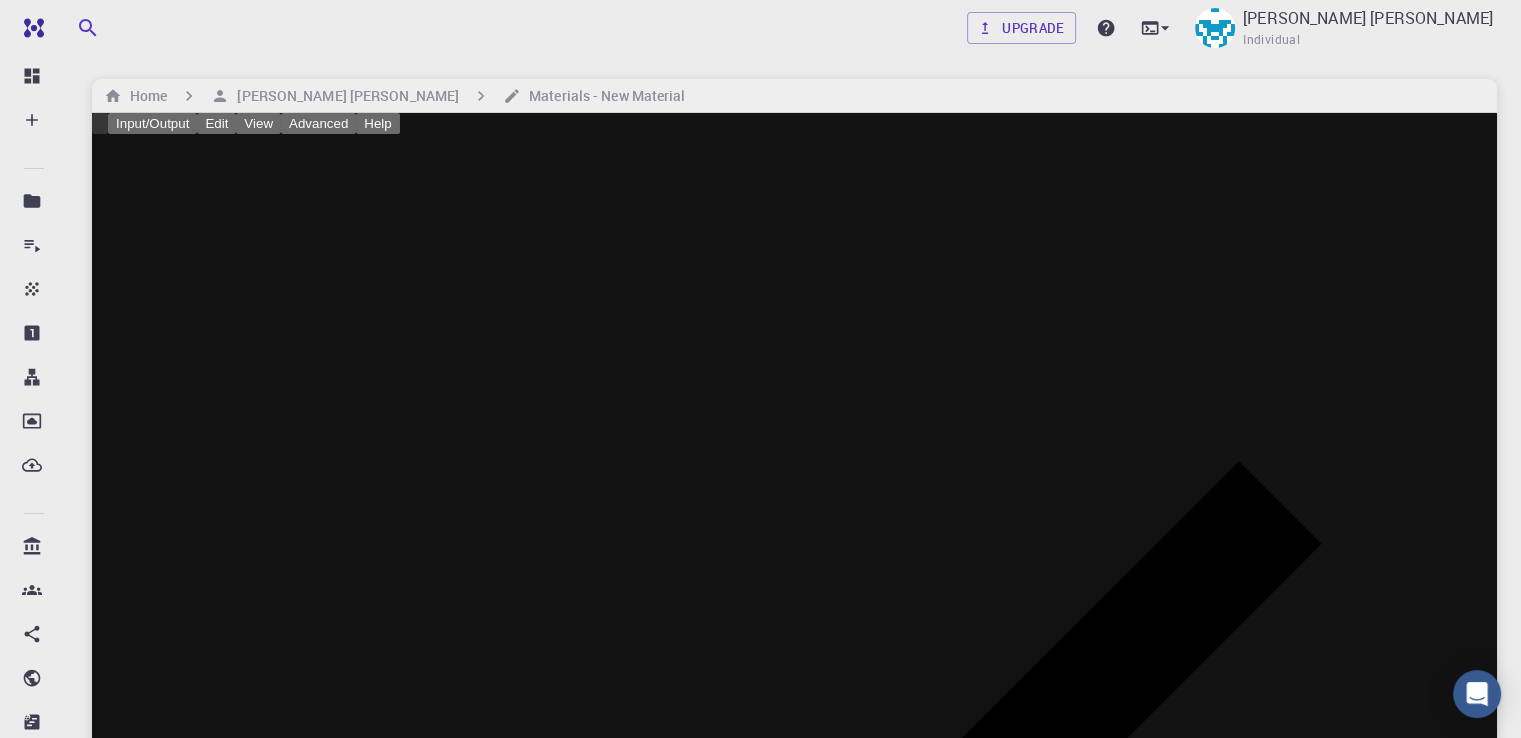 click on "Input/Output" at bounding box center (152, 123) 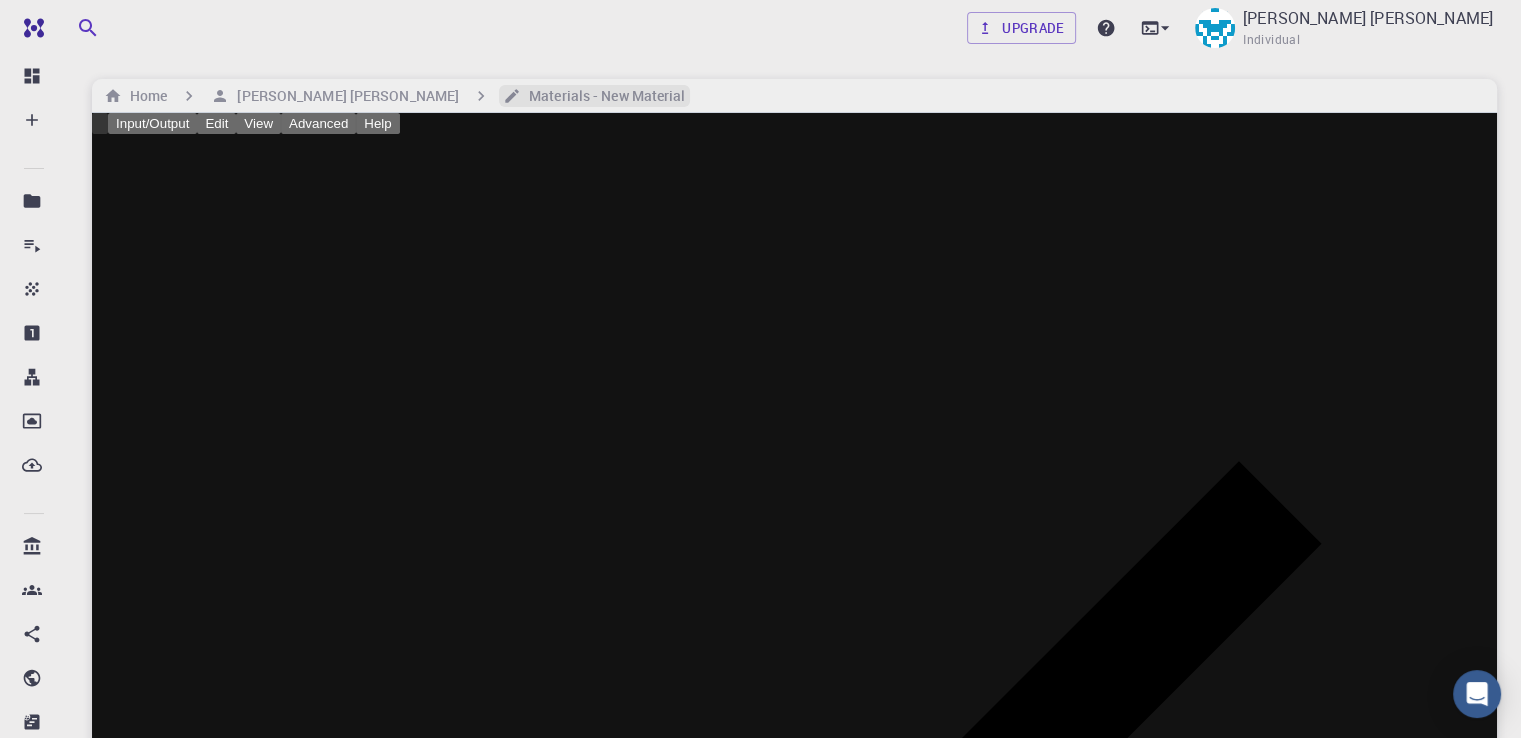 click on "Materials - New Material" at bounding box center [603, 96] 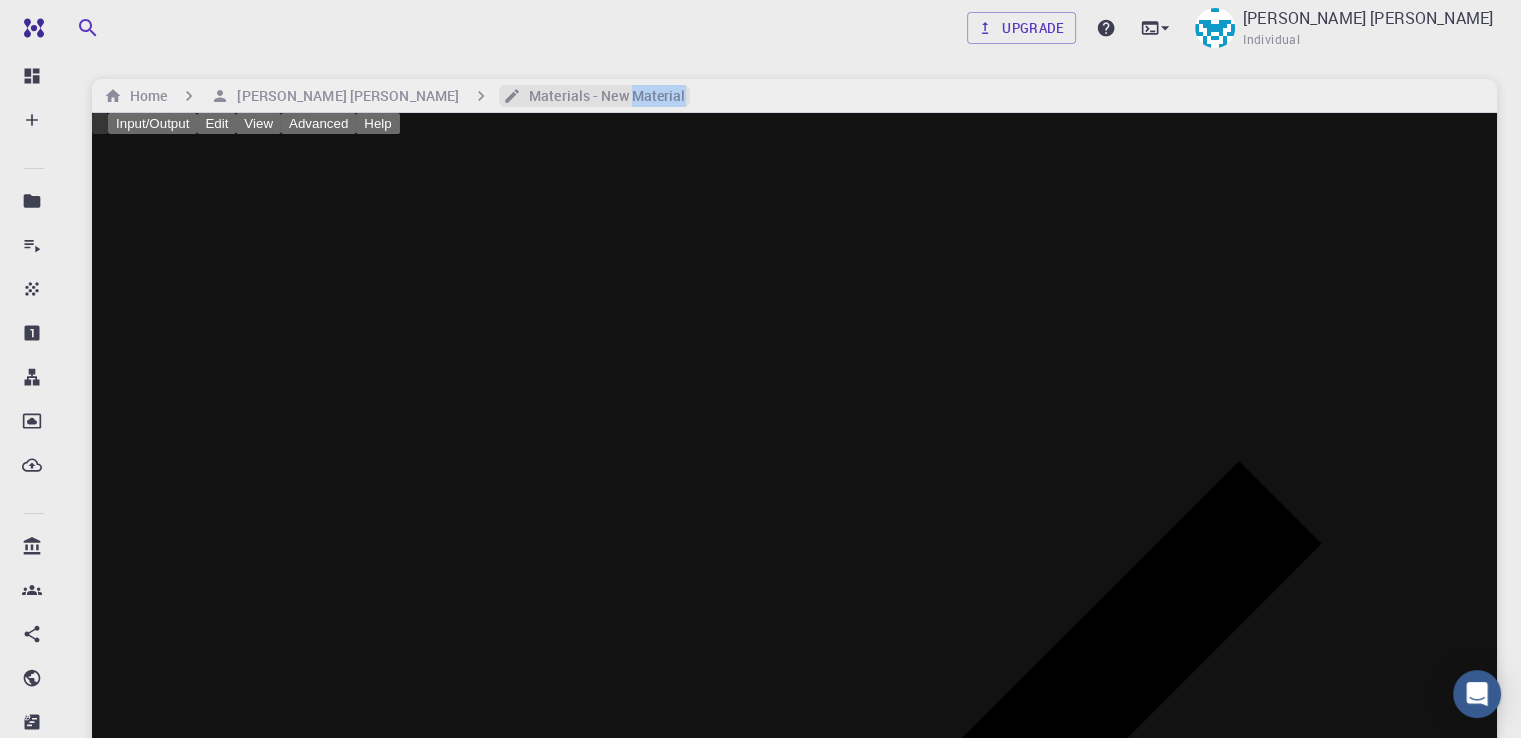 click on "Materials - New Material" at bounding box center (603, 96) 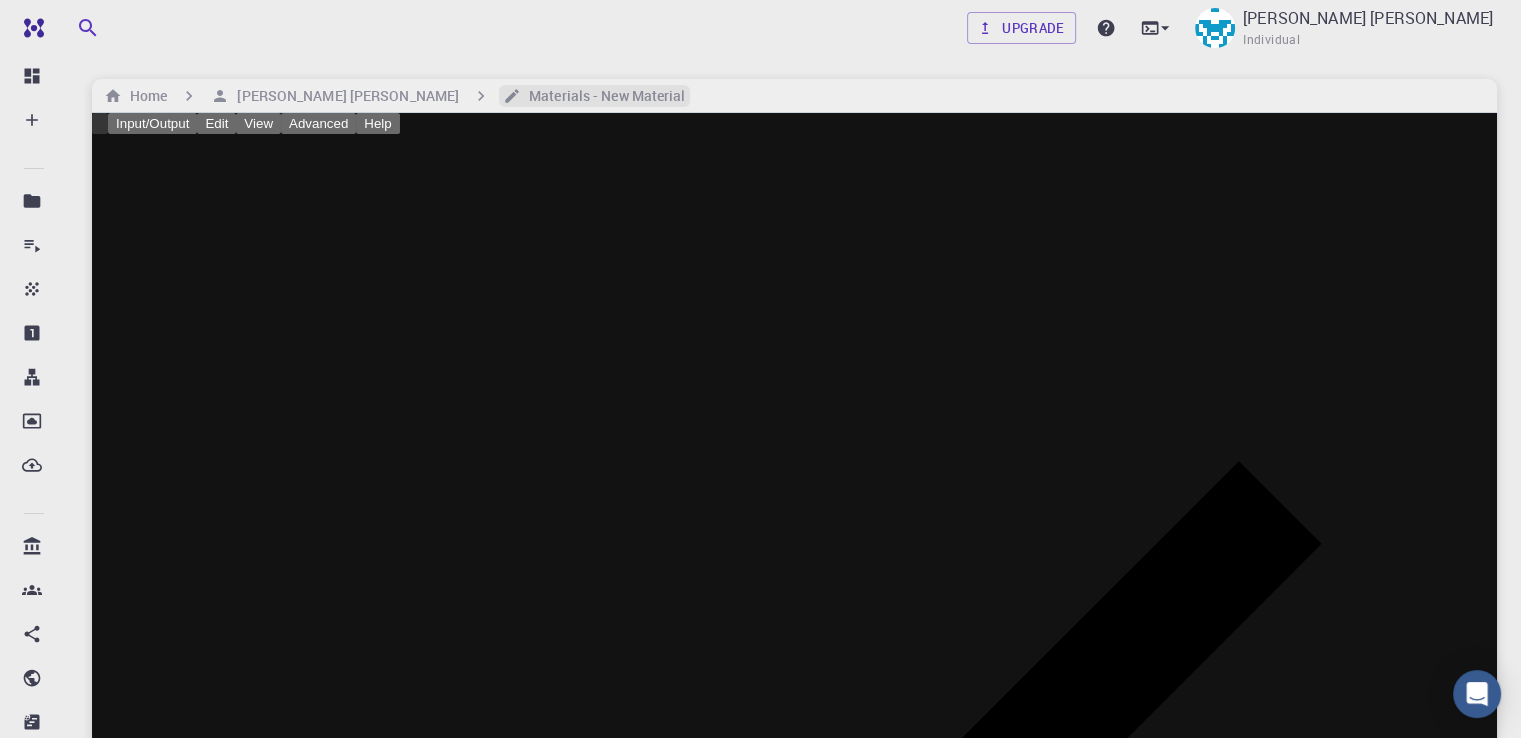 click on "Materials - New Material" at bounding box center [603, 96] 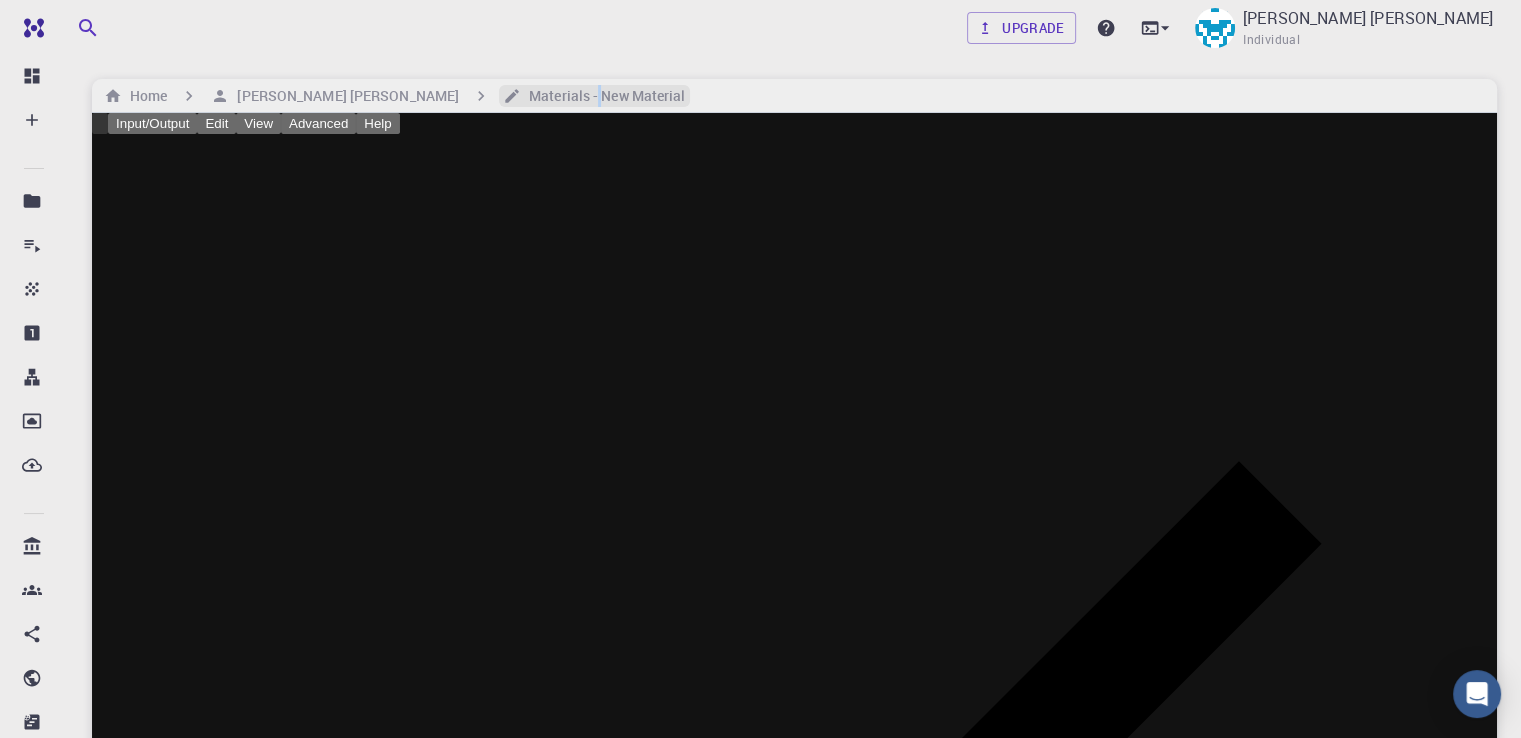 click on "Materials - New Material" at bounding box center (603, 96) 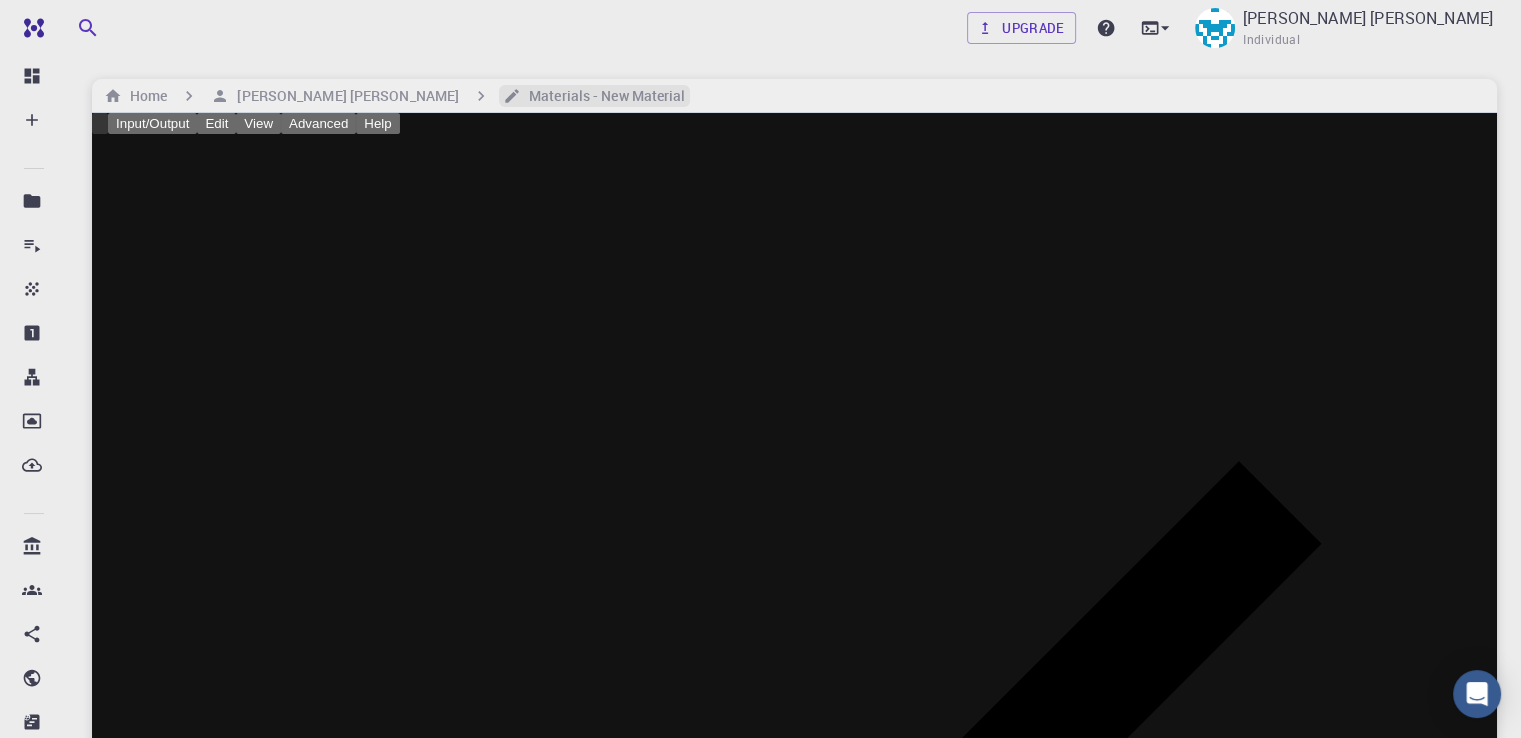 click on "Materials - New Material" at bounding box center (603, 96) 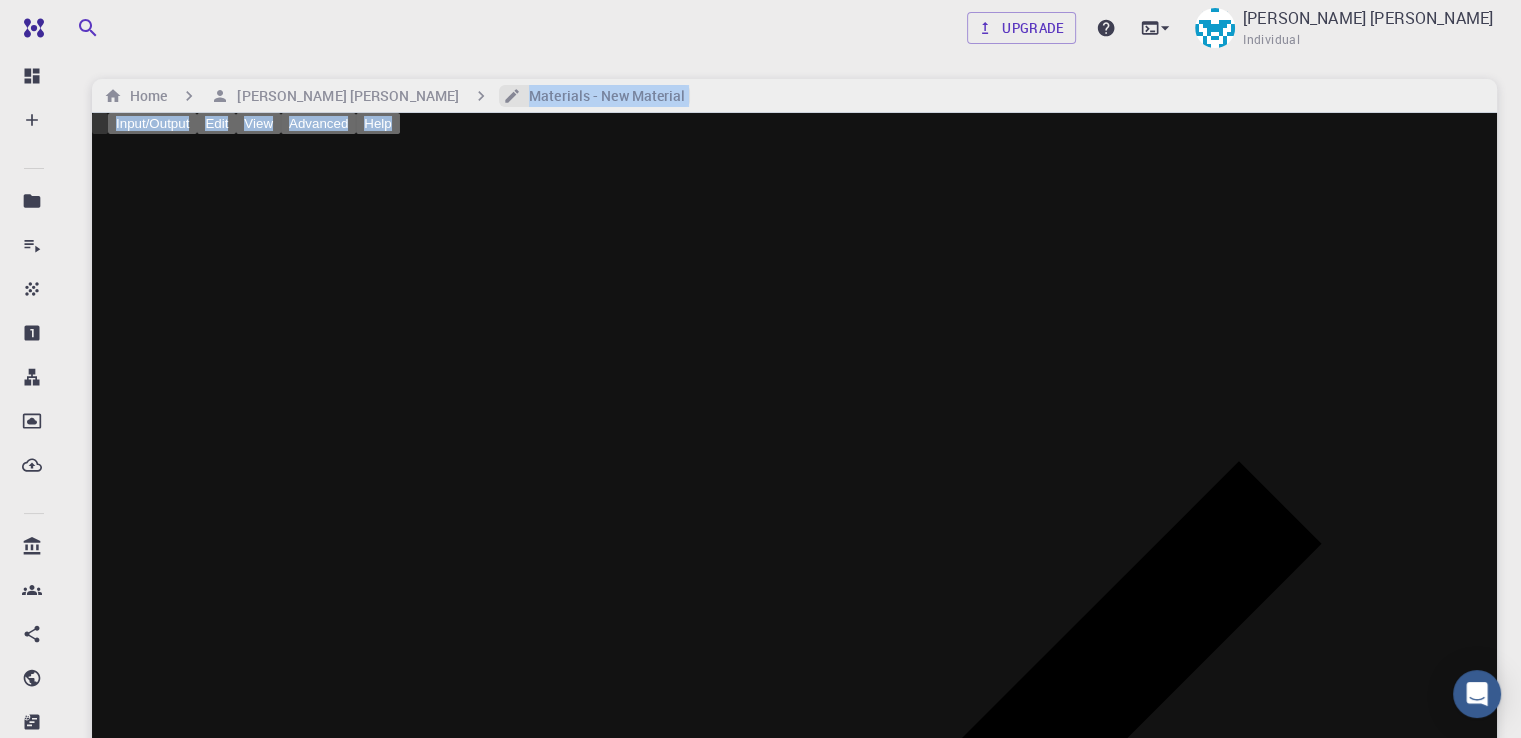 click on "Materials - New Material" at bounding box center (603, 96) 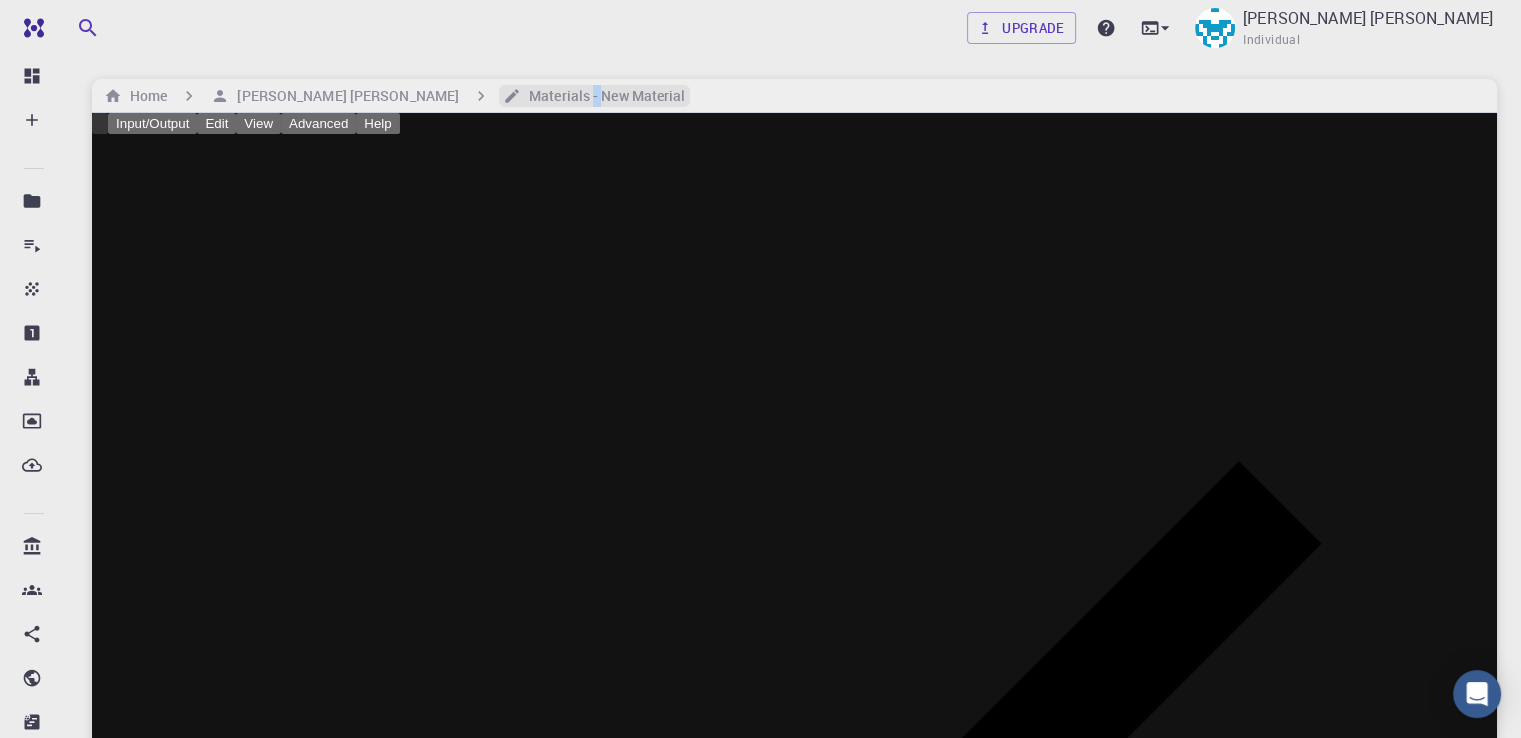 click on "Materials - New Material" at bounding box center (603, 96) 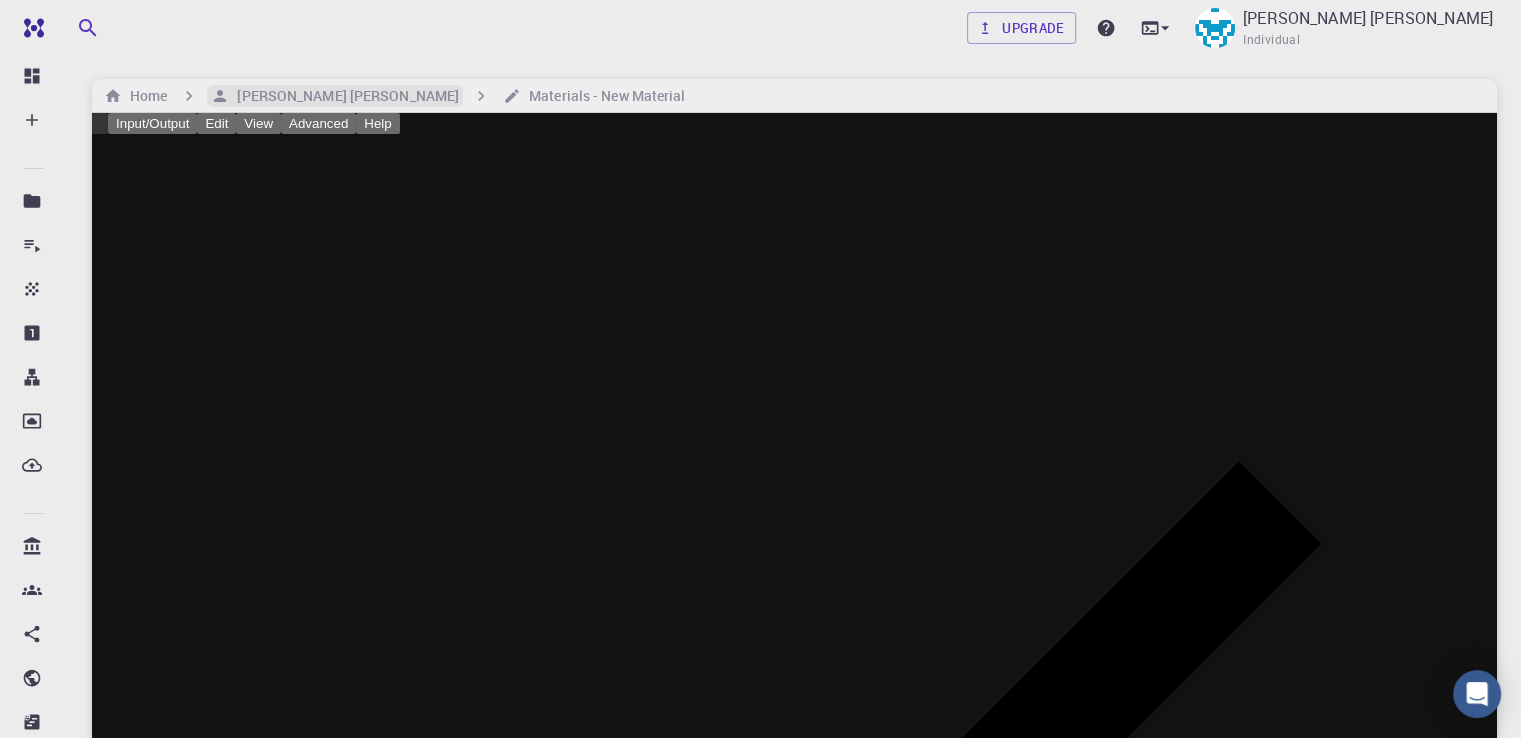 click on "[PERSON_NAME] [PERSON_NAME]" at bounding box center (344, 96) 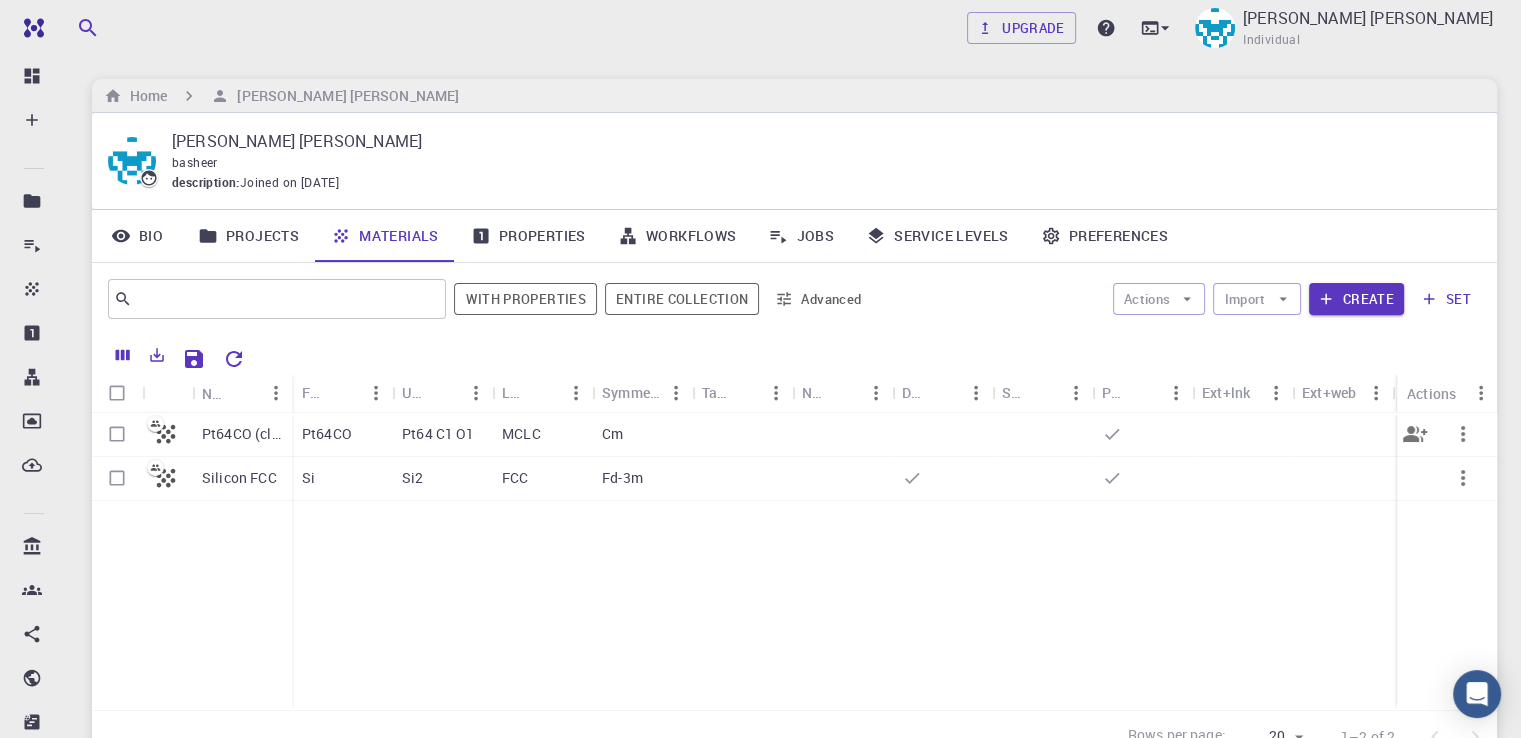click at bounding box center (117, 434) 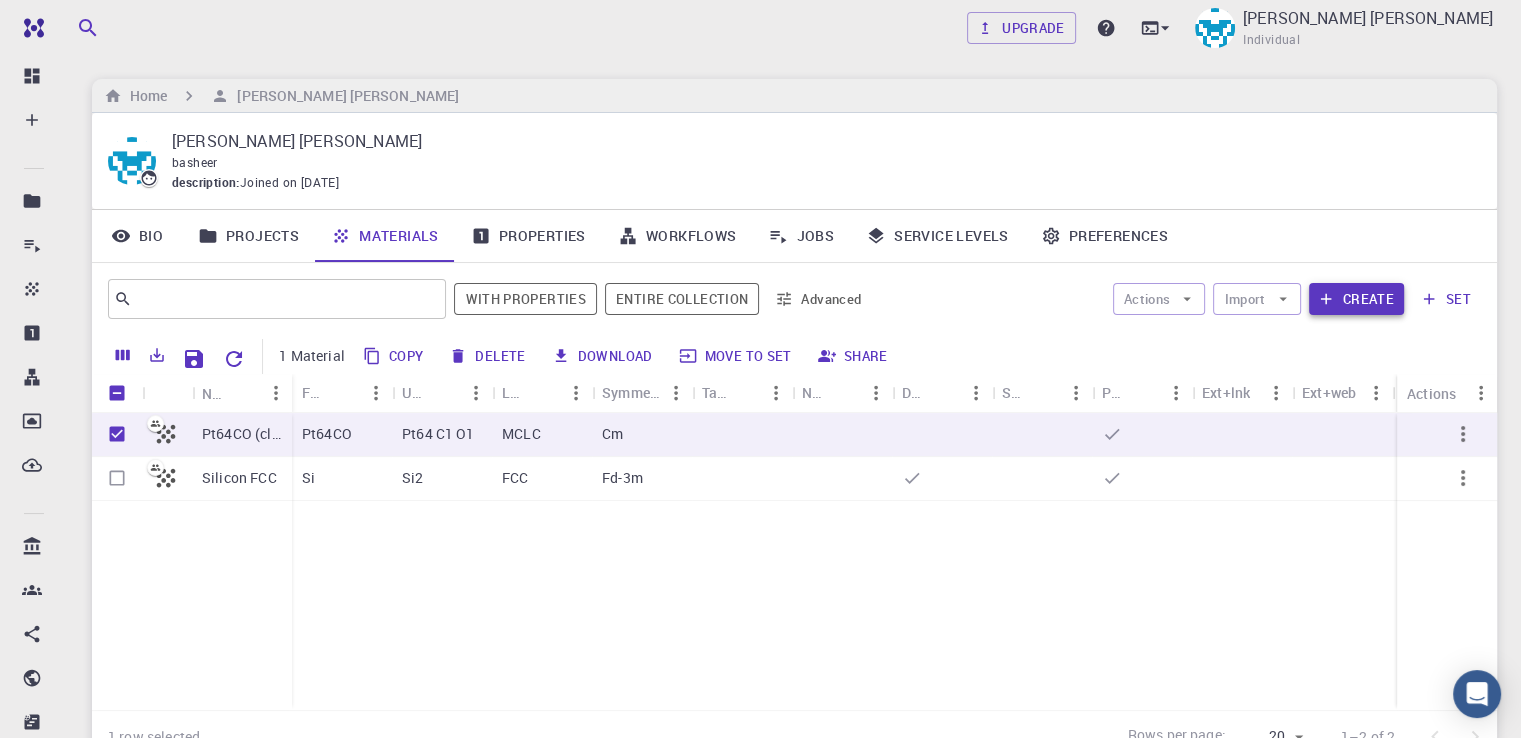 click 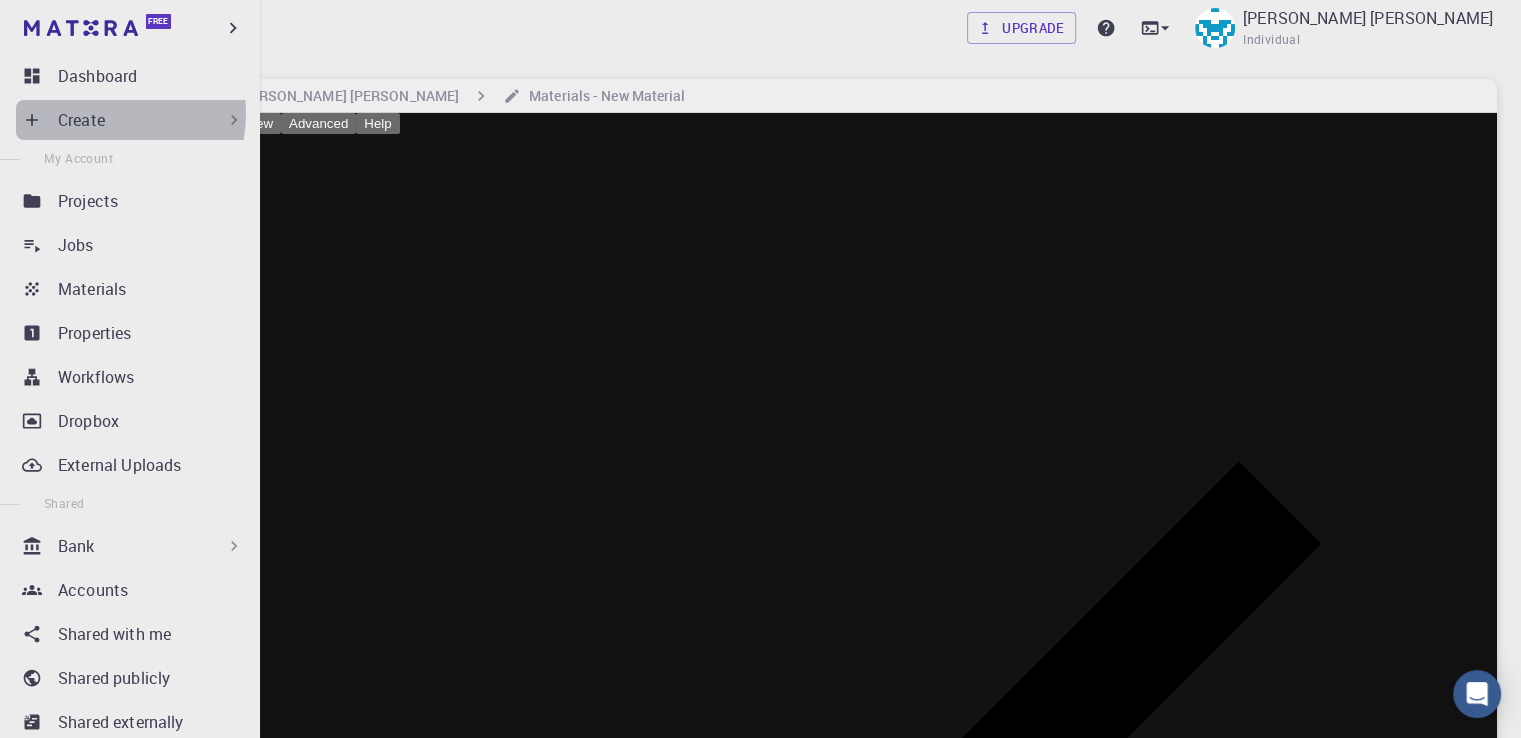click on "Create" at bounding box center [151, 120] 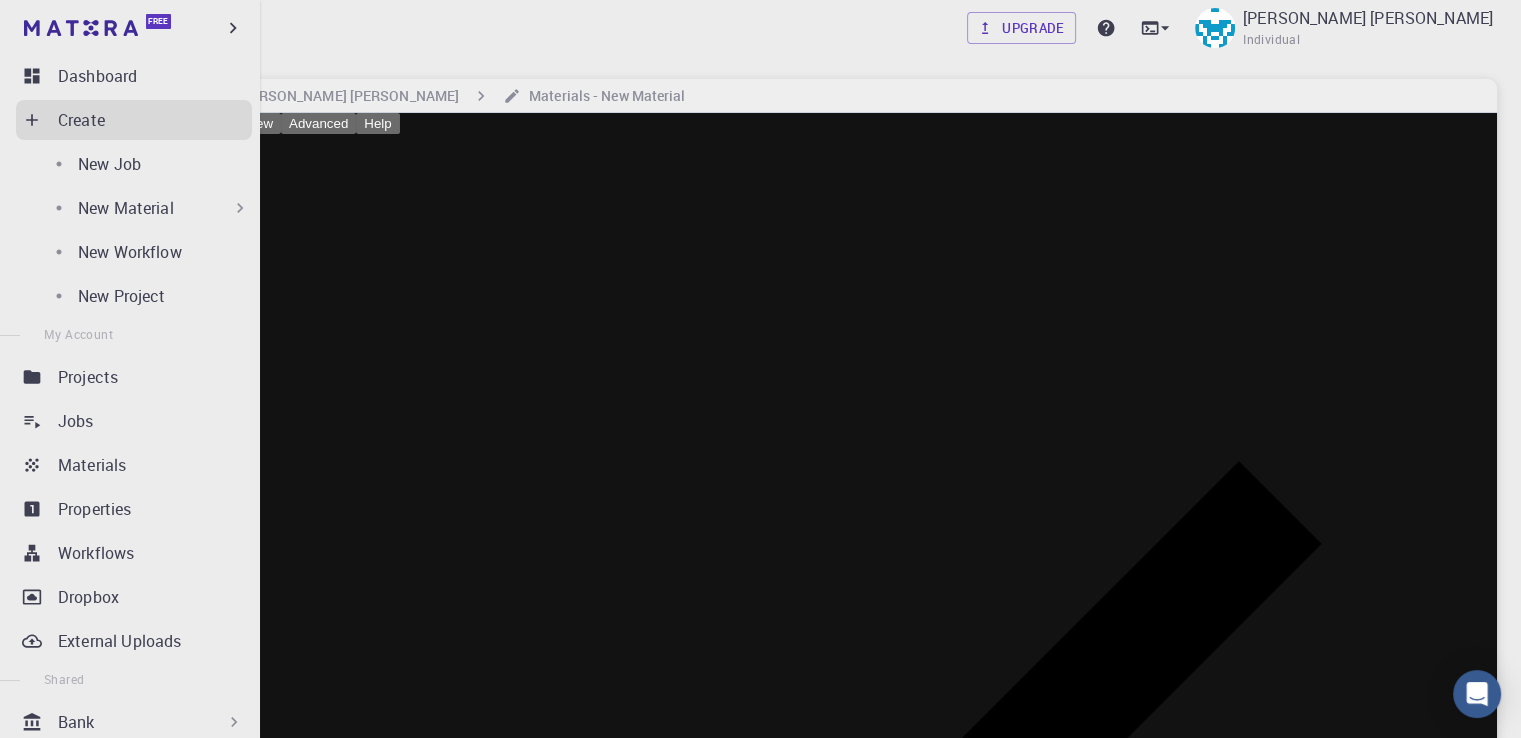 click on "New Material" at bounding box center (126, 208) 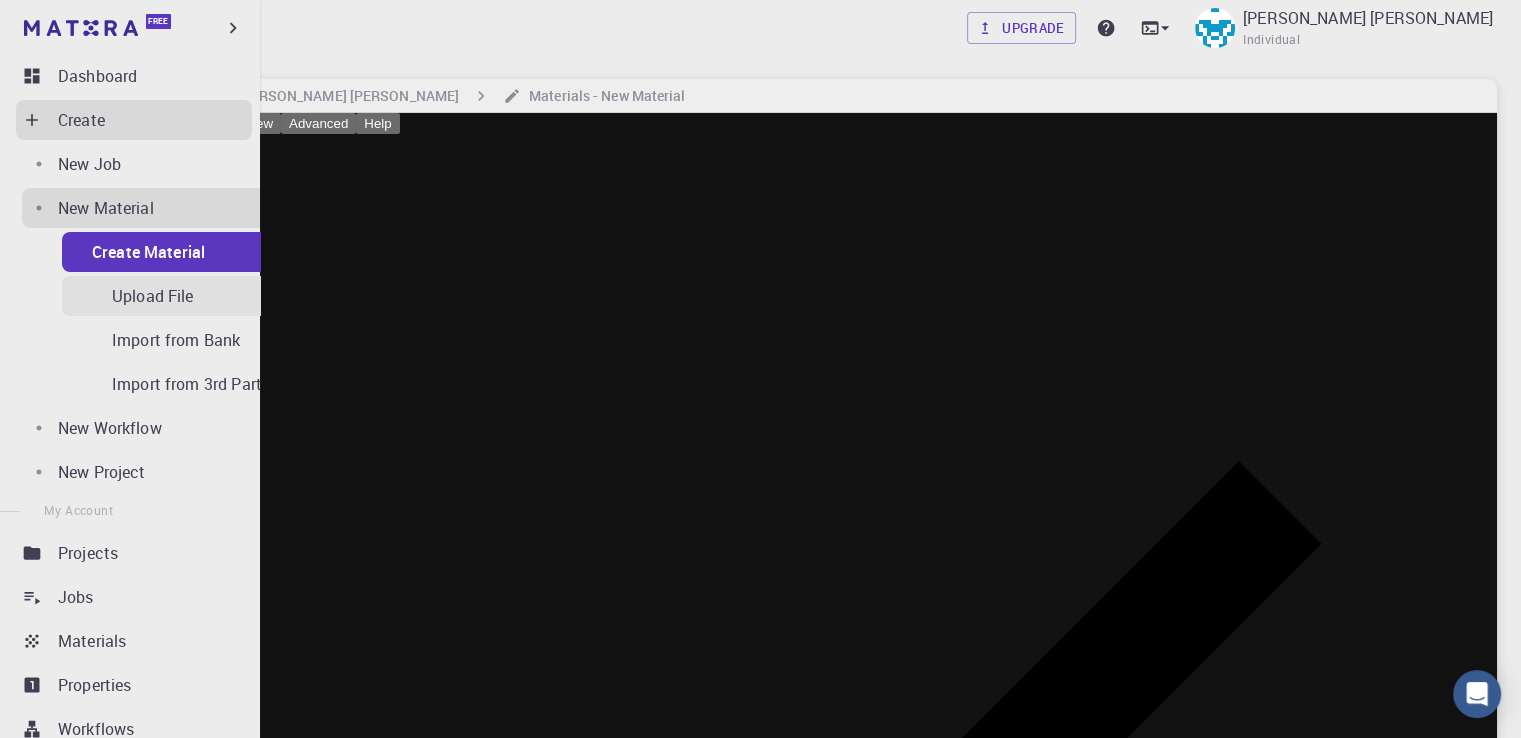 click on "Upload File" at bounding box center [153, 296] 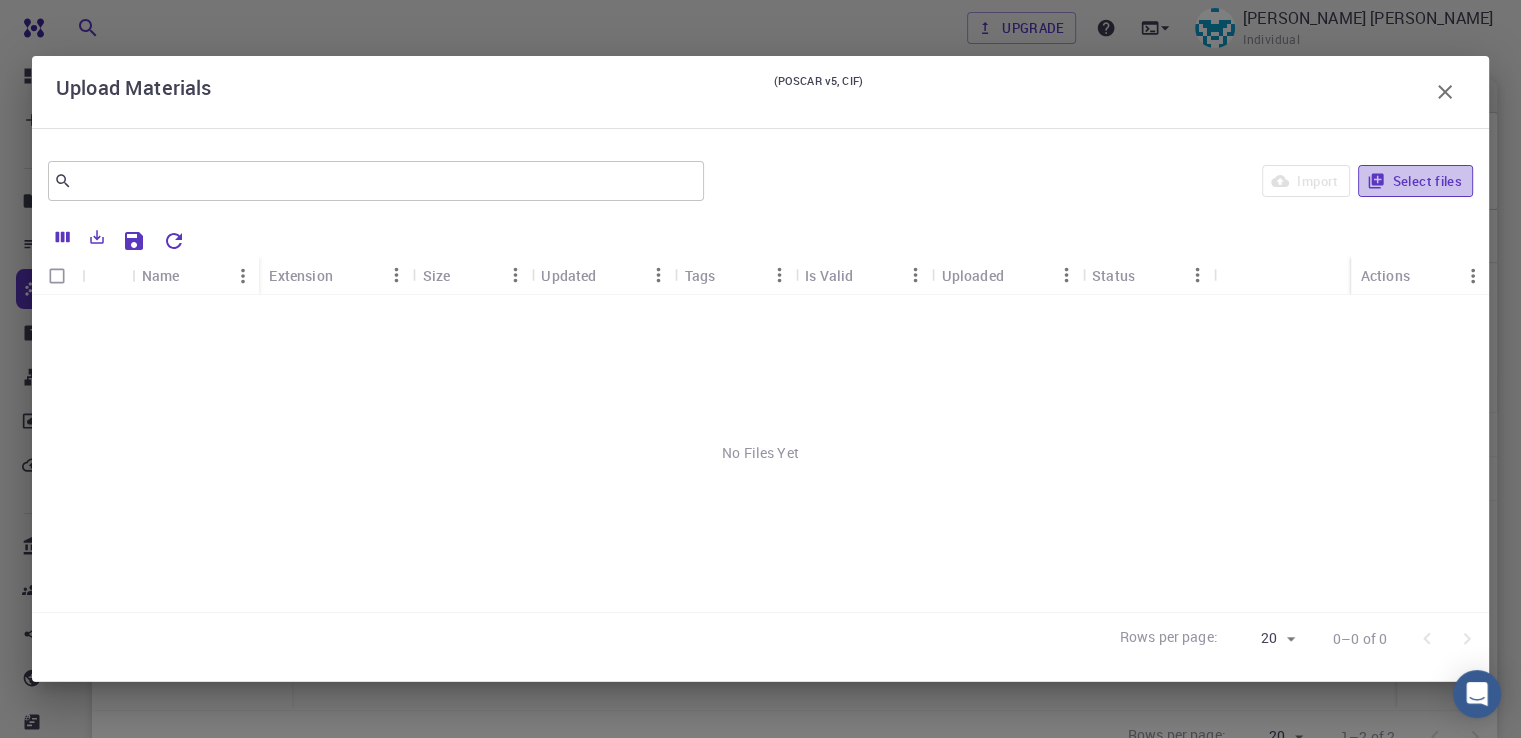 click on "Select files" at bounding box center (1415, 181) 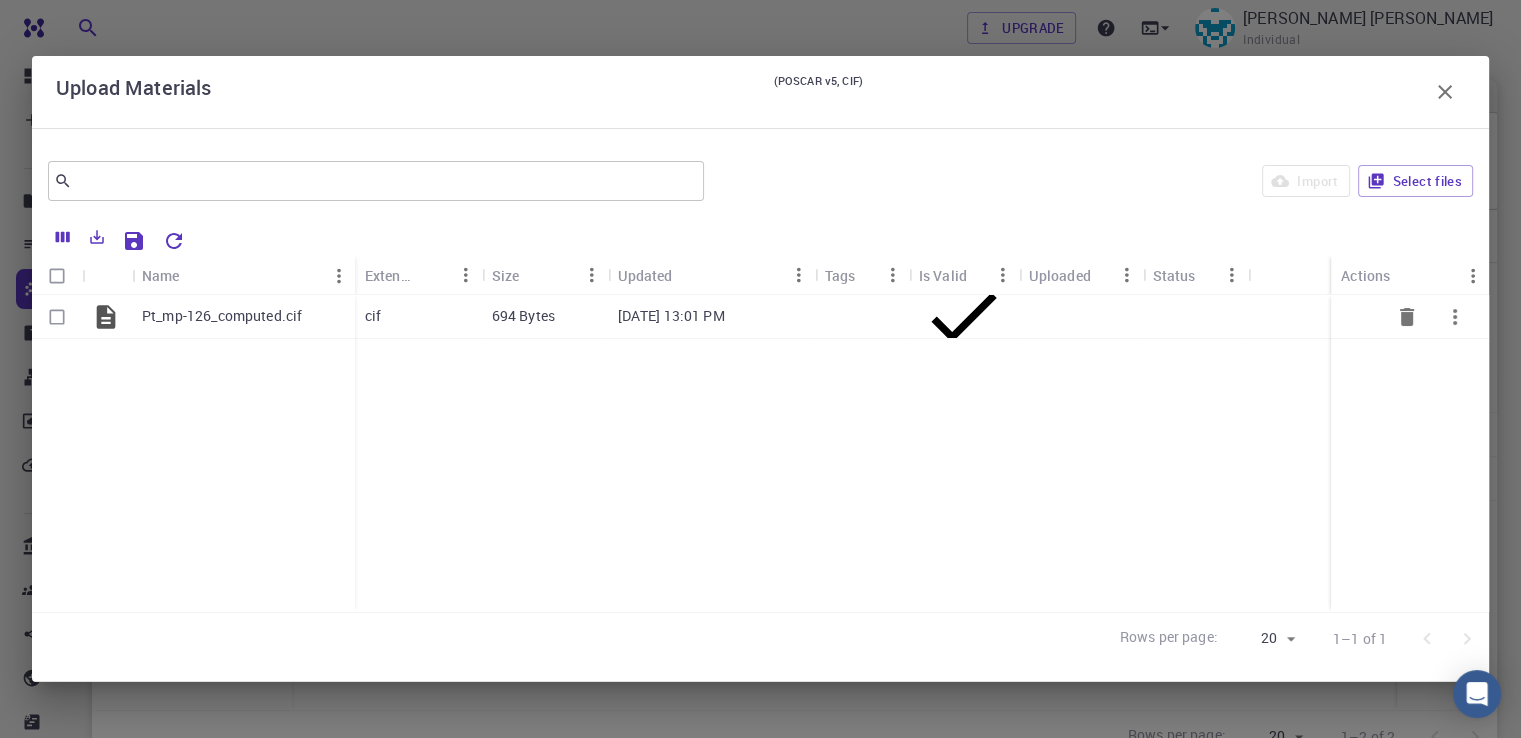 click on "Pt_mp-126_computed.cif" at bounding box center (222, 316) 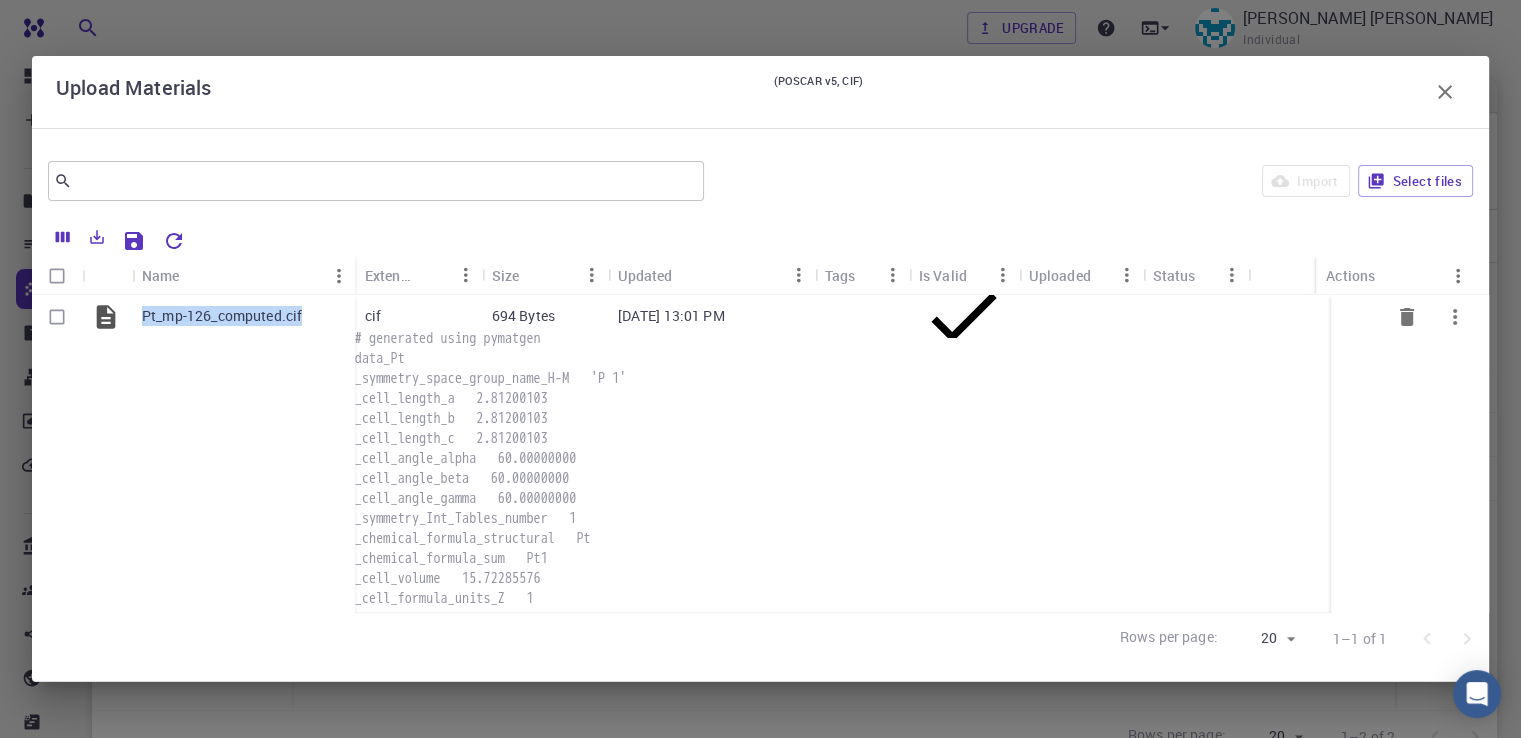 click on "Pt_mp-126_computed.cif" at bounding box center (222, 316) 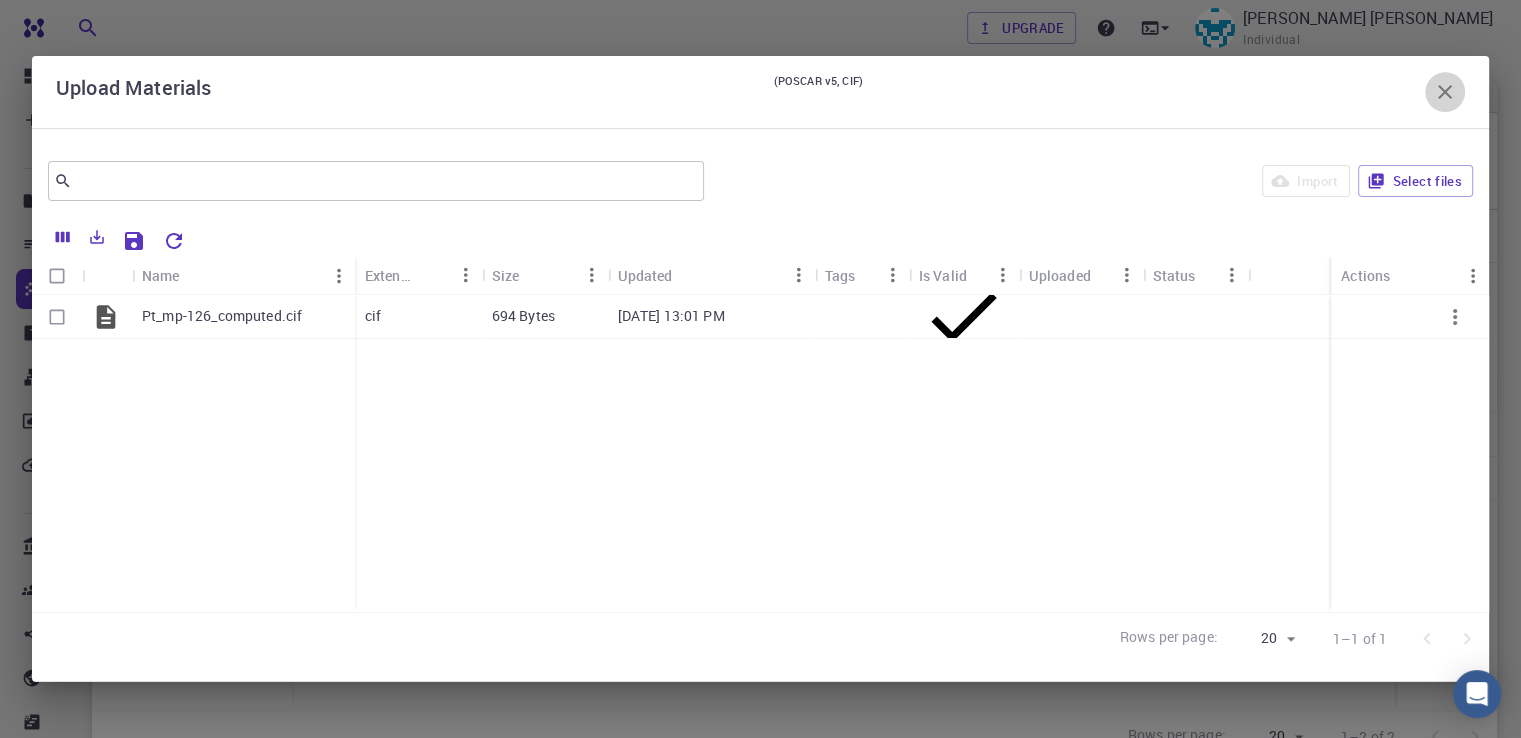 click at bounding box center [1445, 92] 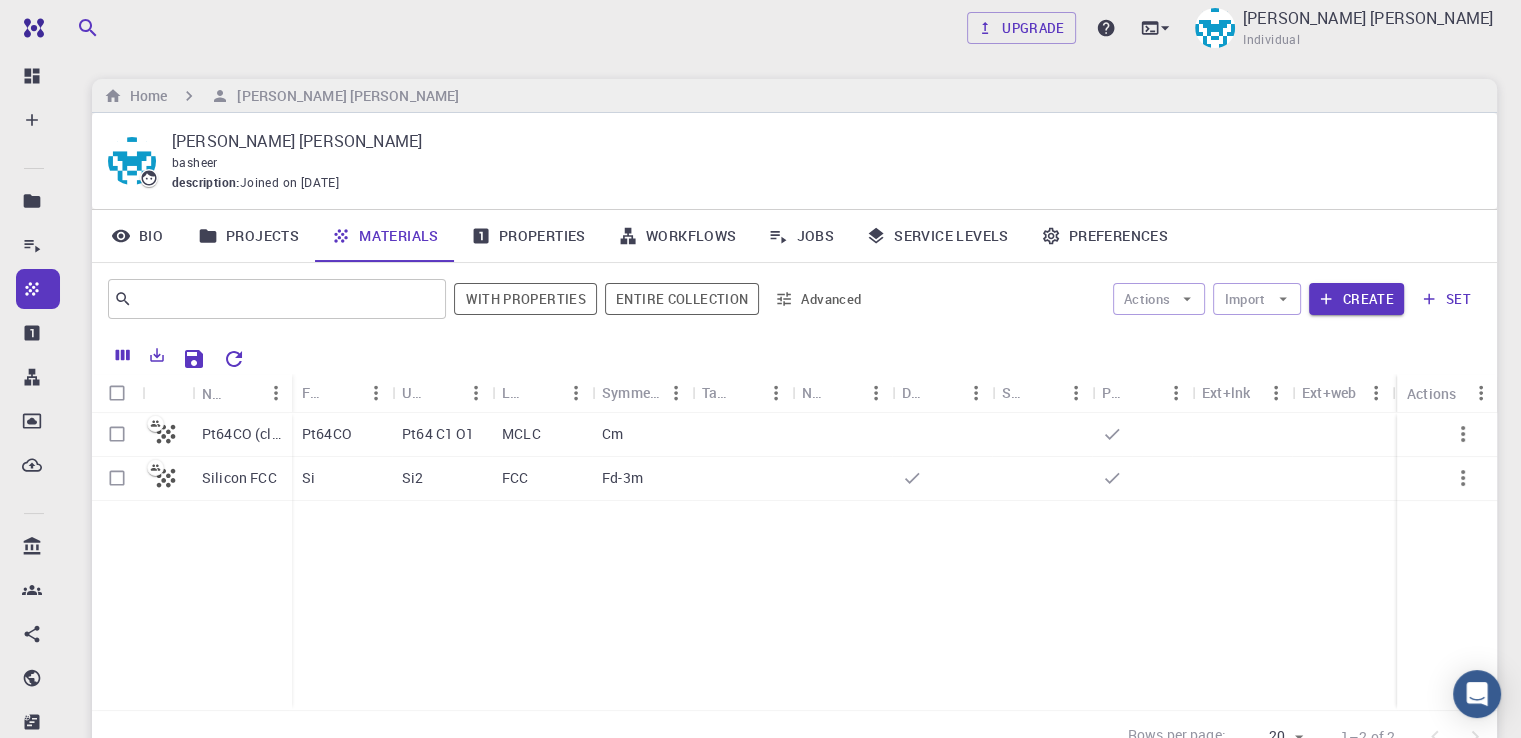 click on "Pt64CO (clone) Silicon FCC" at bounding box center (192, 561) 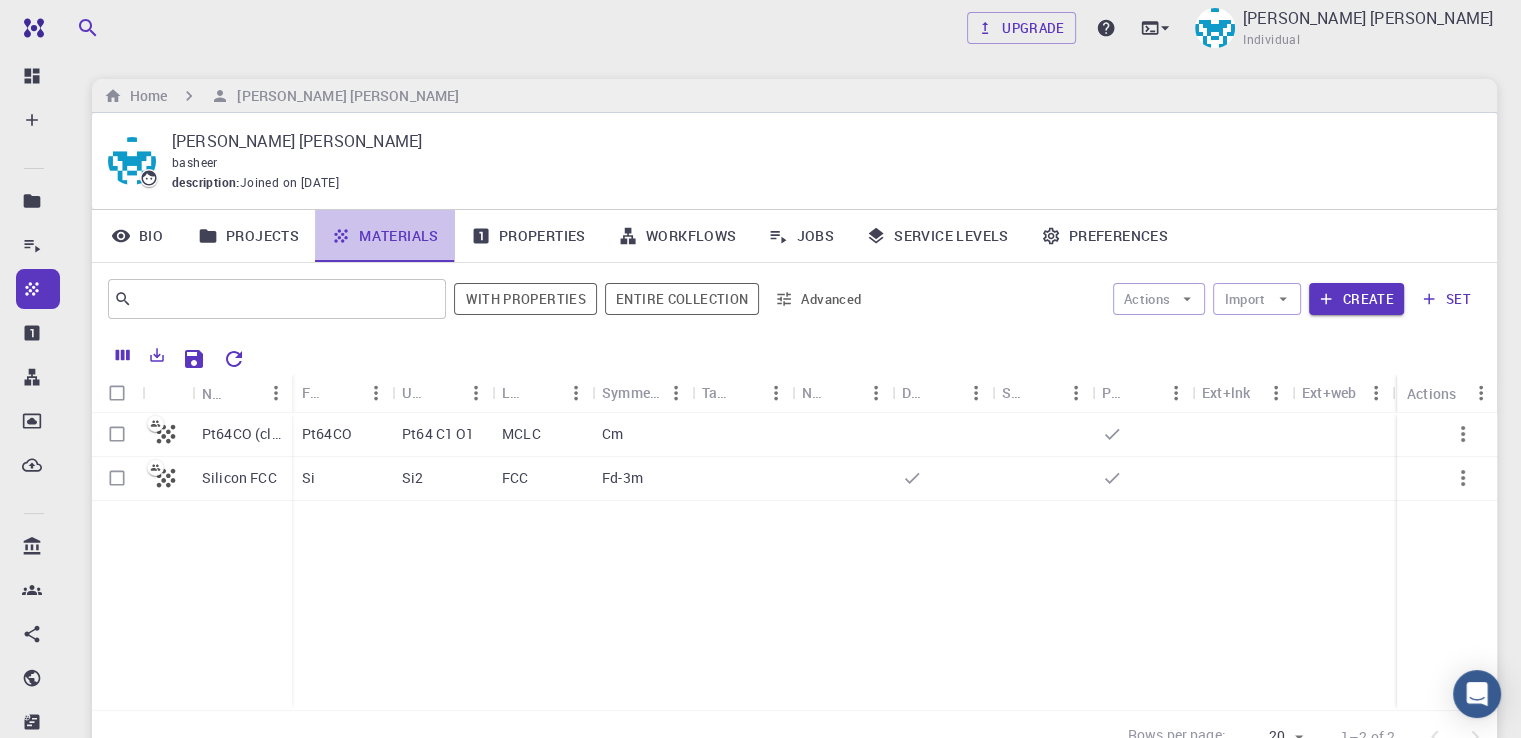 click on "Materials" at bounding box center (385, 236) 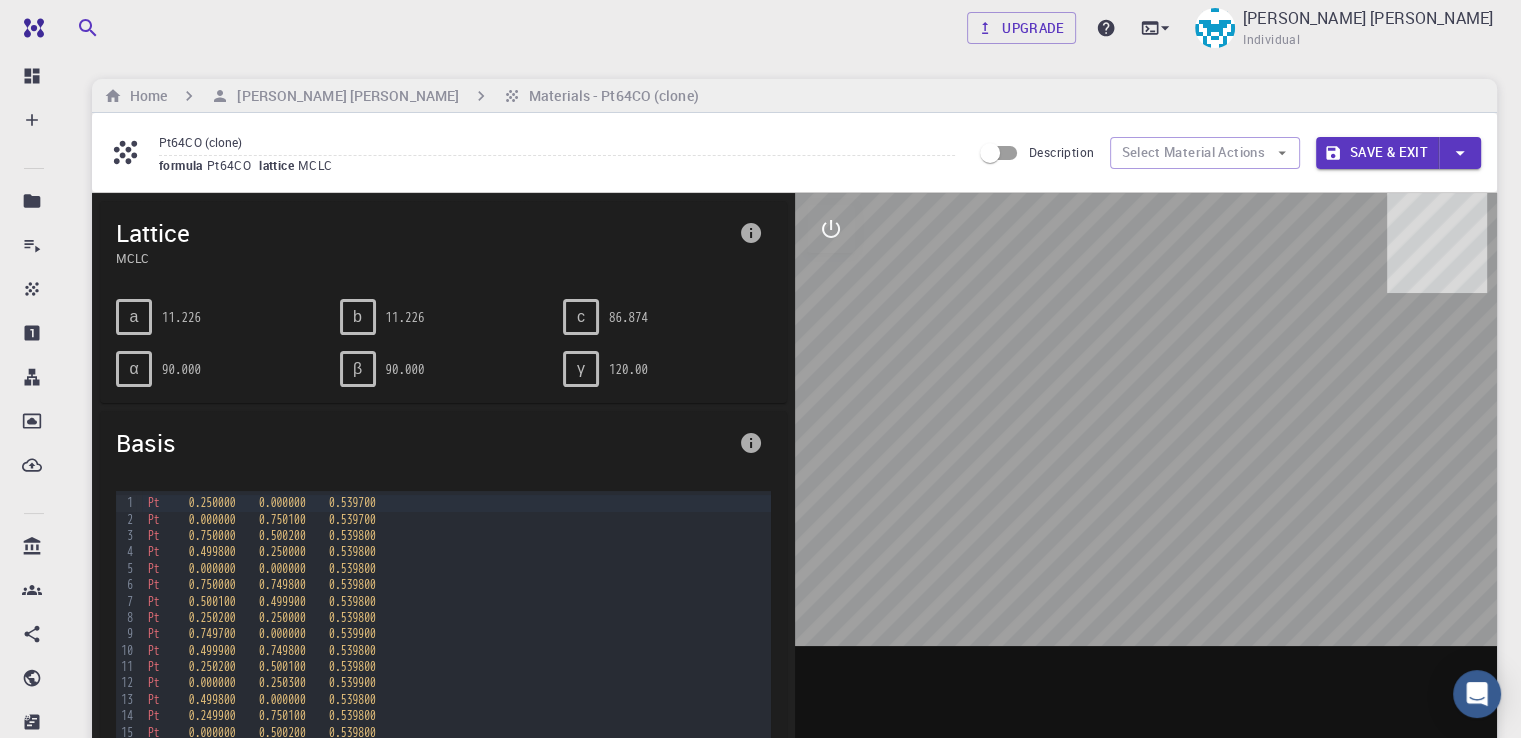 click on "MCLC" at bounding box center (319, 165) 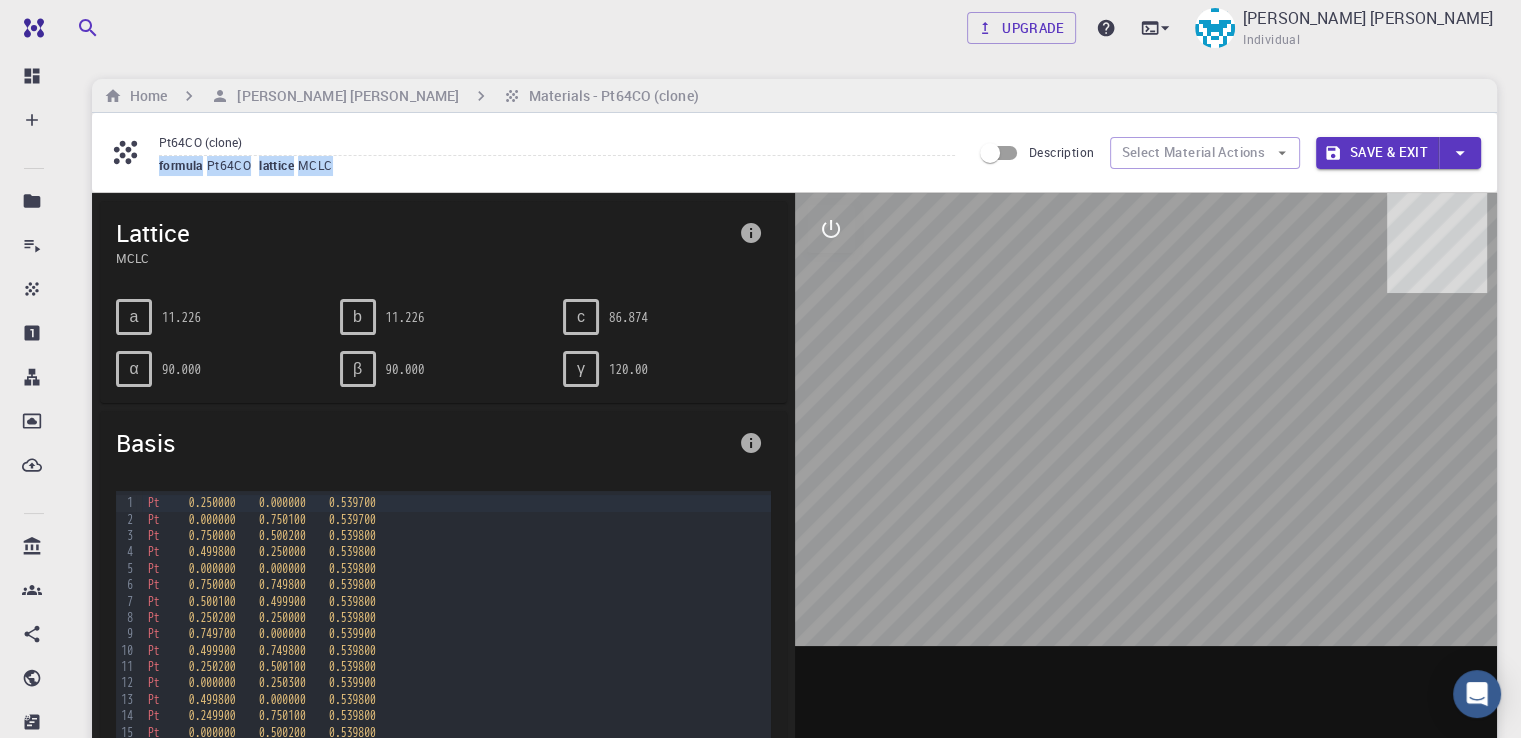 click on "MCLC" at bounding box center (319, 165) 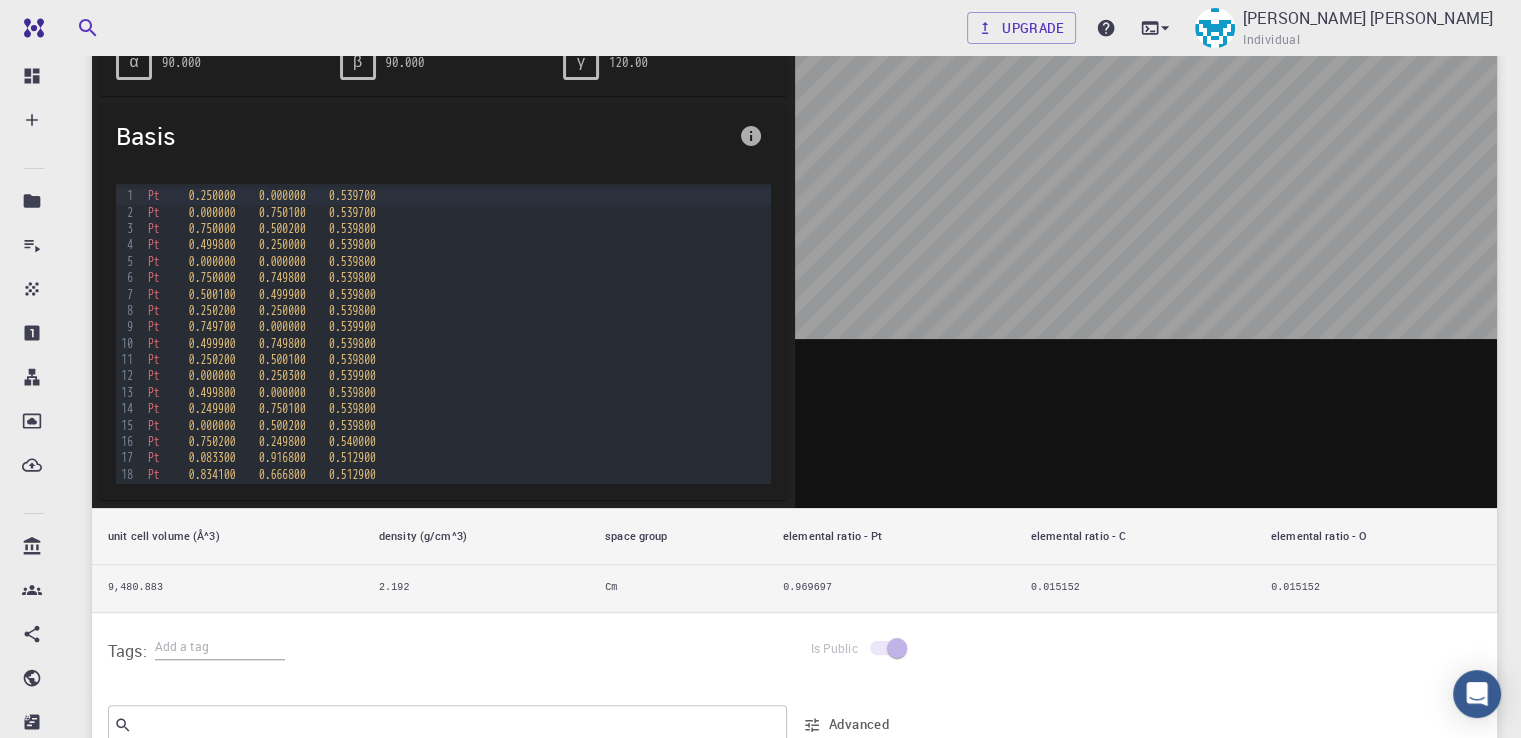 scroll, scrollTop: 317, scrollLeft: 0, axis: vertical 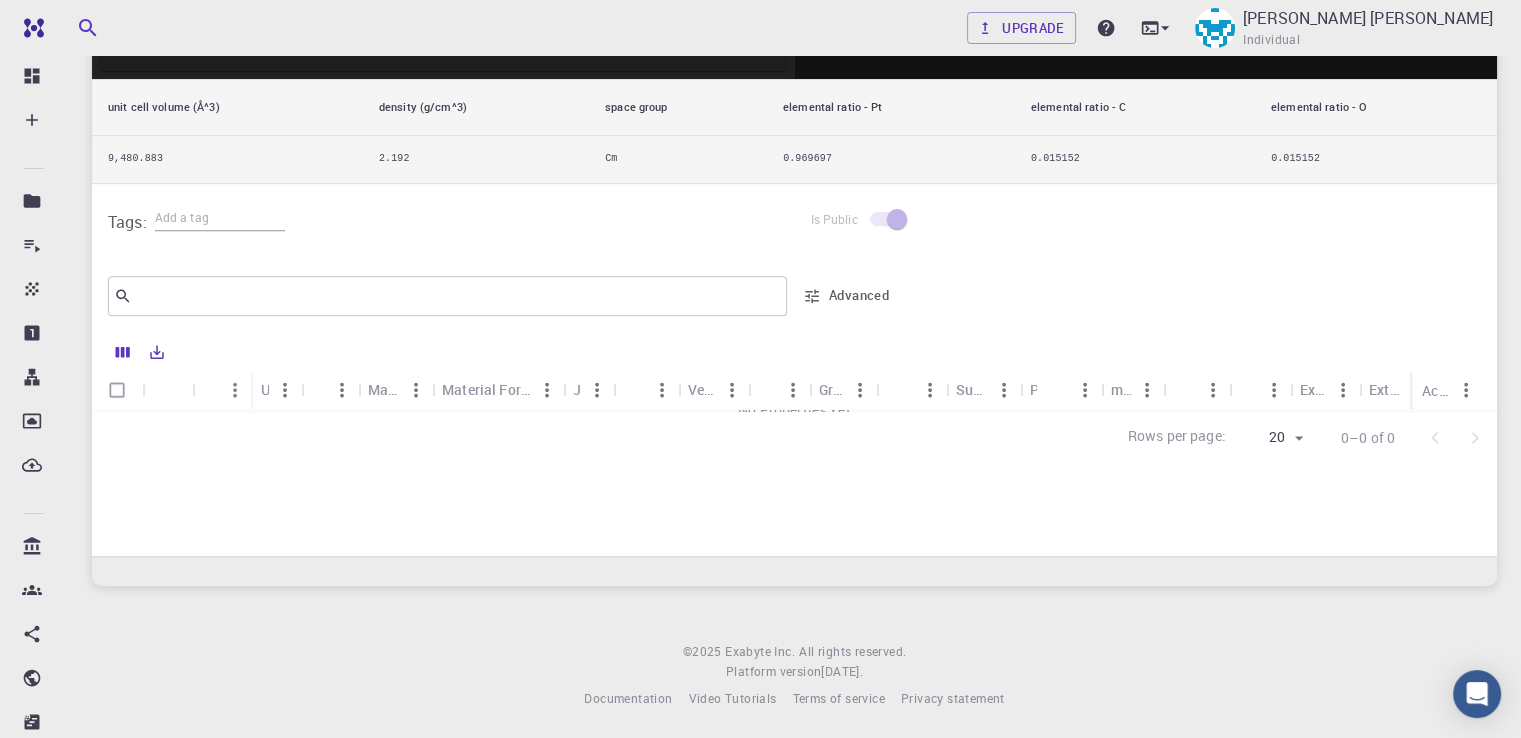 click on "Free Dashboard Create New Job New Material Create Material Upload File Import from Bank Import from 3rd Party New Workflow New Project Projects Jobs Materials Properties Workflows Dropbox External Uploads Bank Materials Workflows Accounts Shared with me Shared publicly Shared externally Documentation Contact Support Compute load: Low Upgrade [PERSON_NAME] [PERSON_NAME] Individual Home [PERSON_NAME] [PERSON_NAME] Materials - Pt64CO (clone) Pt64CO (clone) formula Pt64CO lattice MCLC Description Select Material Actions Save & Exit Lattice MCLC a 11.226 b 11.226 c 86.874 α 90.000 β 90.000 γ 120.00 Basis 99 1 2 3 4 5 6 7 8 9 10 11 12 13 14 15 16 17 18 19 20 21 22 23 24 25 26 27 28 29 30 31 32 33 34 35 36 37 38 39 40 41 42 43 44 45 46 47 48 49 50 51 52 53 54 55 56 57 58 59 60 61 62 63 64 65 66 67 › Pt       0.250000      0.000000      0.539700   Pt       0.000000      0.750100      0.539700   Pt       0.750000      0.500200      0.539800   Pt       0.499800      0.250000      0.539800   Pt" at bounding box center [760, 2] 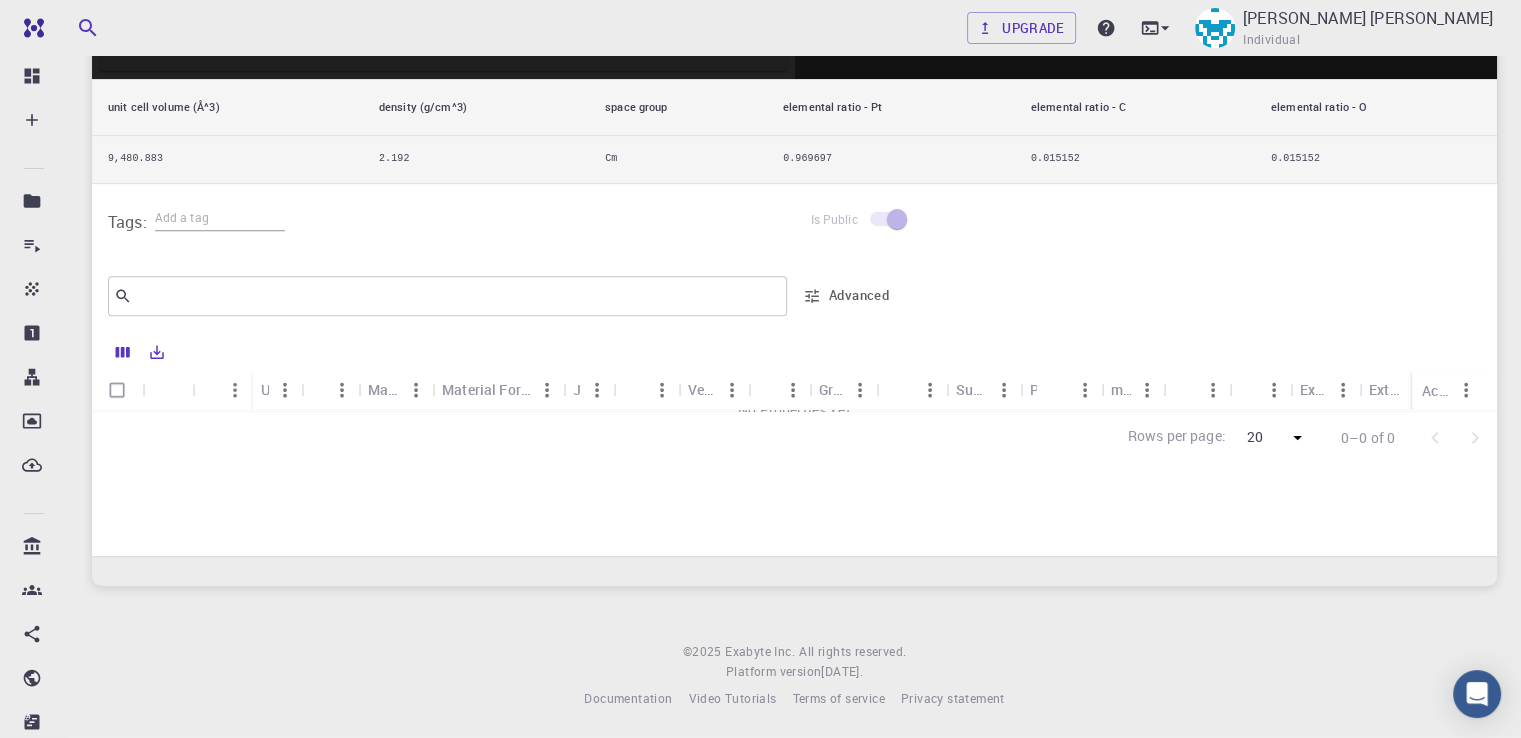 click at bounding box center [760, 369] 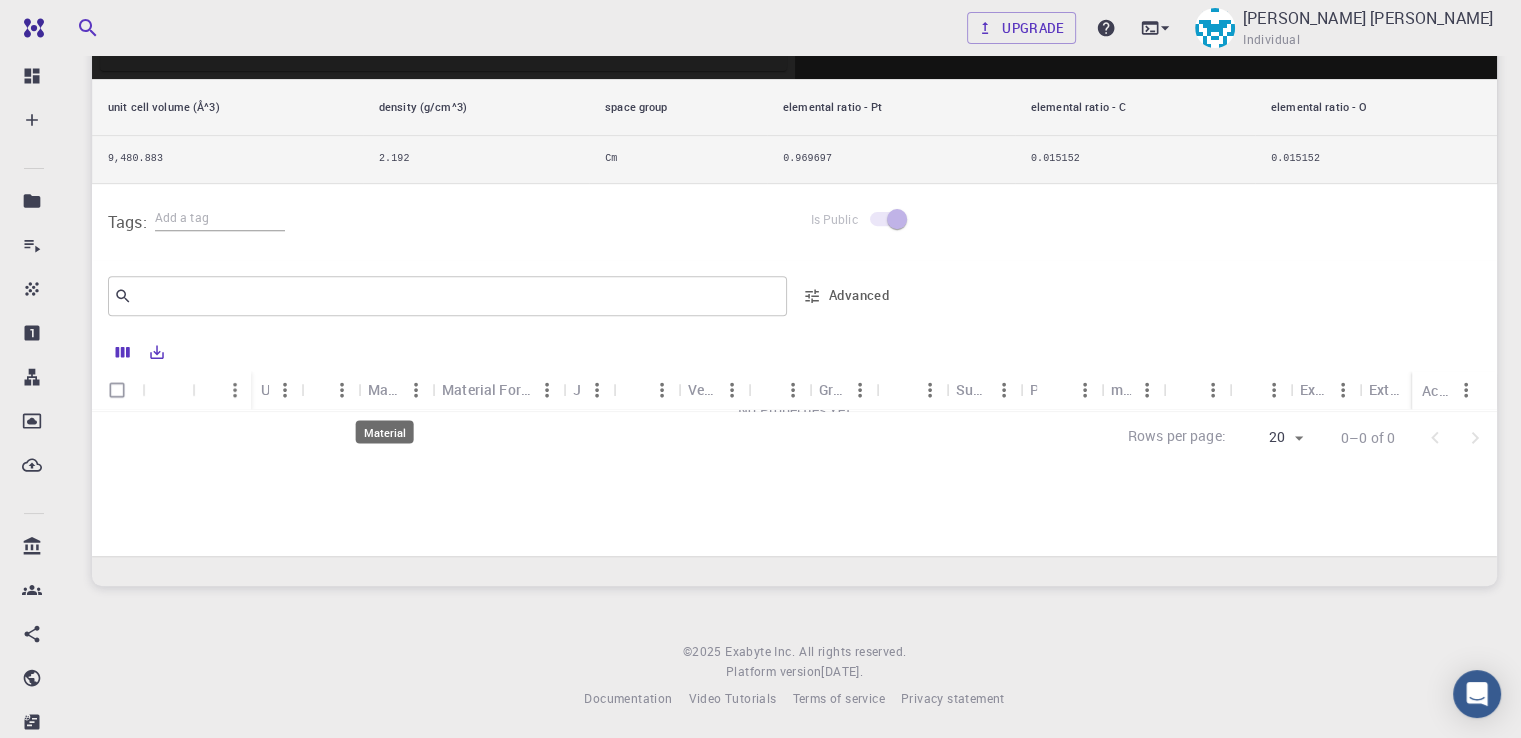 click on "Material" at bounding box center (384, 389) 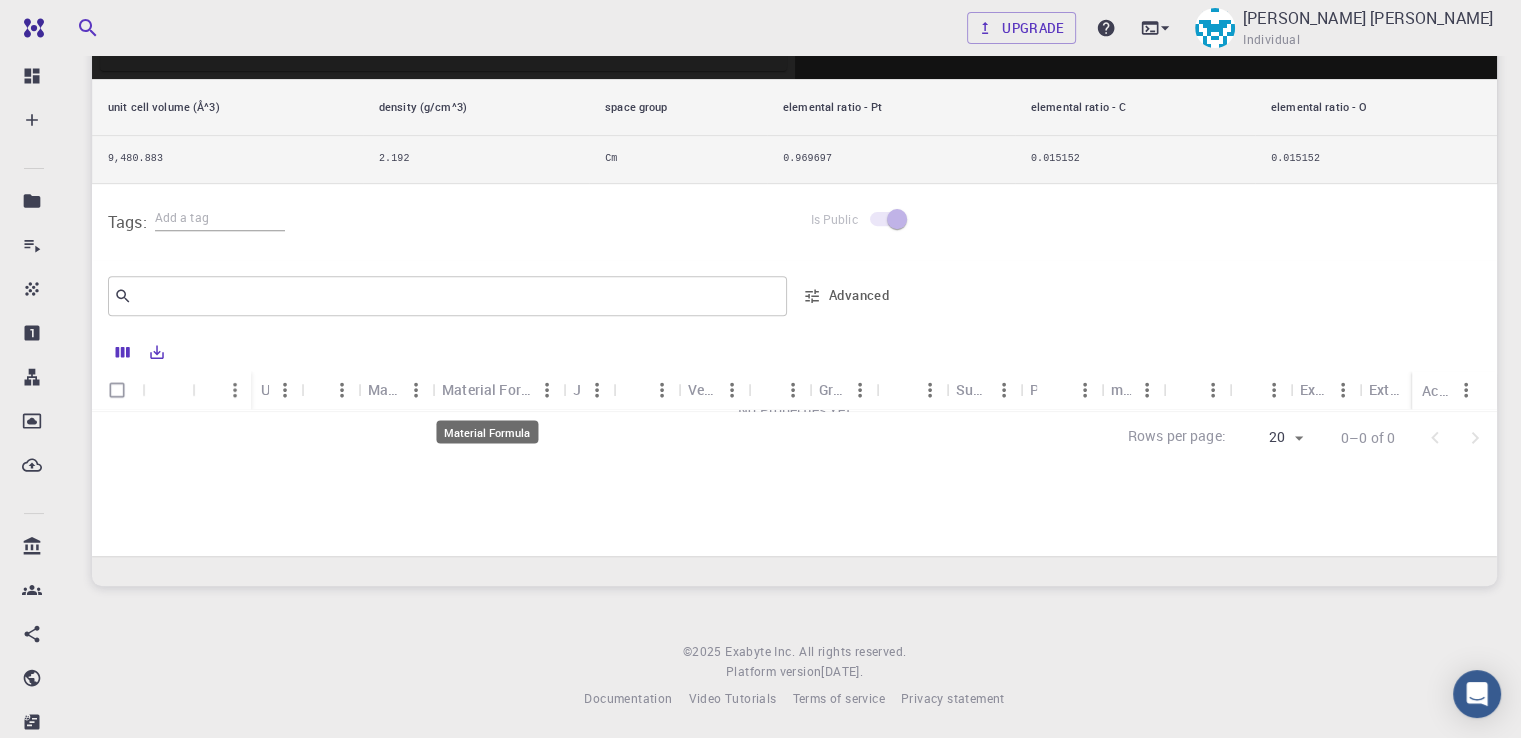 click on "Material Formula" at bounding box center (486, 389) 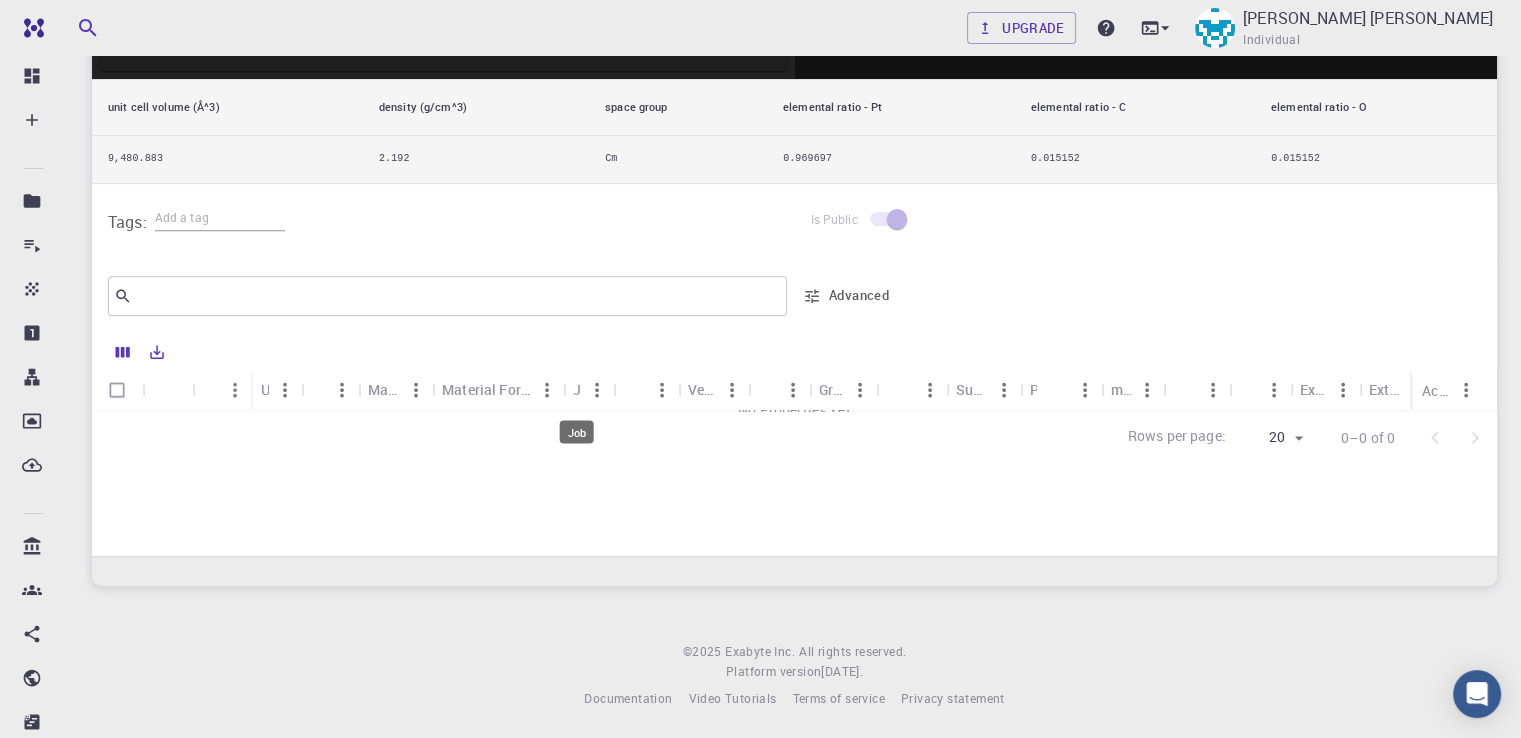 click on "Job" at bounding box center (577, 389) 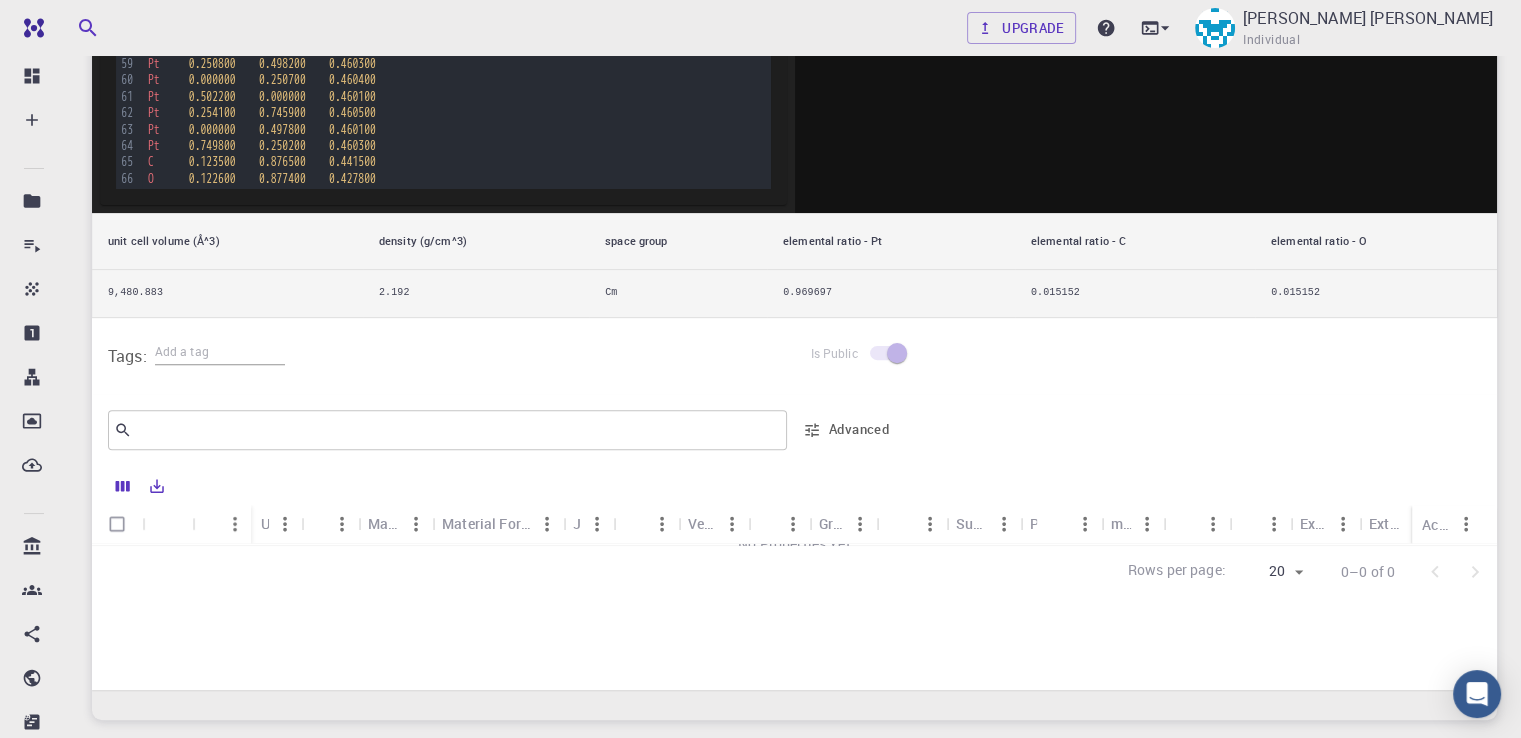 scroll, scrollTop: 536, scrollLeft: 0, axis: vertical 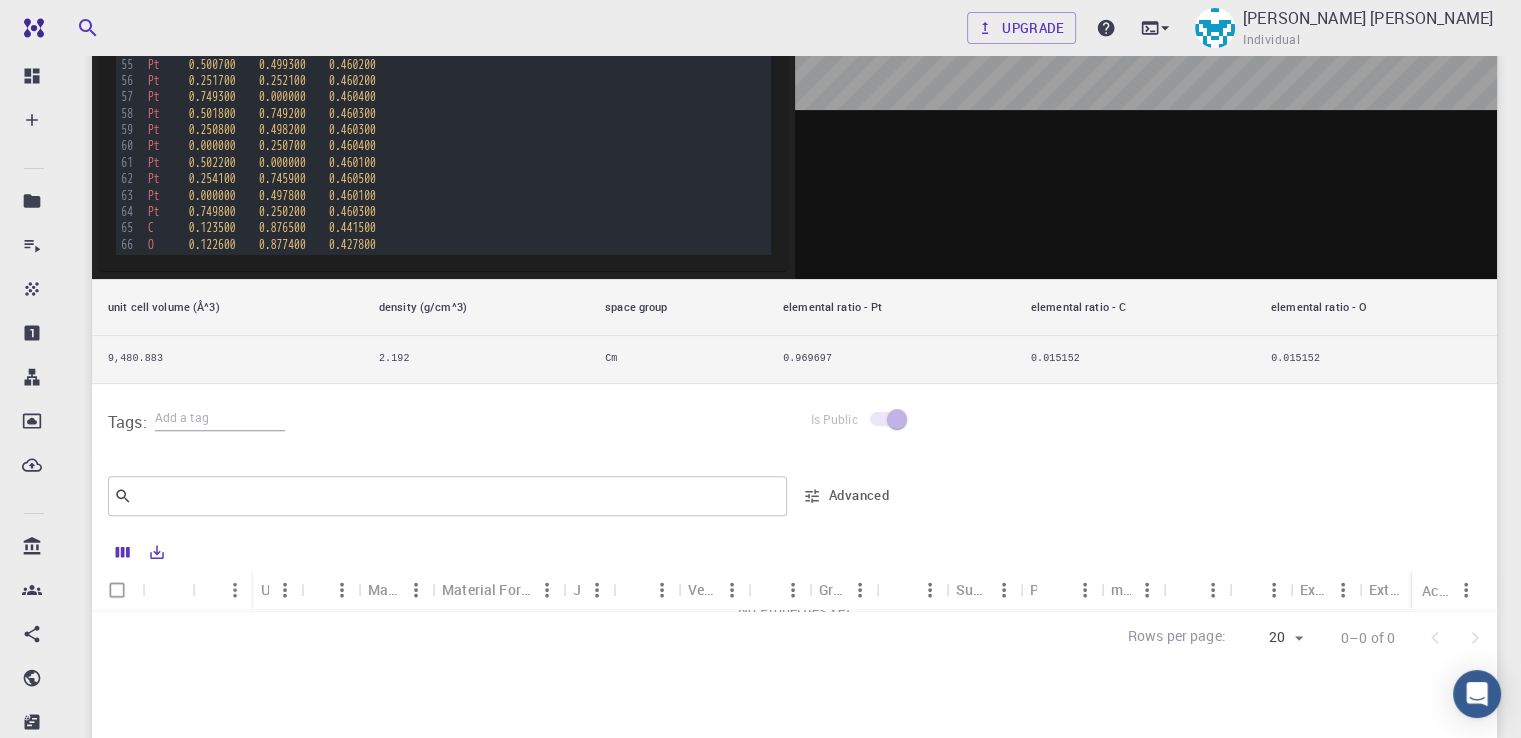 click at bounding box center (902, 590) 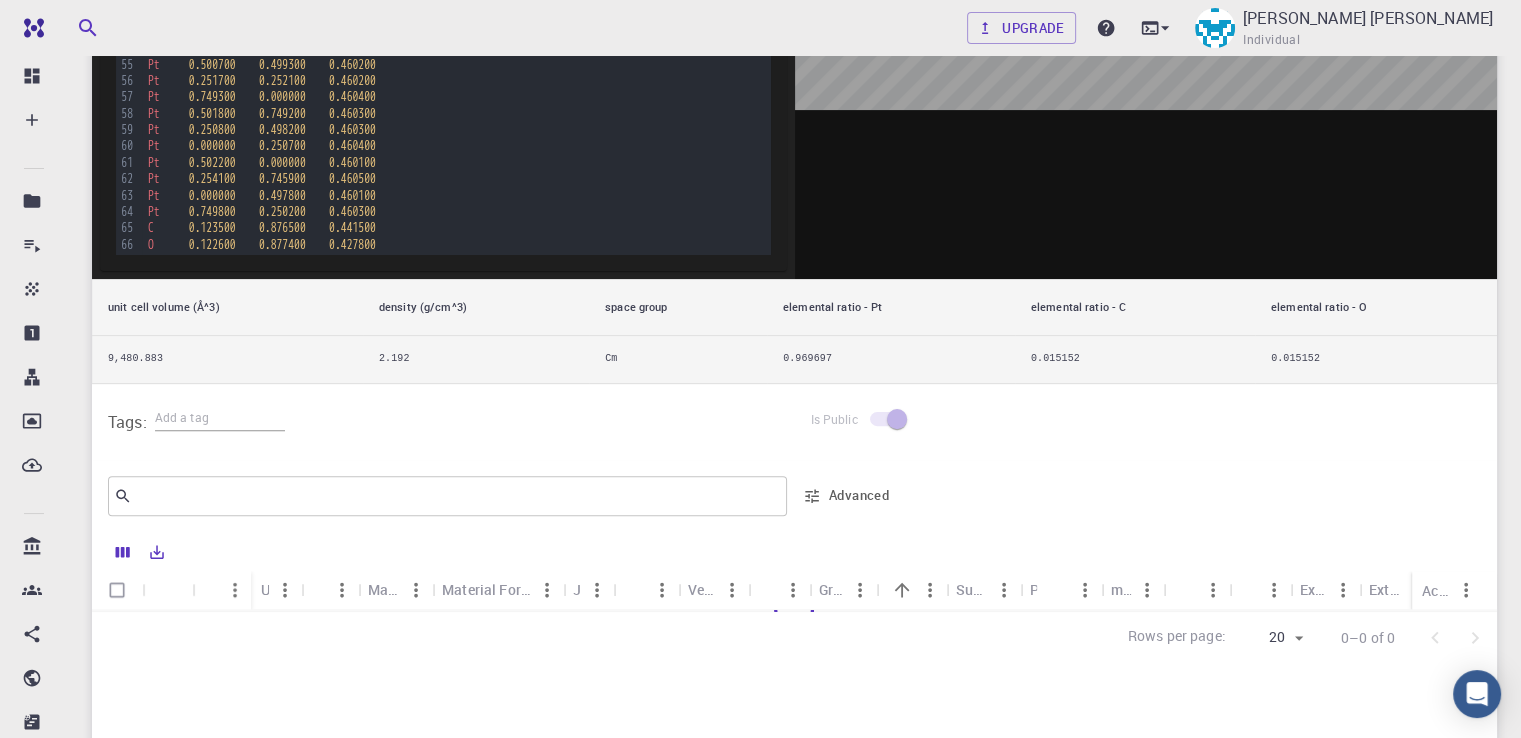 click at bounding box center [680, 589] 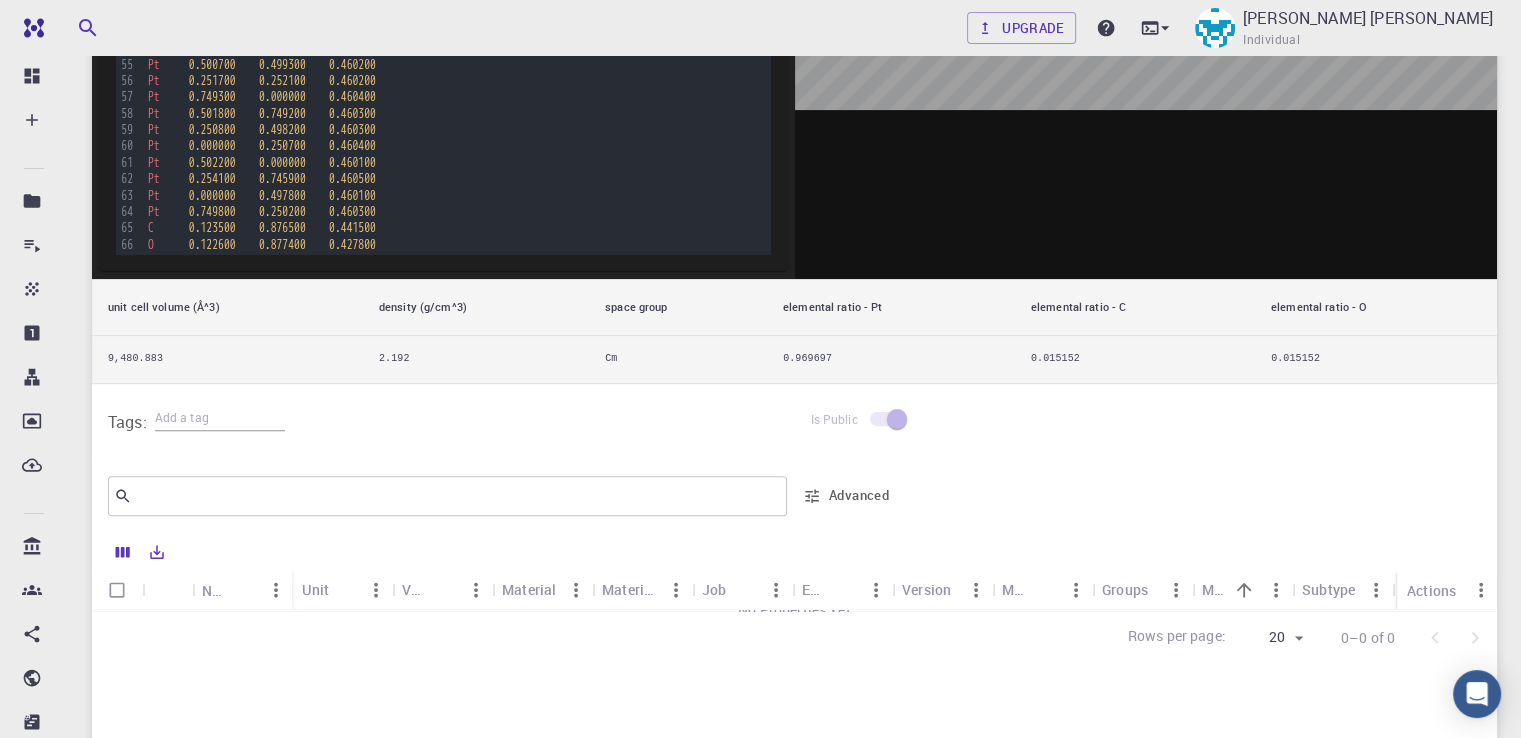 scroll, scrollTop: 0, scrollLeft: 0, axis: both 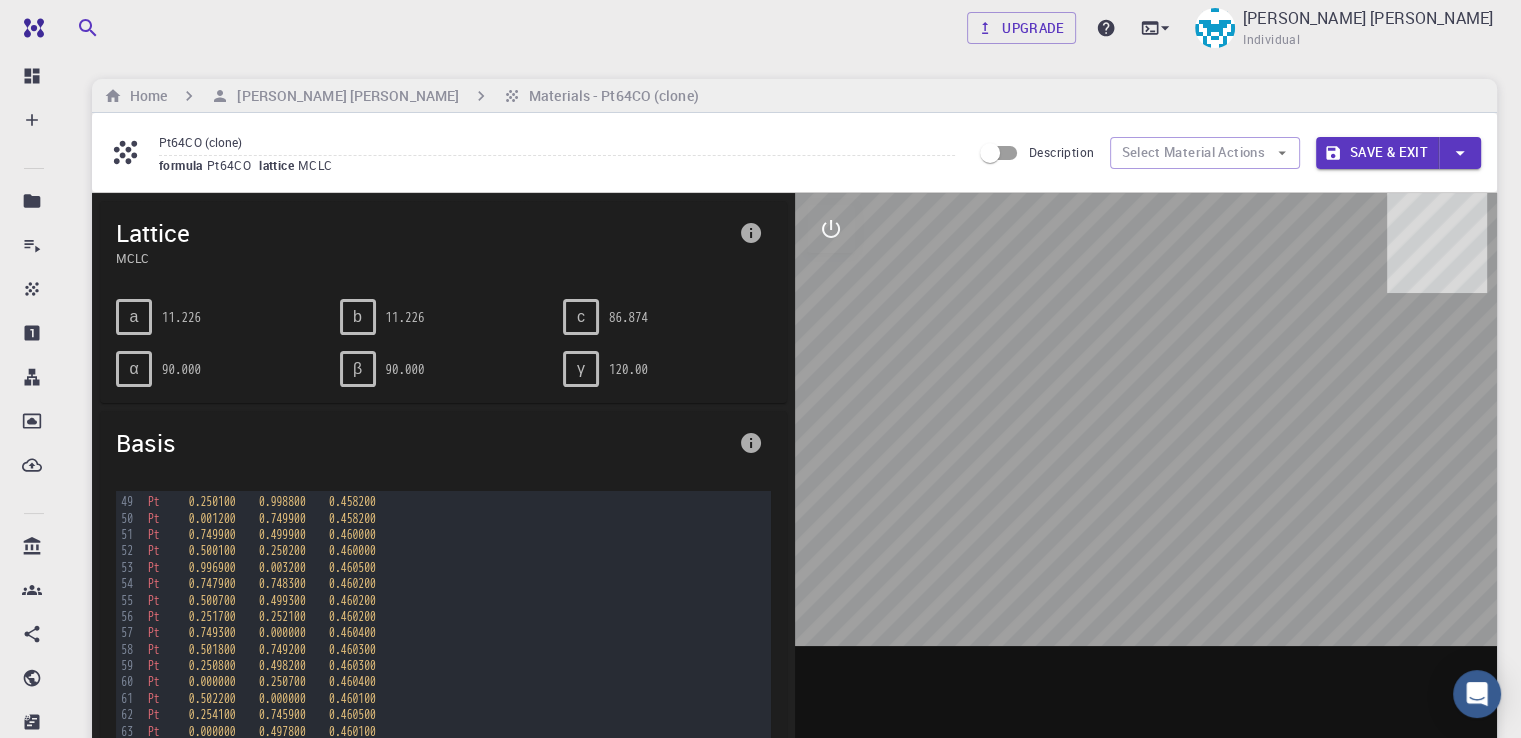 click at bounding box center [1146, 504] 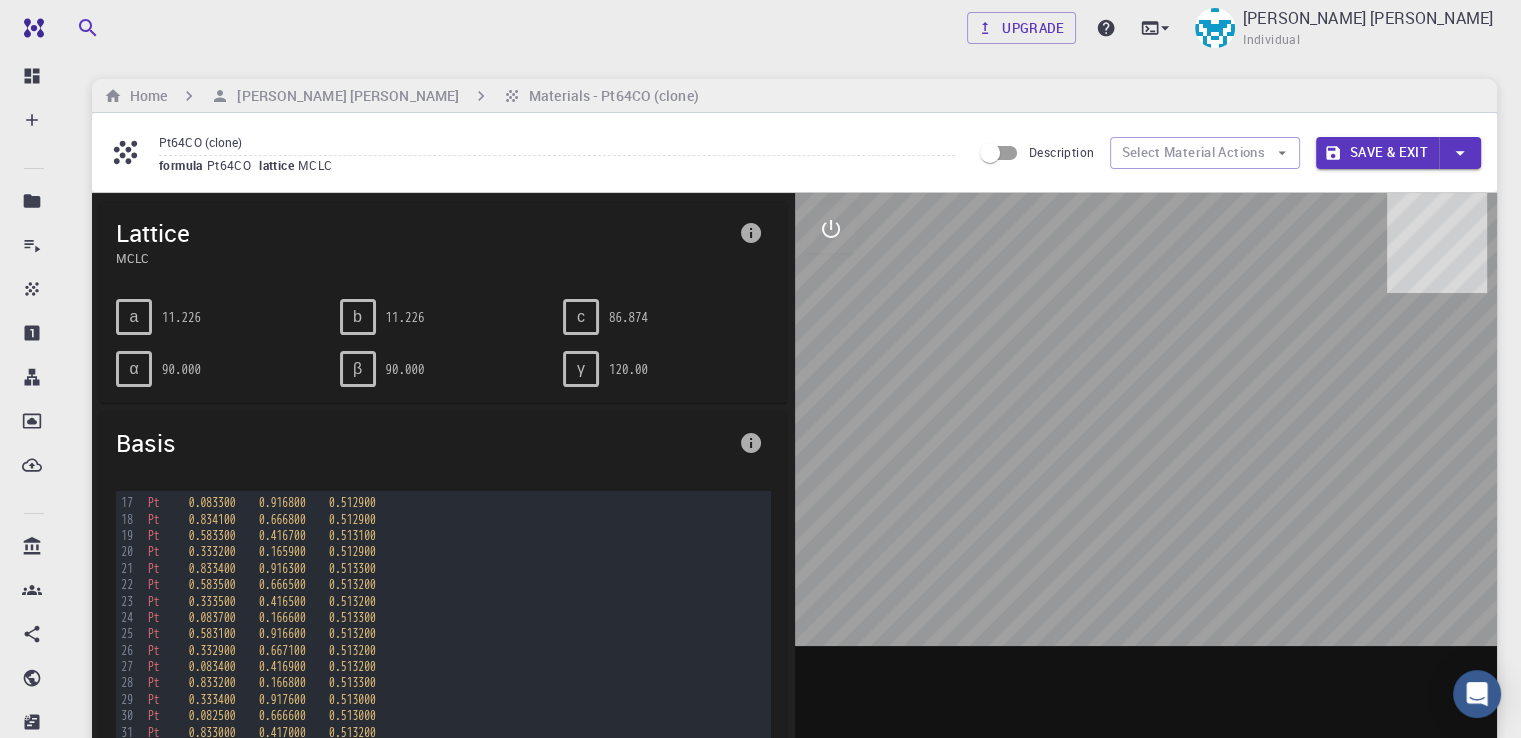 scroll, scrollTop: 87, scrollLeft: 0, axis: vertical 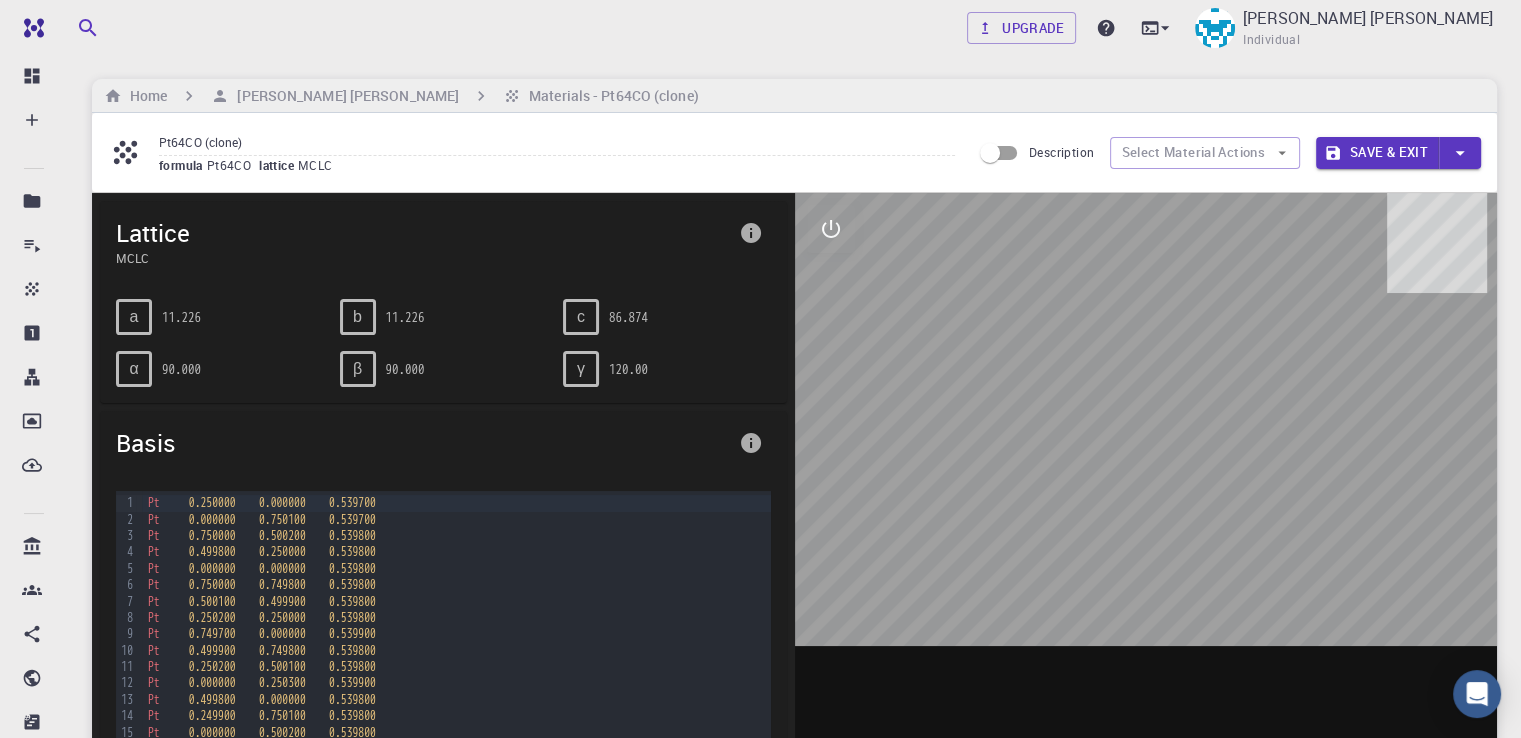 click on "Pt       0.250000      0.000000      0.539700" at bounding box center (456, 503) 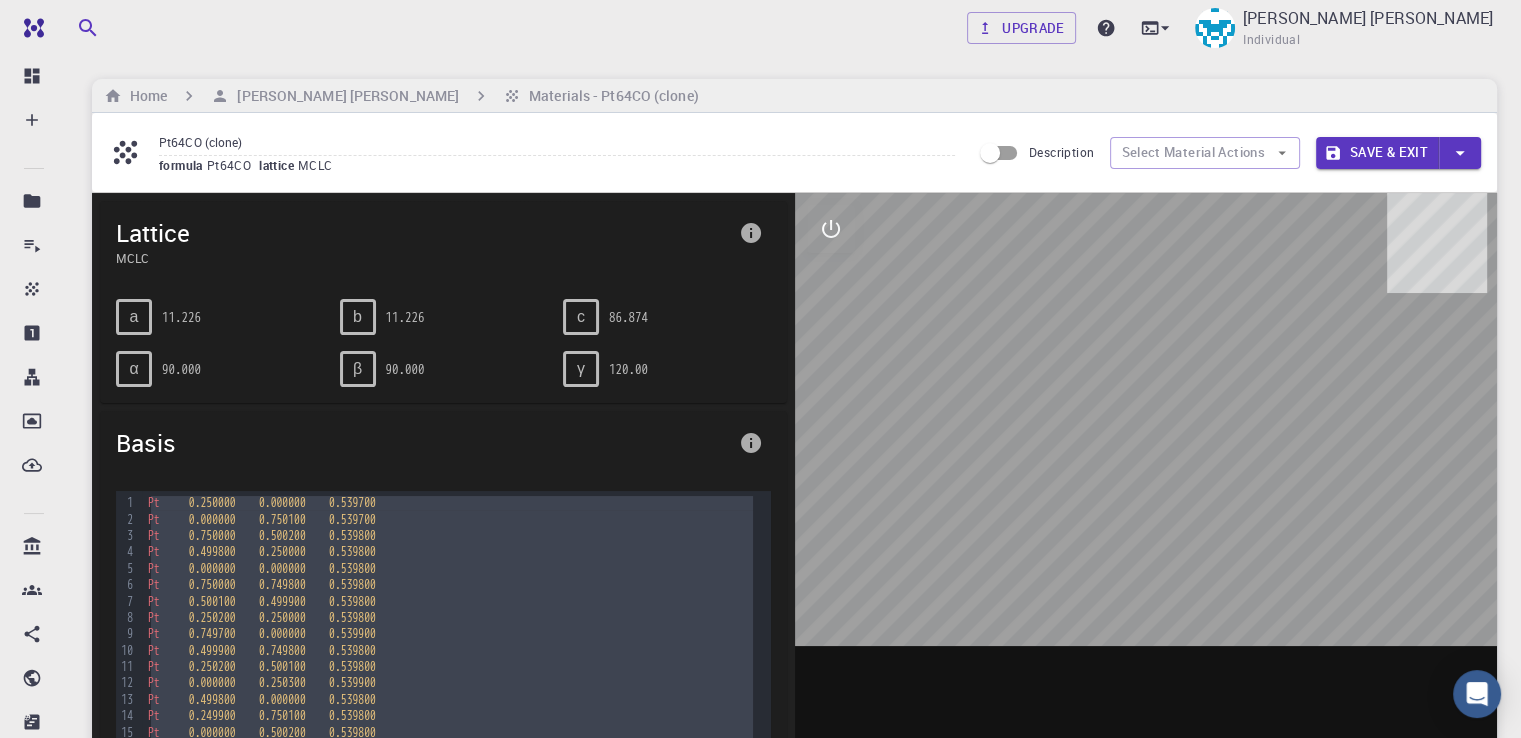 drag, startPoint x: 146, startPoint y: 497, endPoint x: 411, endPoint y: 776, distance: 384.79346 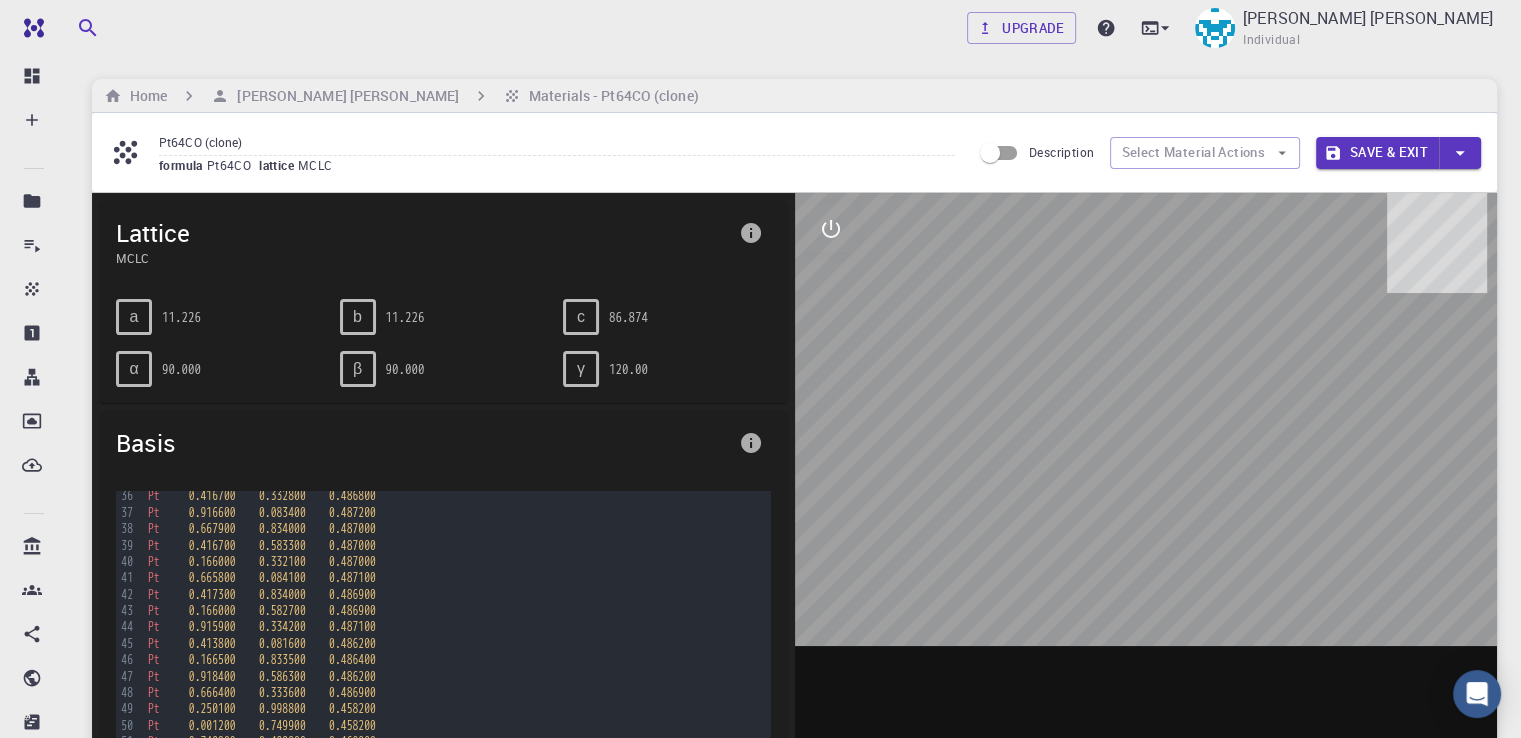 scroll, scrollTop: 804, scrollLeft: 0, axis: vertical 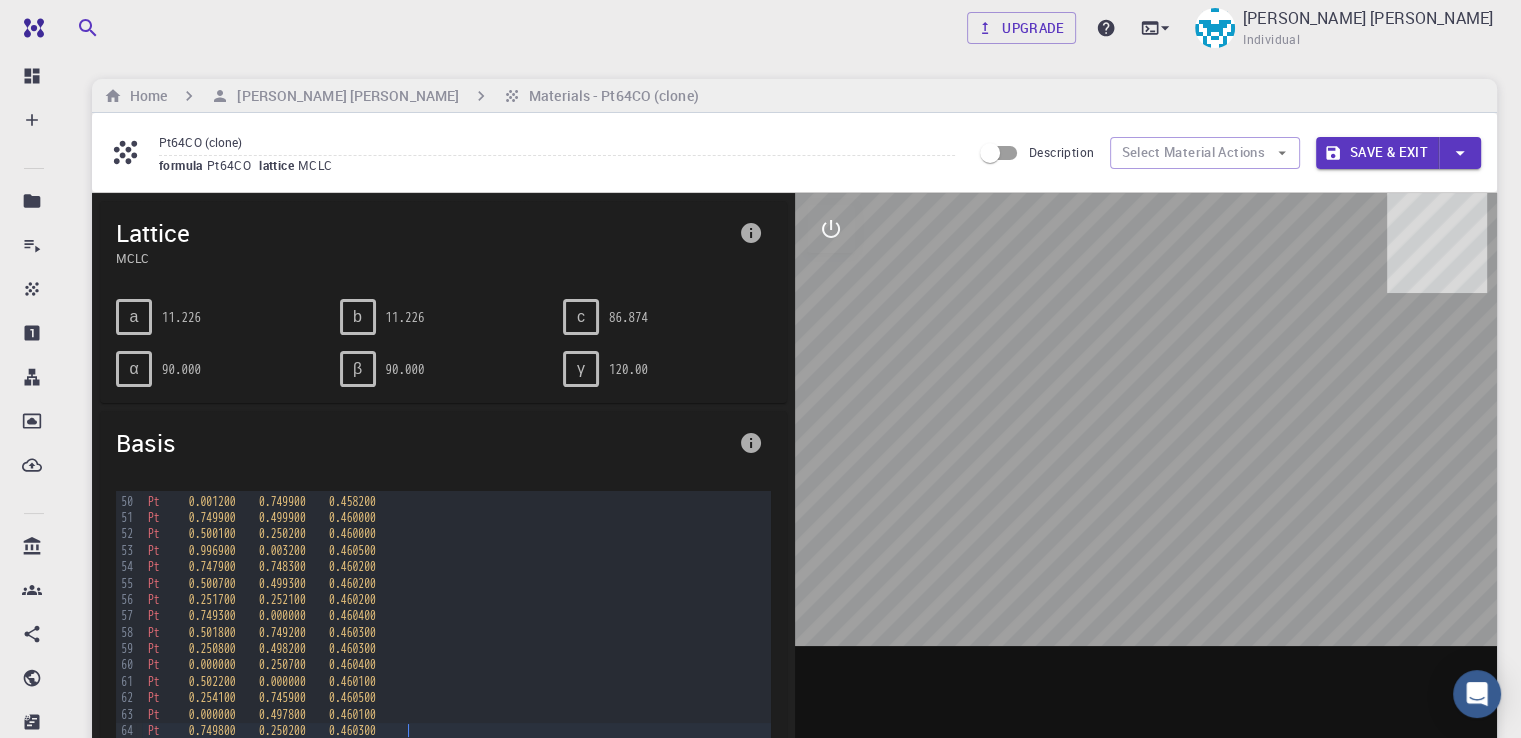click on "Pt       0.749800      0.250200      0.460300" at bounding box center (456, 731) 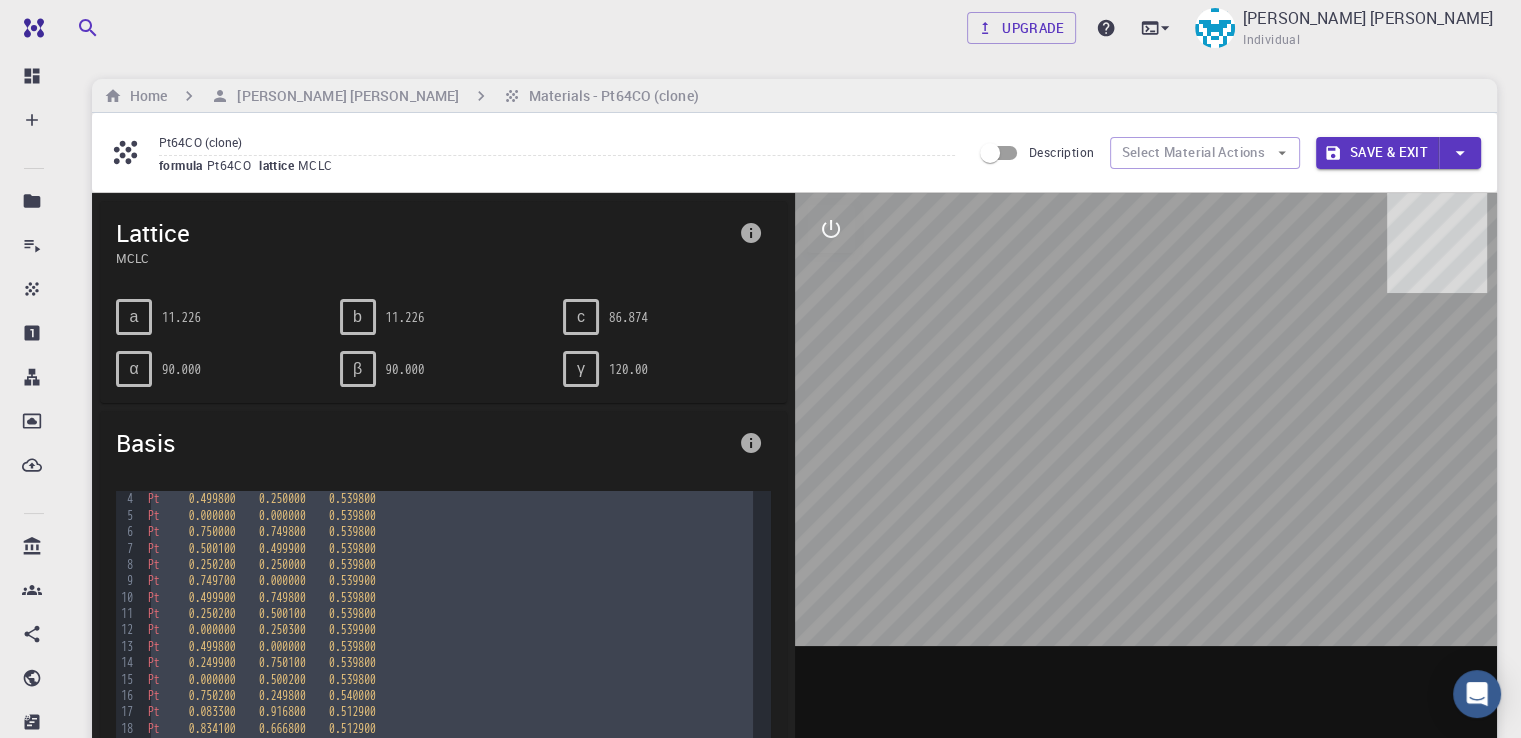 scroll, scrollTop: 0, scrollLeft: 0, axis: both 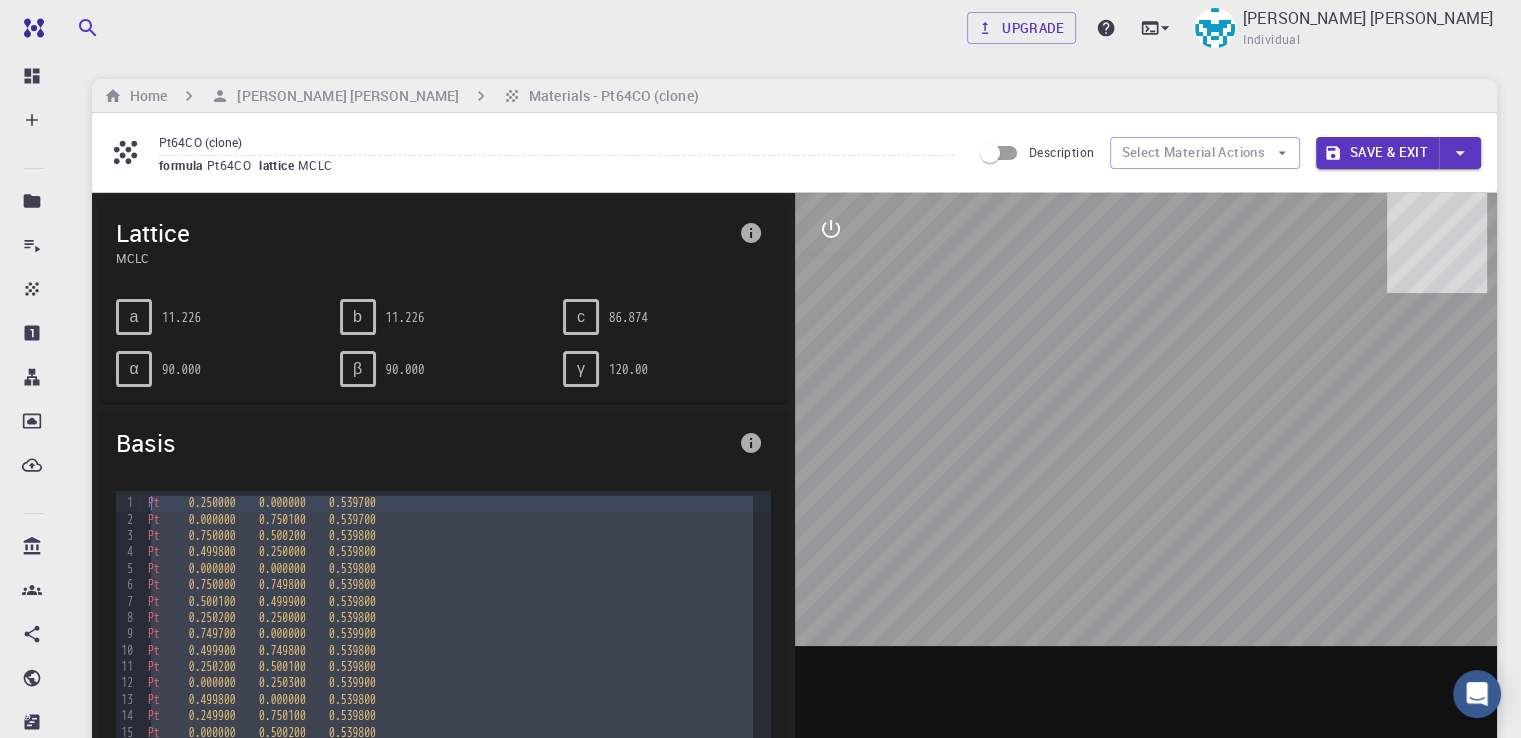 drag, startPoint x: 411, startPoint y: 725, endPoint x: 184, endPoint y: 450, distance: 356.5866 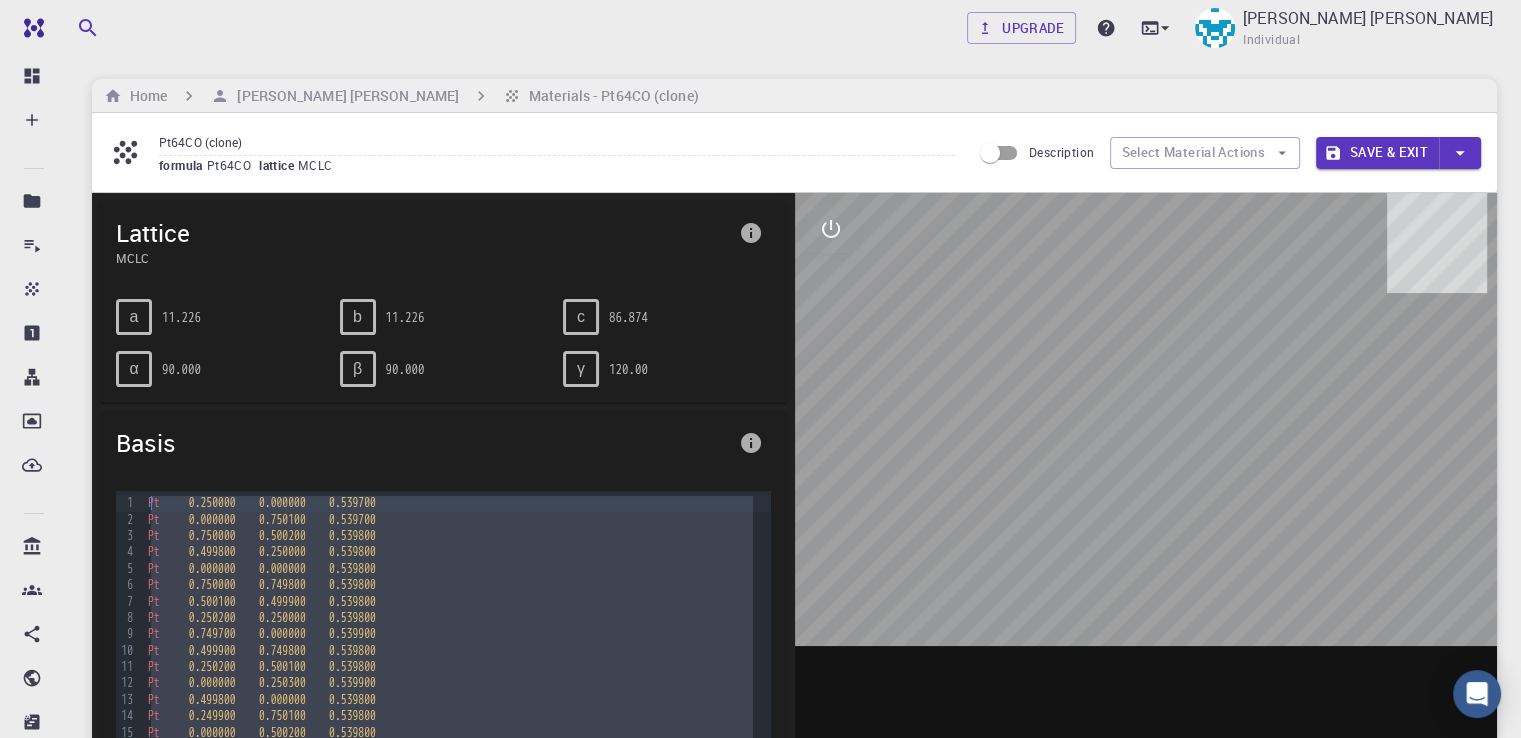 click on "Basis 99 1 2 3 4 5 6 7 8 9 10 11 12 13 14 15 16 17 18 19 20 21 22 23 24 25 26 27 28 29 30 31 32 33 34 35 36 37 38 39 40 41 42 43 44 45 46 47 48 49 50 51 52 53 54 55 56 57 58 59 60 61 62 63 64 65 66 67 › Pt       0.250000      0.000000      0.539700   Pt       0.000000      0.750100      0.539700   Pt       0.750000      0.500200      0.539800   Pt       0.499800      0.250000      0.539800   Pt       0.000000      0.000000      0.539800   Pt       0.750000      0.749800      0.539800   Pt       0.500100      0.499900      0.539800   Pt       0.250200      0.250000      0.539800   Pt       0.749700      0.000000      0.539900   Pt       0.499900      0.749800      0.539800   Pt       0.250200      0.500100      0.539800   Pt       0.000000      0.250300      0.539900   Pt       0.499800      0.000000      0.539800   Pt       0.249900      0.750100      0.539800   Pt       0.000000      0.500200      0.539800   Pt       0.750200      0.249800      0.540000   Pt       0.083300      0.916800      0.512900   Pt" at bounding box center (443, 609) 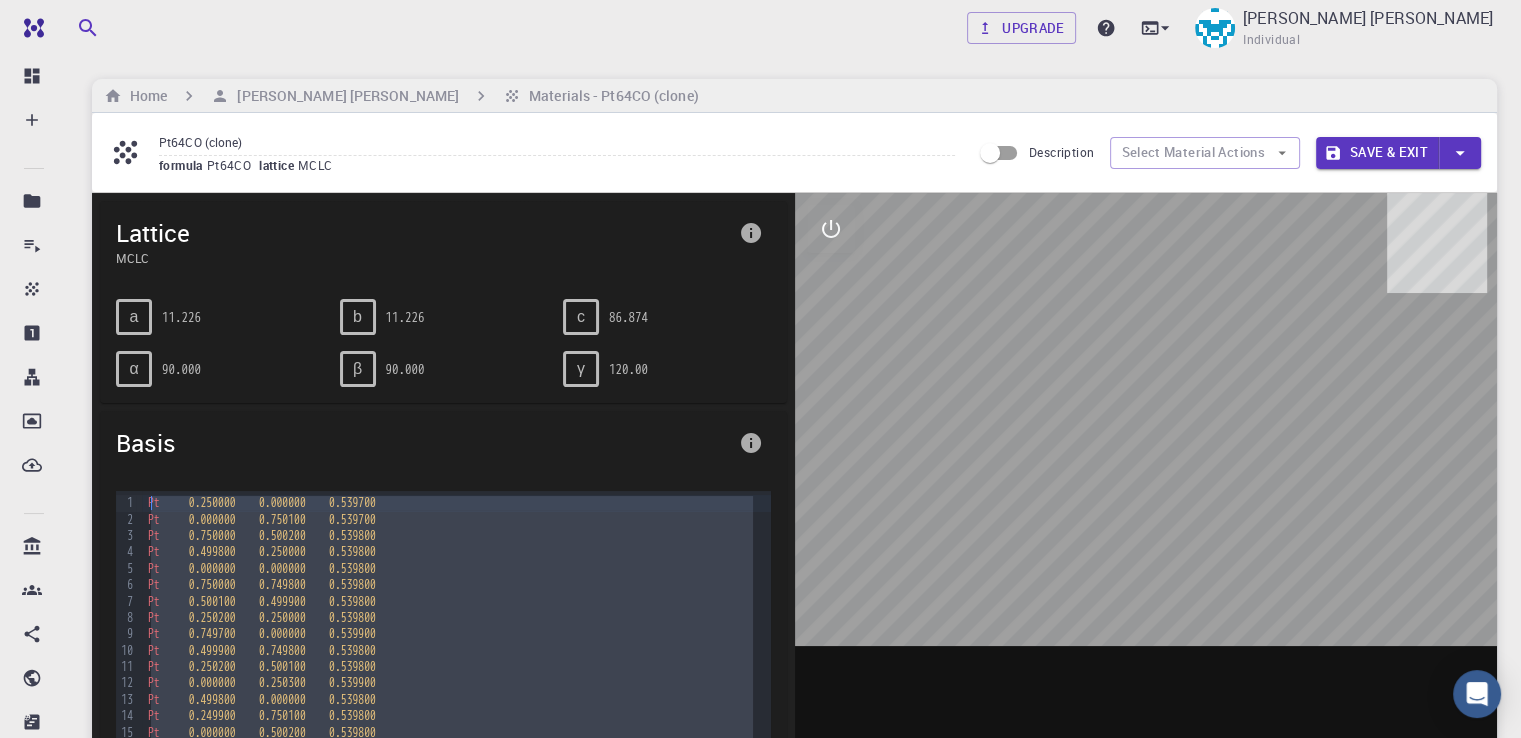 copy on "Pt       0.250000      0.000000      0.539700   Pt       0.000000      0.750100      0.539700   Pt       0.750000      0.500200      0.539800   Pt       0.499800      0.250000      0.539800   Pt       0.000000      0.000000      0.539800   Pt       0.750000      0.749800      0.539800   Pt       0.500100      0.499900      0.539800   Pt       0.250200      0.250000      0.539800   Pt       0.749700      0.000000      0.539900   Pt       0.499900      0.749800      0.539800   Pt       0.250200      0.500100      0.539800   Pt       0.000000      0.250300      0.539900   Pt       0.499800      0.000000      0.539800   Pt       0.249900      0.750100      0.539800   Pt       0.000000      0.500200      0.539800   Pt       0.750200      0.249800      0.540000   Pt       0.083300      0.916800      0.512900   Pt       0.834100      0.666800      0.512900   Pt       0.583300      0.416700      0.513100   Pt       0.333200      0.165900      0.512900   Pt       0.833400      0.916300      0.513300   Pt       0.58..." 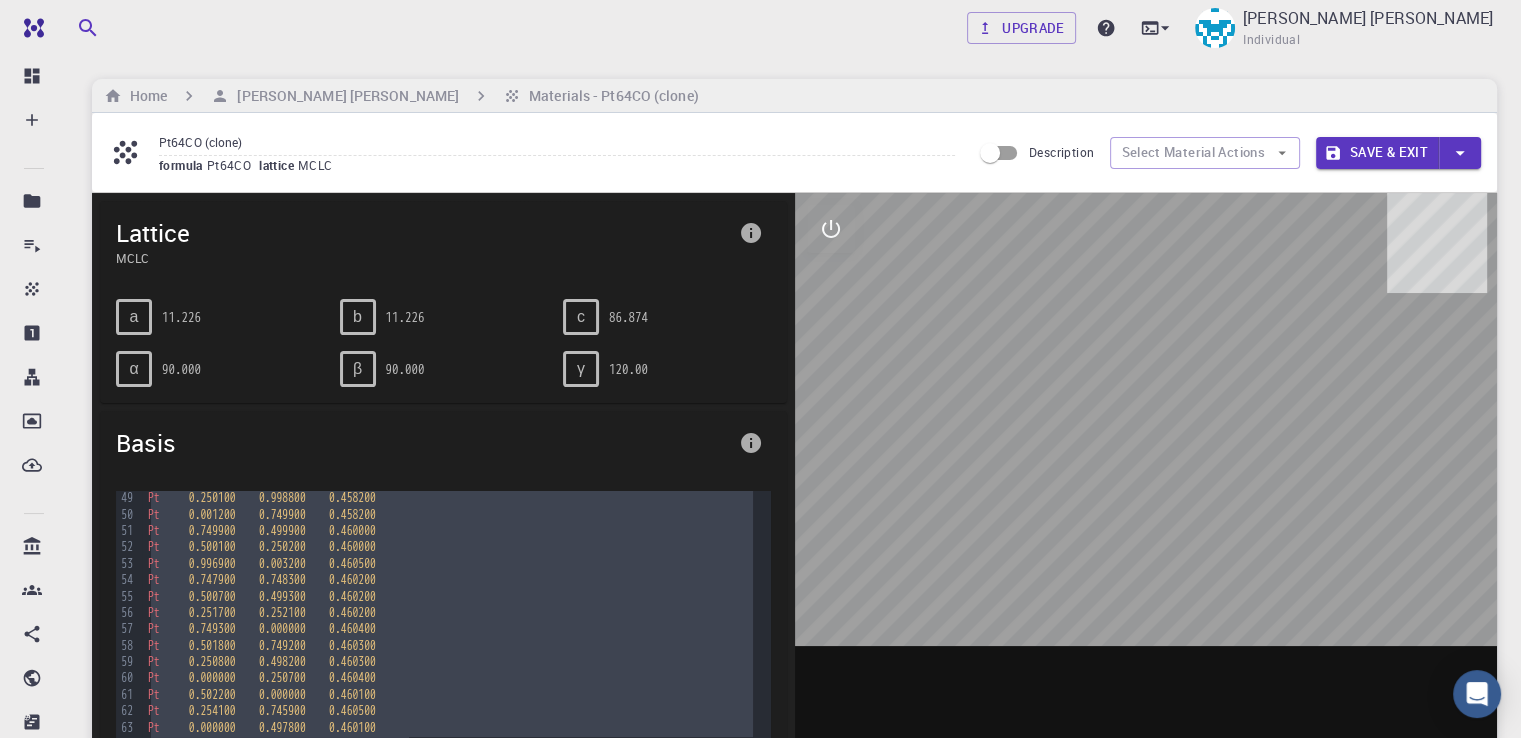 scroll, scrollTop: 804, scrollLeft: 0, axis: vertical 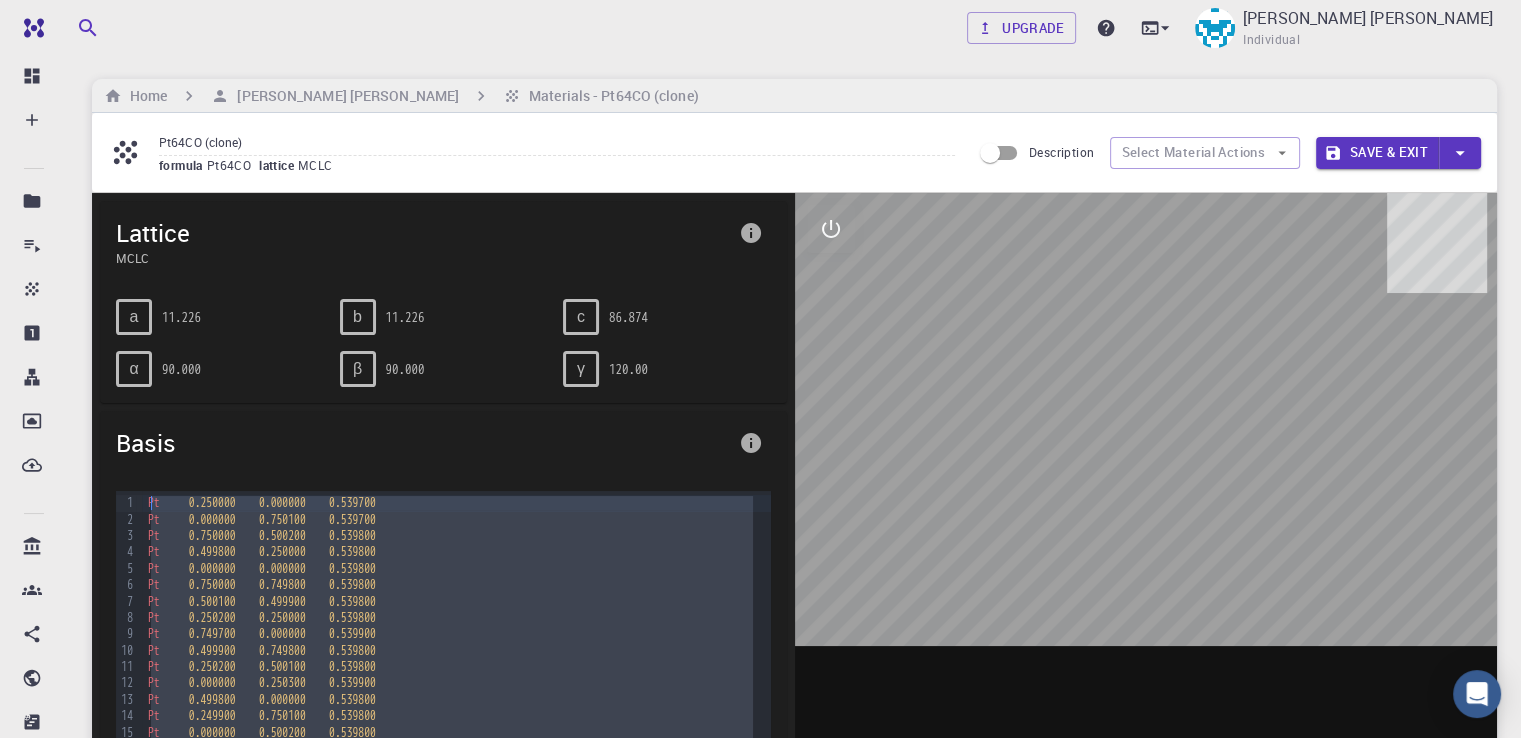 click on "Pt       0.499900      0.749800      0.539800" at bounding box center [456, 651] 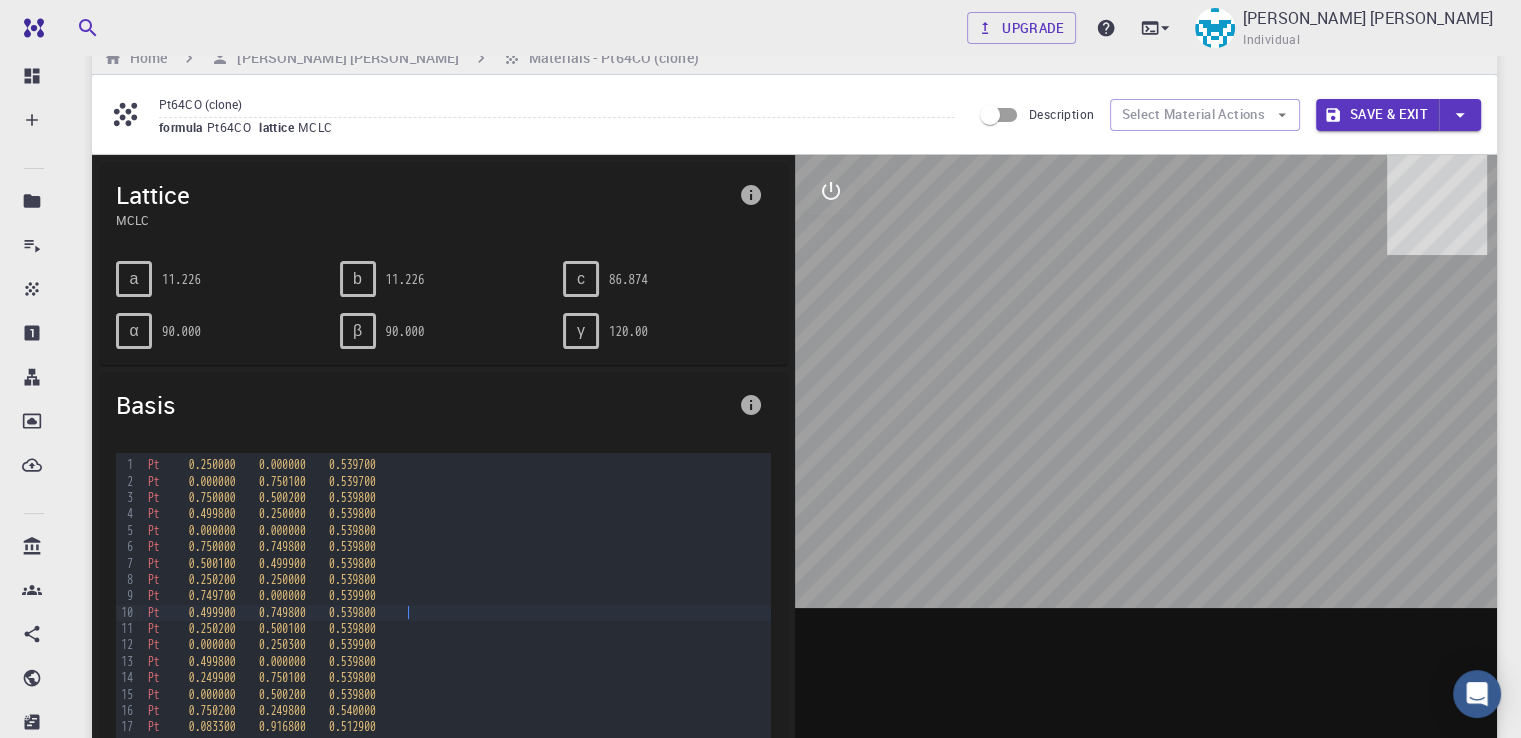 scroll, scrollTop: 40, scrollLeft: 0, axis: vertical 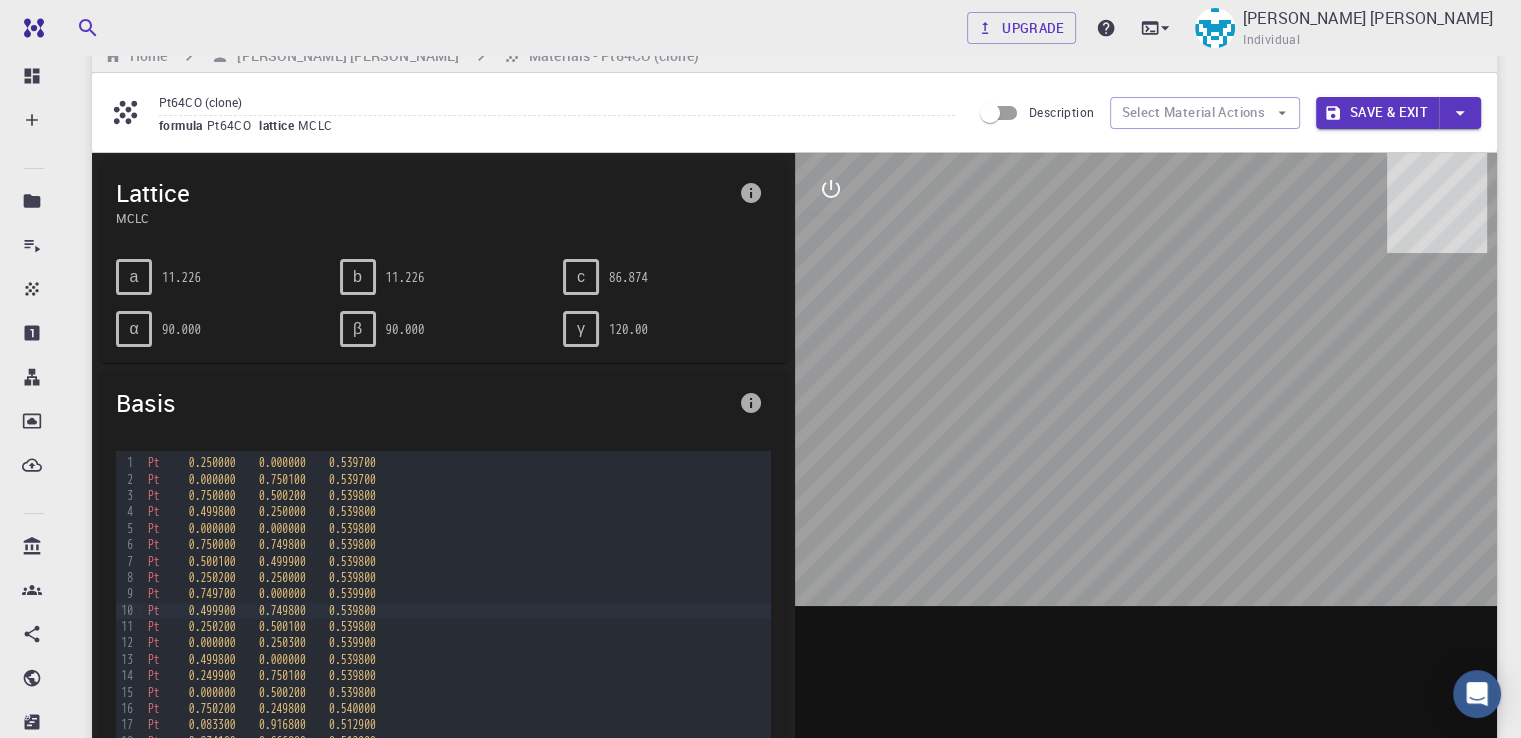 click on "Upgrade [PERSON_NAME] [PERSON_NAME] Individual" at bounding box center (794, 28) 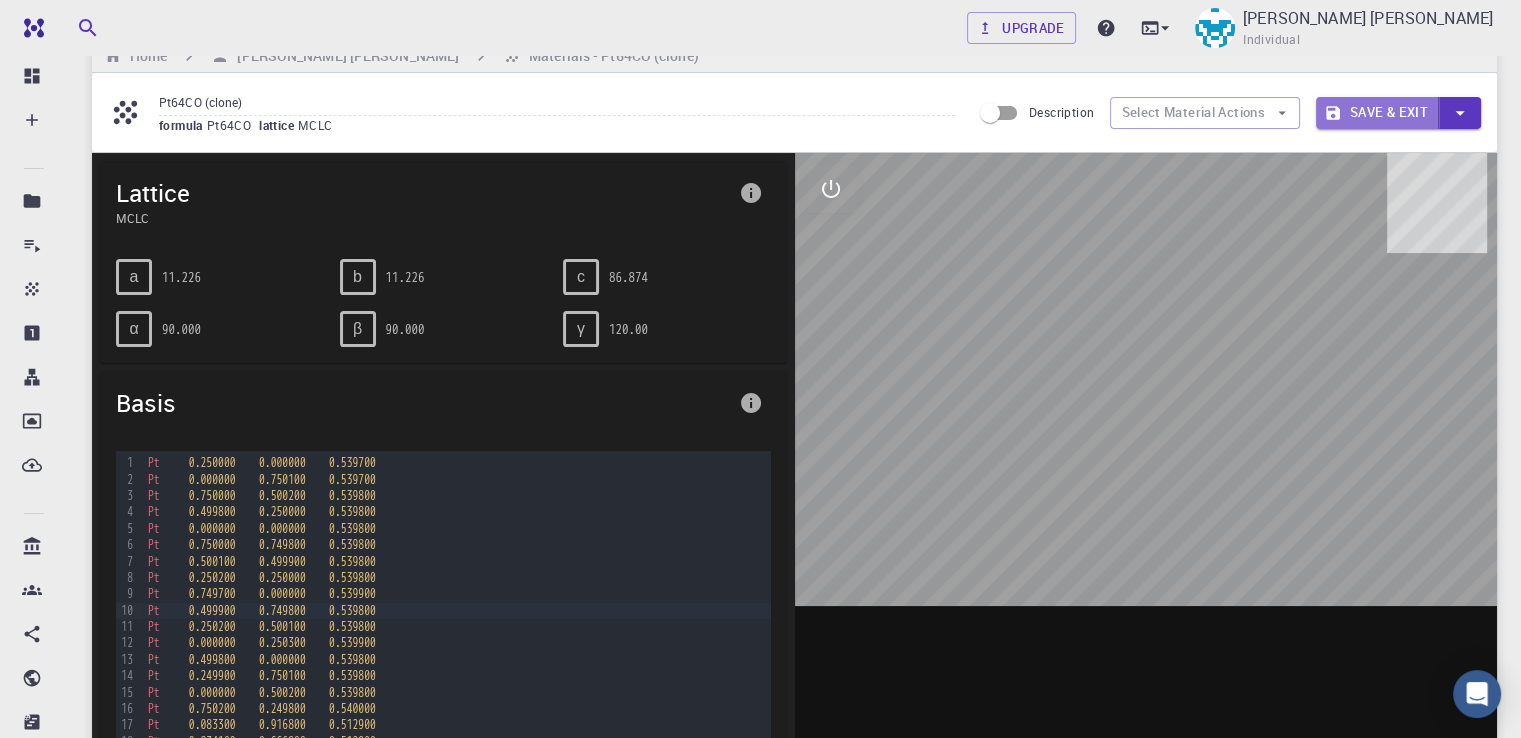 click on "Save & Exit" at bounding box center [1377, 113] 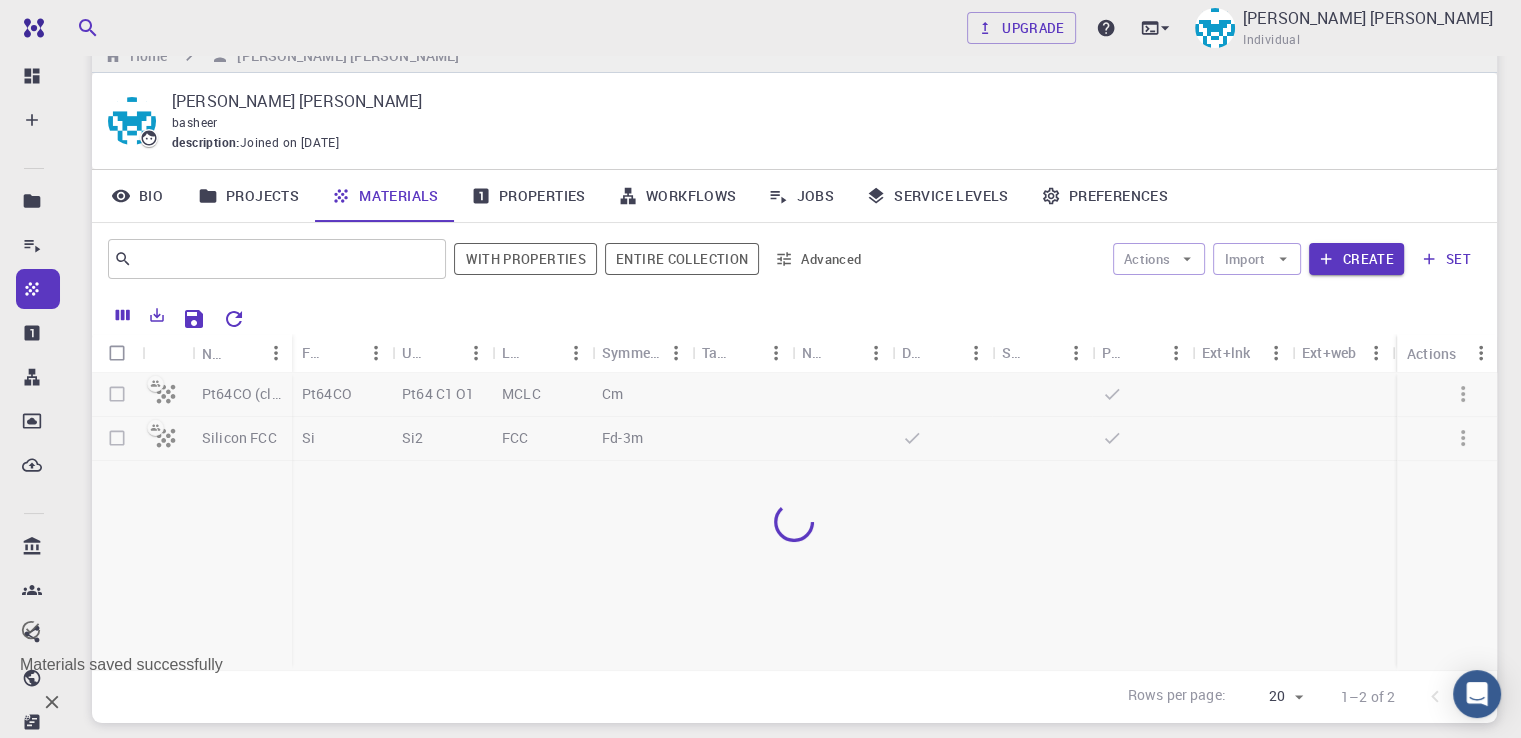 click on "[PERSON_NAME] [PERSON_NAME]" at bounding box center [818, 101] 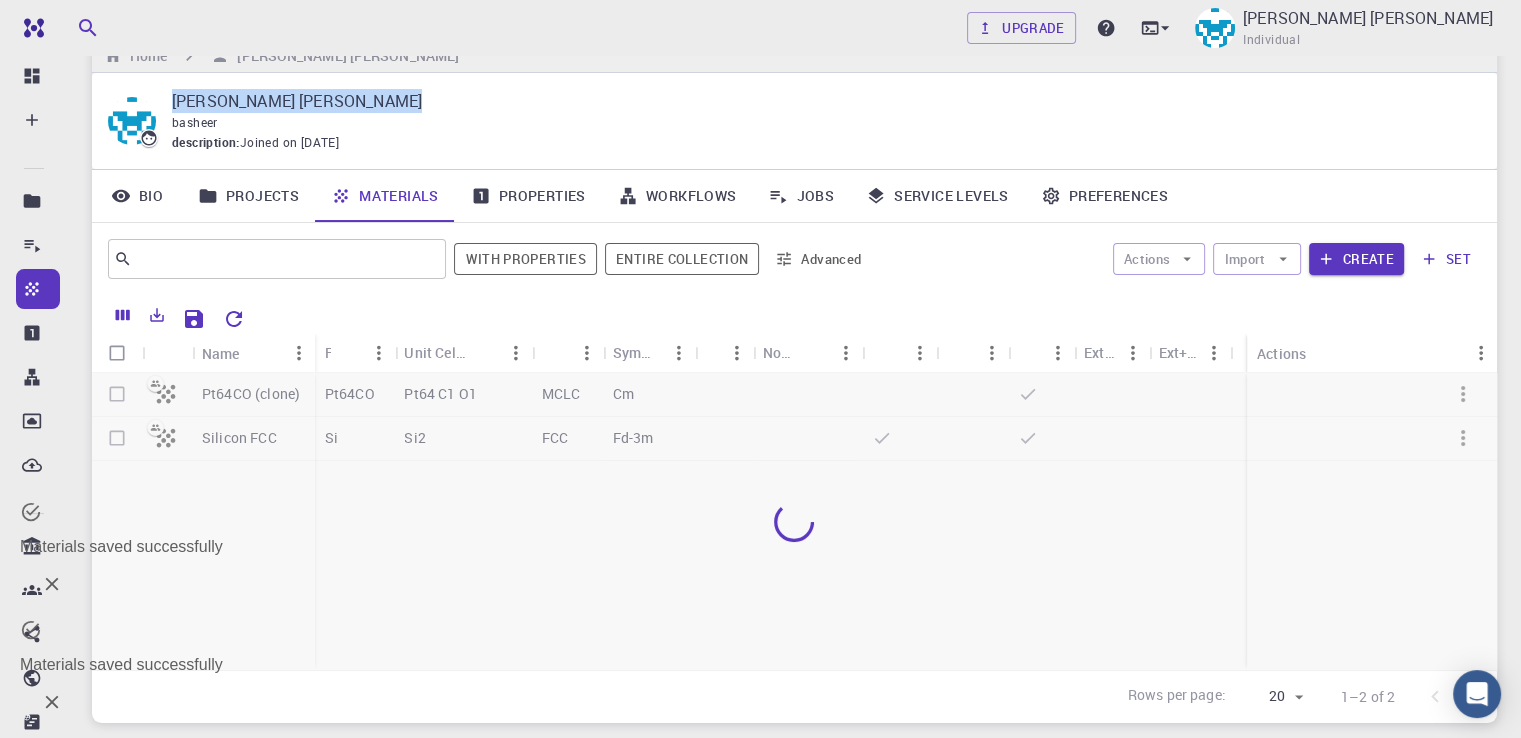 click on "Workflows" at bounding box center (677, 196) 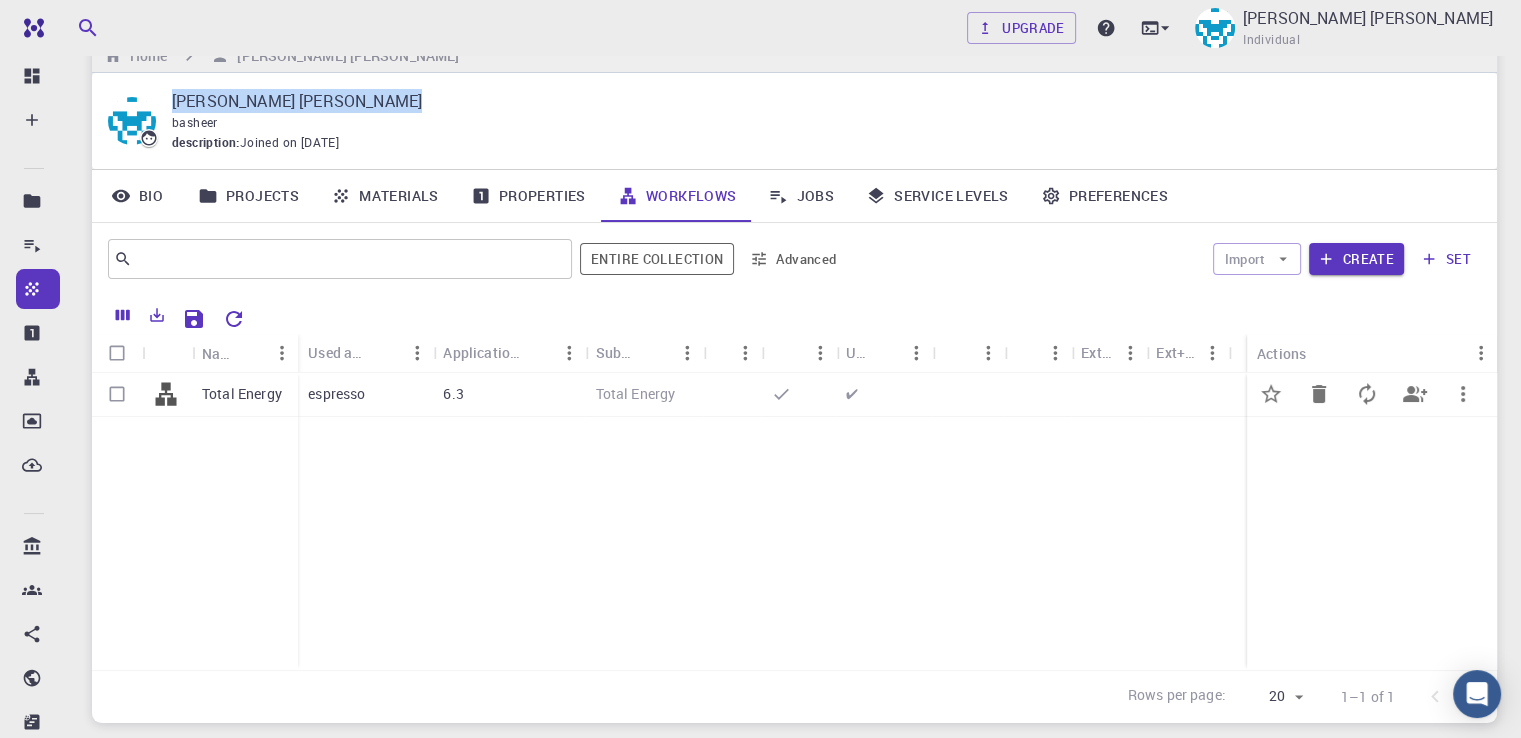 click 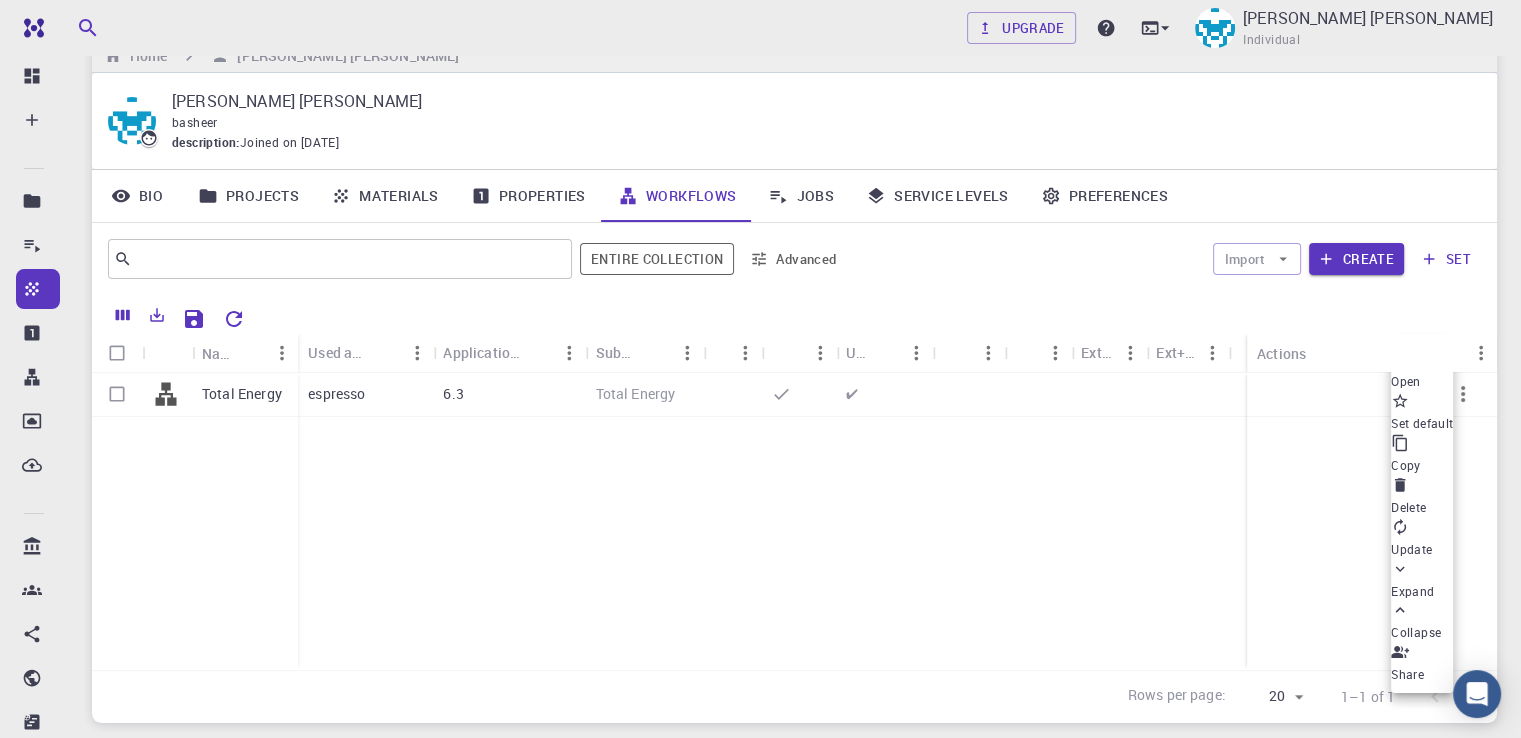 click at bounding box center [760, 369] 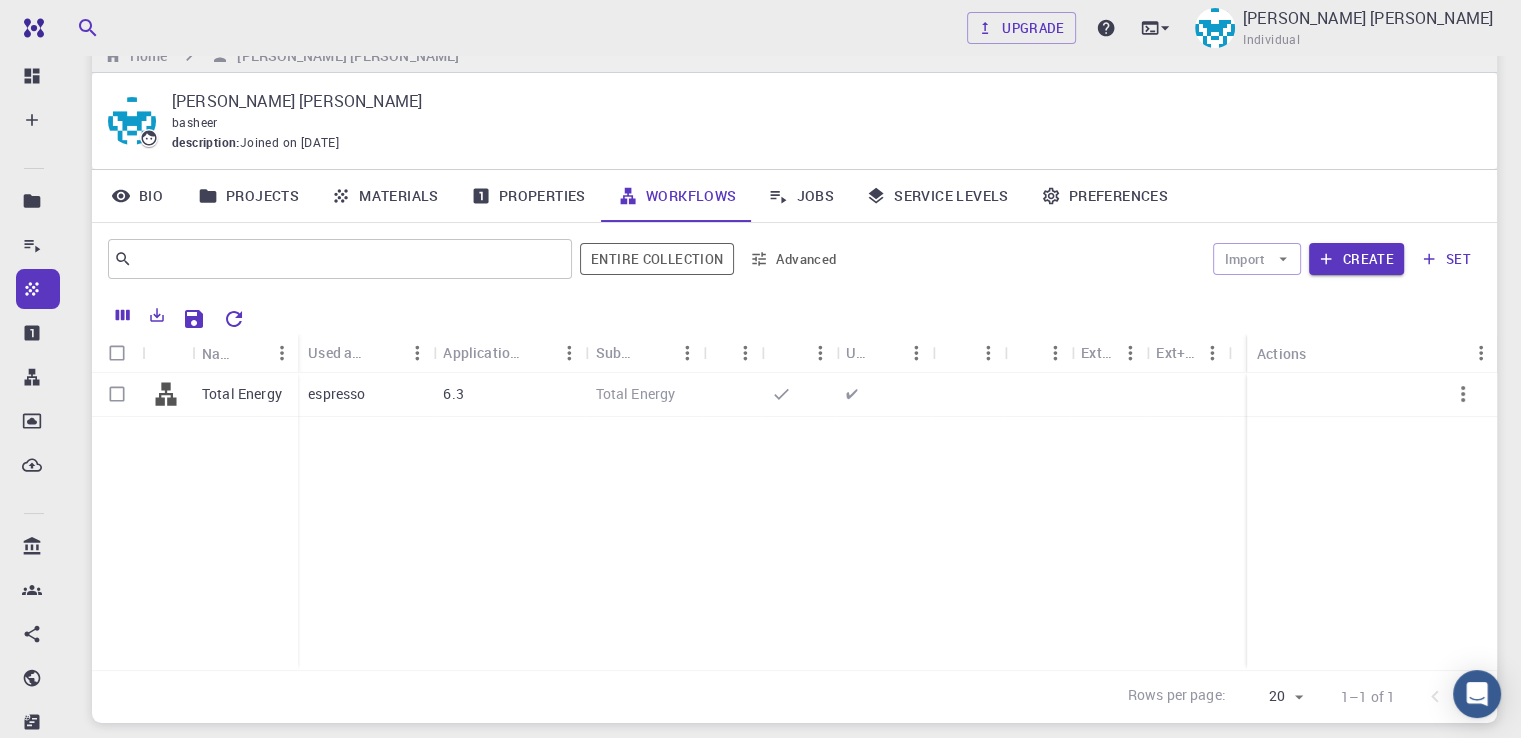 click on "Actions" at bounding box center (1281, 353) 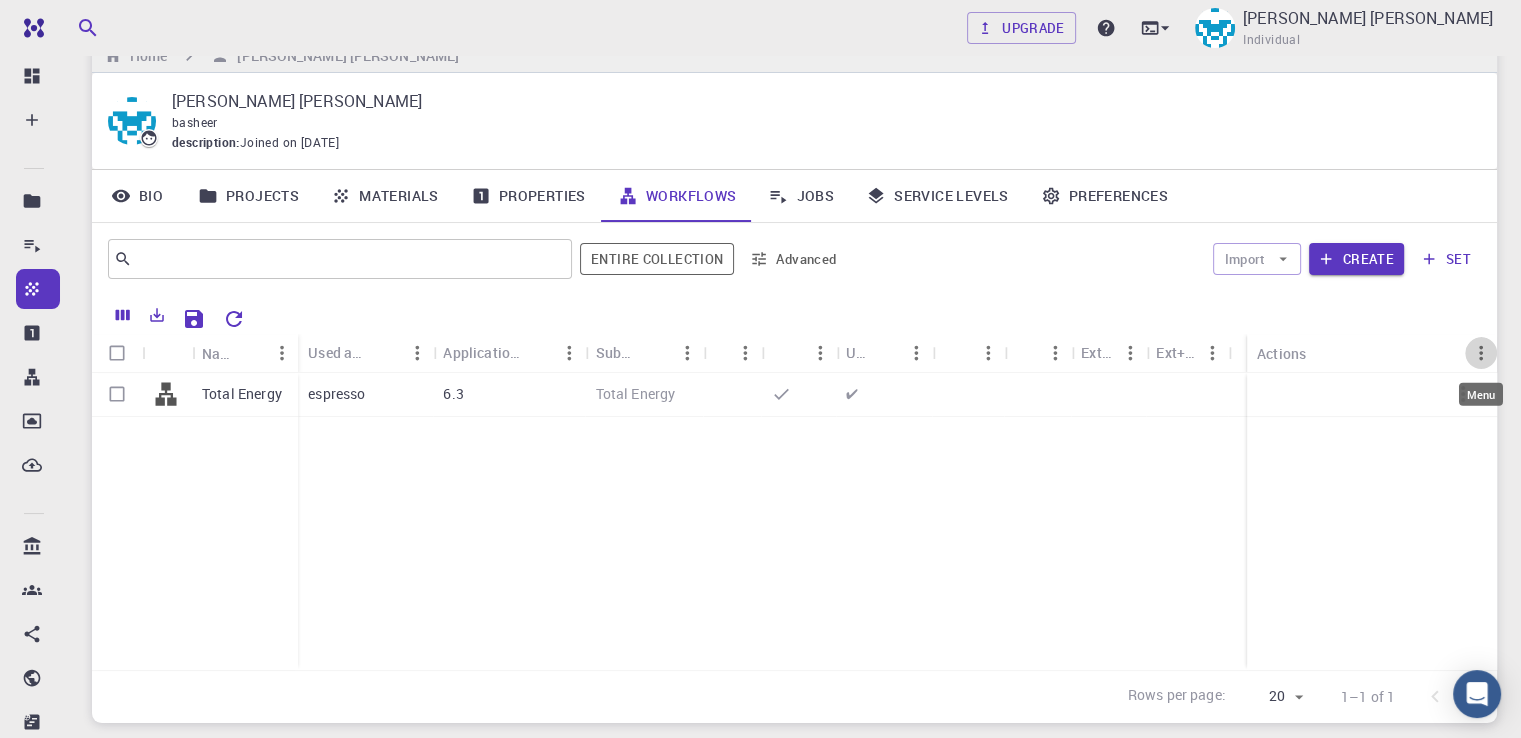 click 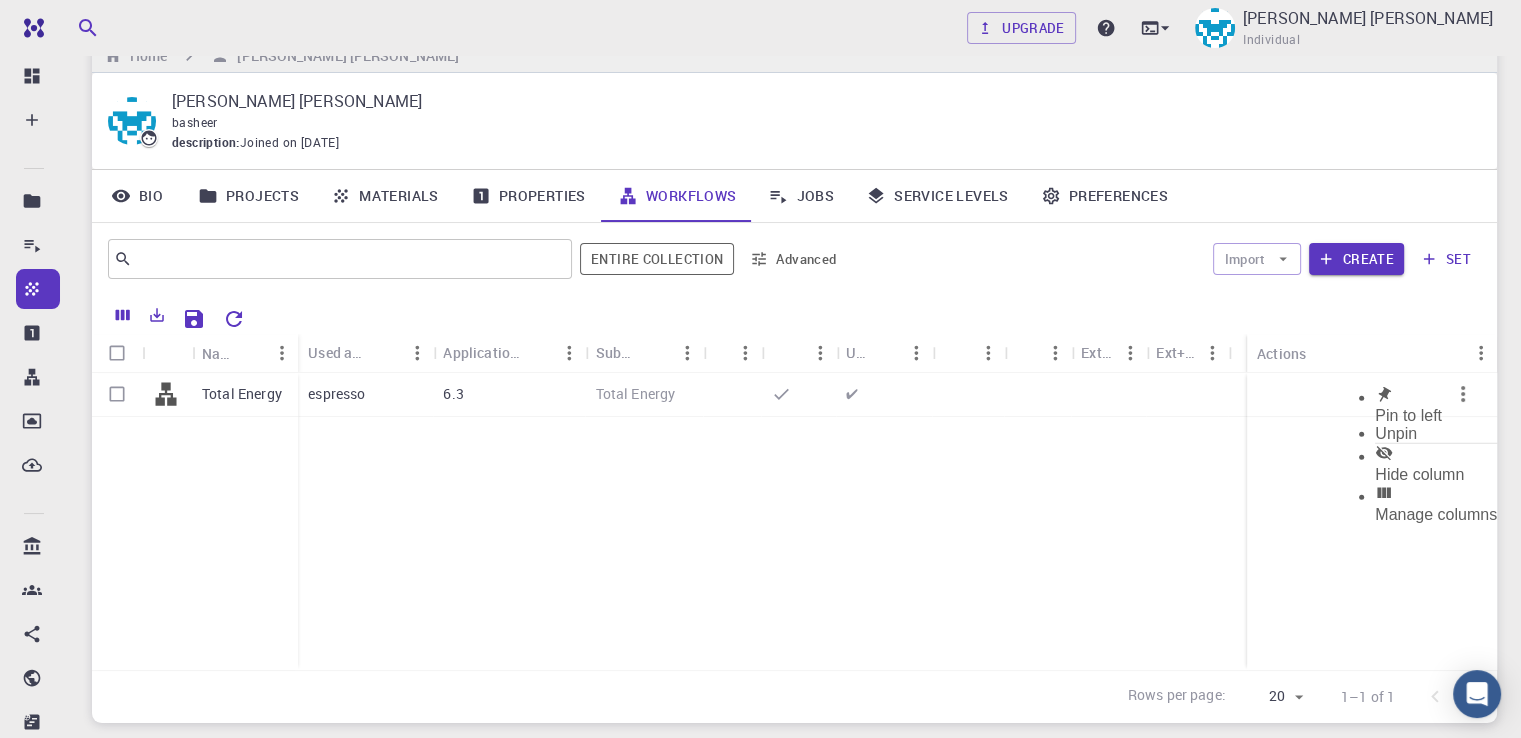 click 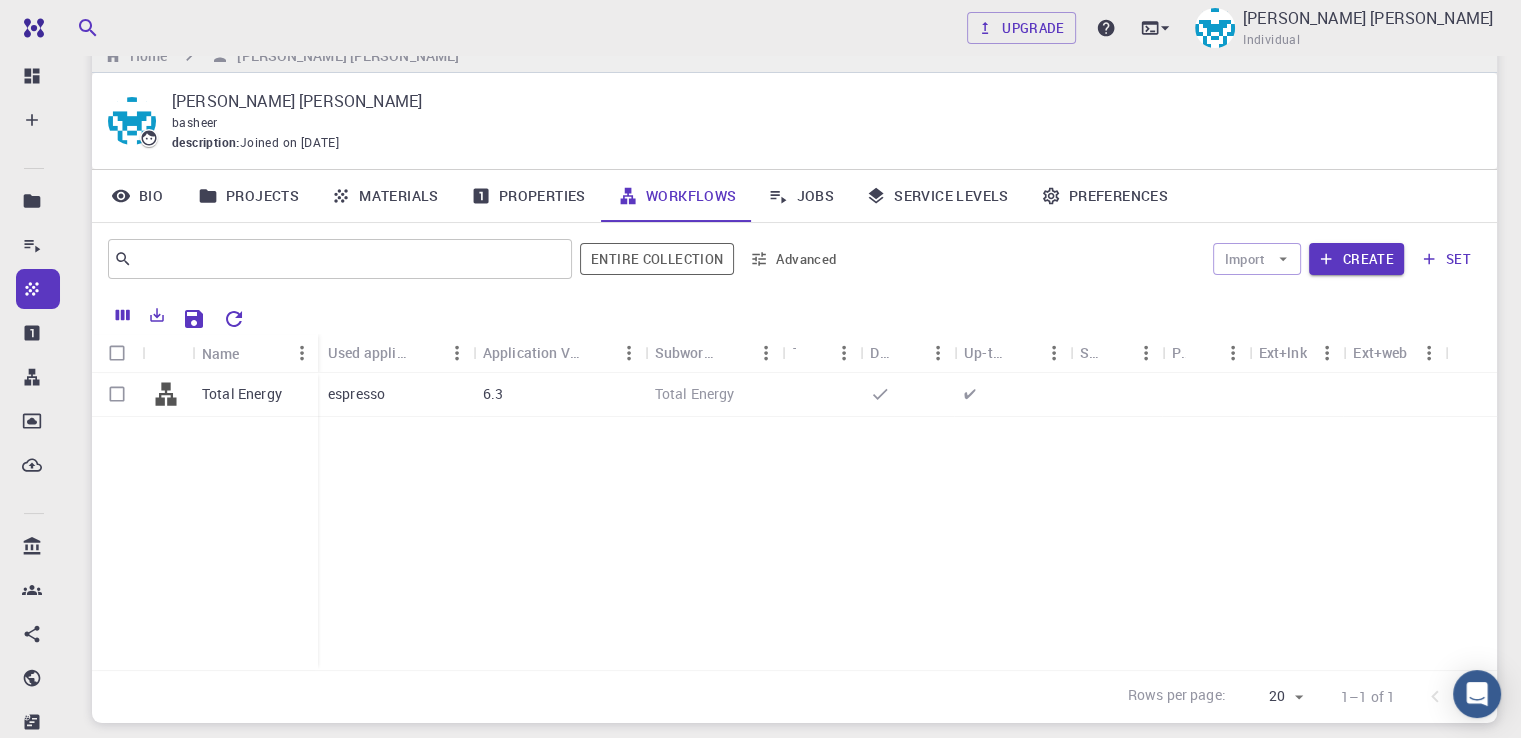 click at bounding box center (868, 316) 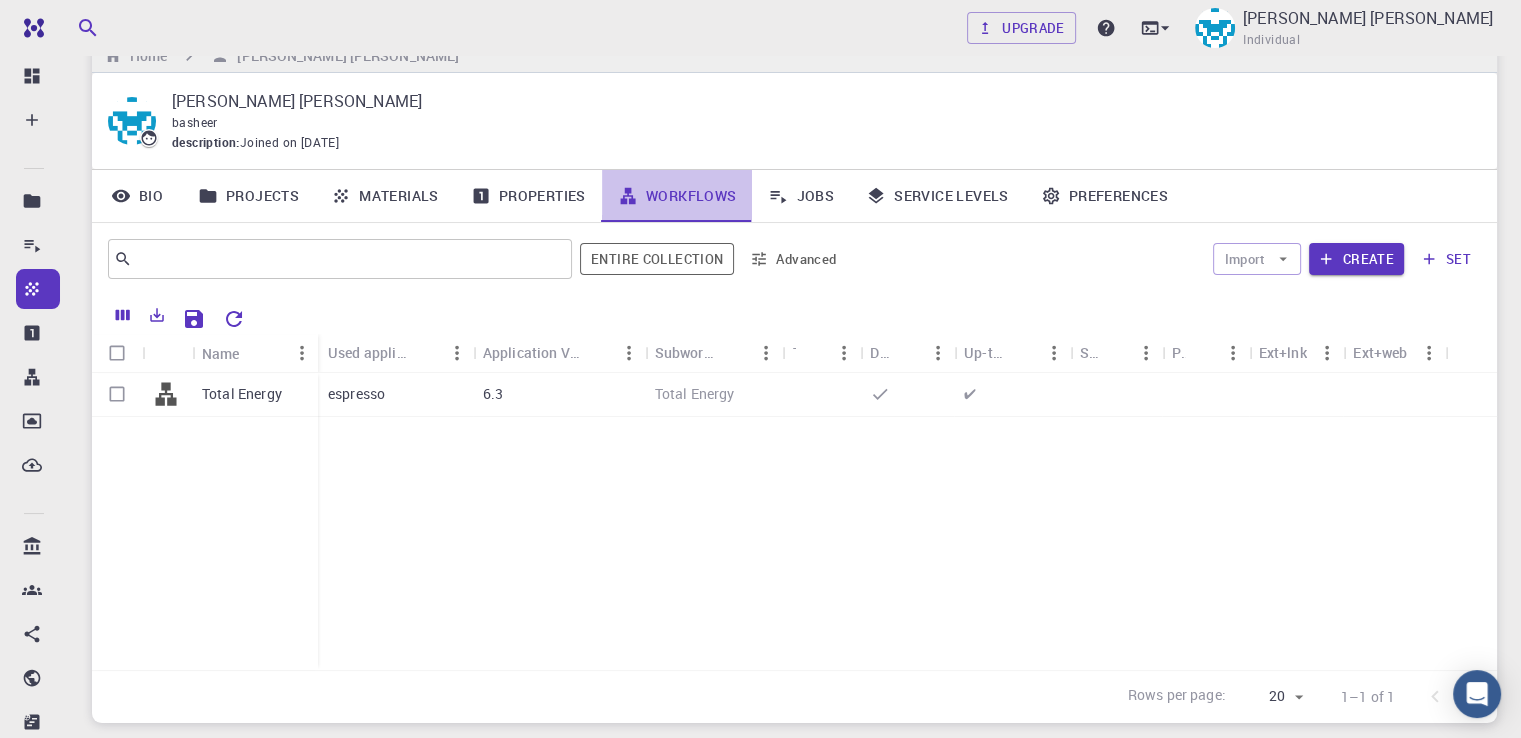 click on "Workflows" at bounding box center [677, 196] 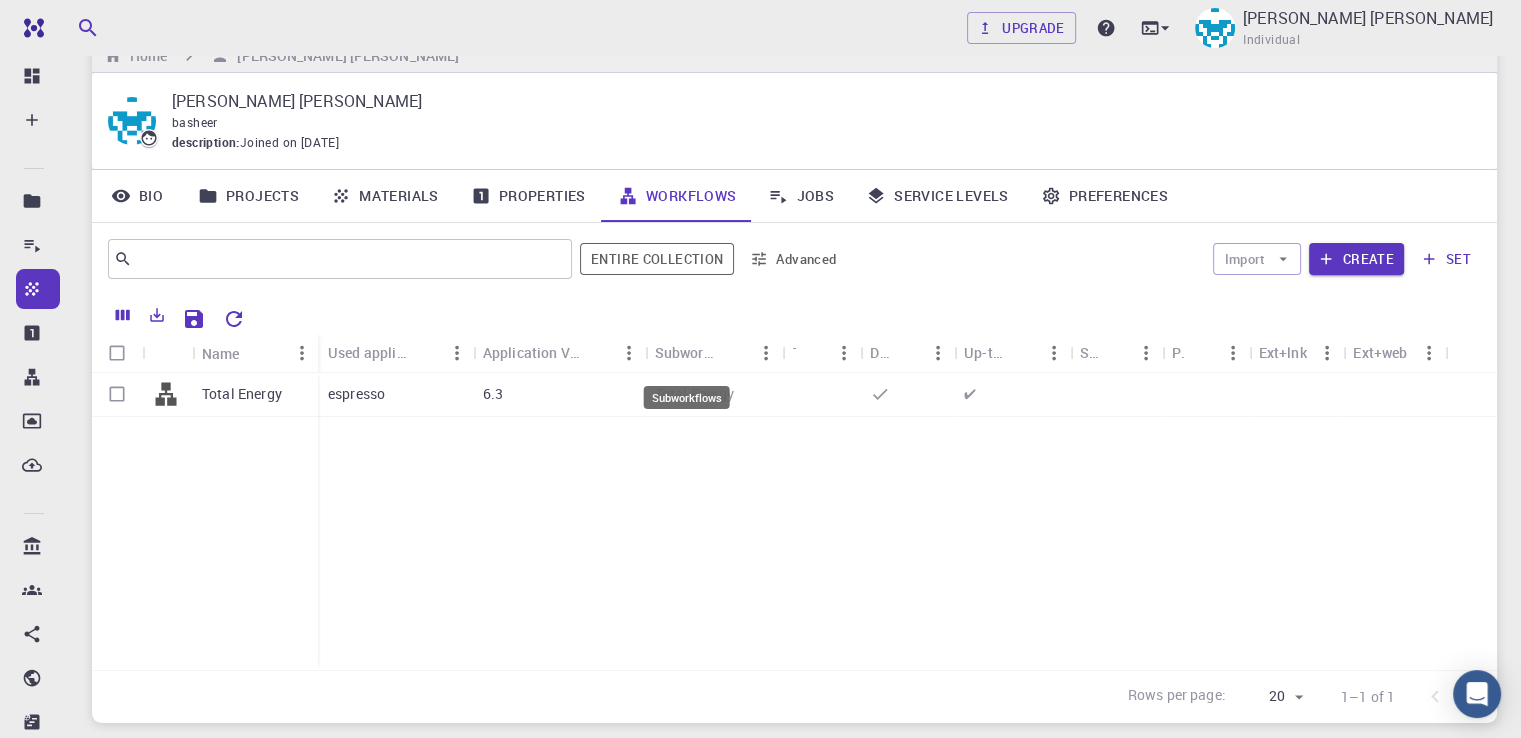 click on "Subworkflows" at bounding box center [687, 352] 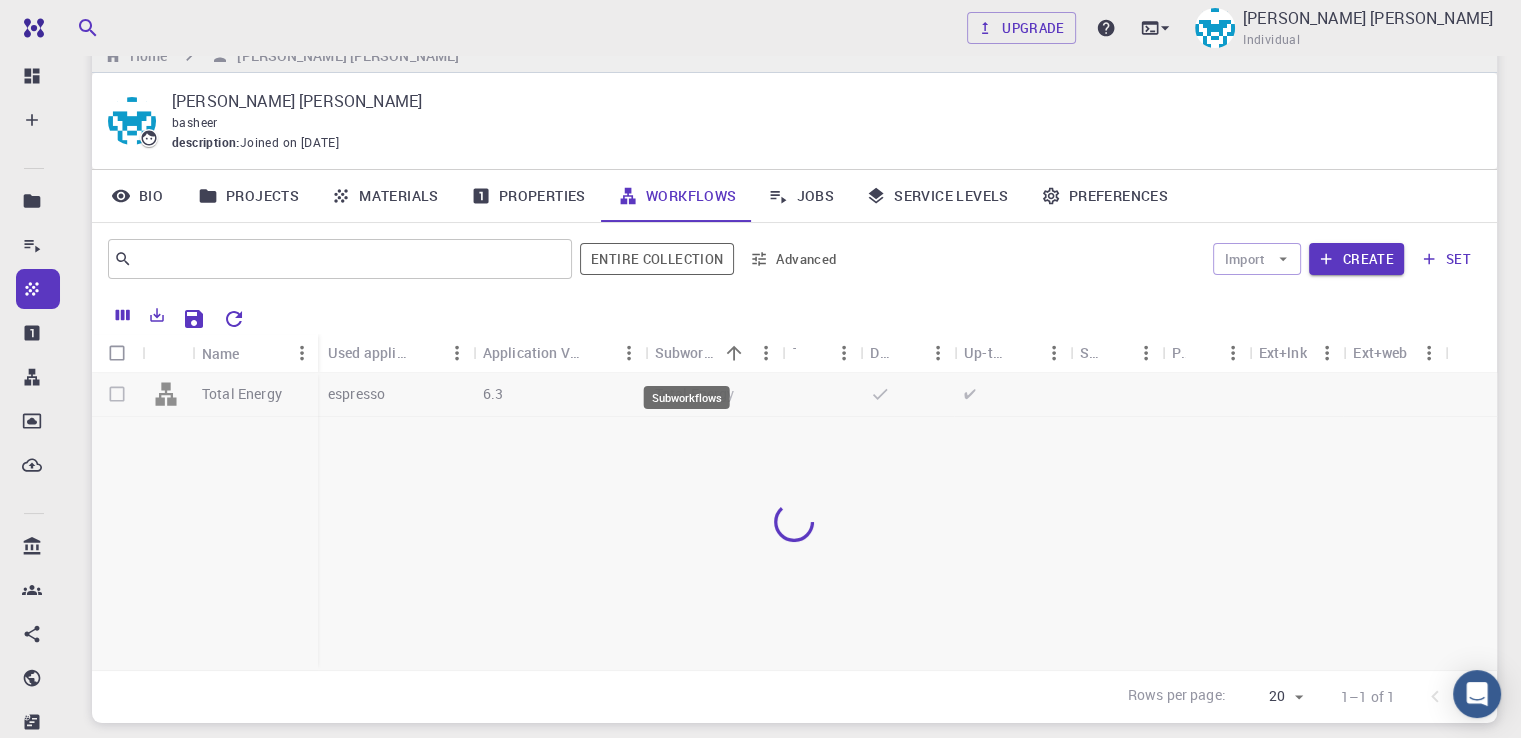 click on "Subworkflows" at bounding box center [687, 352] 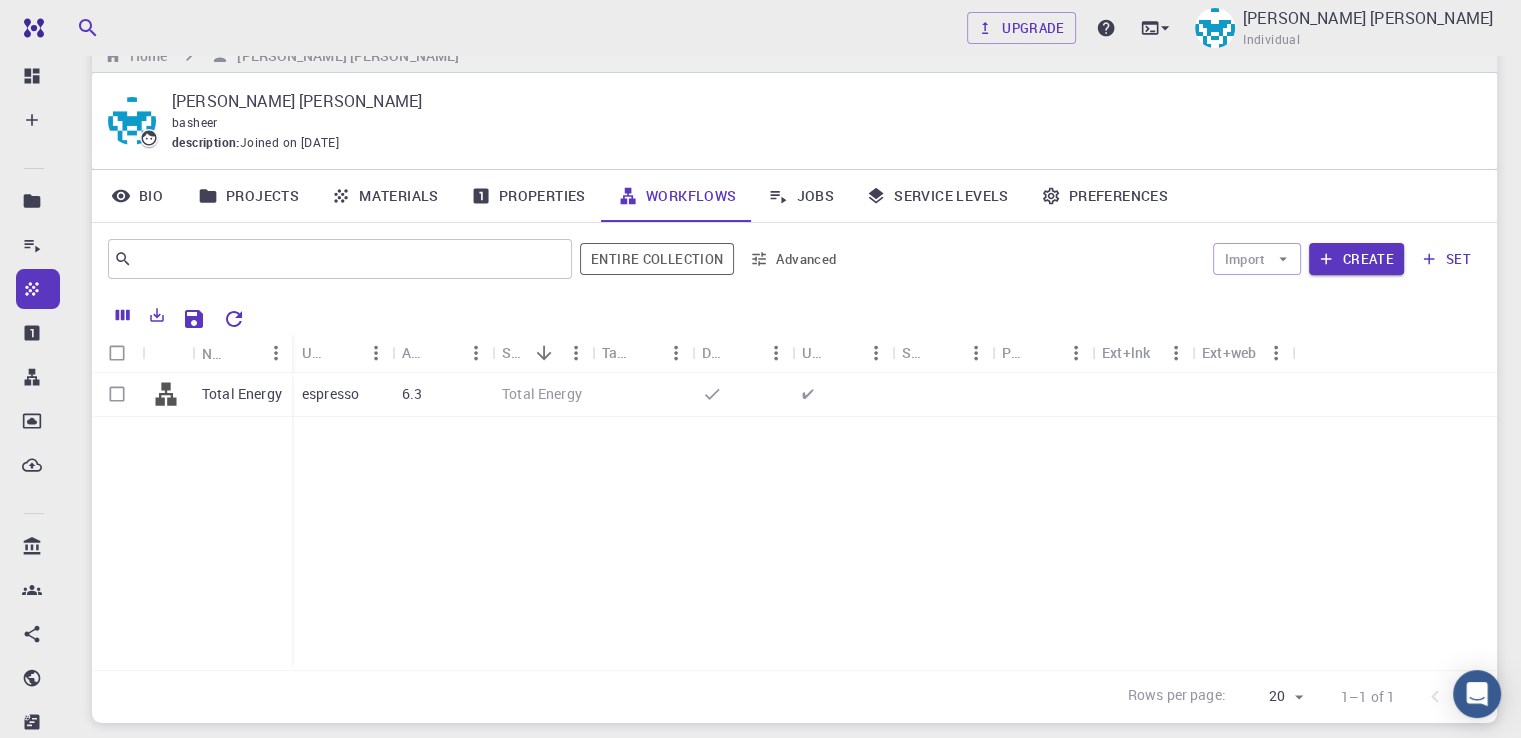 click on "Total Energy espresso 6.3 Total Energy ✔" at bounding box center (794, 521) 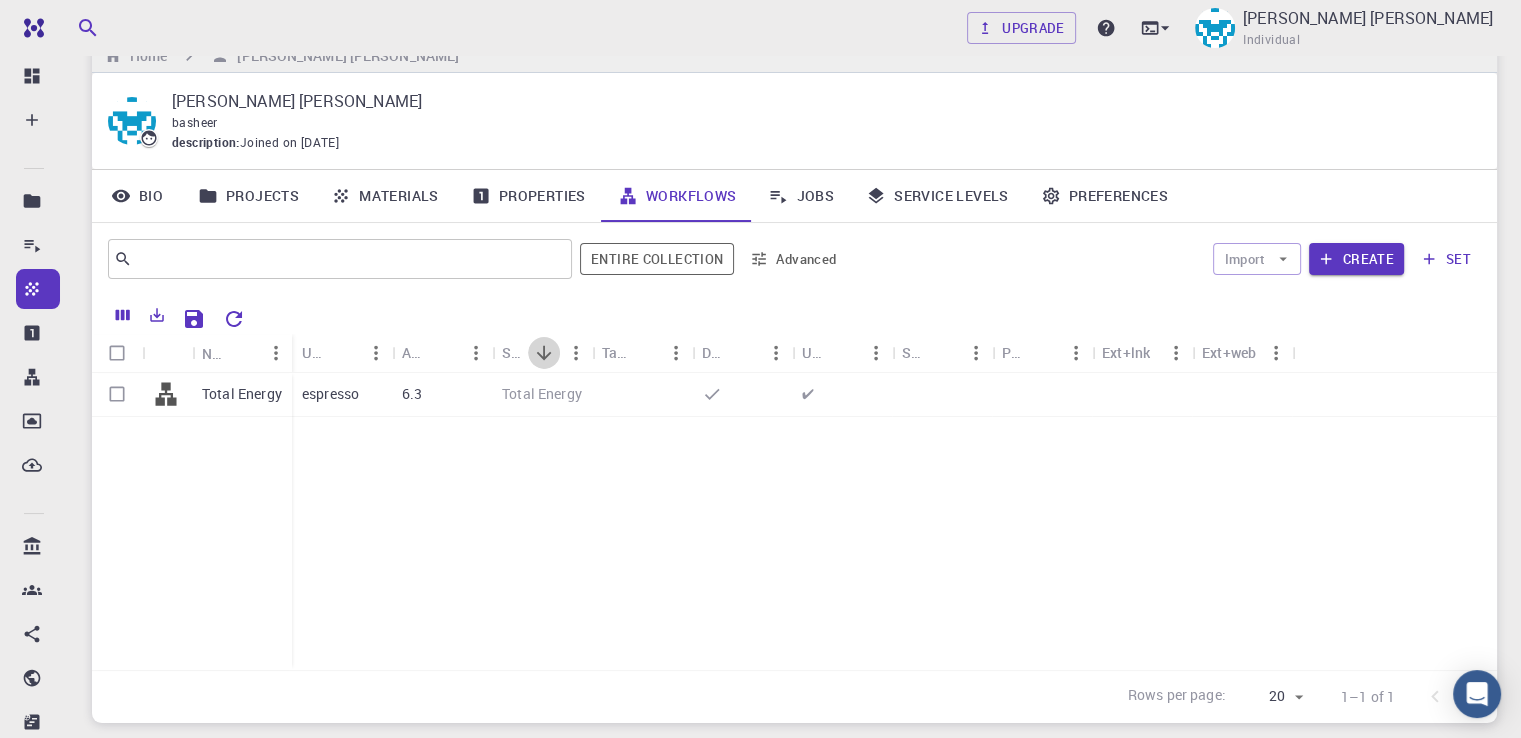 click at bounding box center (544, 353) 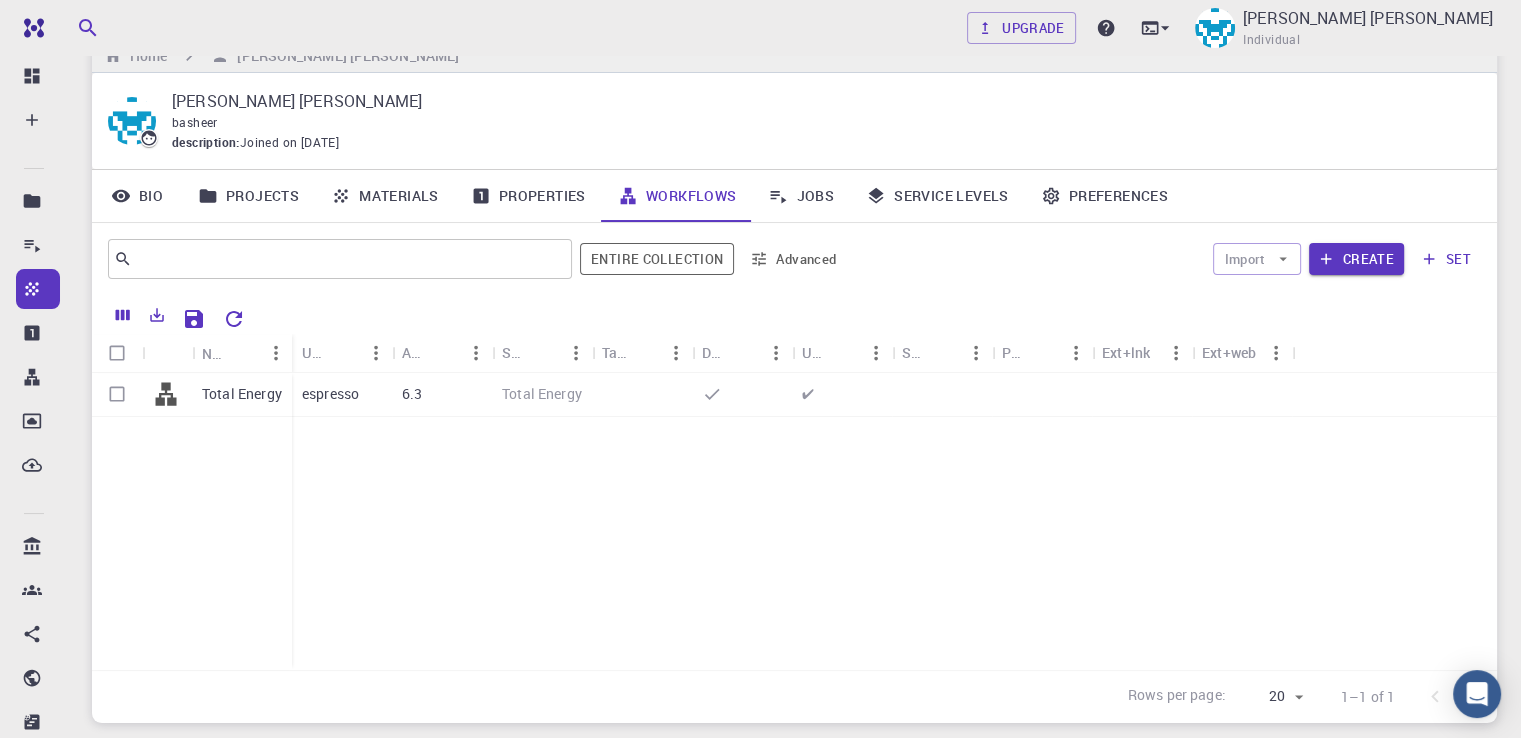 click on "Jobs" at bounding box center [801, 196] 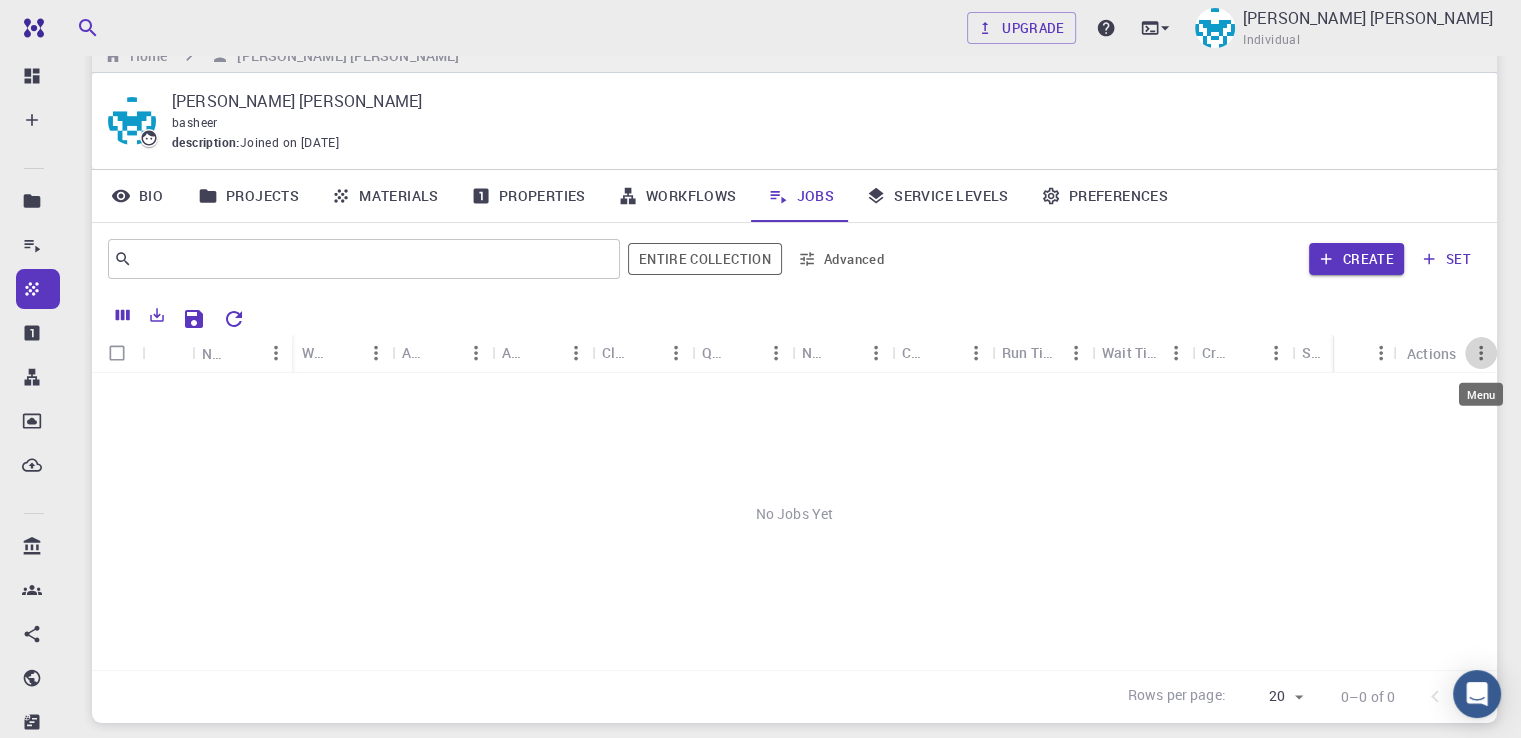 click 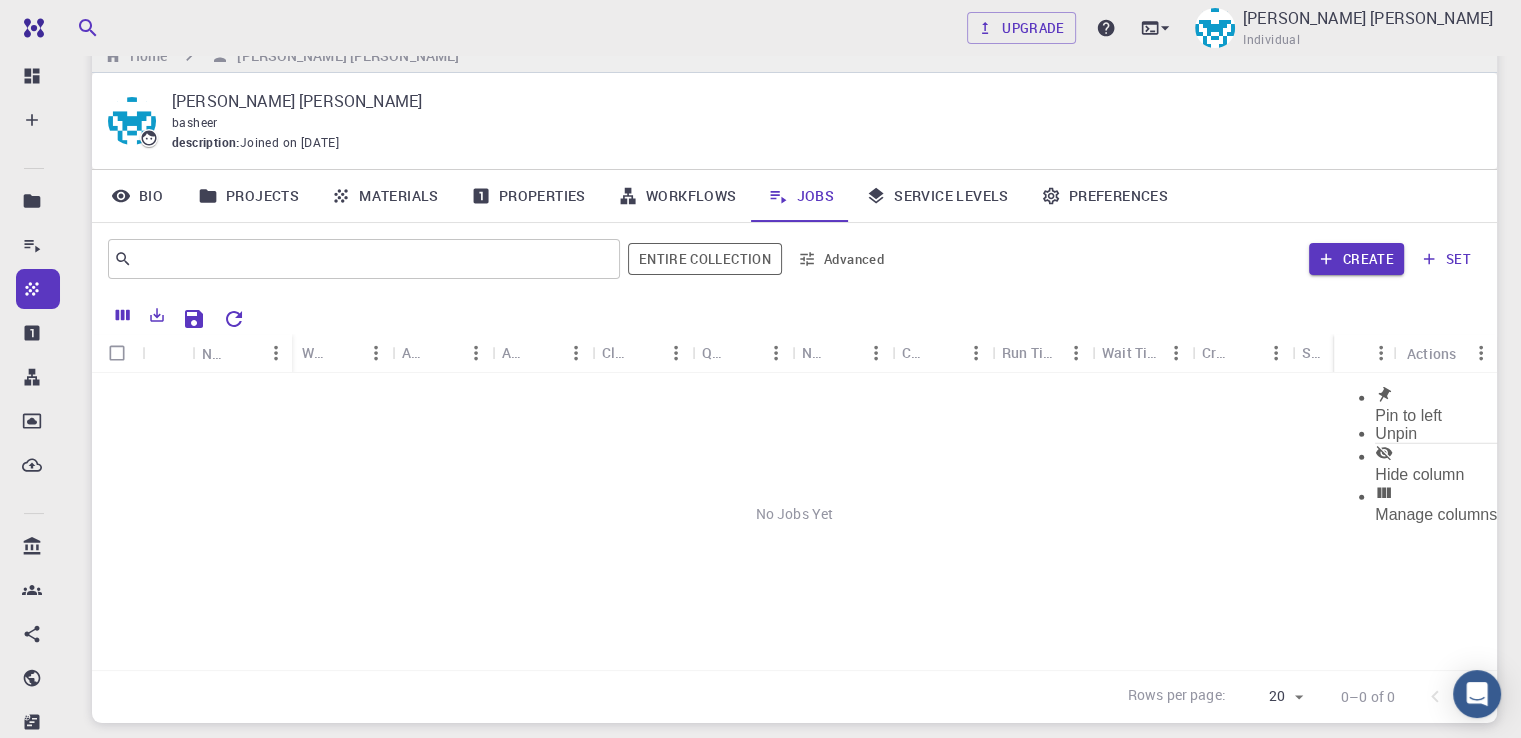 click 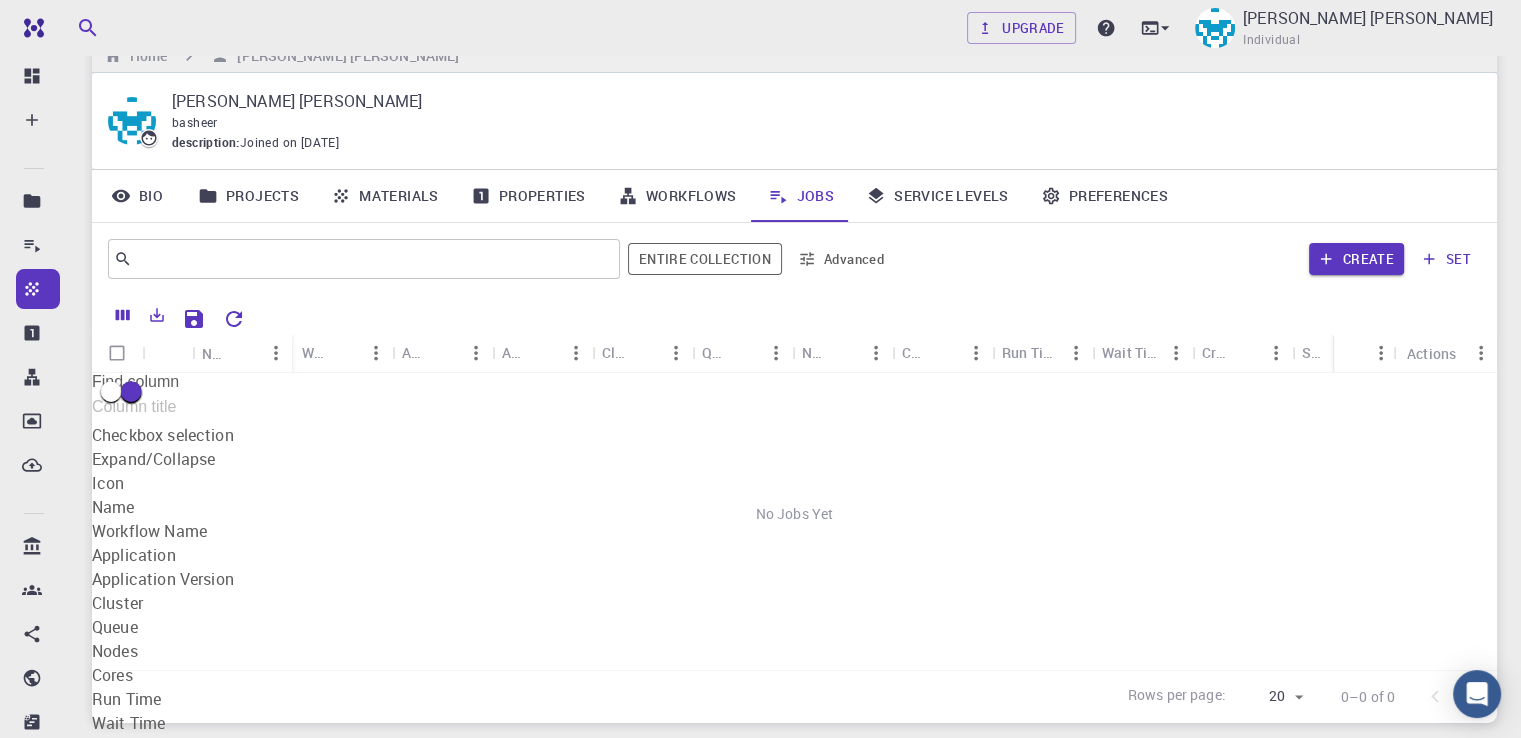 scroll, scrollTop: 124, scrollLeft: 0, axis: vertical 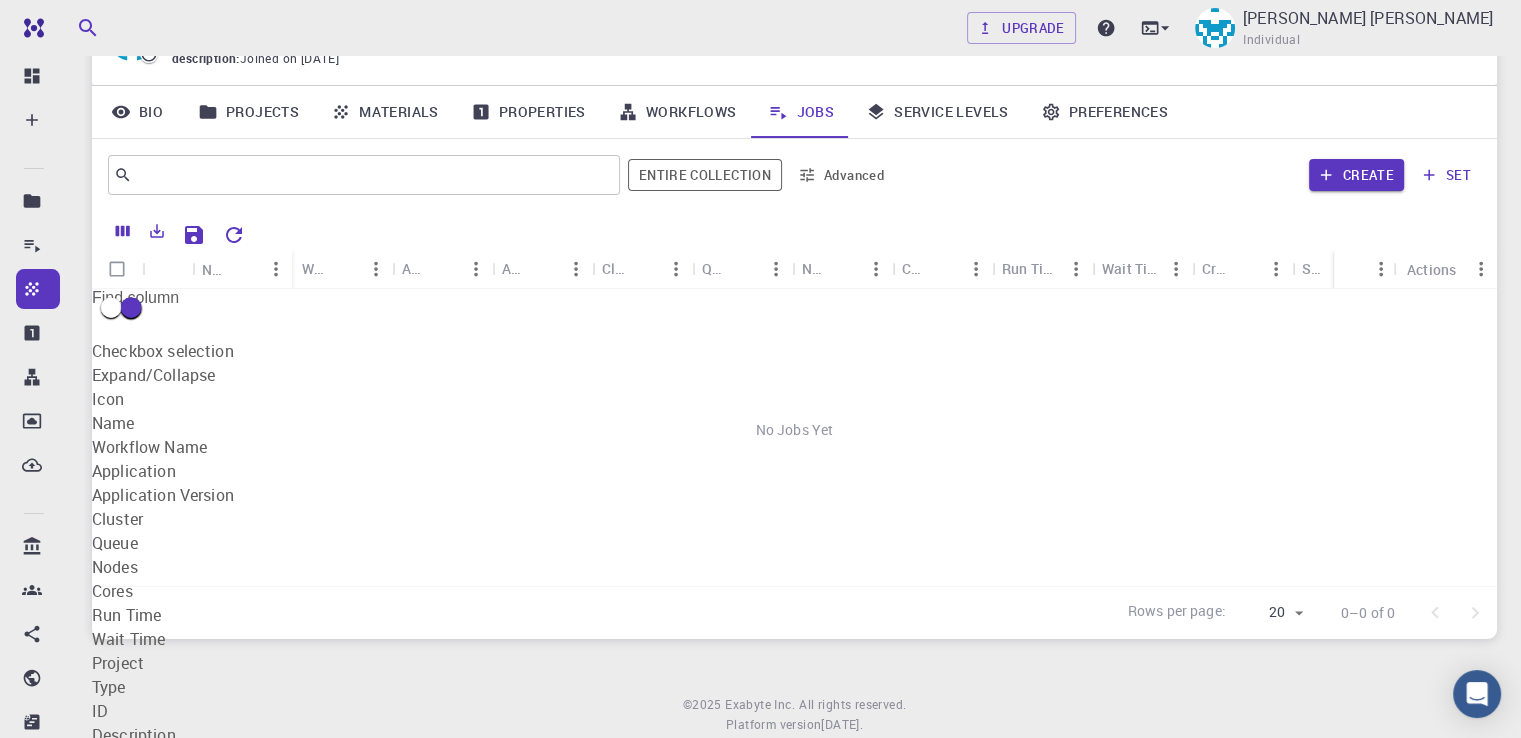click on "Actions" at bounding box center (120, 975) 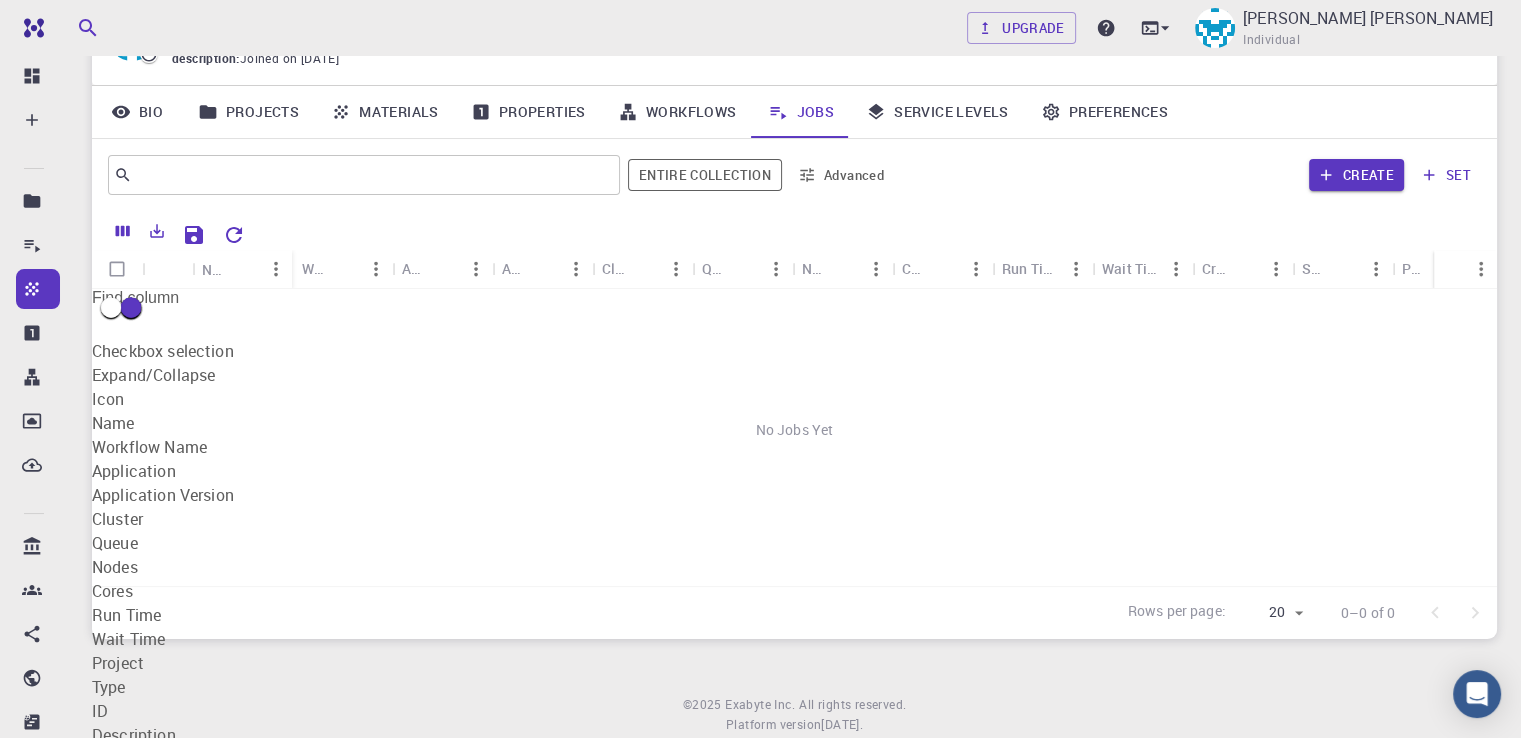 click on "Actions" at bounding box center [120, 975] 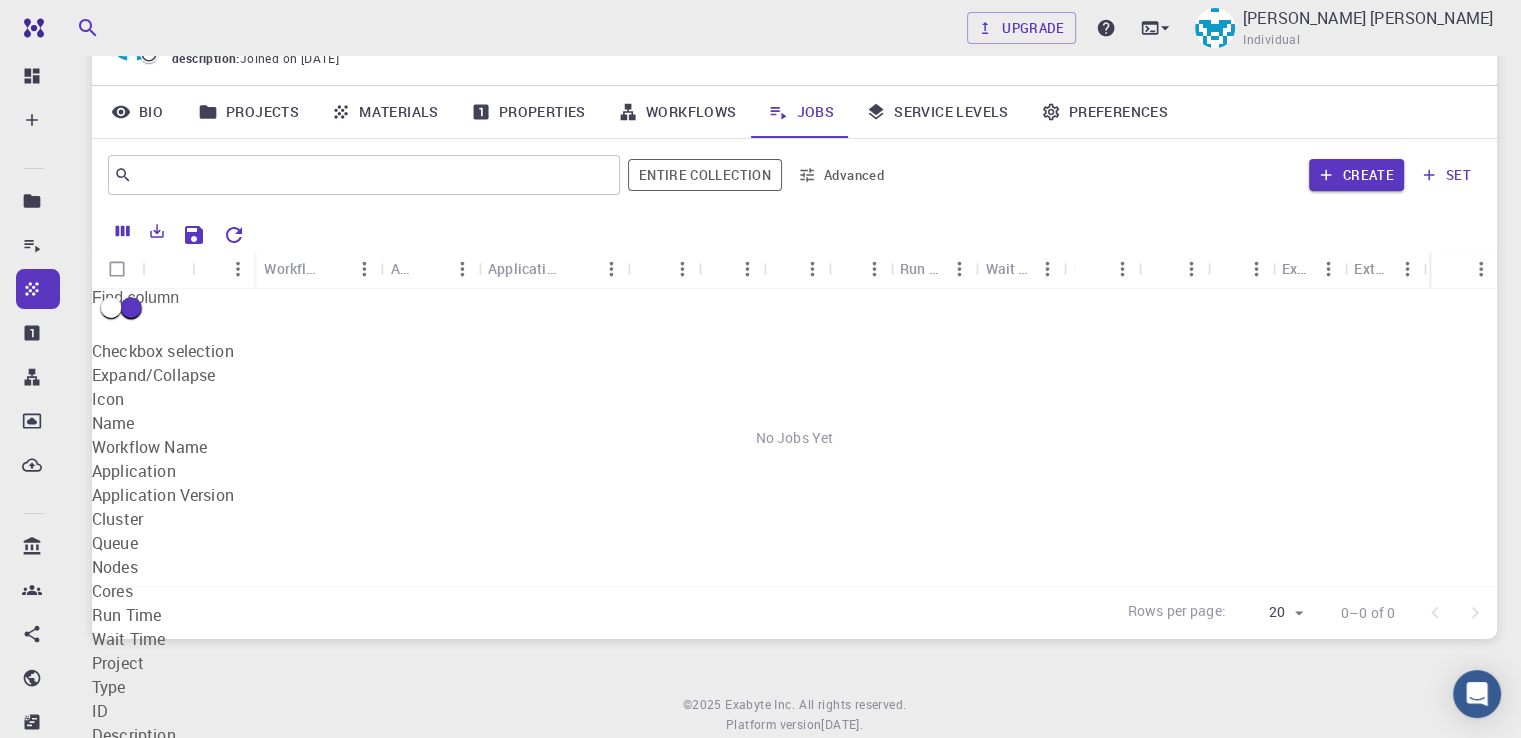 click on "Show all" at bounding box center [238, 1007] 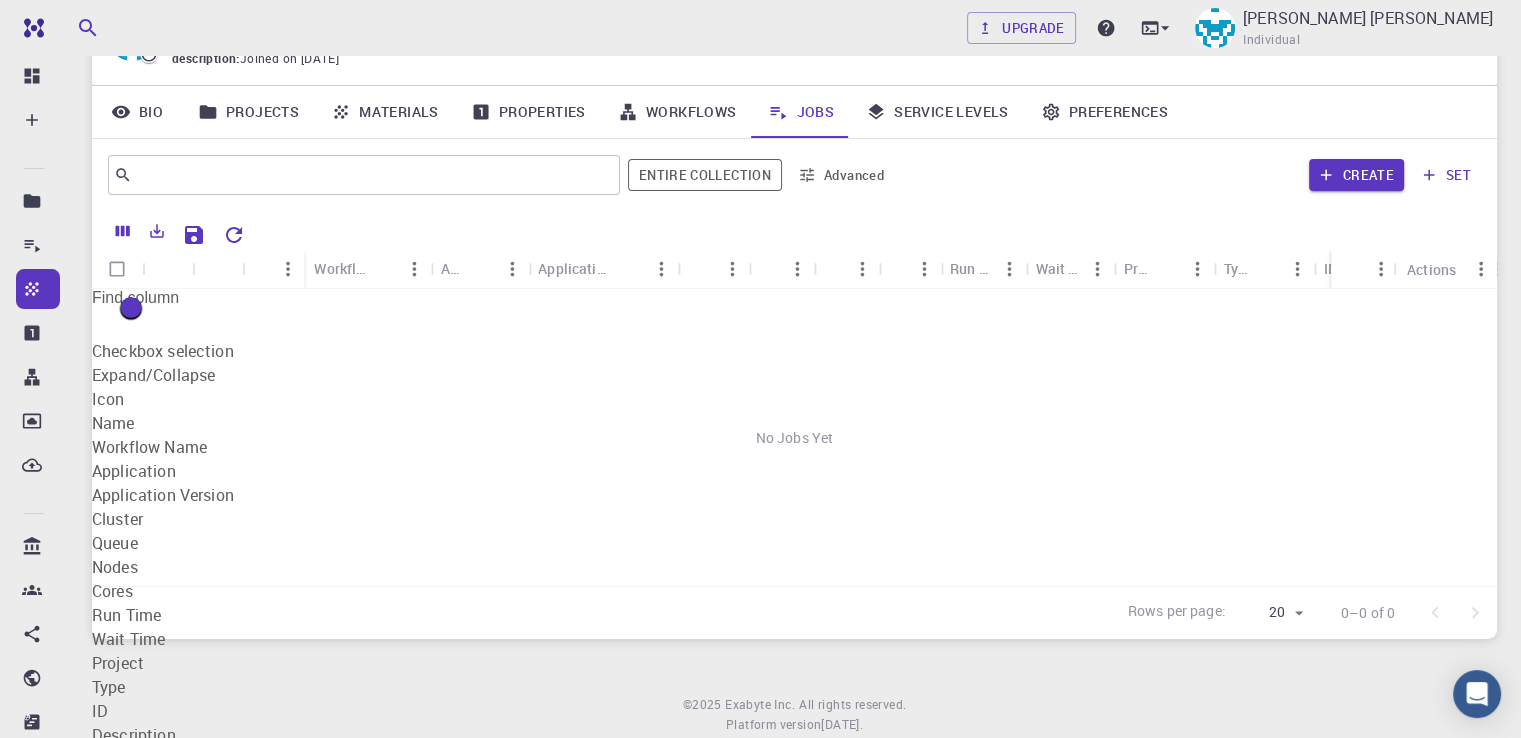 checkbox on "true" 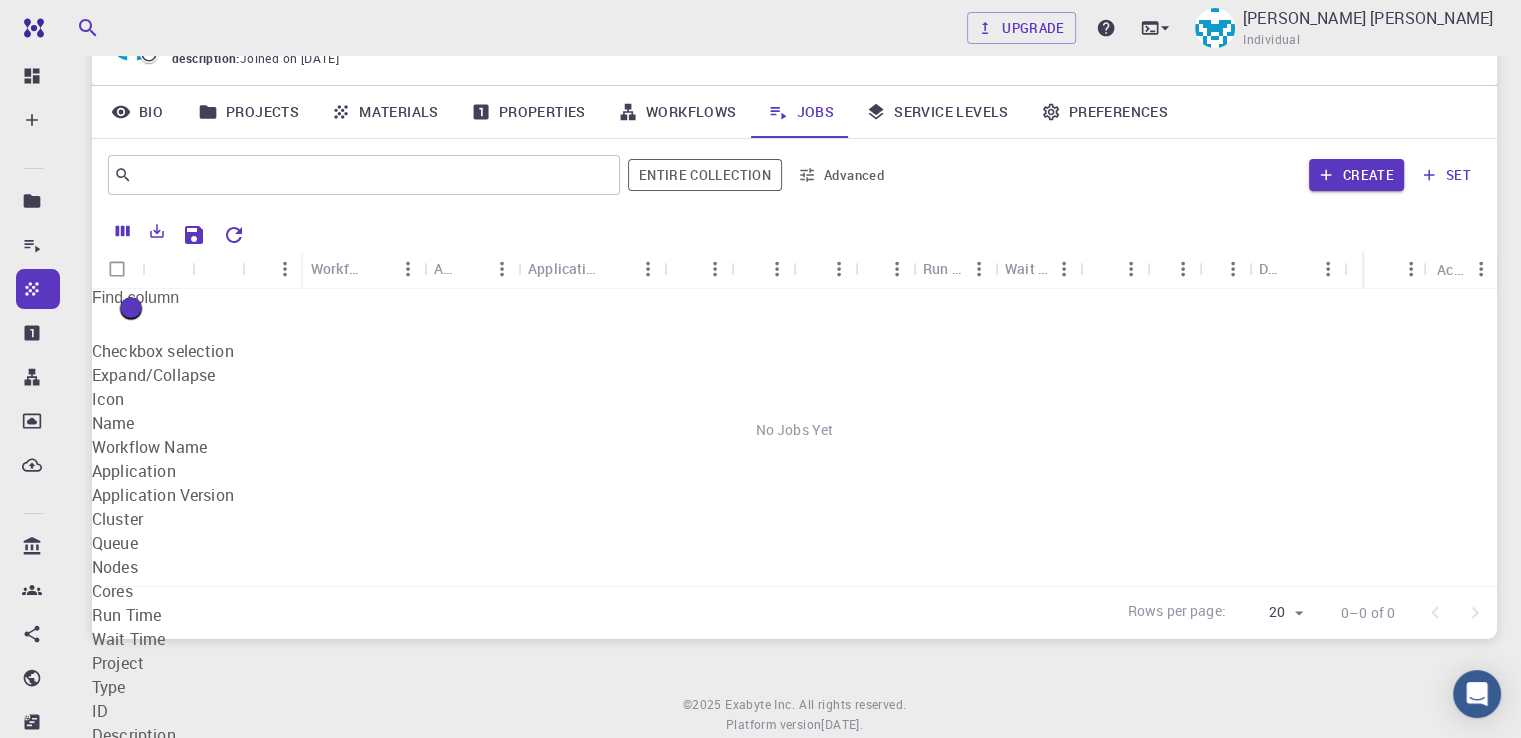 click on "No Jobs Yet" at bounding box center (794, 430) 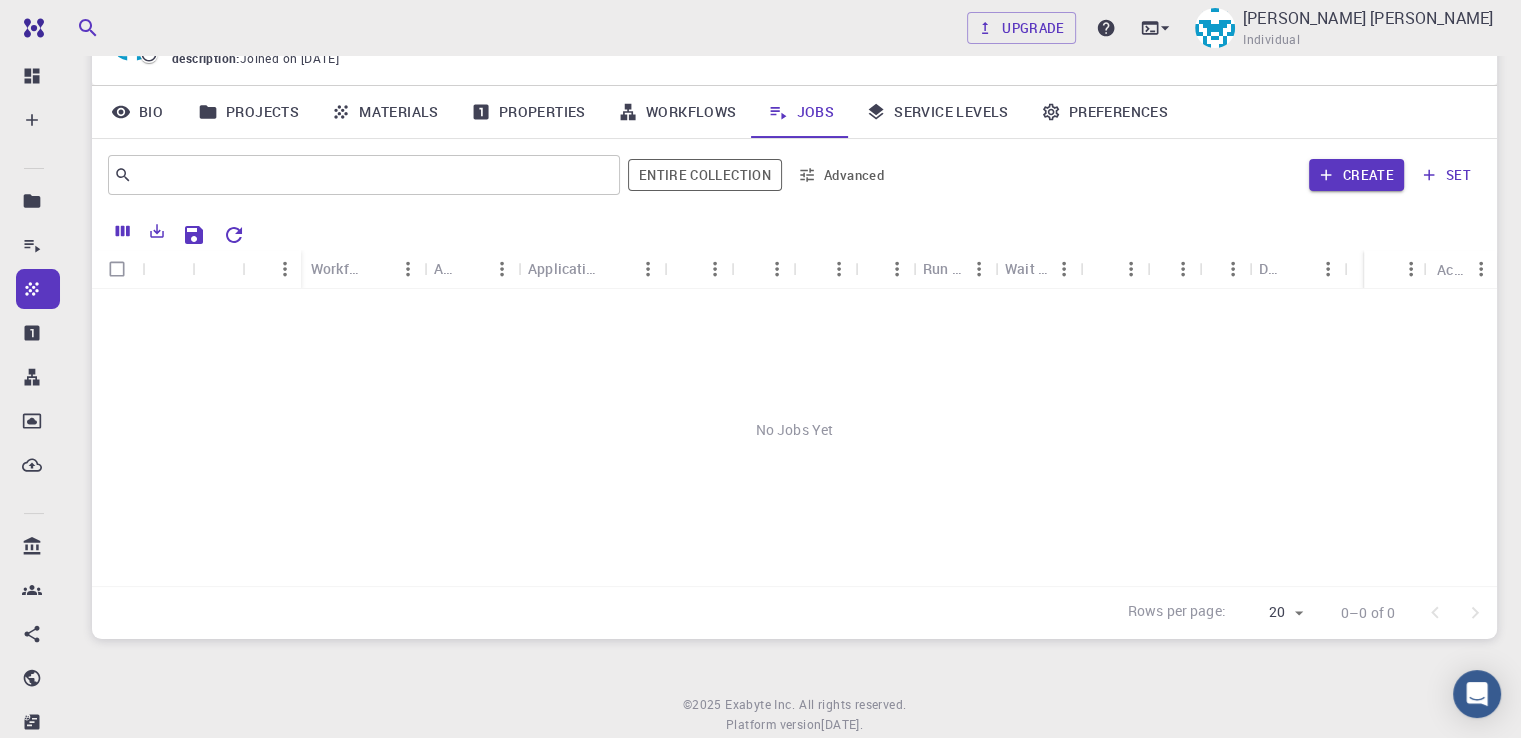 click at bounding box center [1481, 269] 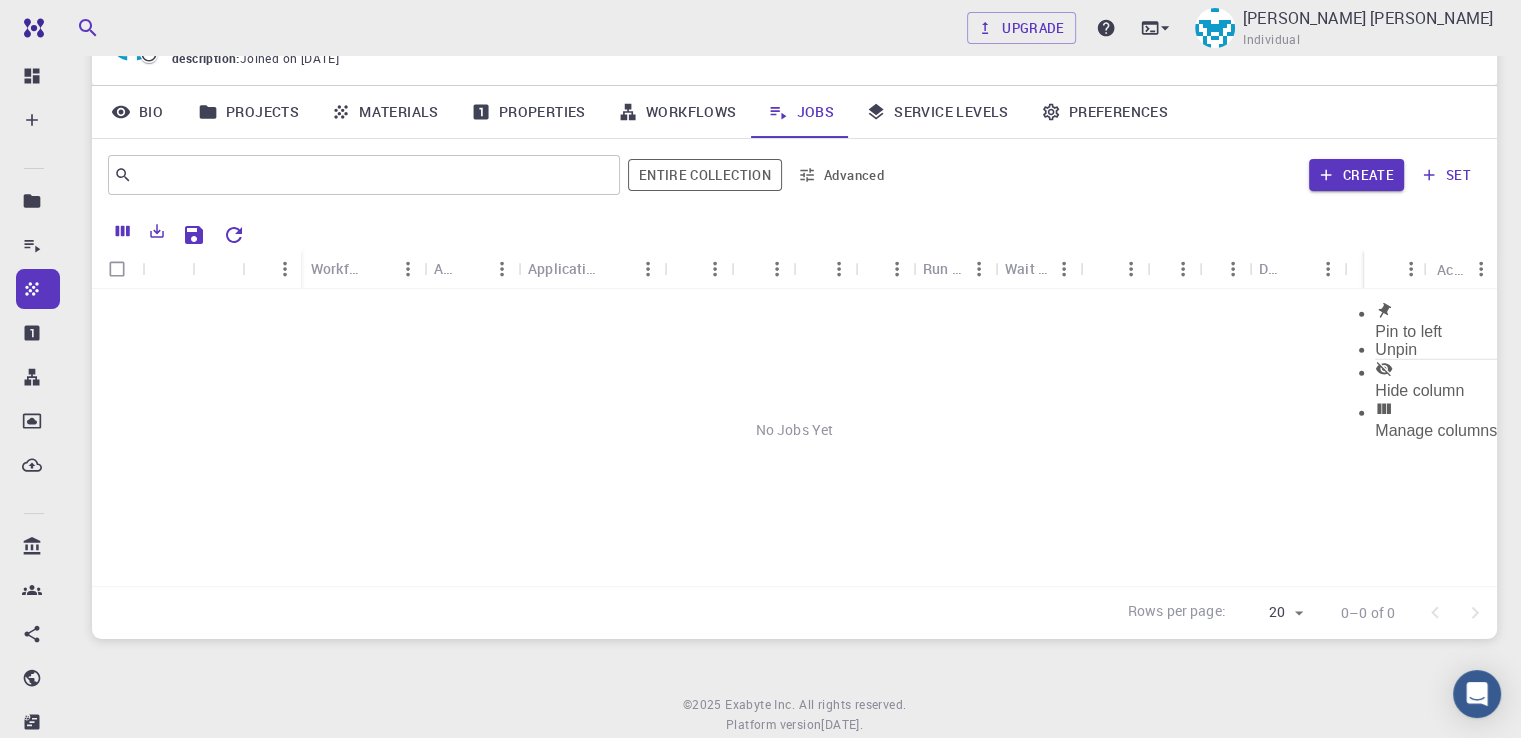 click 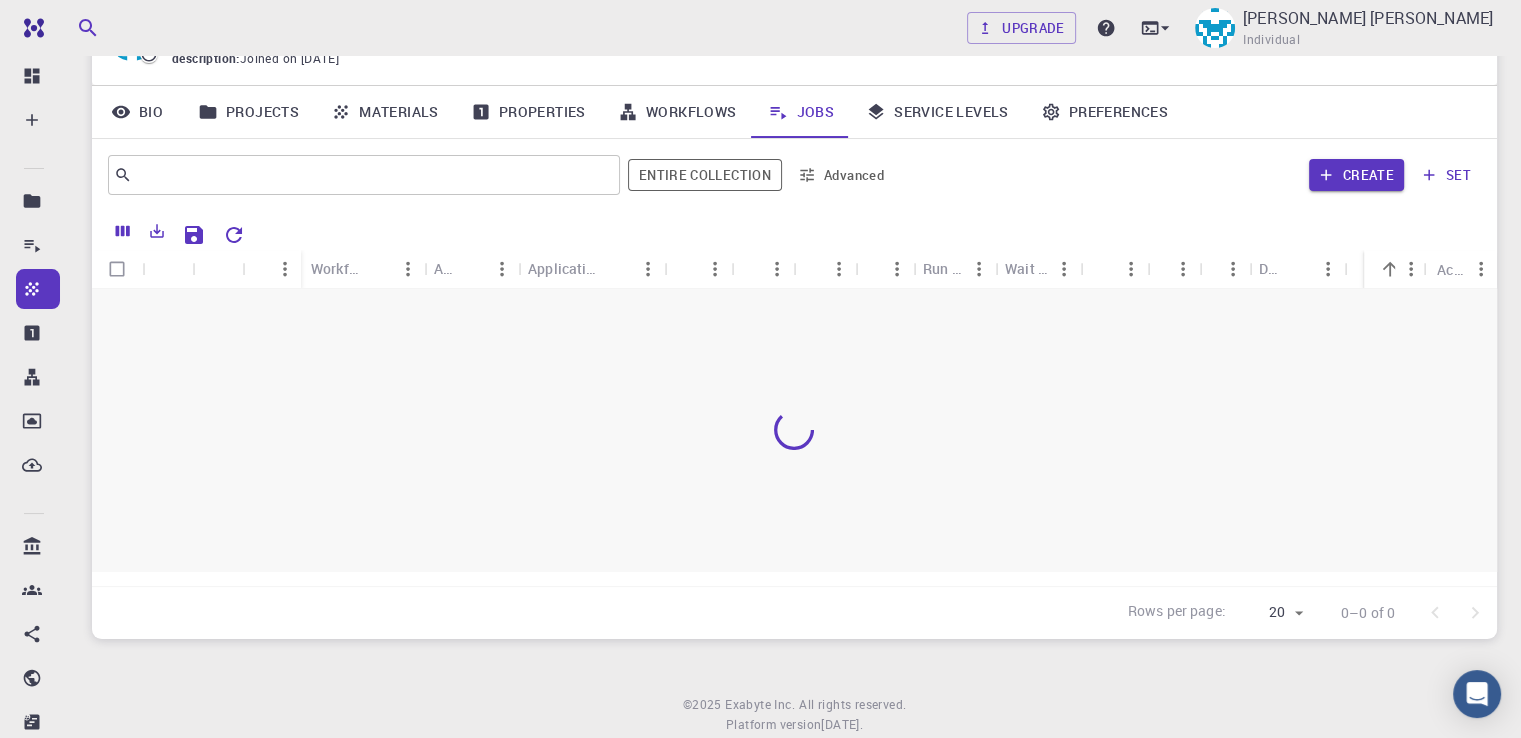 click on "Actions" at bounding box center (1451, 269) 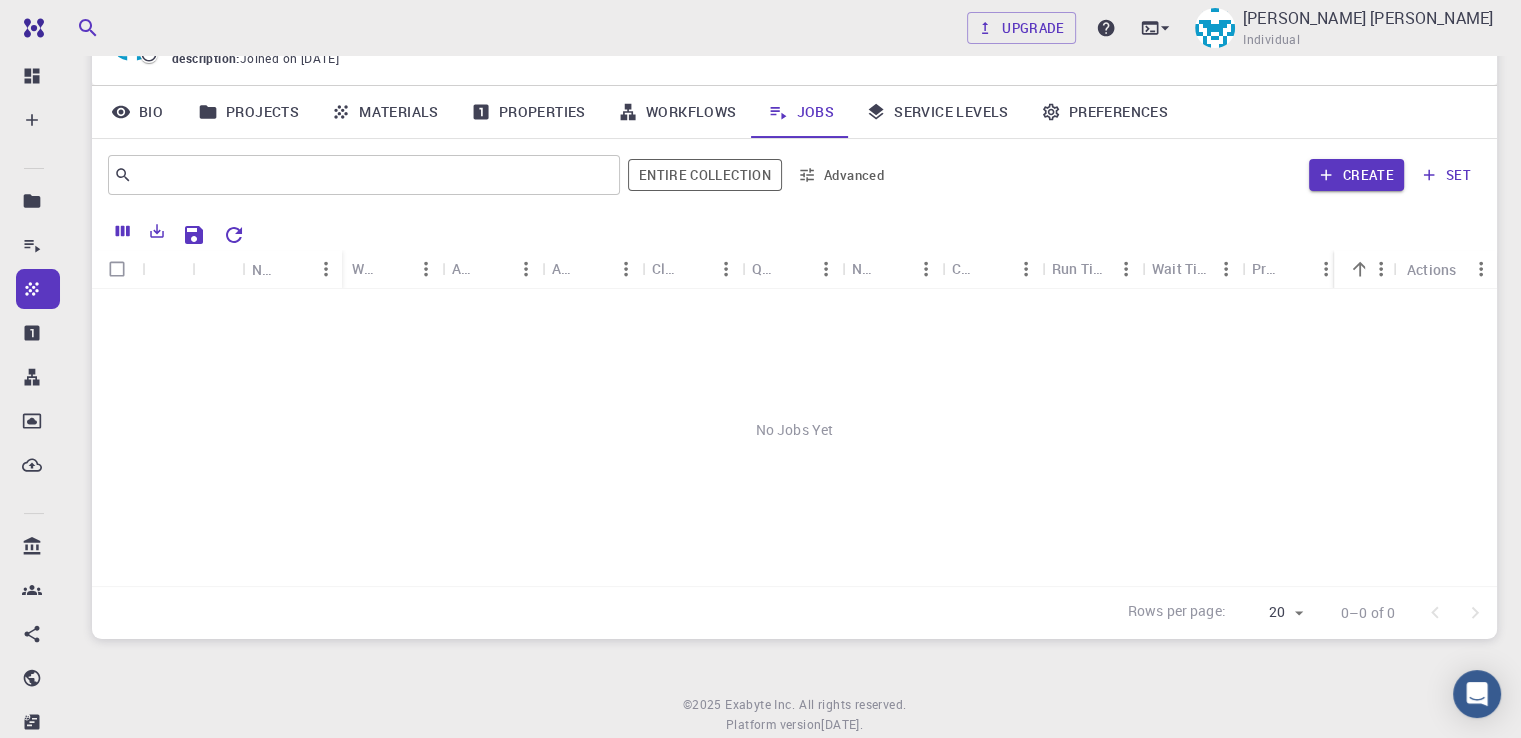 click on "Actions" at bounding box center [1431, 269] 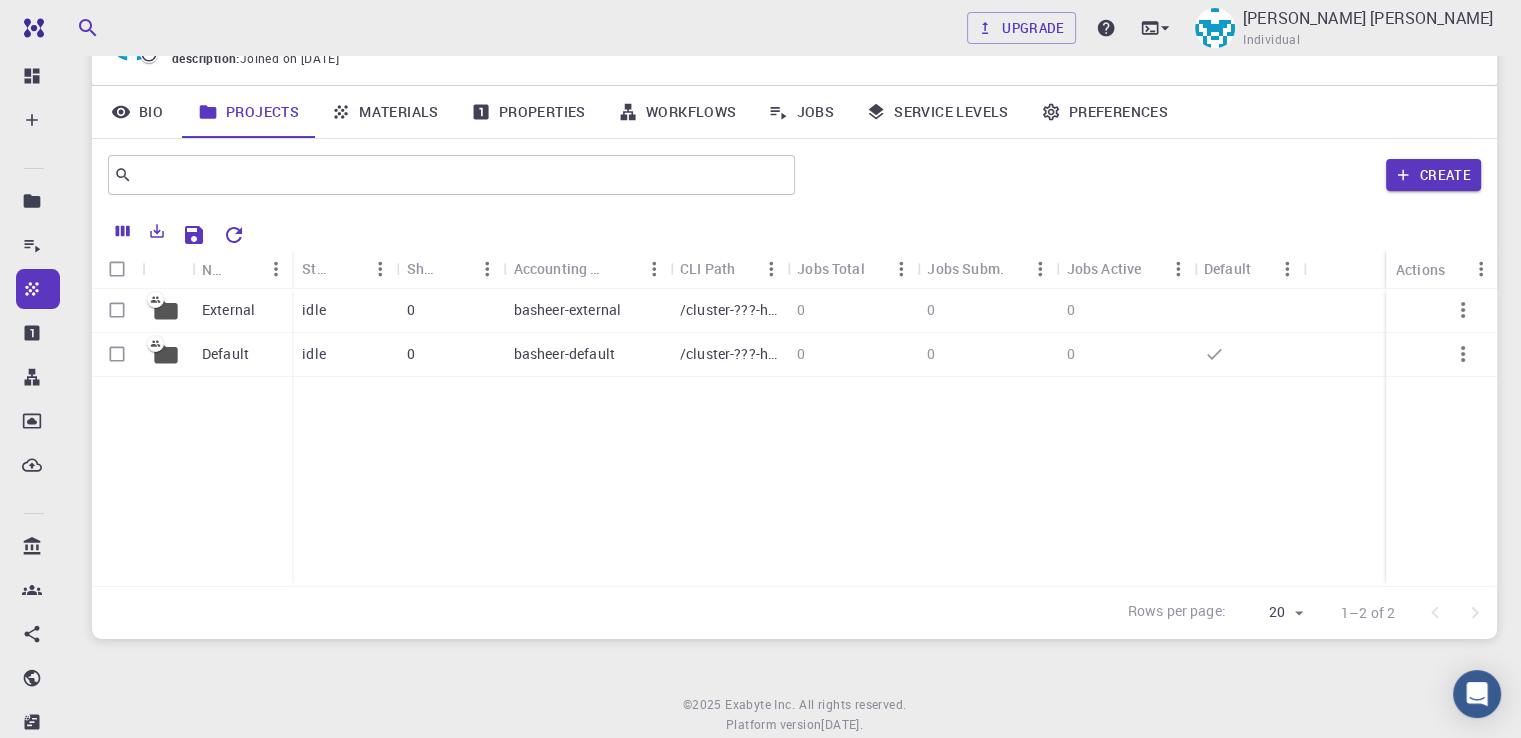 click on "Materials" at bounding box center [385, 112] 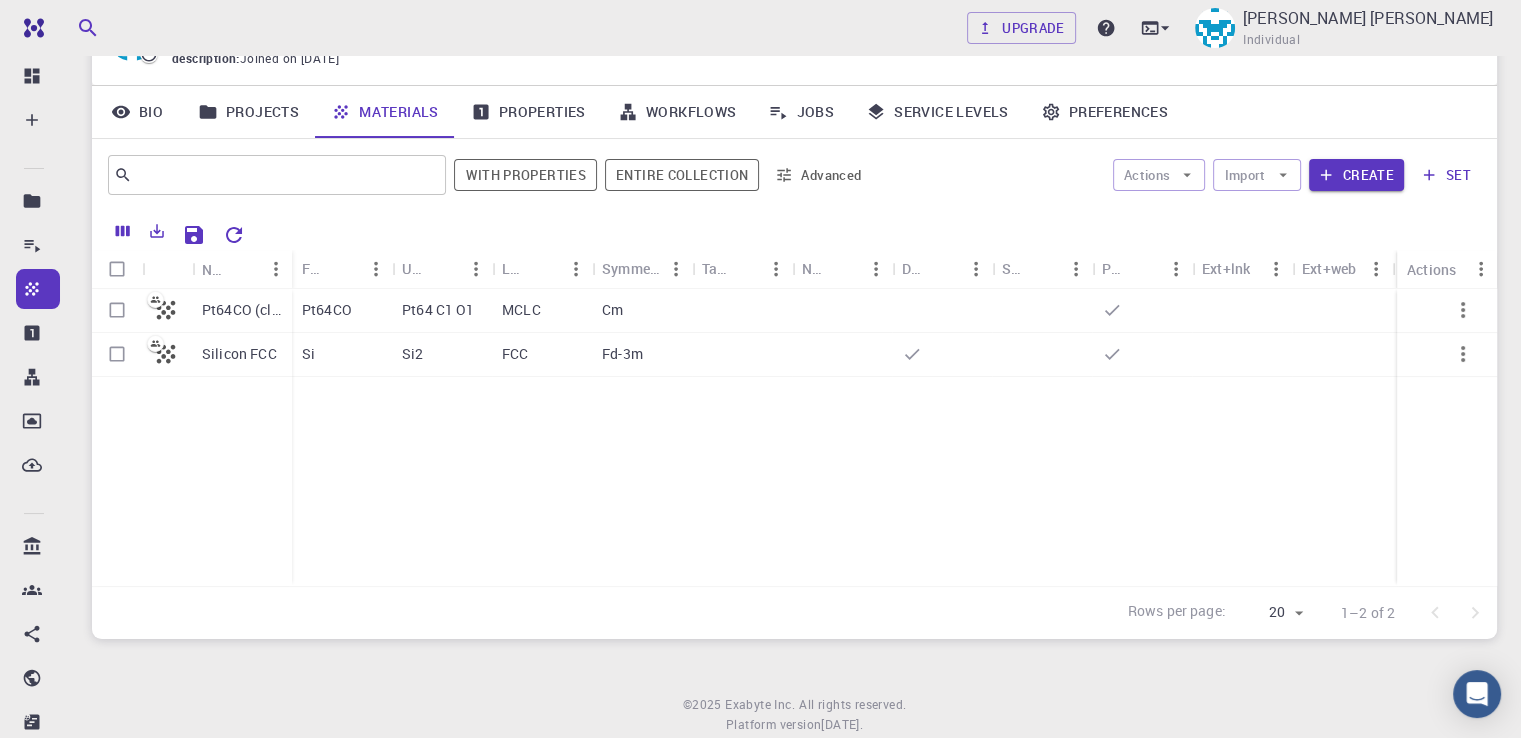 click on "Projects" at bounding box center (248, 112) 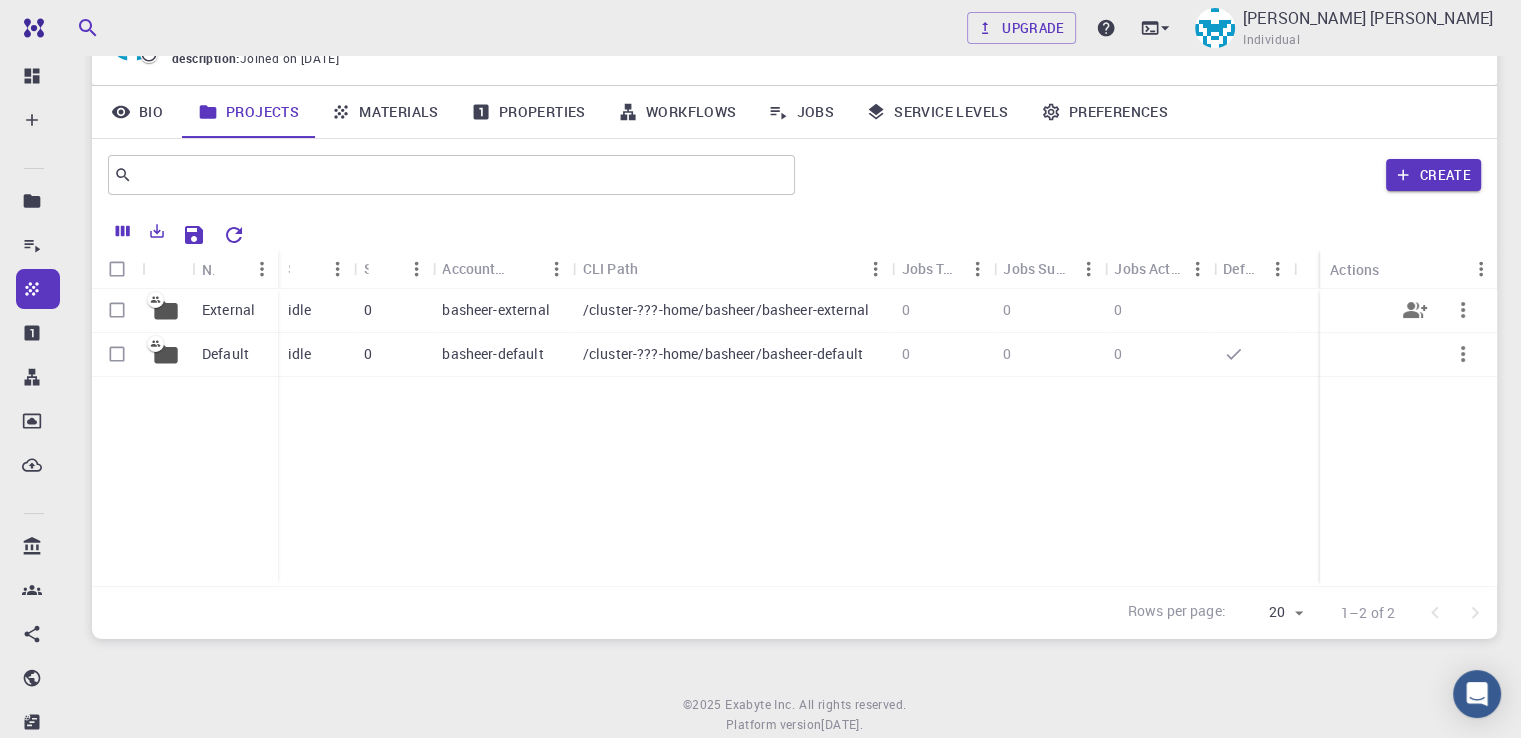 click on "External" at bounding box center (235, 311) 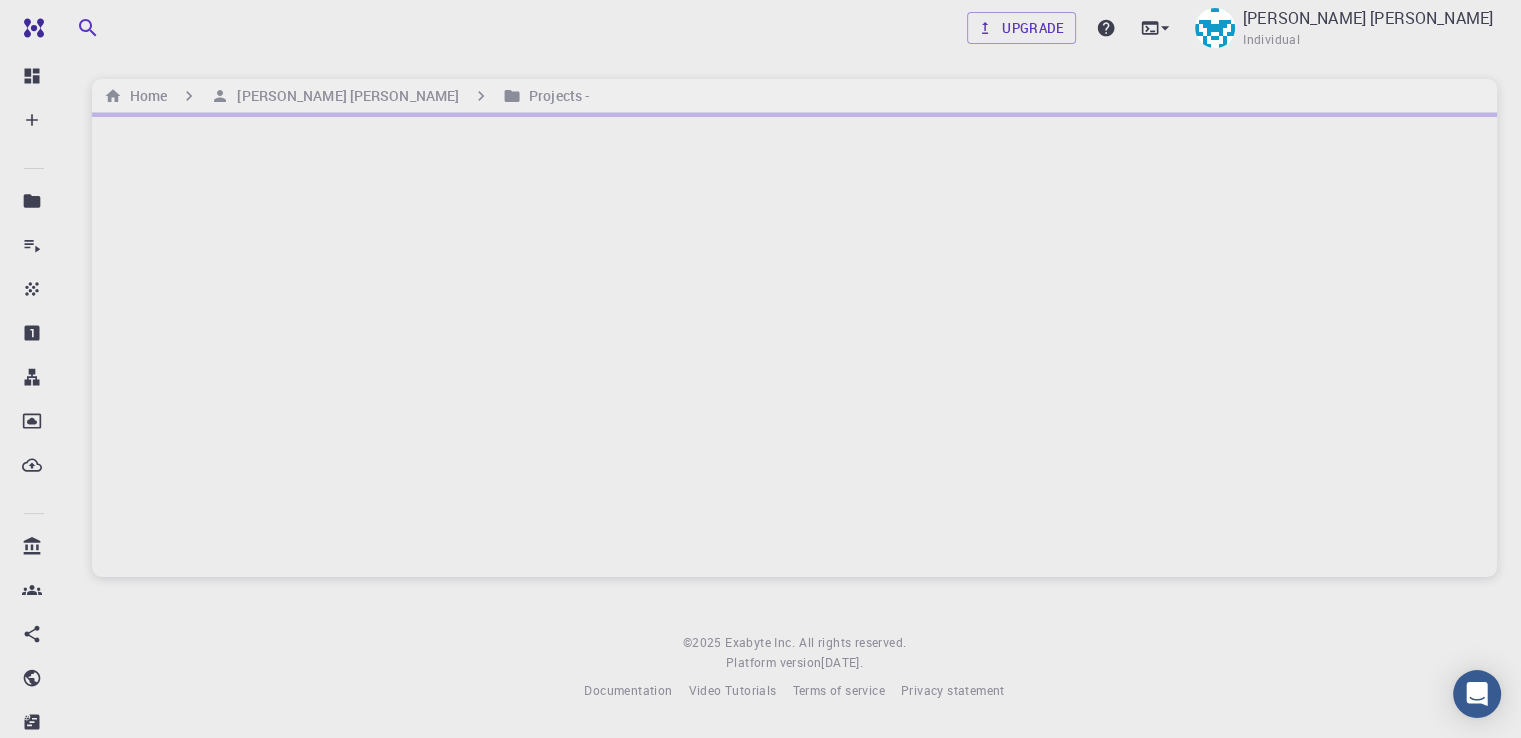 scroll, scrollTop: 0, scrollLeft: 0, axis: both 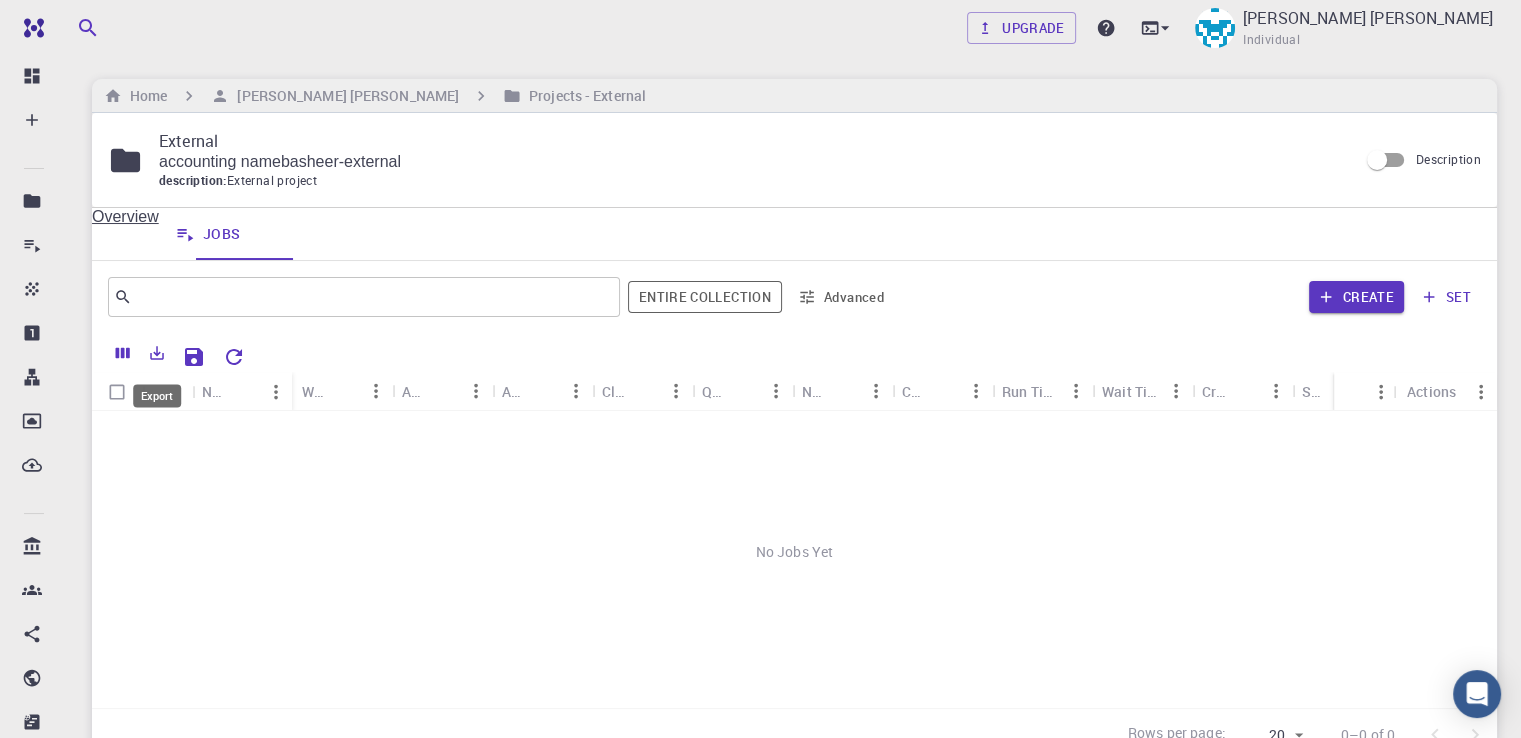 click 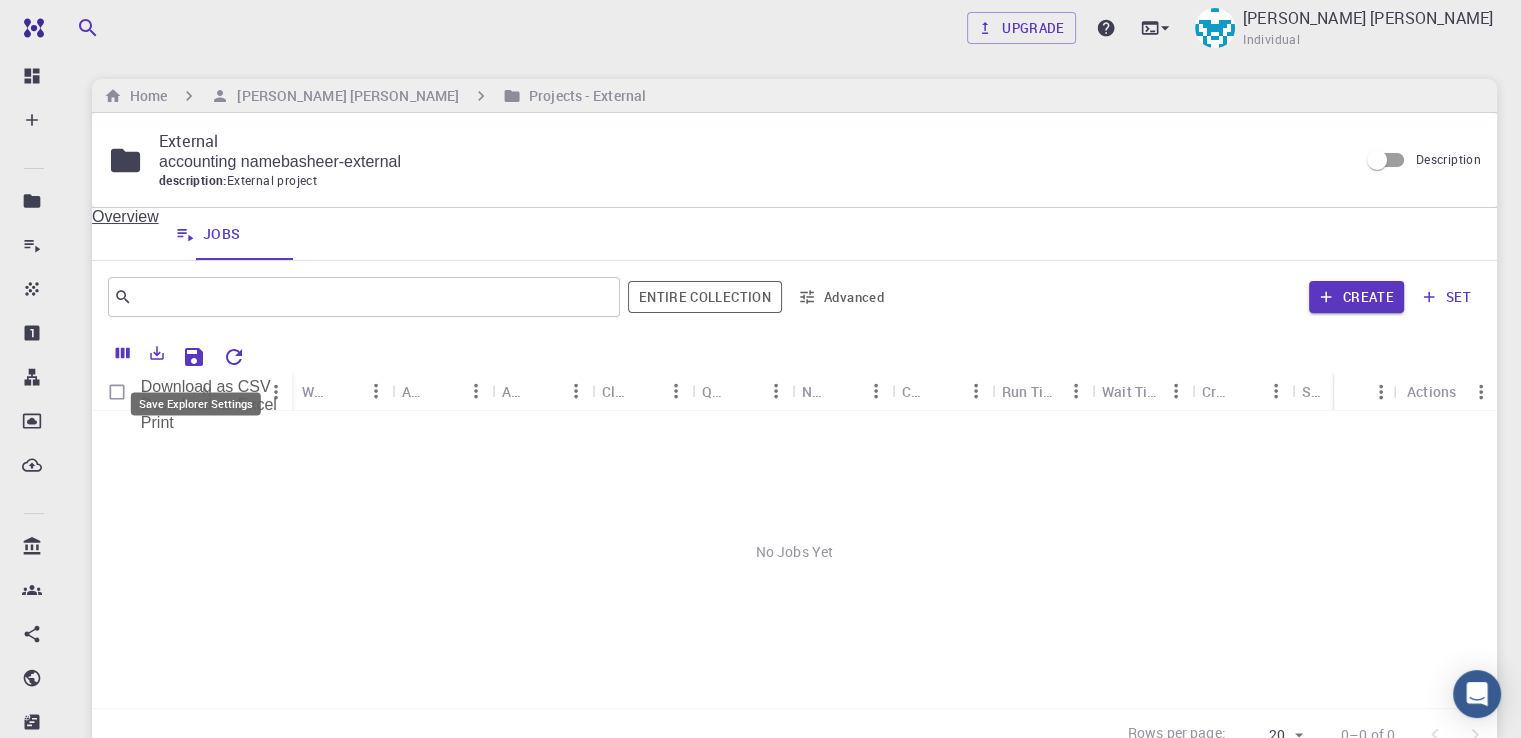 click 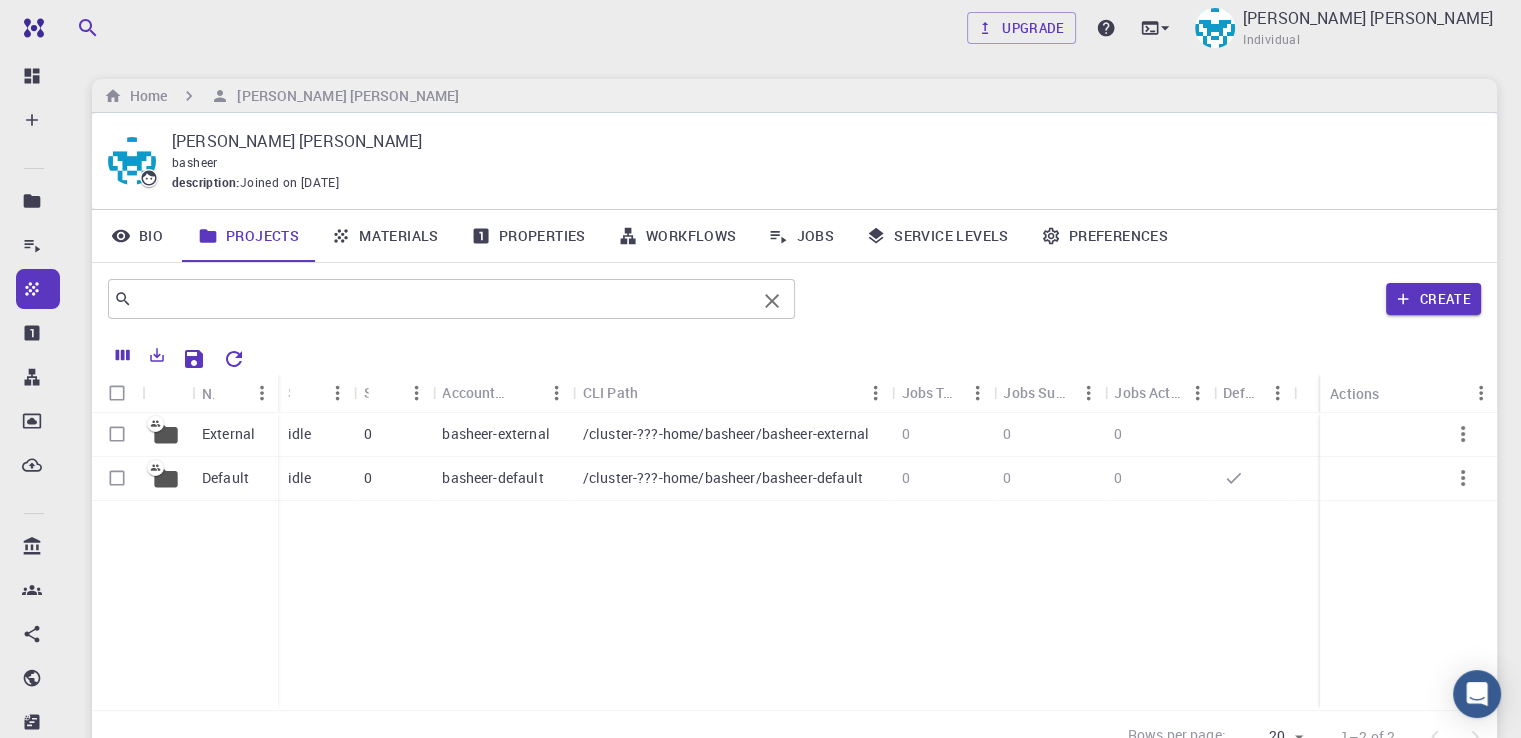 scroll, scrollTop: 124, scrollLeft: 0, axis: vertical 